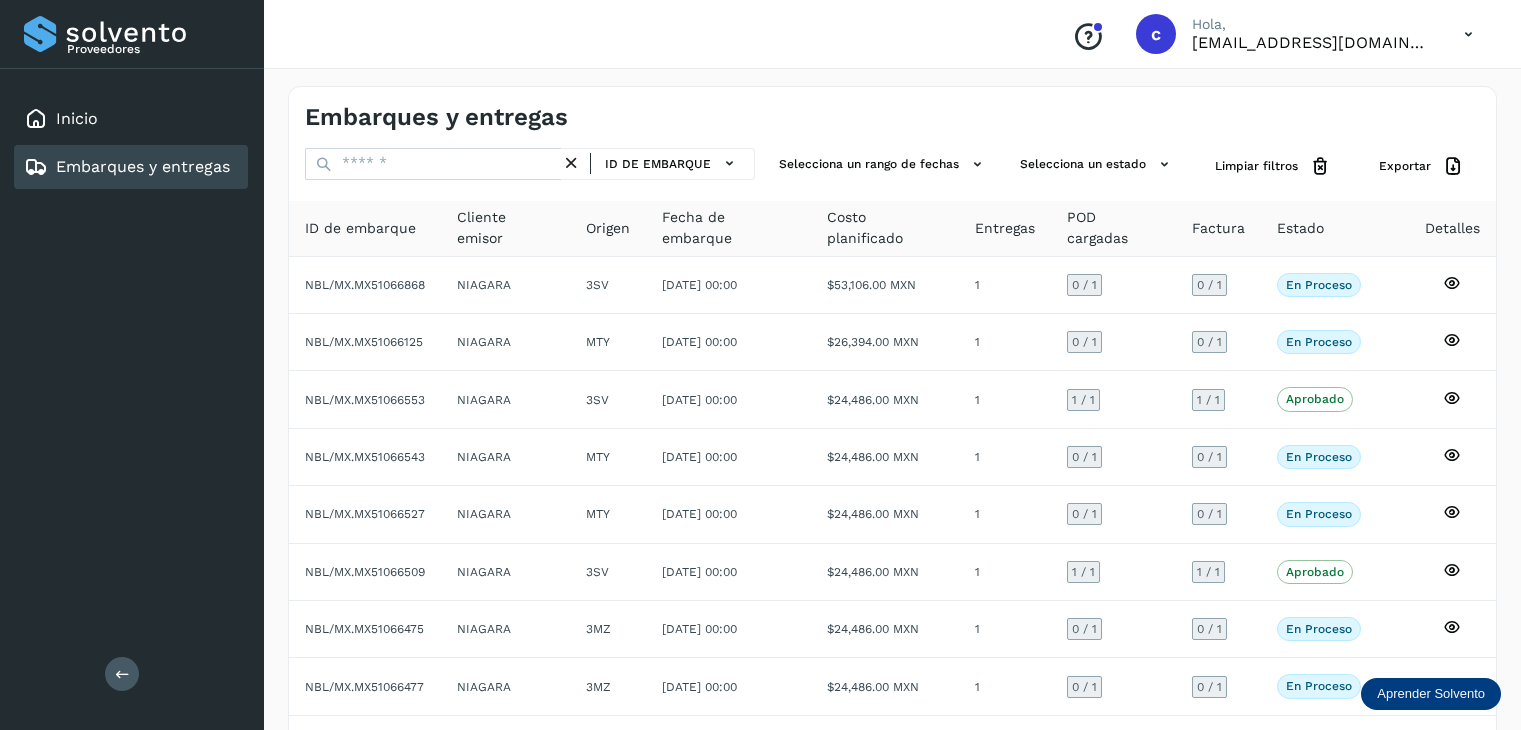 scroll, scrollTop: 0, scrollLeft: 0, axis: both 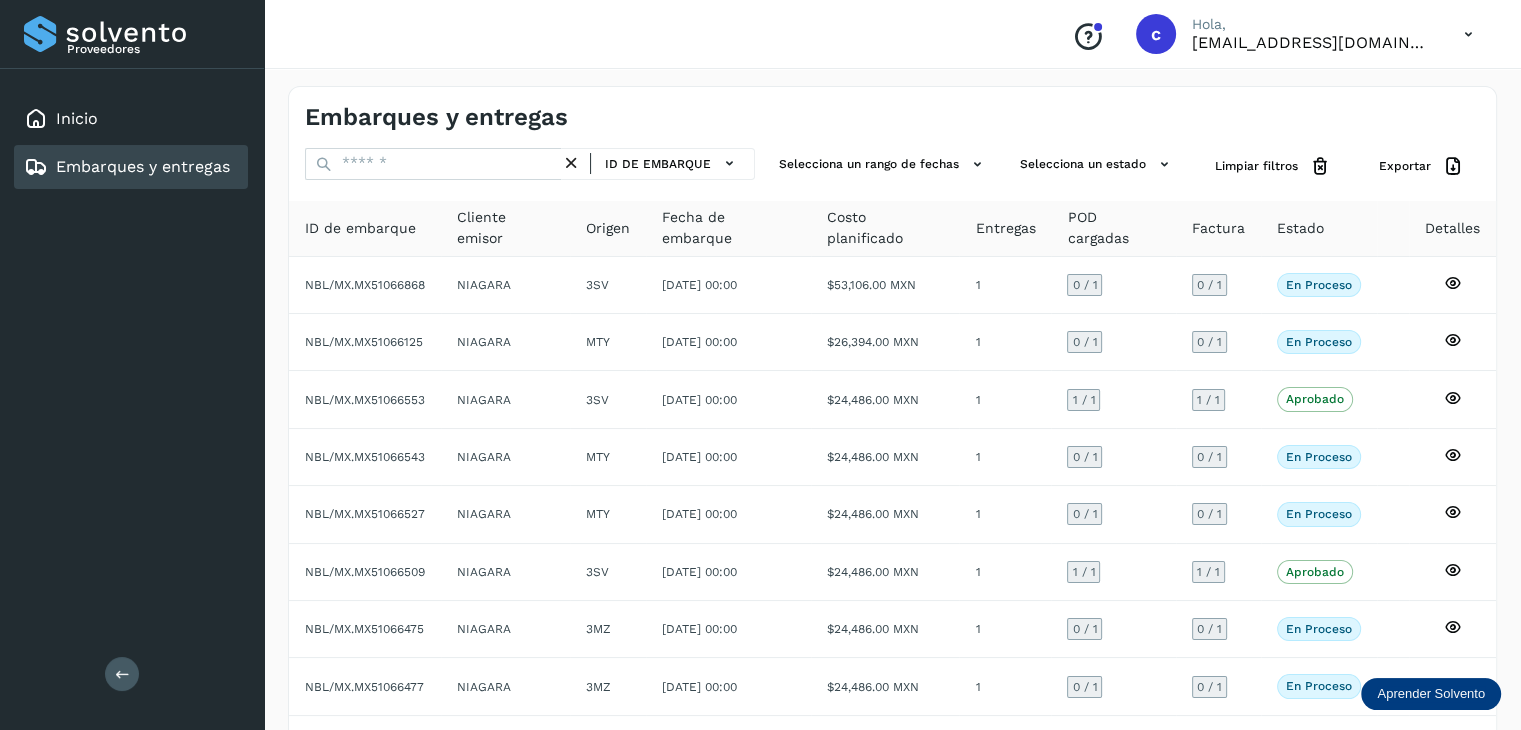 click at bounding box center [433, 164] 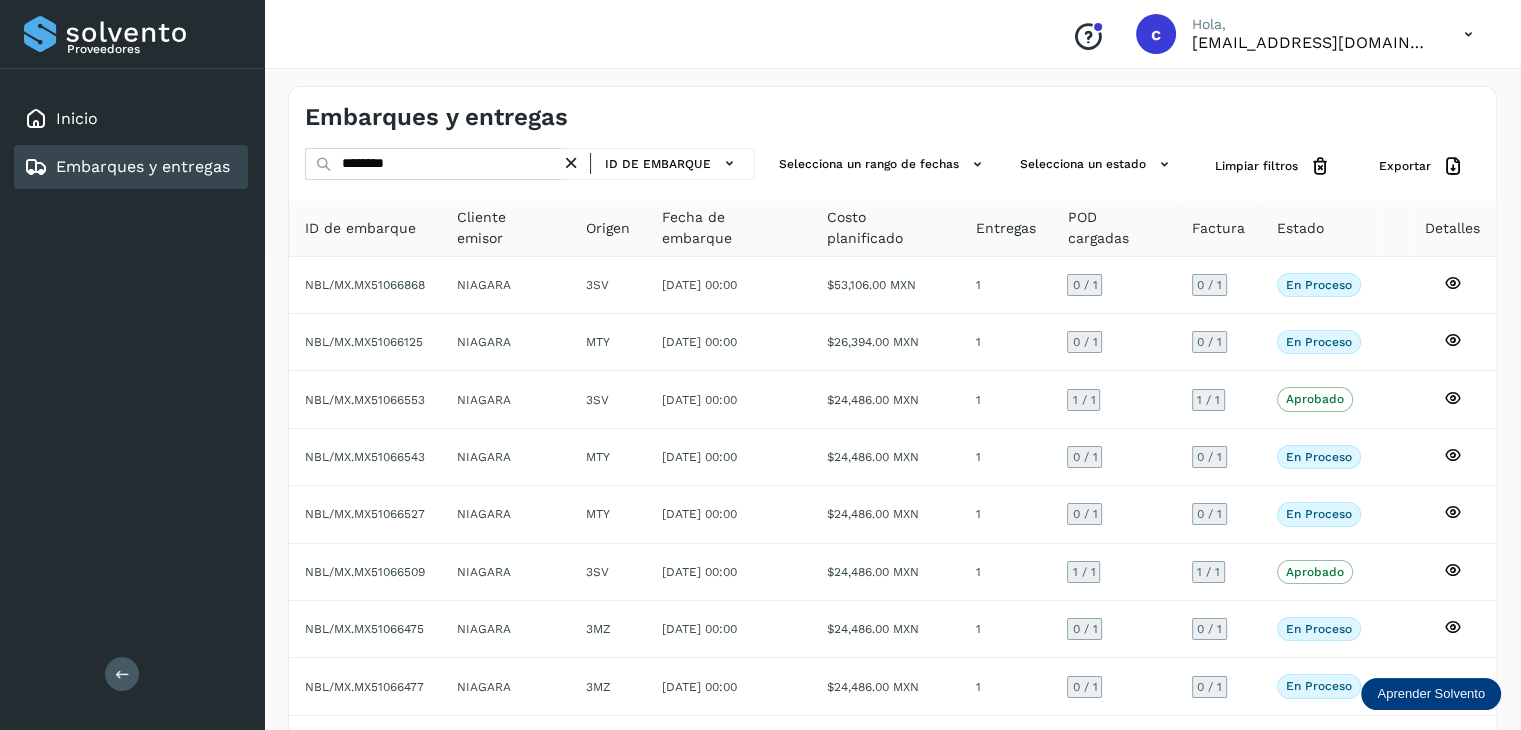 type on "********" 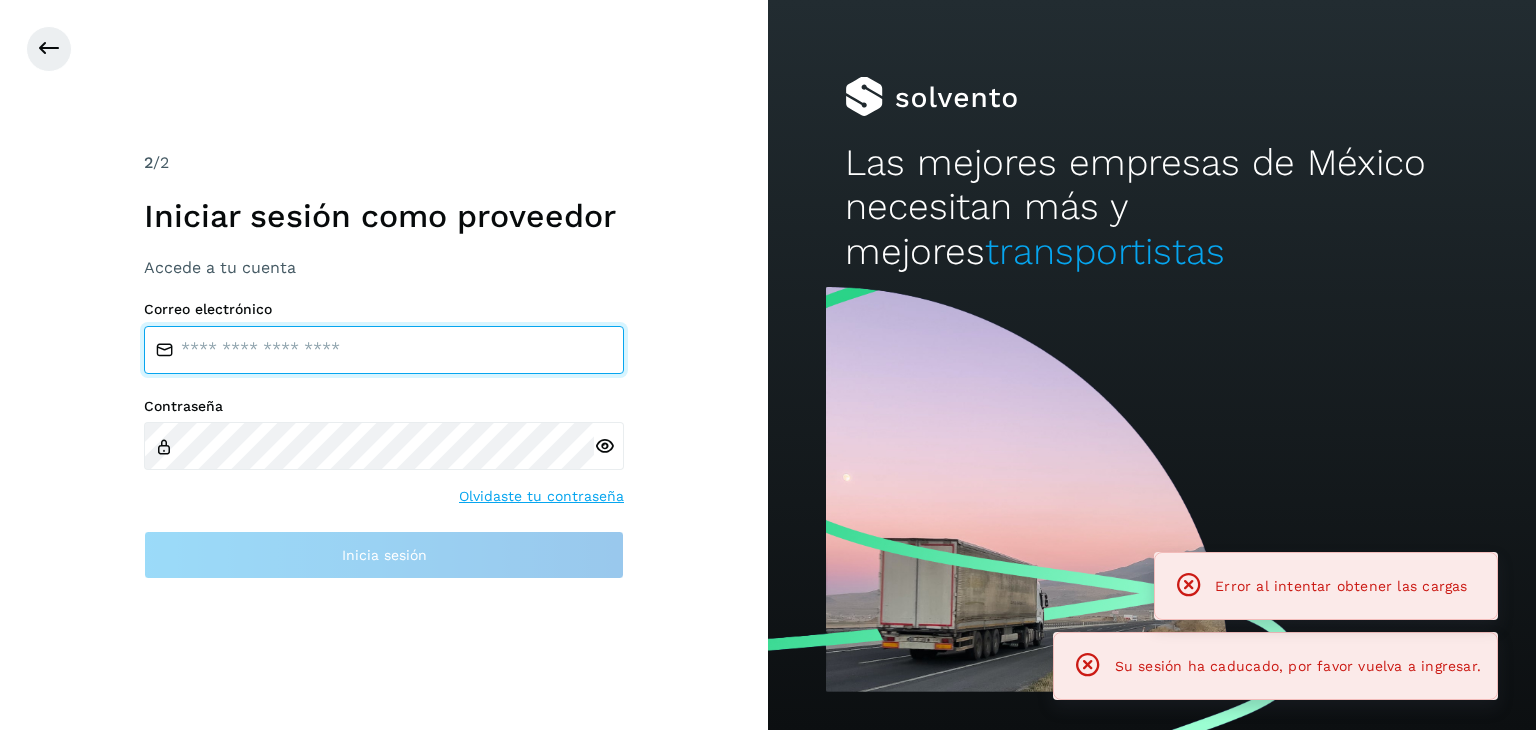type on "**********" 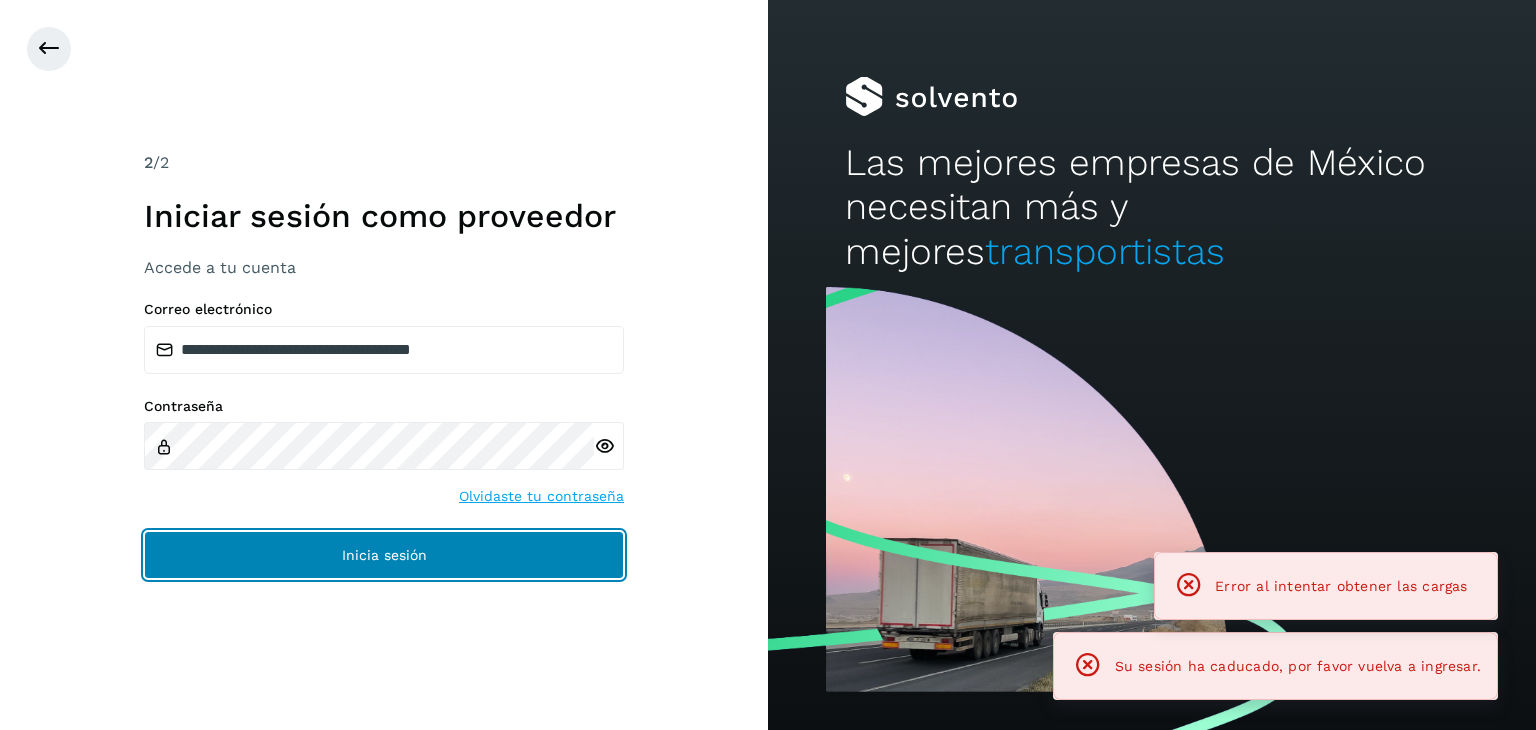 drag, startPoint x: 504, startPoint y: 541, endPoint x: 544, endPoint y: 536, distance: 40.311287 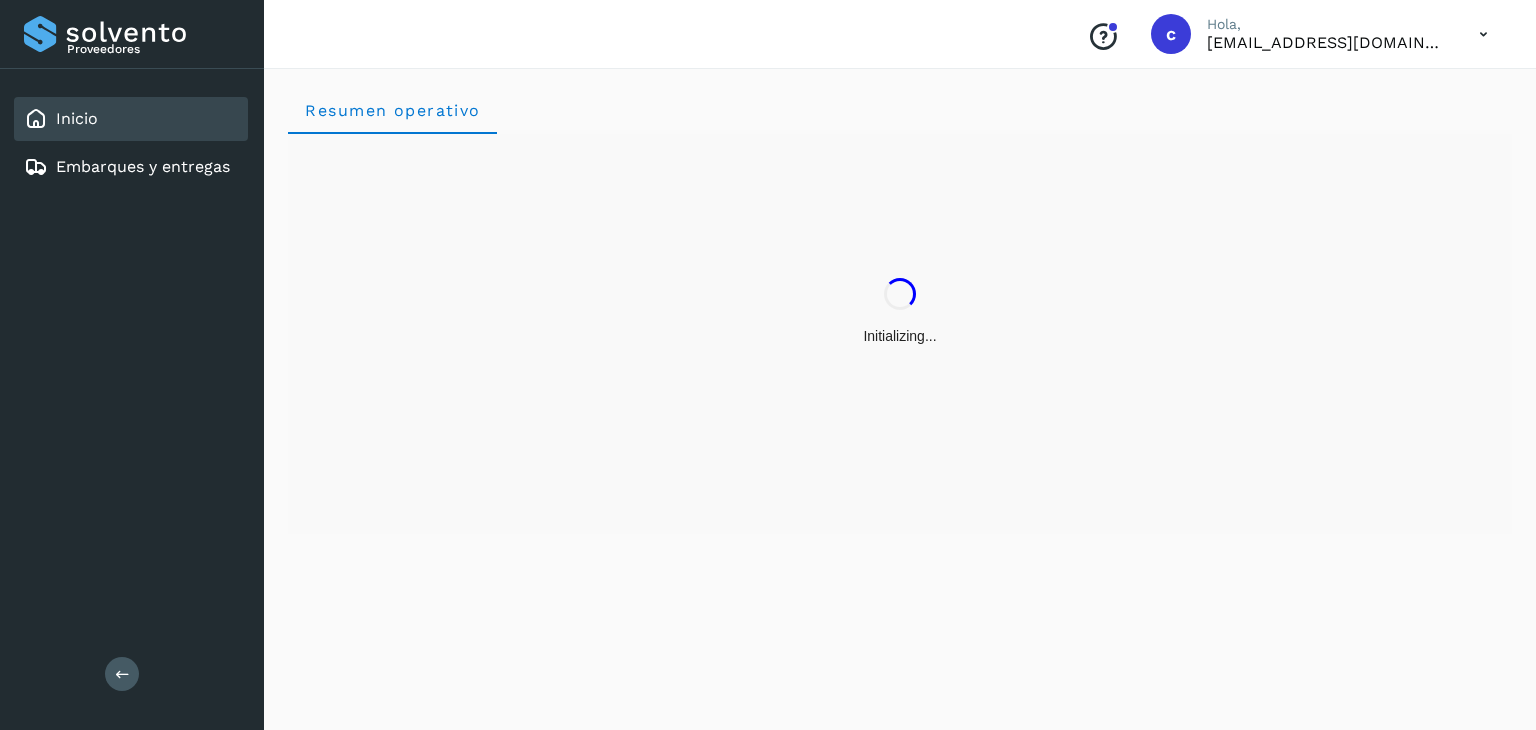 drag, startPoint x: 197, startPoint y: 165, endPoint x: 284, endPoint y: 141, distance: 90.24966 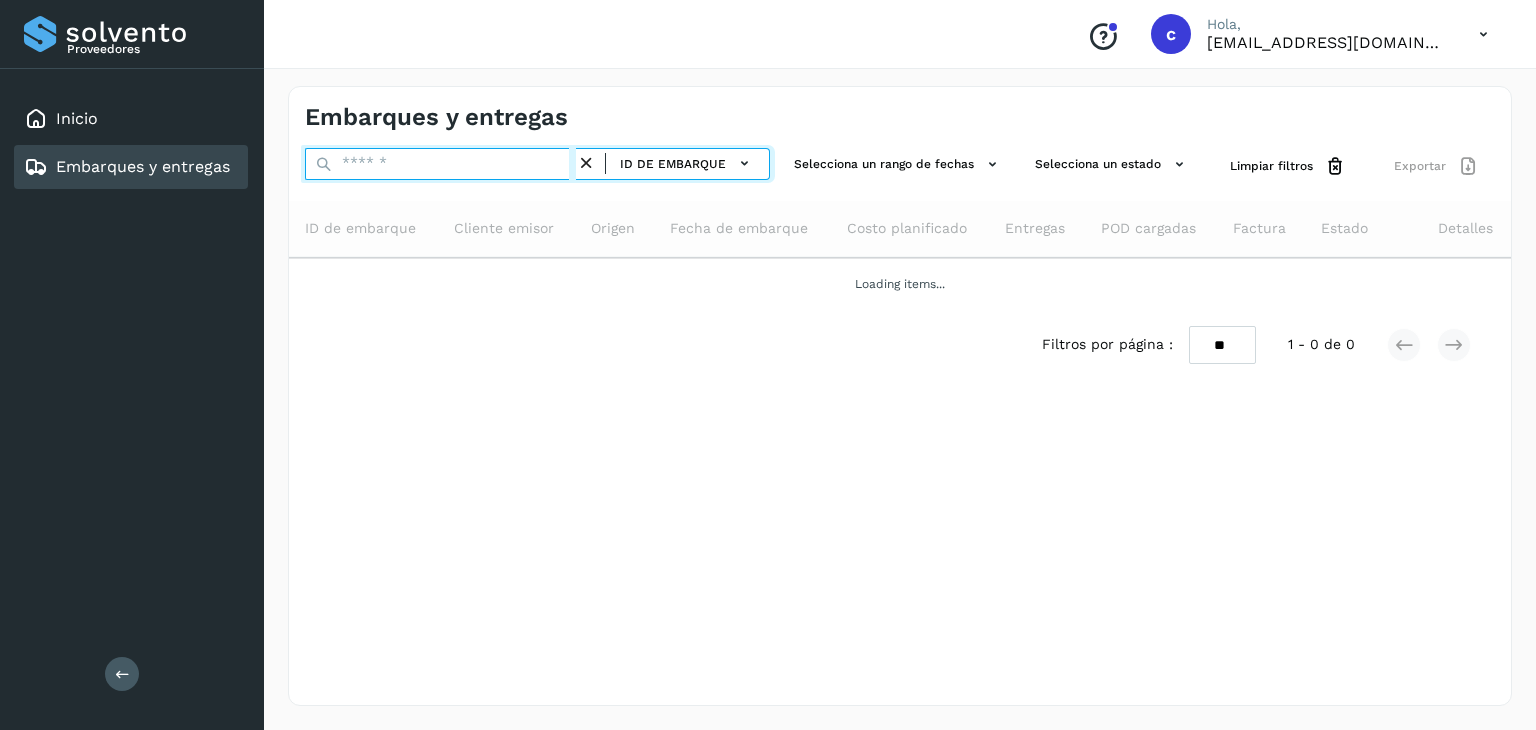 click at bounding box center [440, 164] 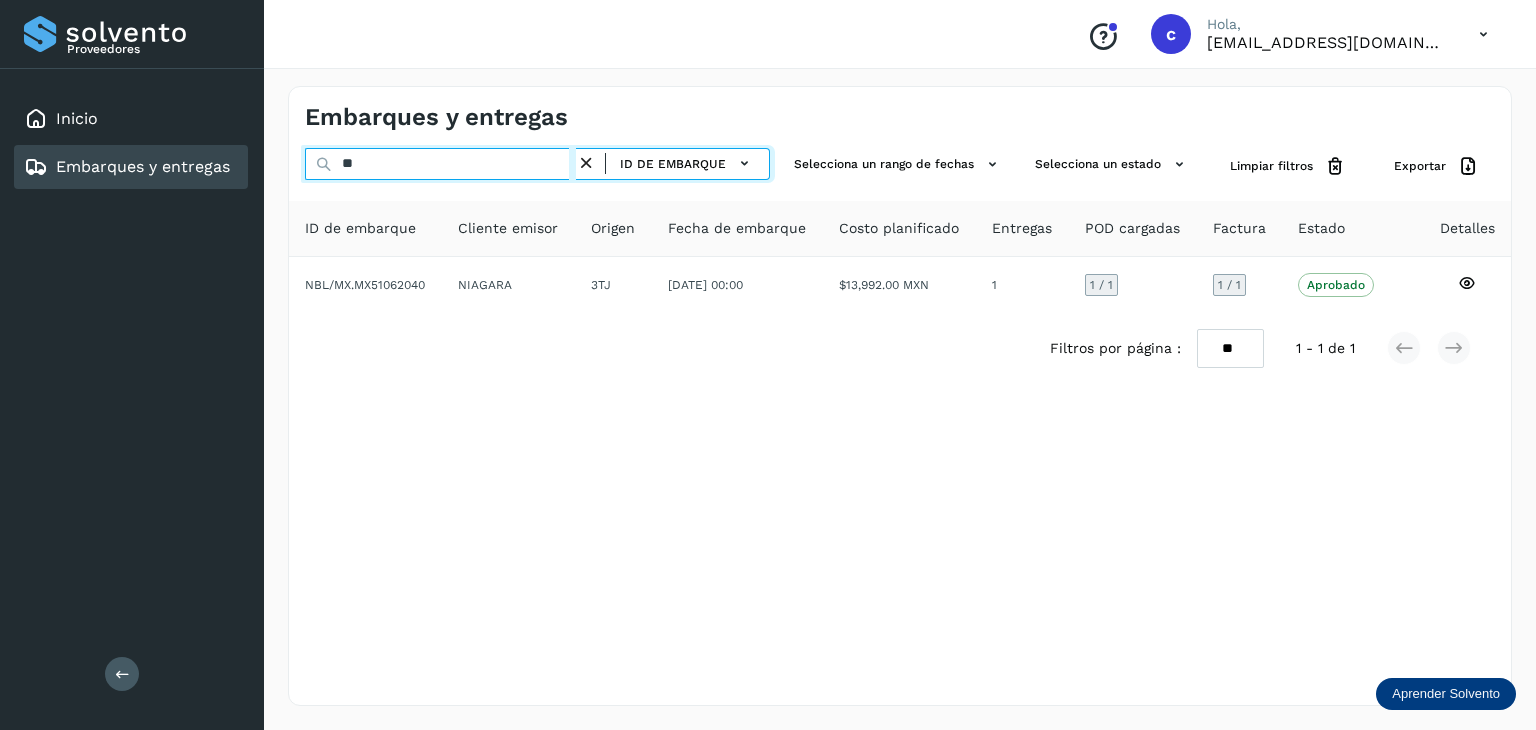 type on "*" 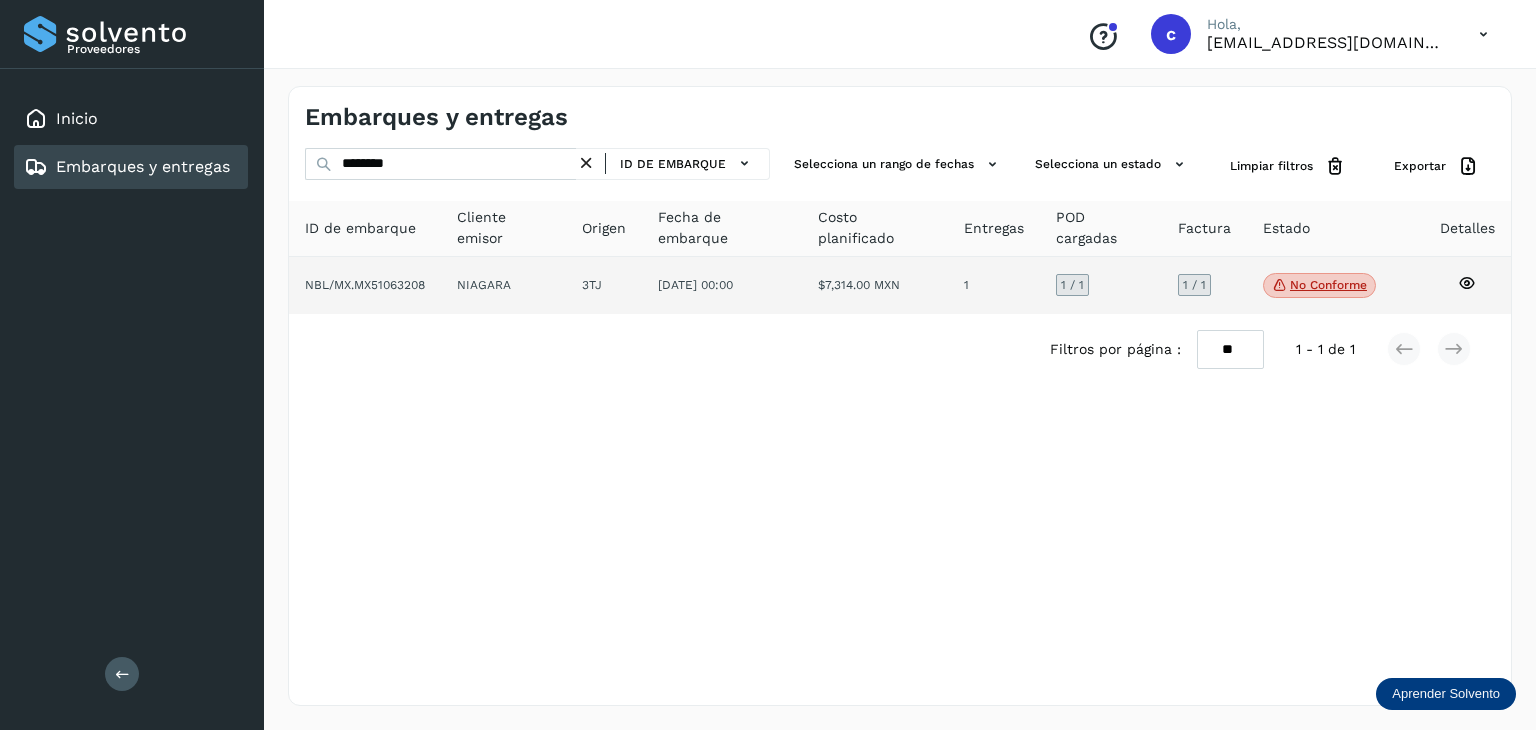 click on "No conforme" 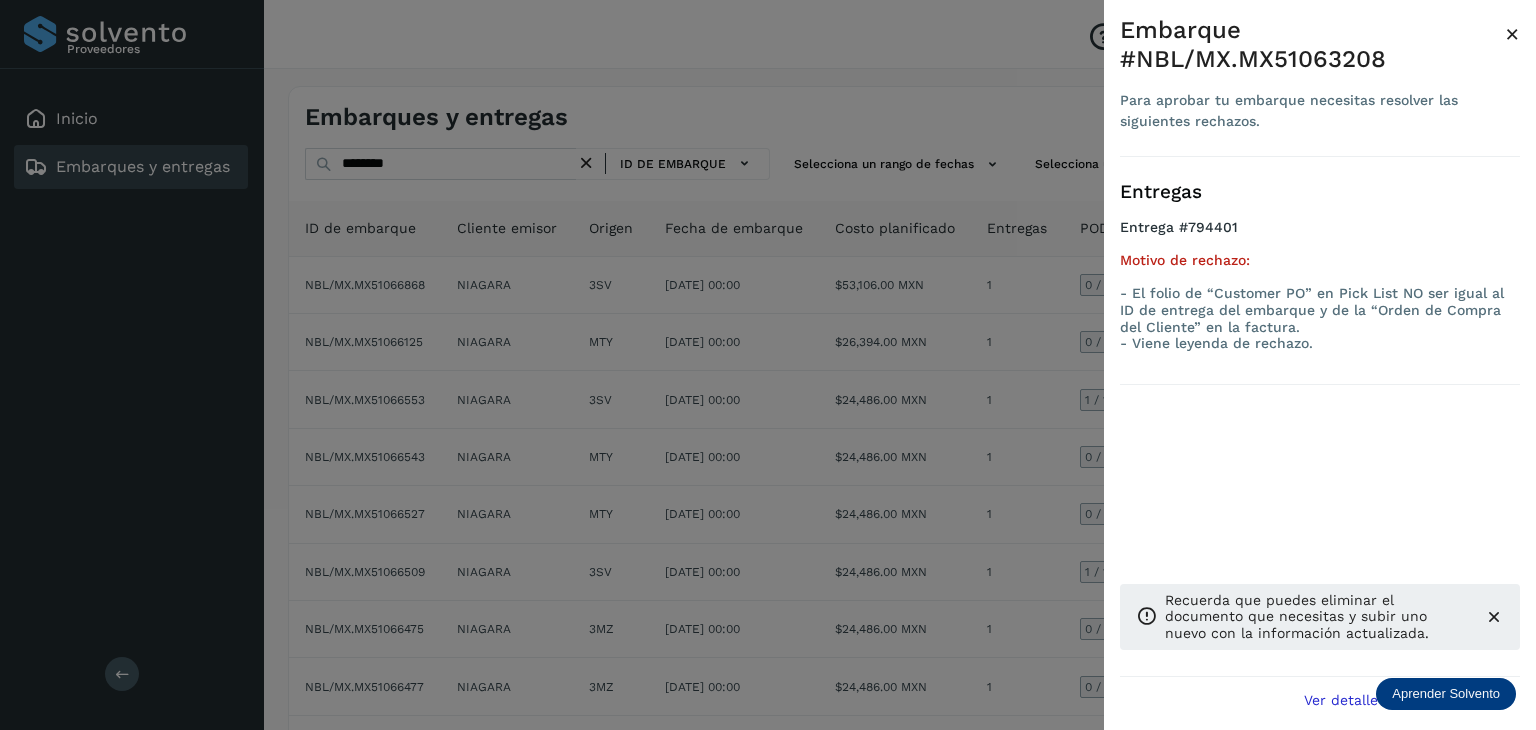click on "Entregas Entrega #794401 Motivo de rechazo: - El folio de “Customer PO” en Pick List NO ser igual al ID de entrega del embarque y de la “Orden de Compra del Cliente” en la factura. - Viene leyenda de rechazo. Recuerda que puedes eliminar el documento que necesitas y subir uno nuevo con la información actualizada." at bounding box center [1320, 417] 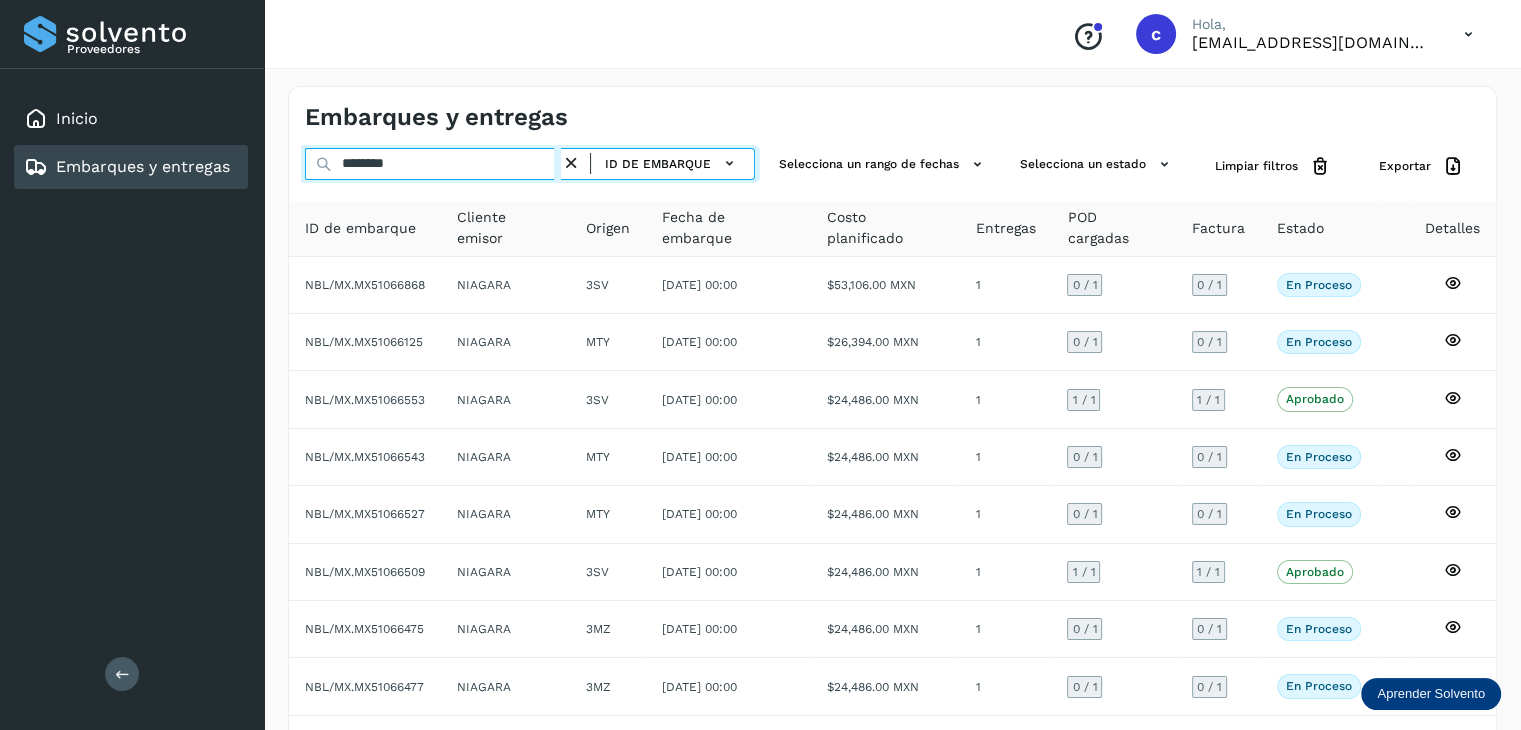 click on "********" at bounding box center (433, 164) 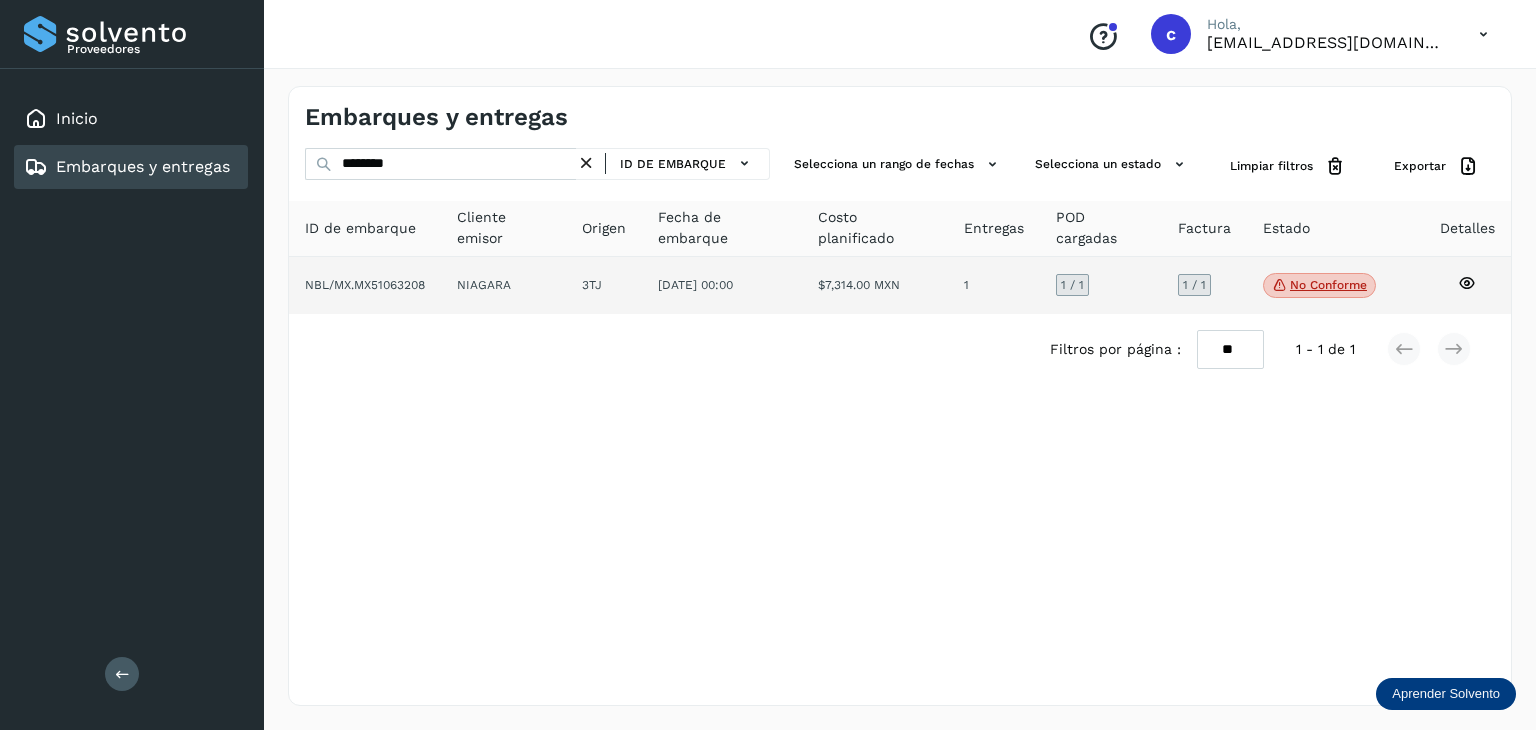 click on "No conforme" 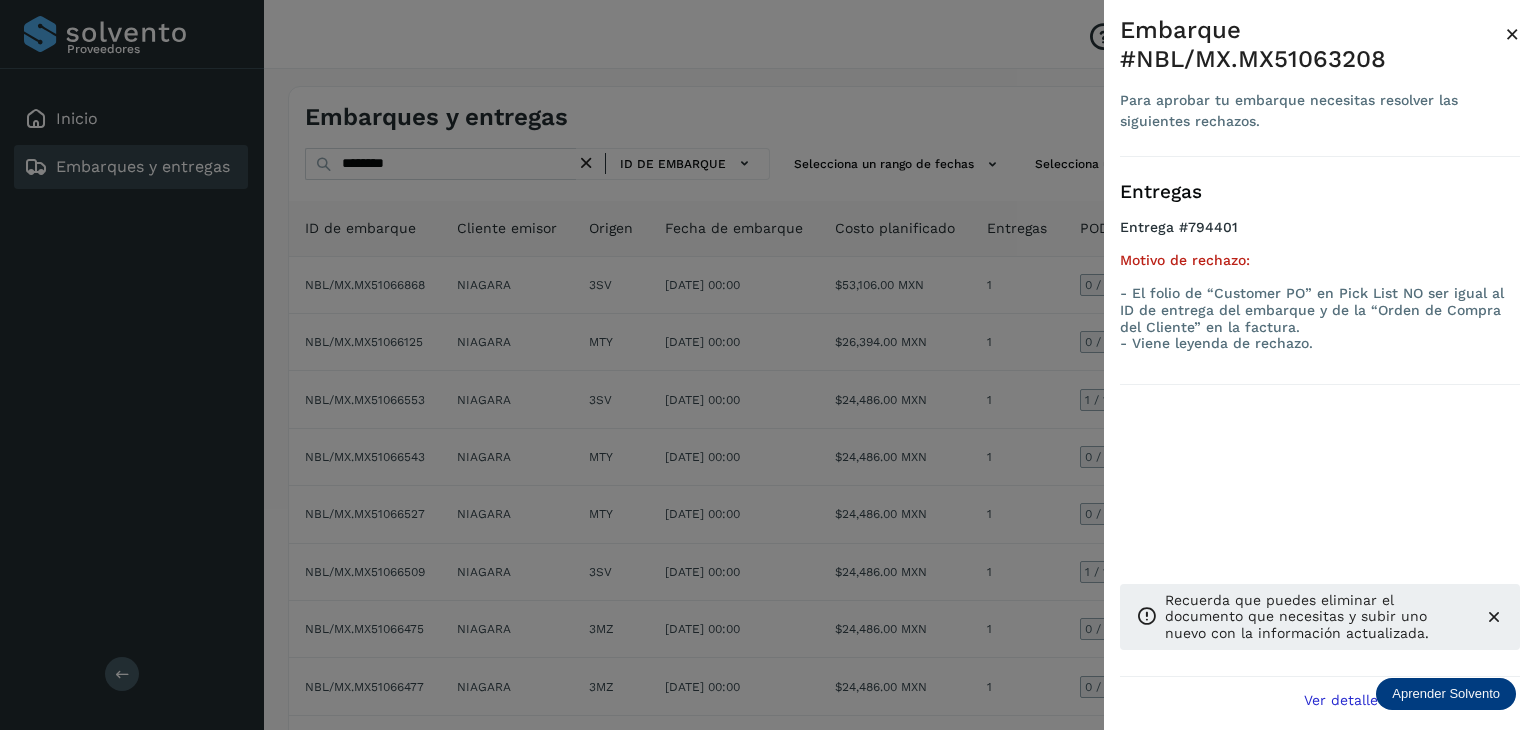 drag, startPoint x: 1279, startPoint y: 186, endPoint x: 1275, endPoint y: 196, distance: 10.770329 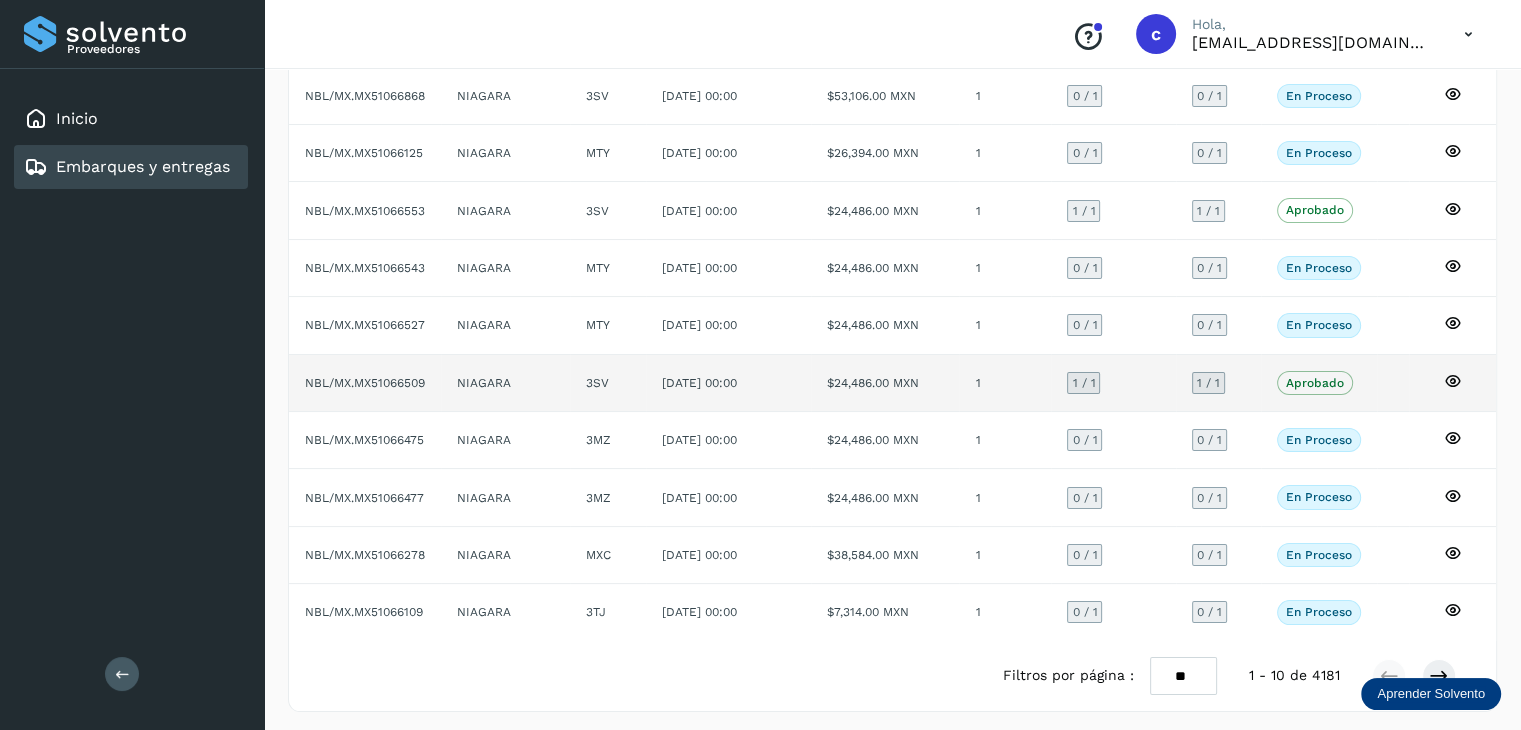 scroll, scrollTop: 0, scrollLeft: 0, axis: both 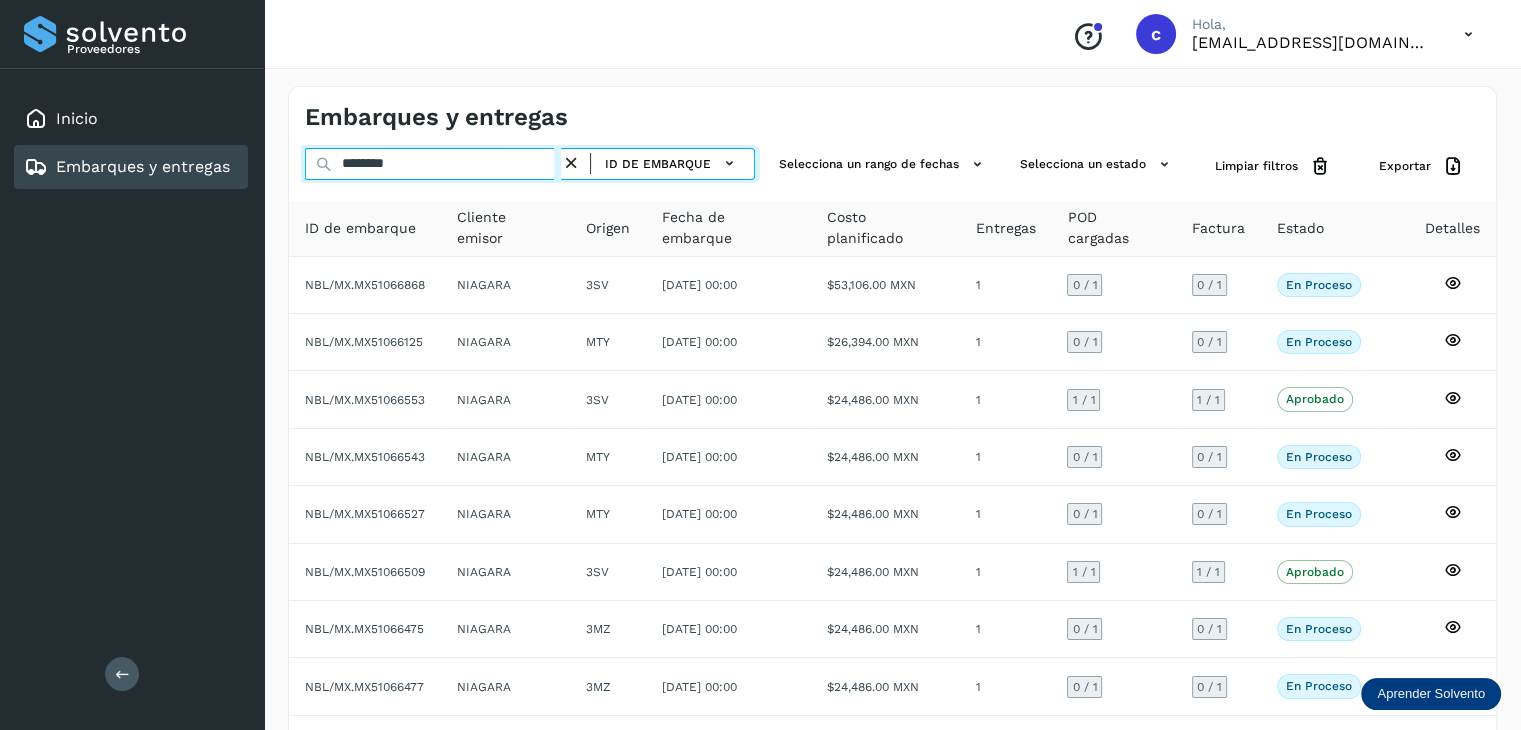 click on "********" at bounding box center (433, 164) 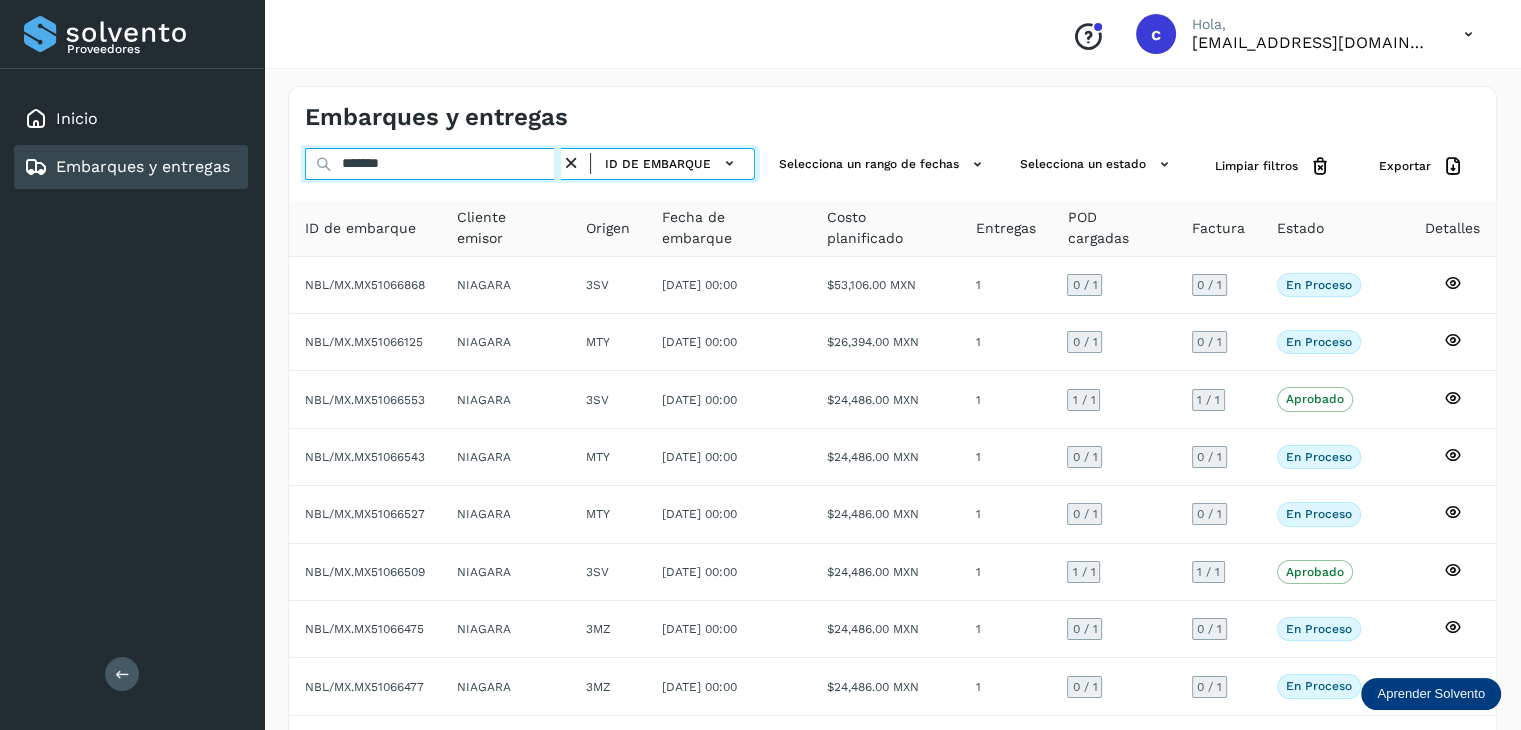type on "********" 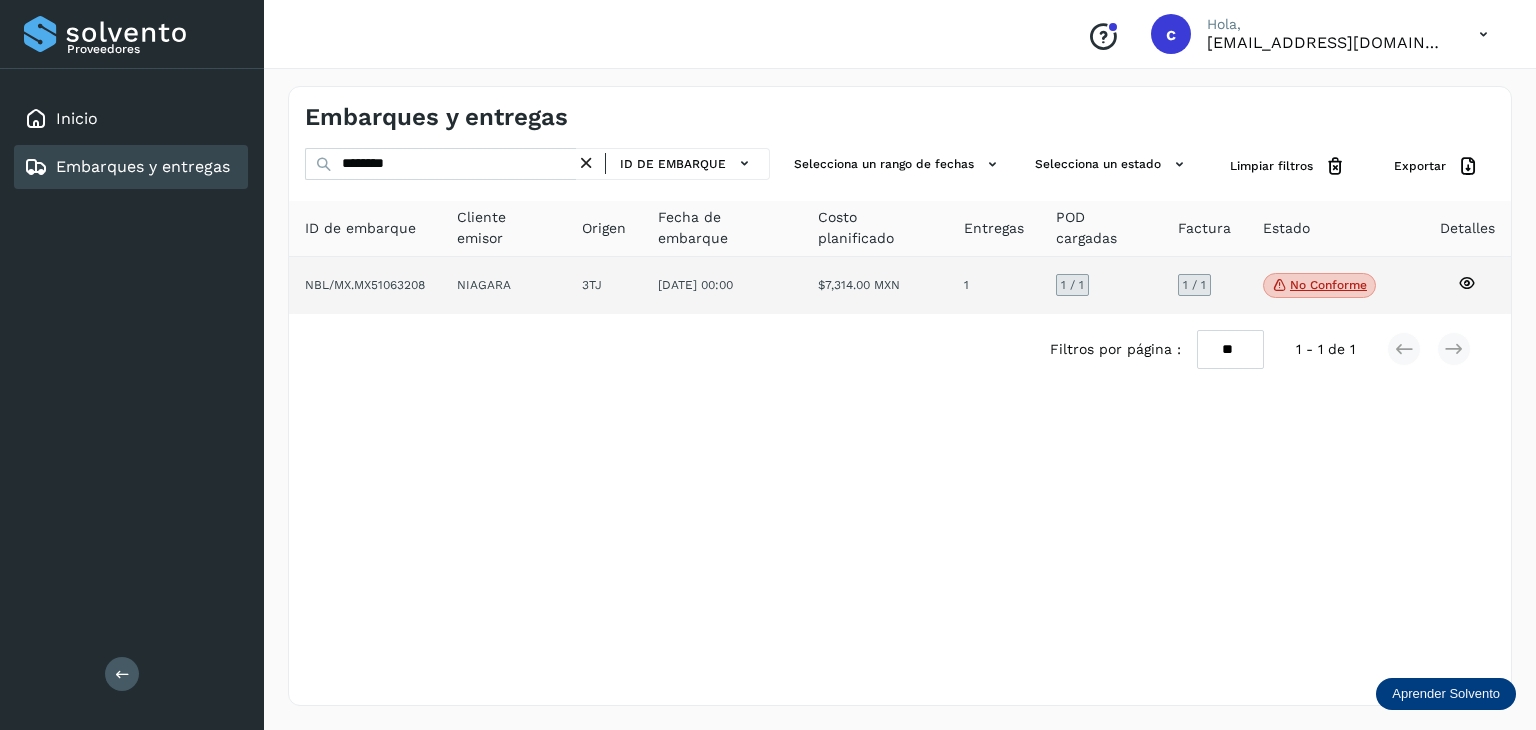 click on "No conforme" 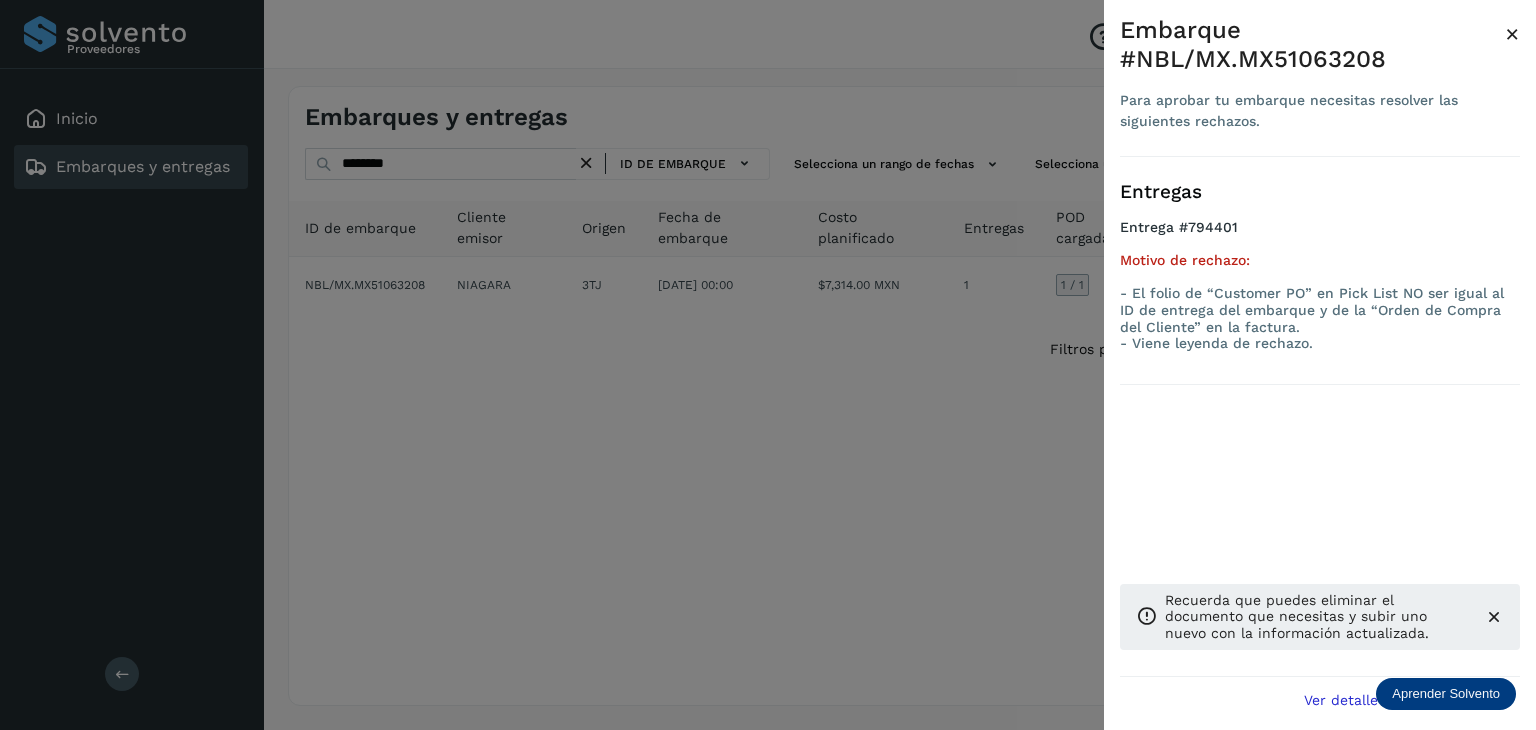 drag, startPoint x: 895, startPoint y: 385, endPoint x: 866, endPoint y: 365, distance: 35.22783 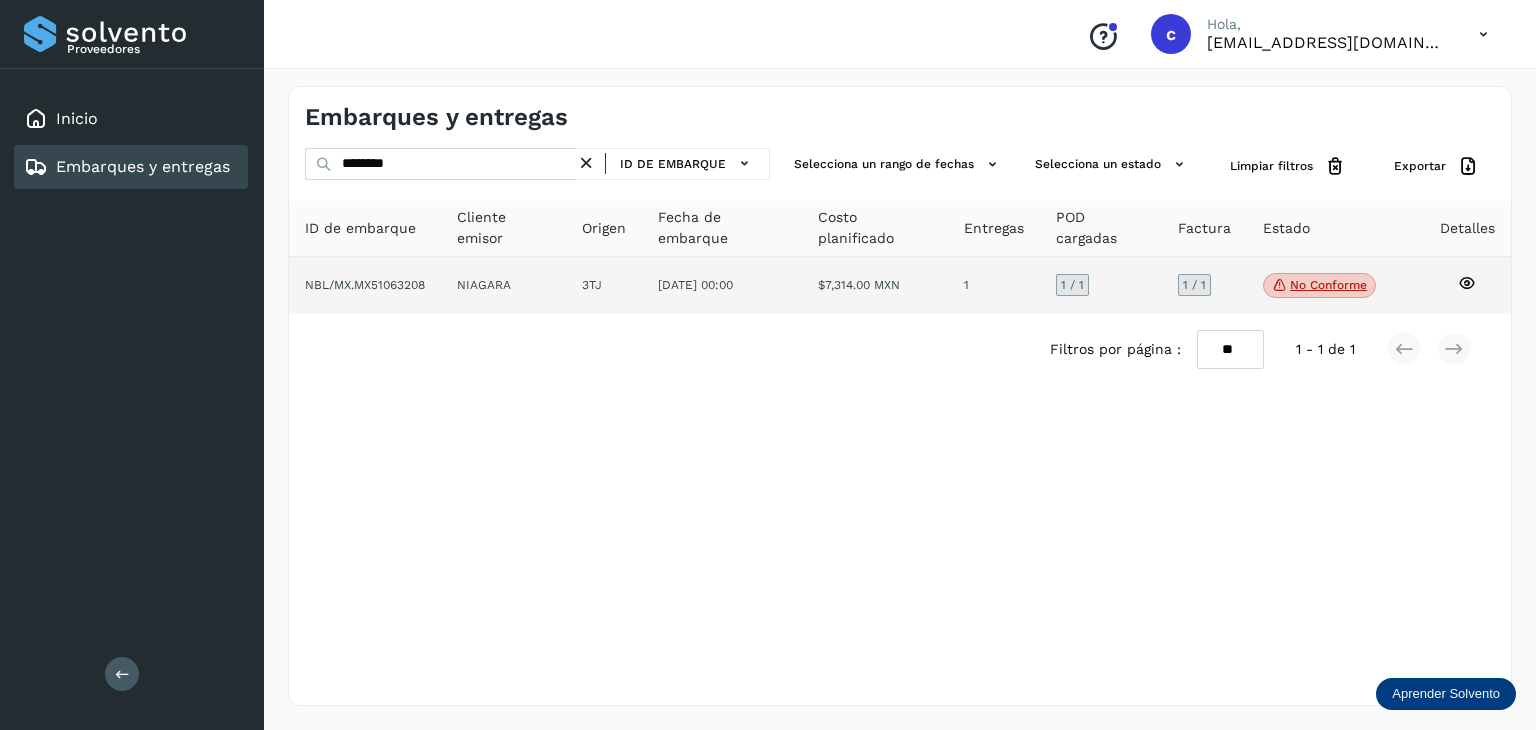 click 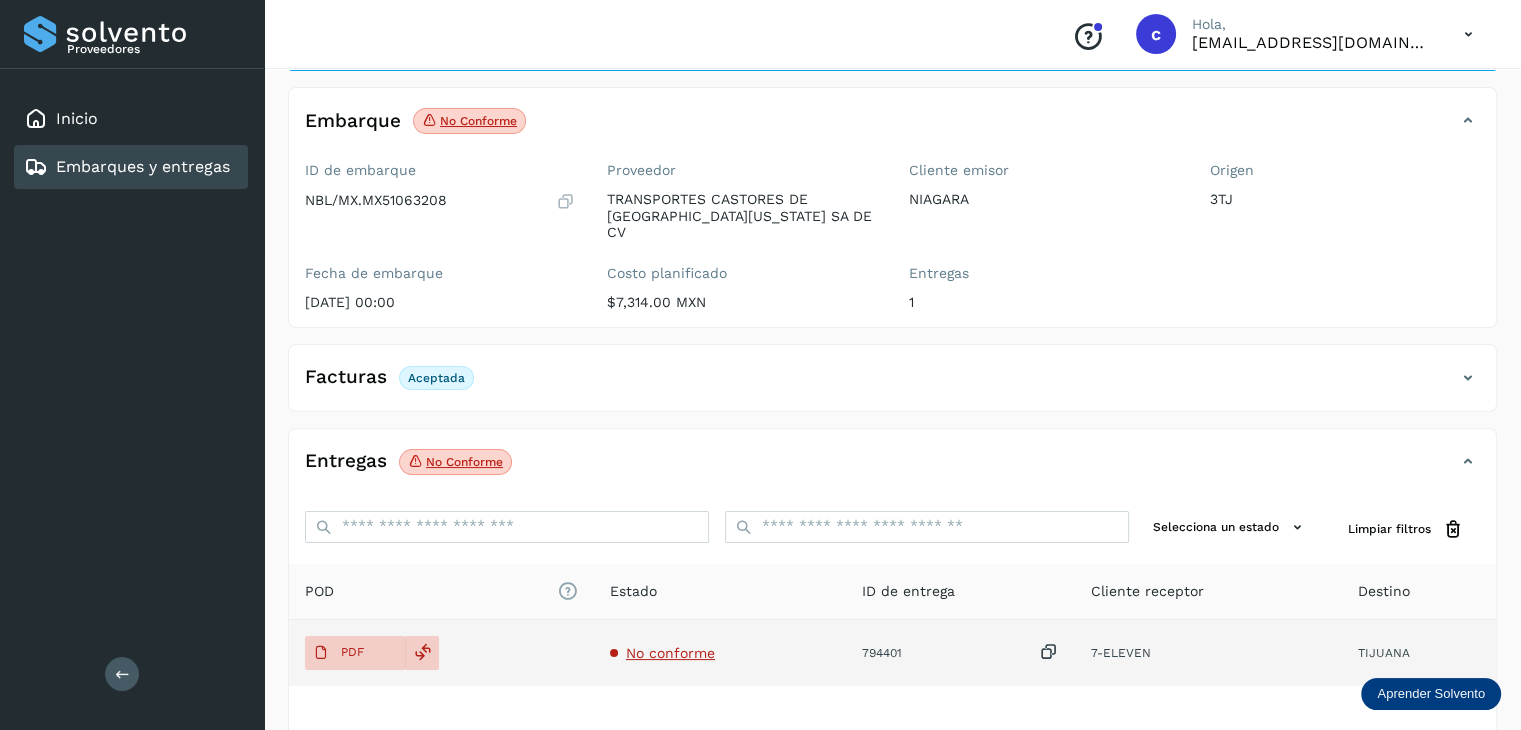 scroll, scrollTop: 0, scrollLeft: 0, axis: both 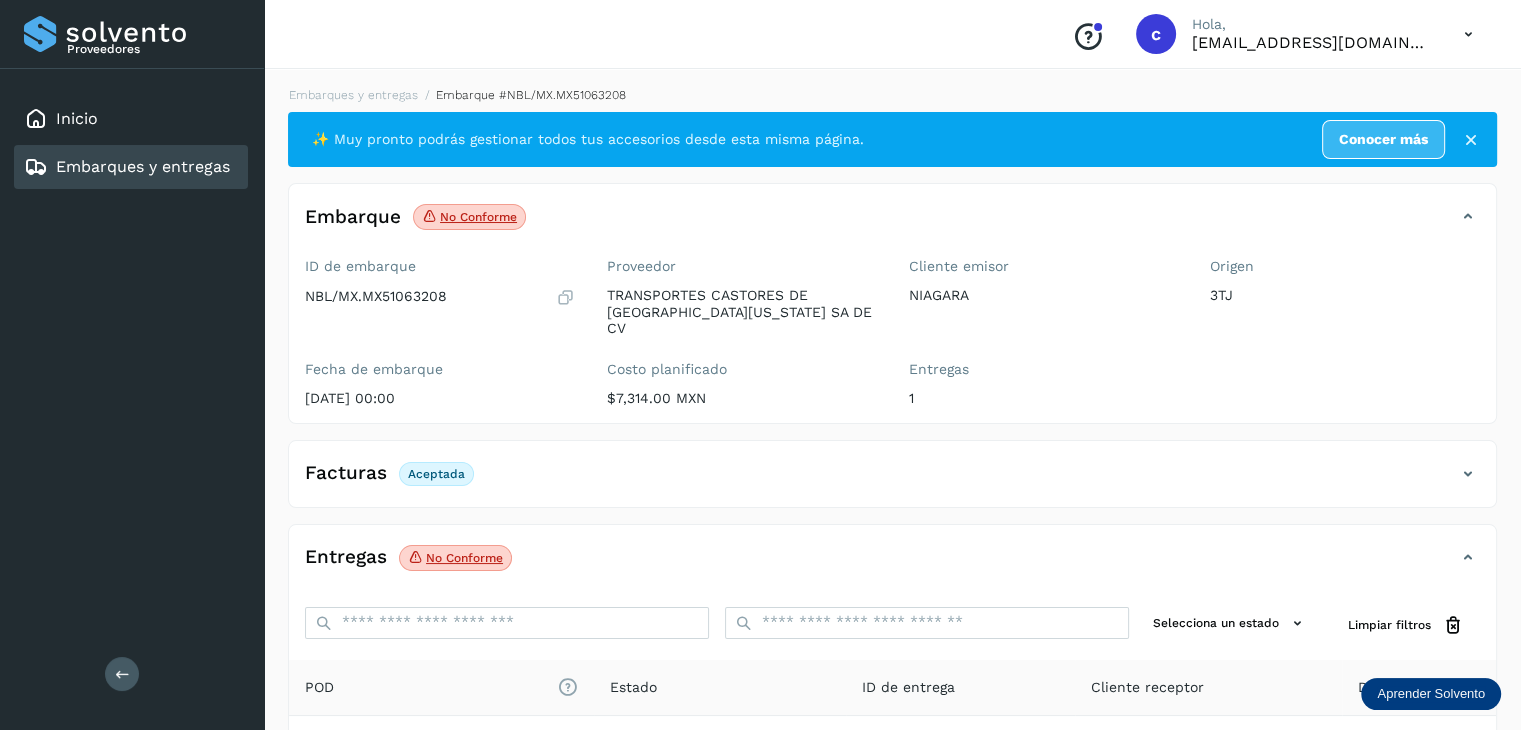click on "Embarques y entregas" at bounding box center [143, 166] 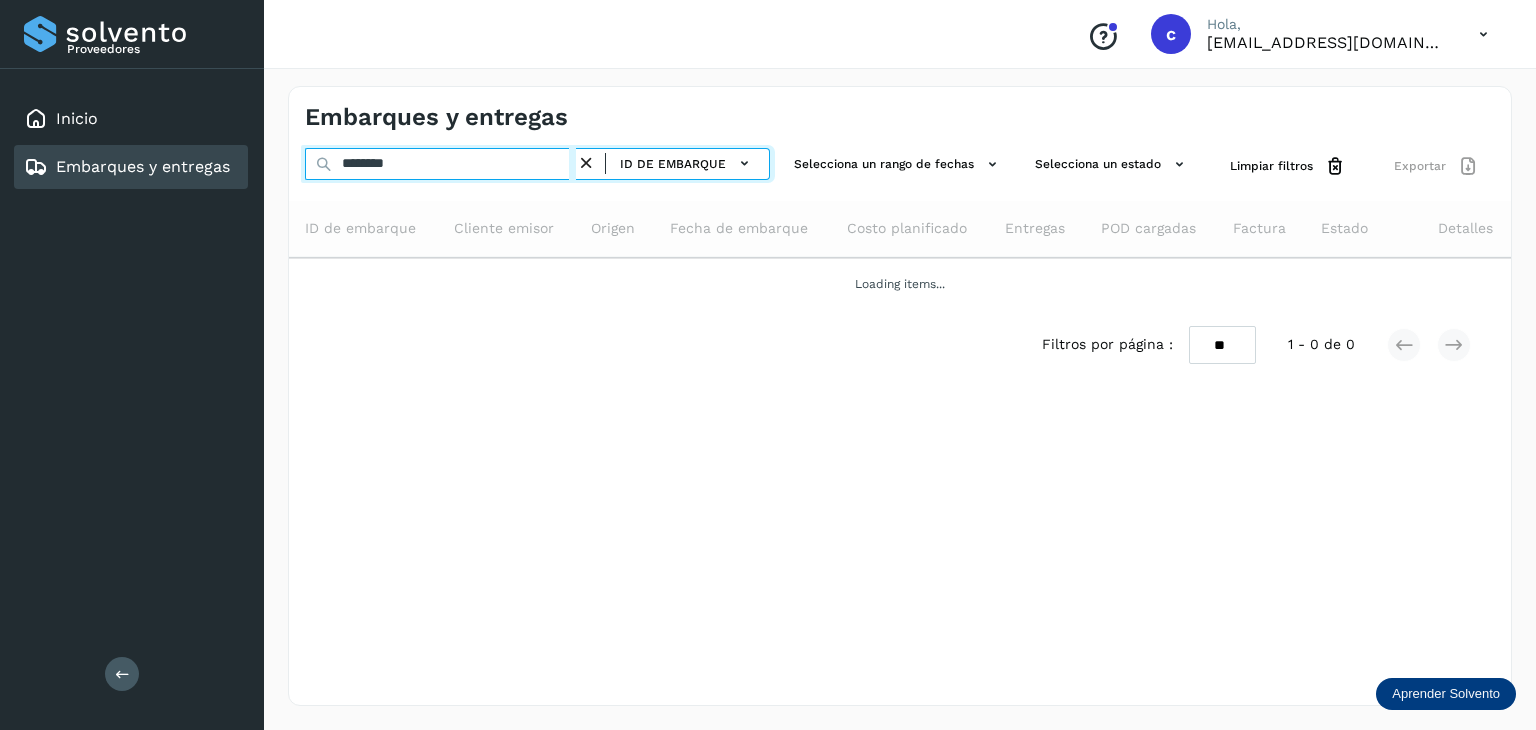 drag, startPoint x: 416, startPoint y: 169, endPoint x: 249, endPoint y: 149, distance: 168.19334 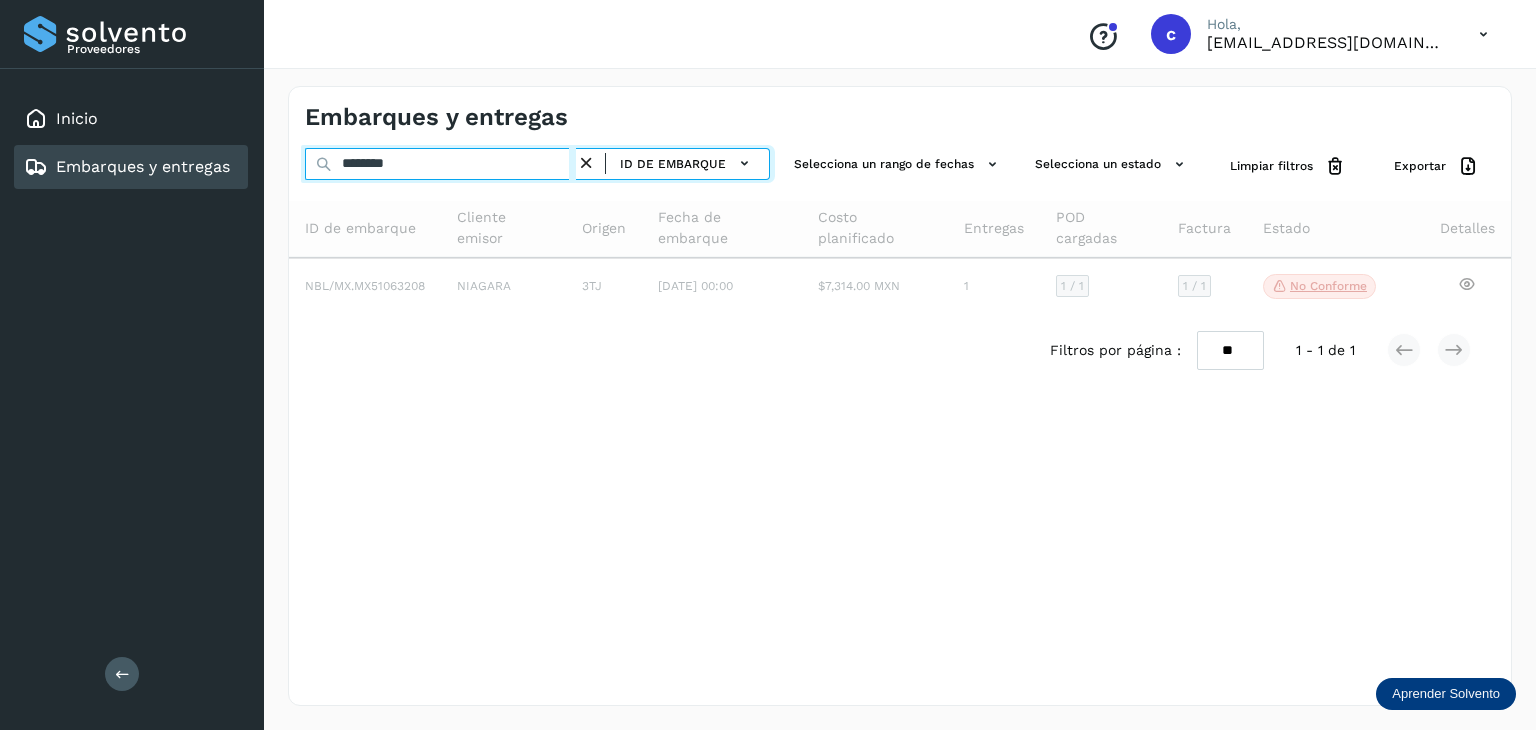 type on "********" 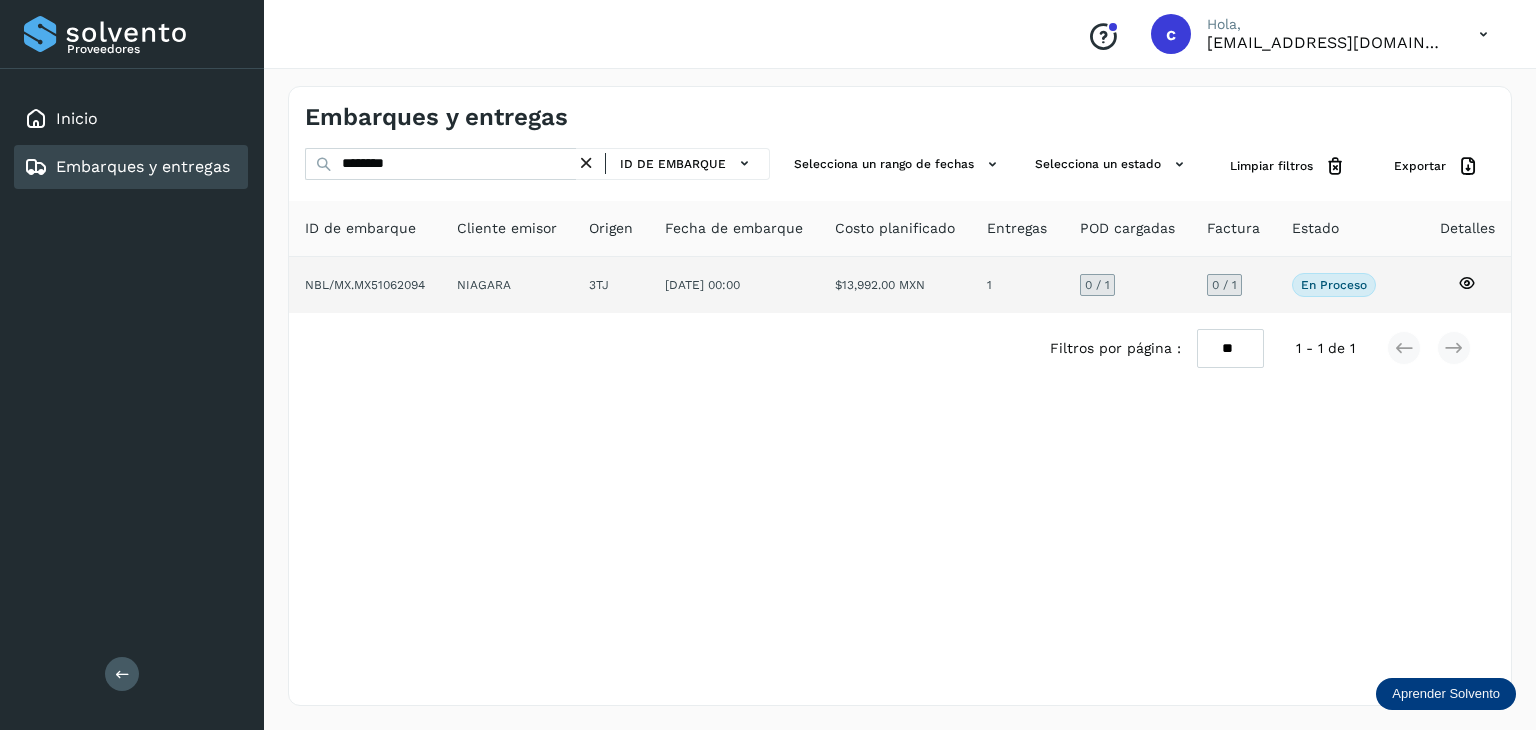 click 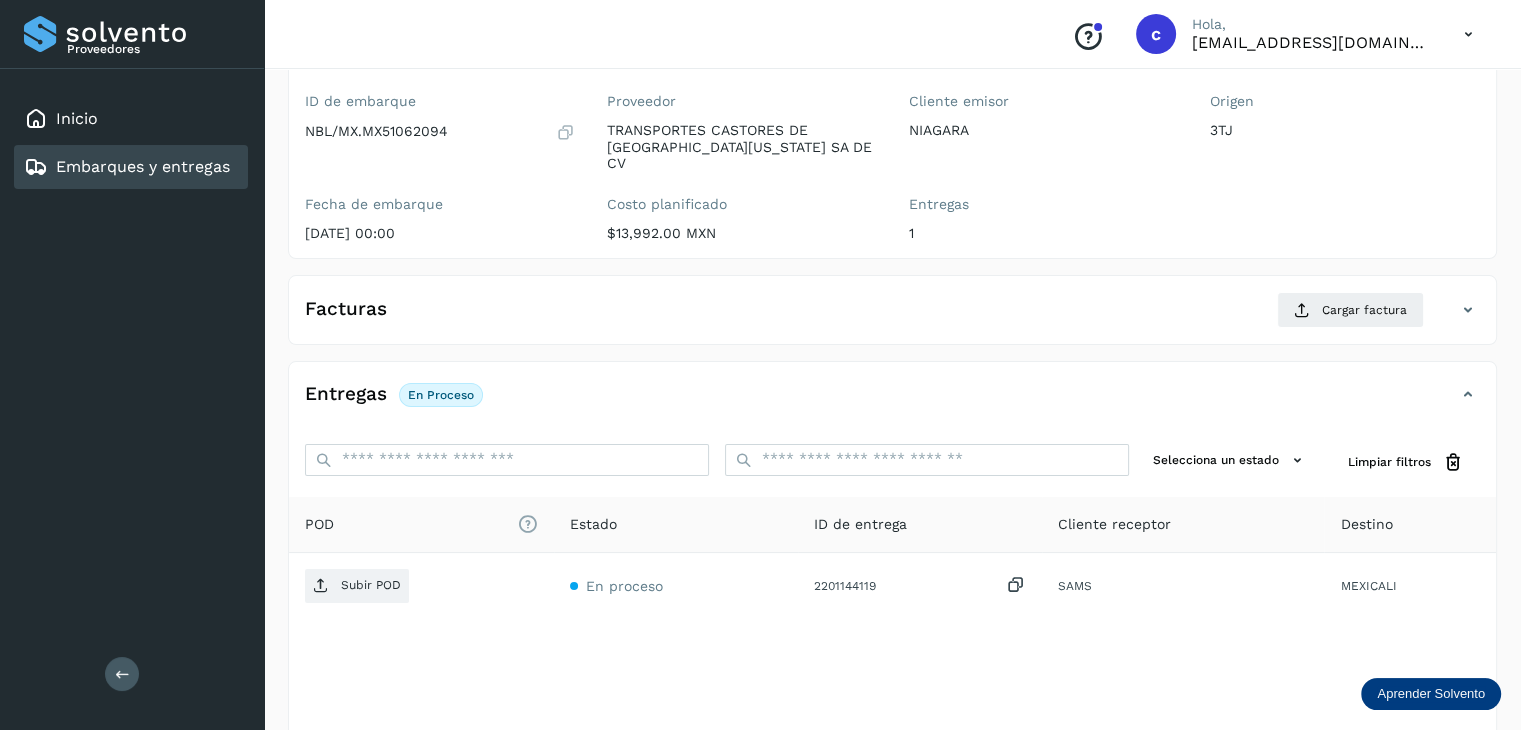 scroll, scrollTop: 131, scrollLeft: 0, axis: vertical 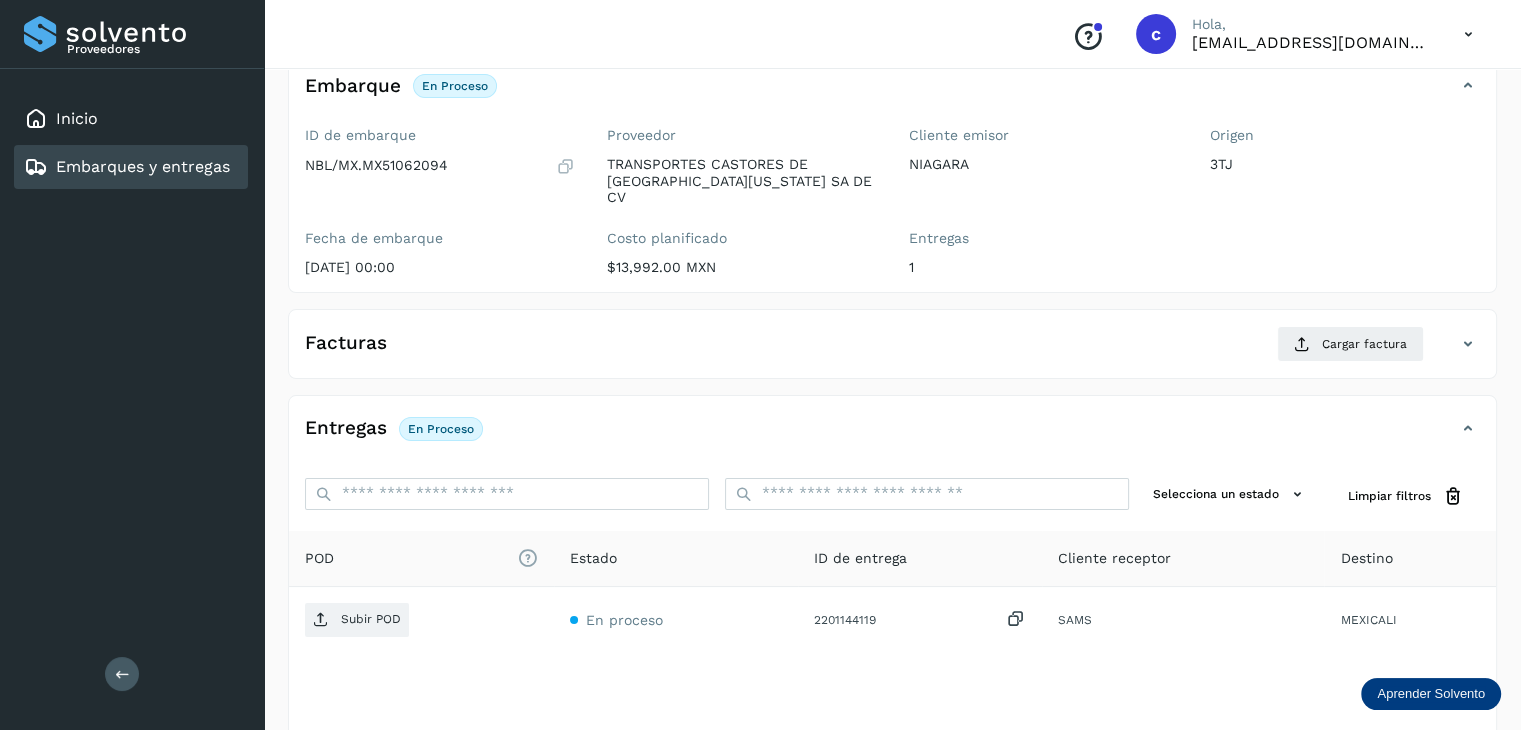 click on "Embarques y entregas" at bounding box center [143, 166] 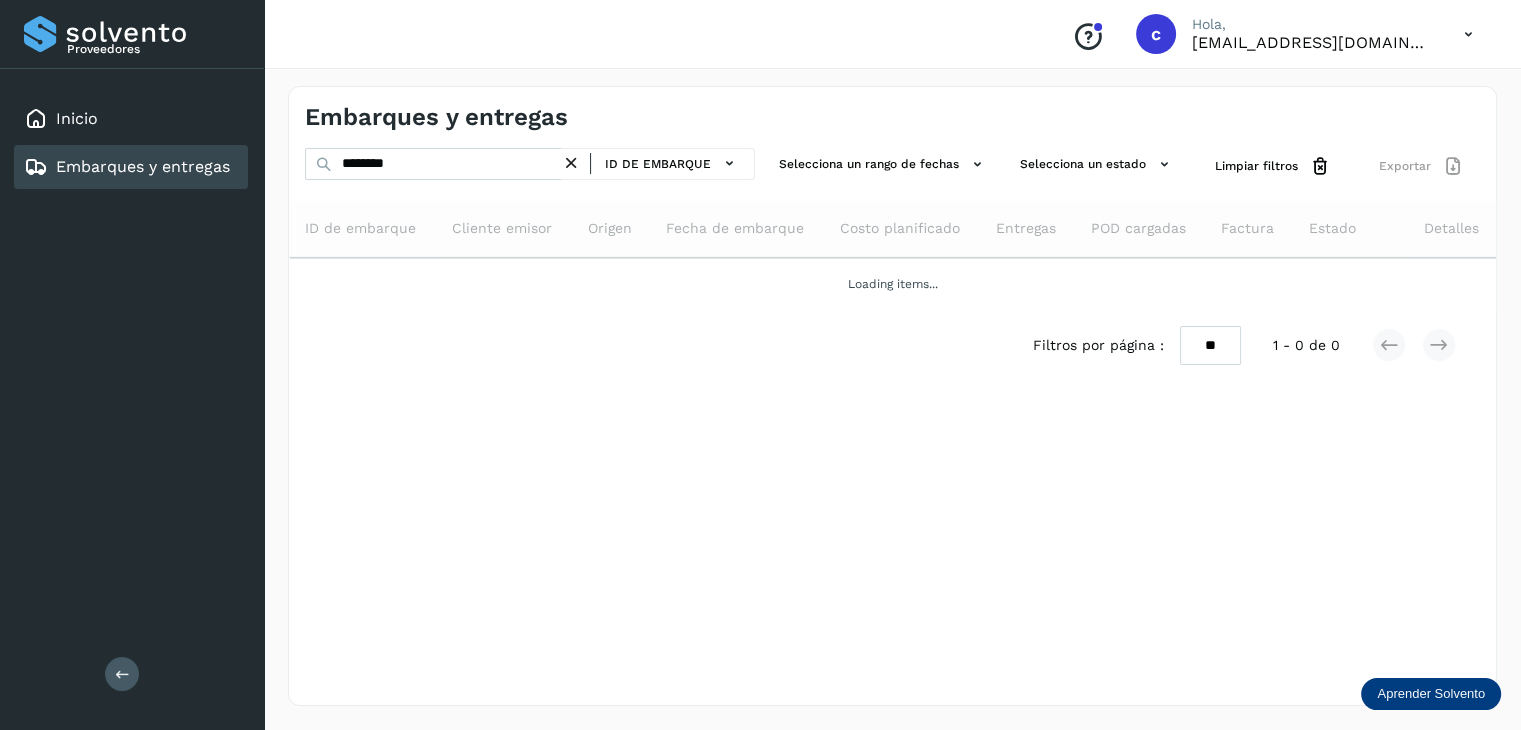 scroll, scrollTop: 0, scrollLeft: 0, axis: both 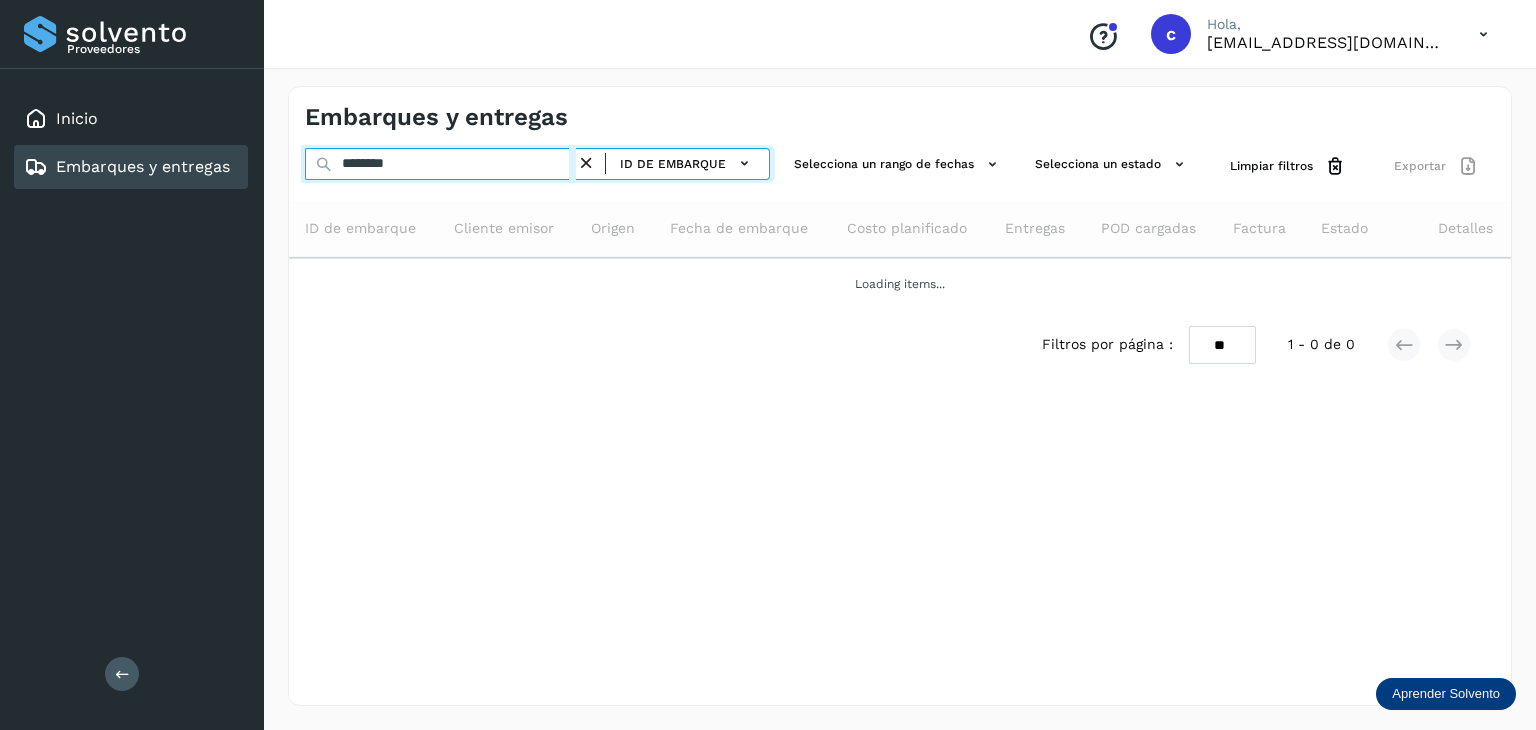 drag, startPoint x: 336, startPoint y: 153, endPoint x: 326, endPoint y: 151, distance: 10.198039 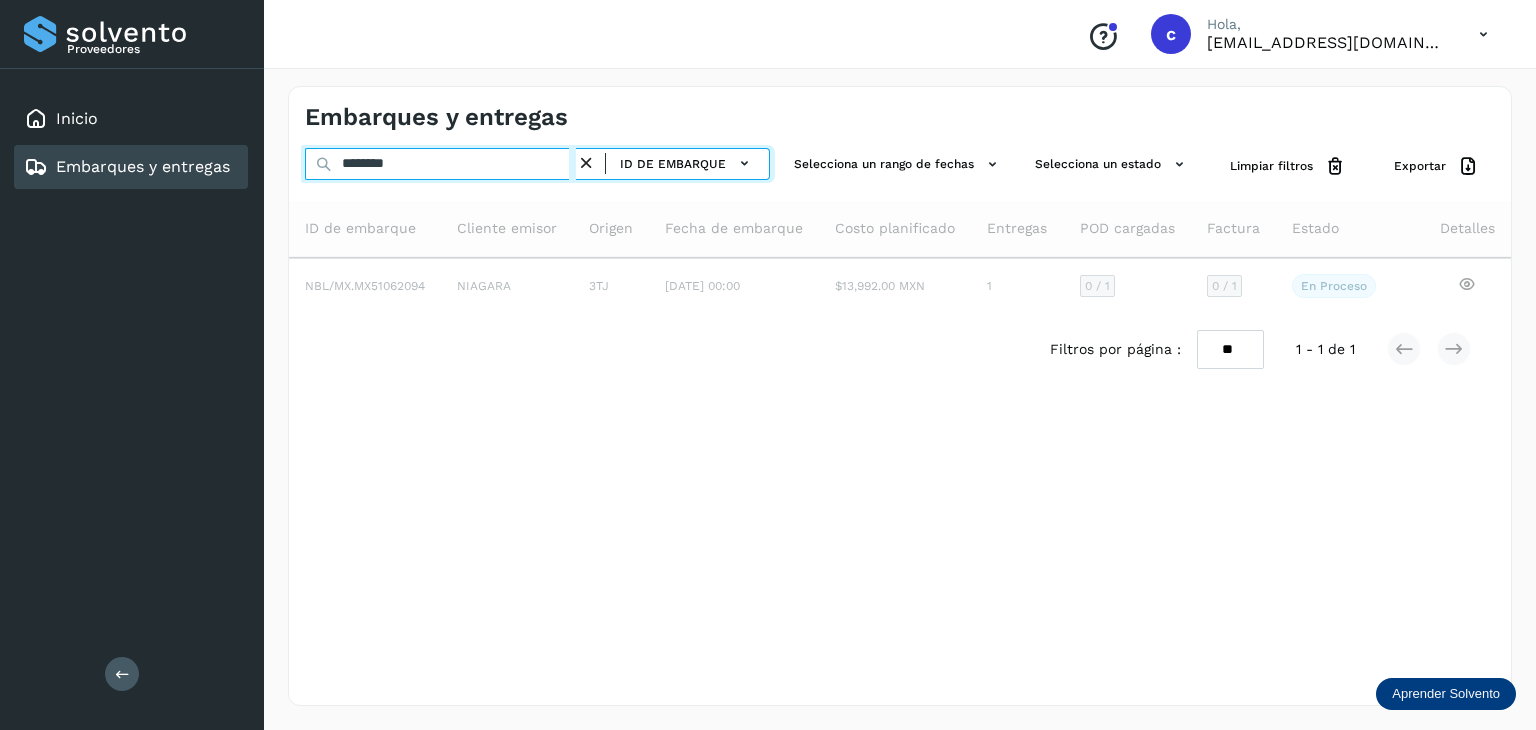 type on "********" 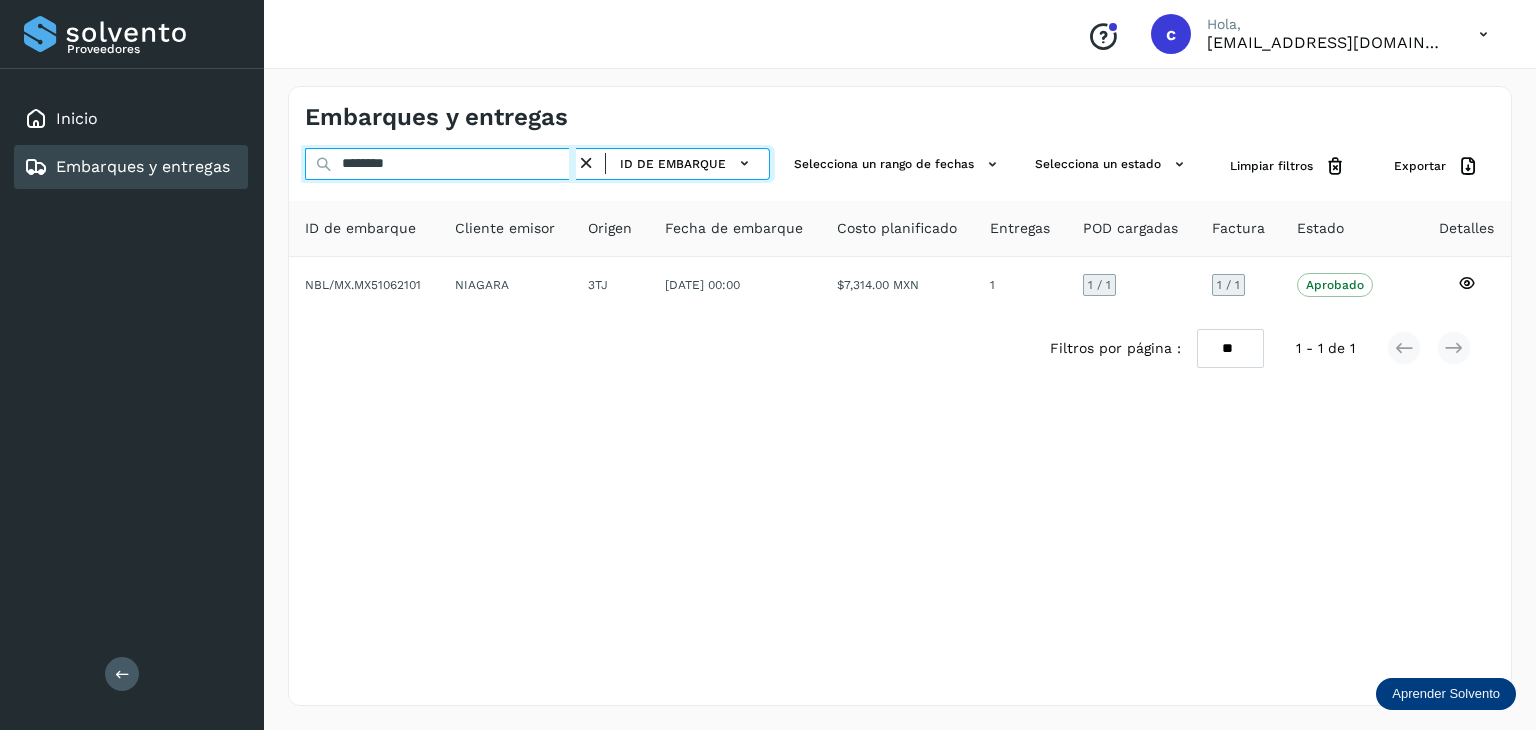 drag, startPoint x: 266, startPoint y: 151, endPoint x: 88, endPoint y: 144, distance: 178.13759 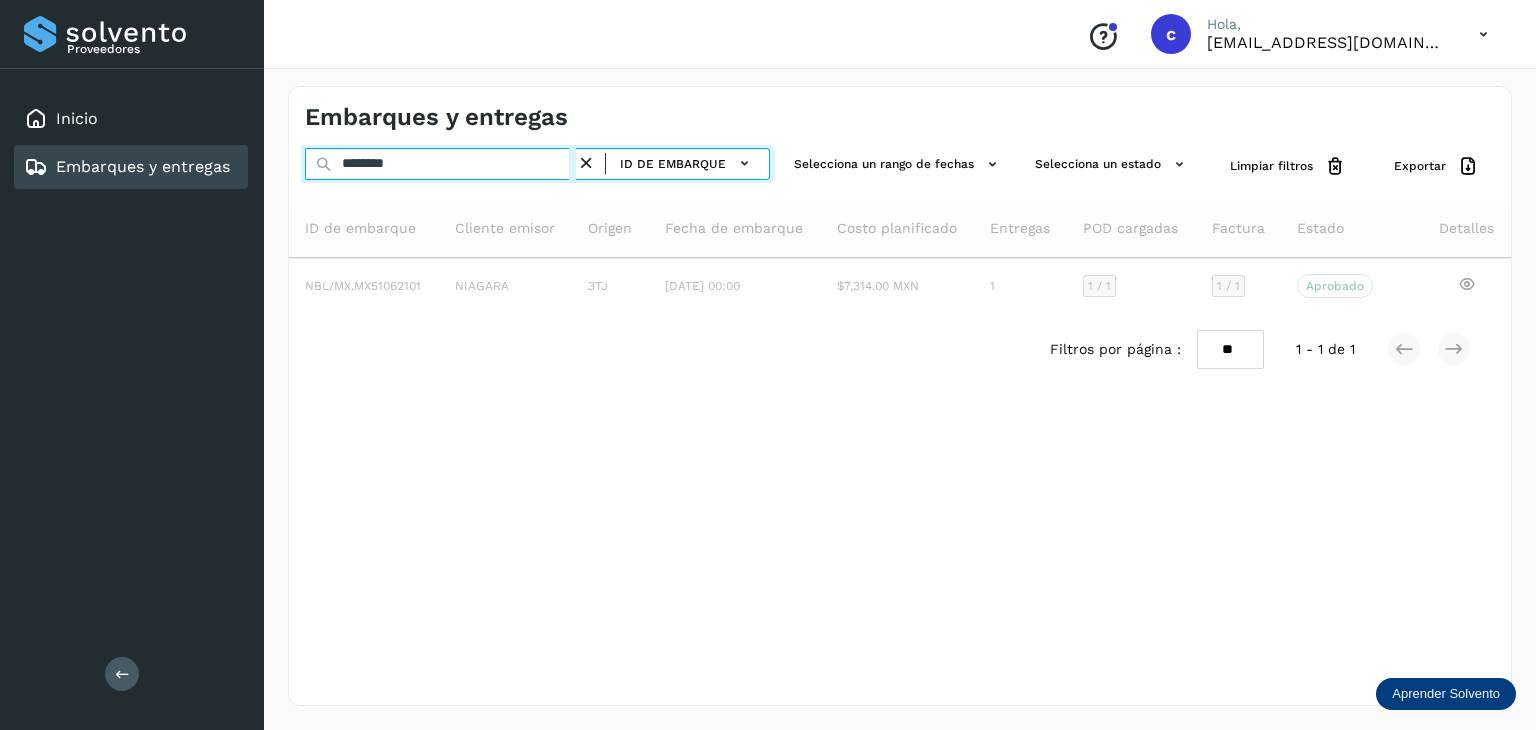type on "********" 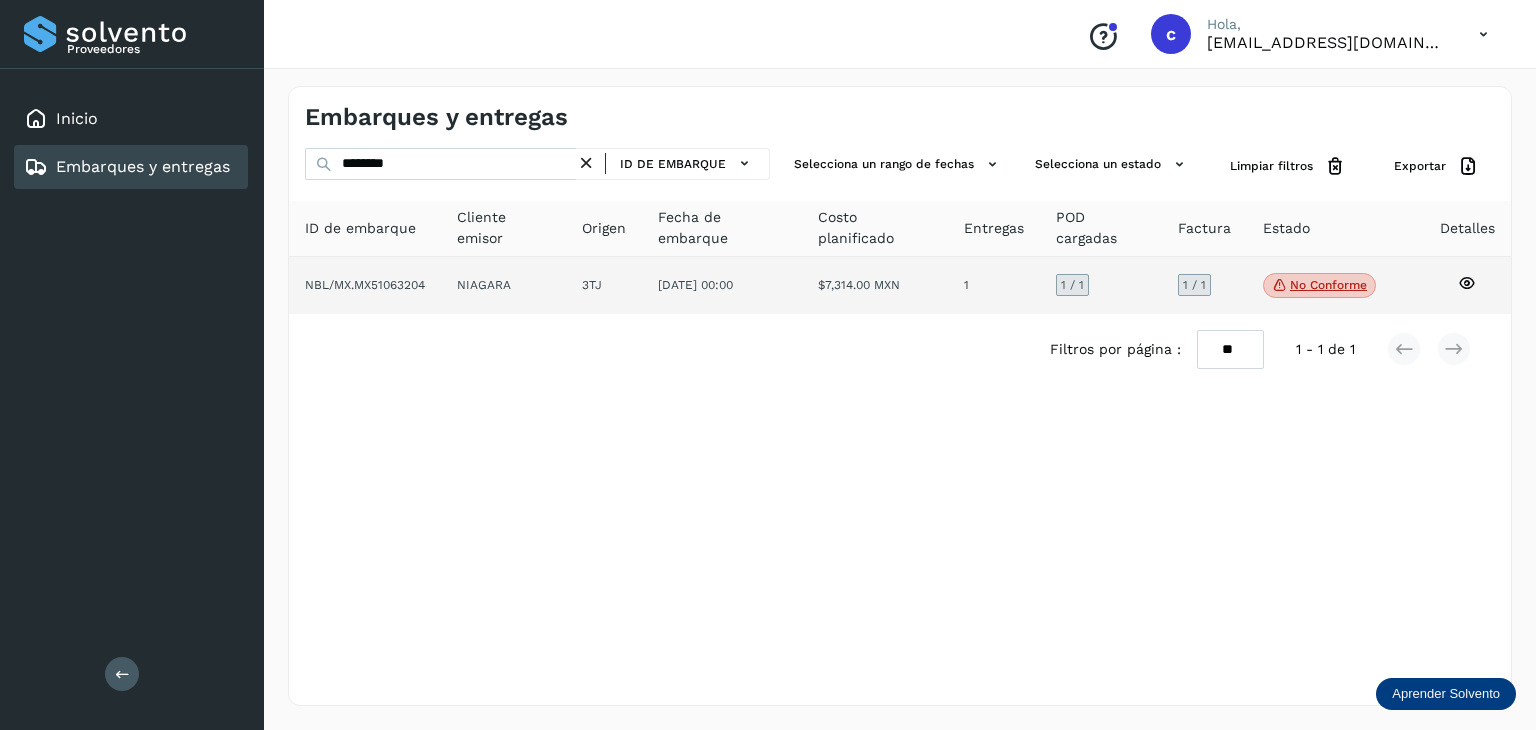 click on "No conforme
Verifica el estado de la factura o entregas asociadas a este embarque" 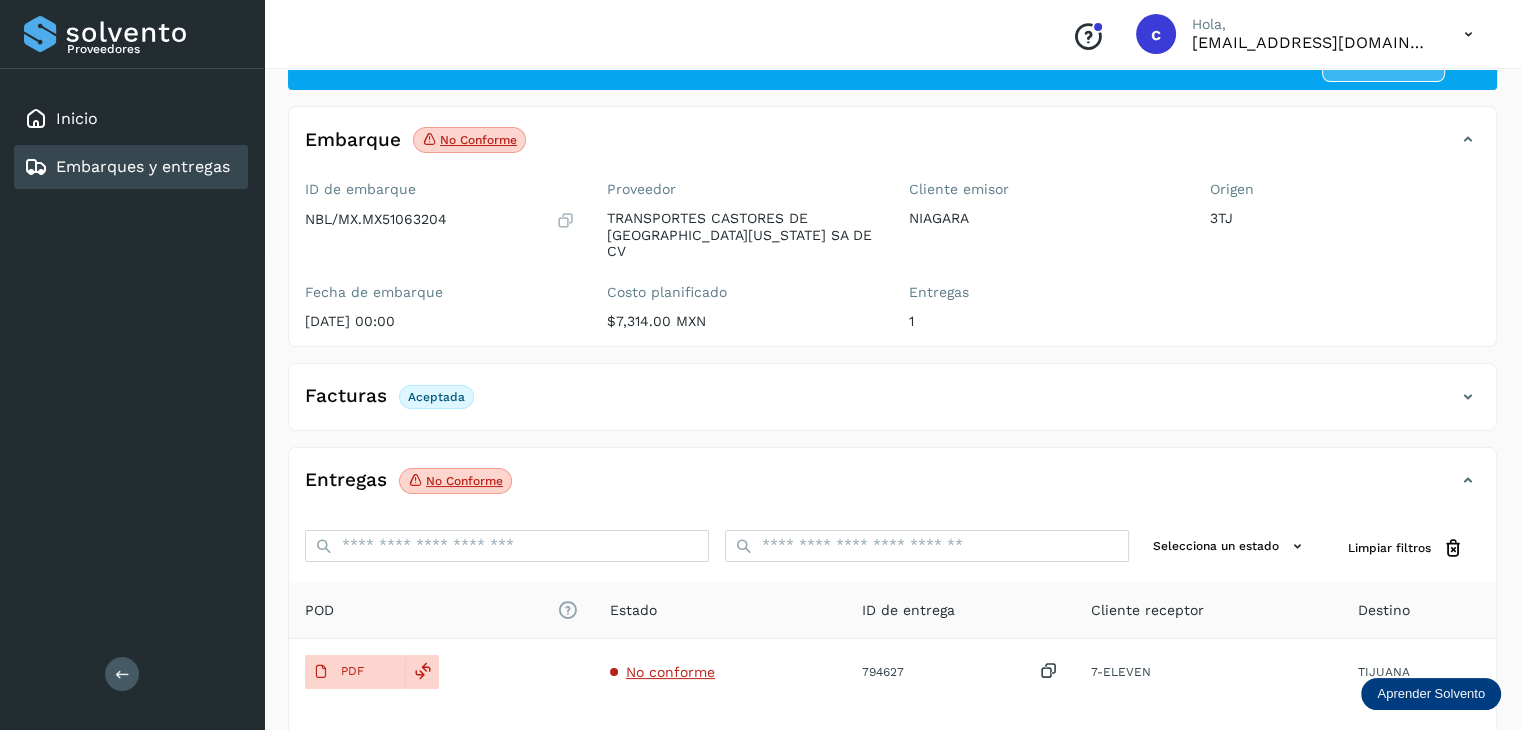 scroll, scrollTop: 200, scrollLeft: 0, axis: vertical 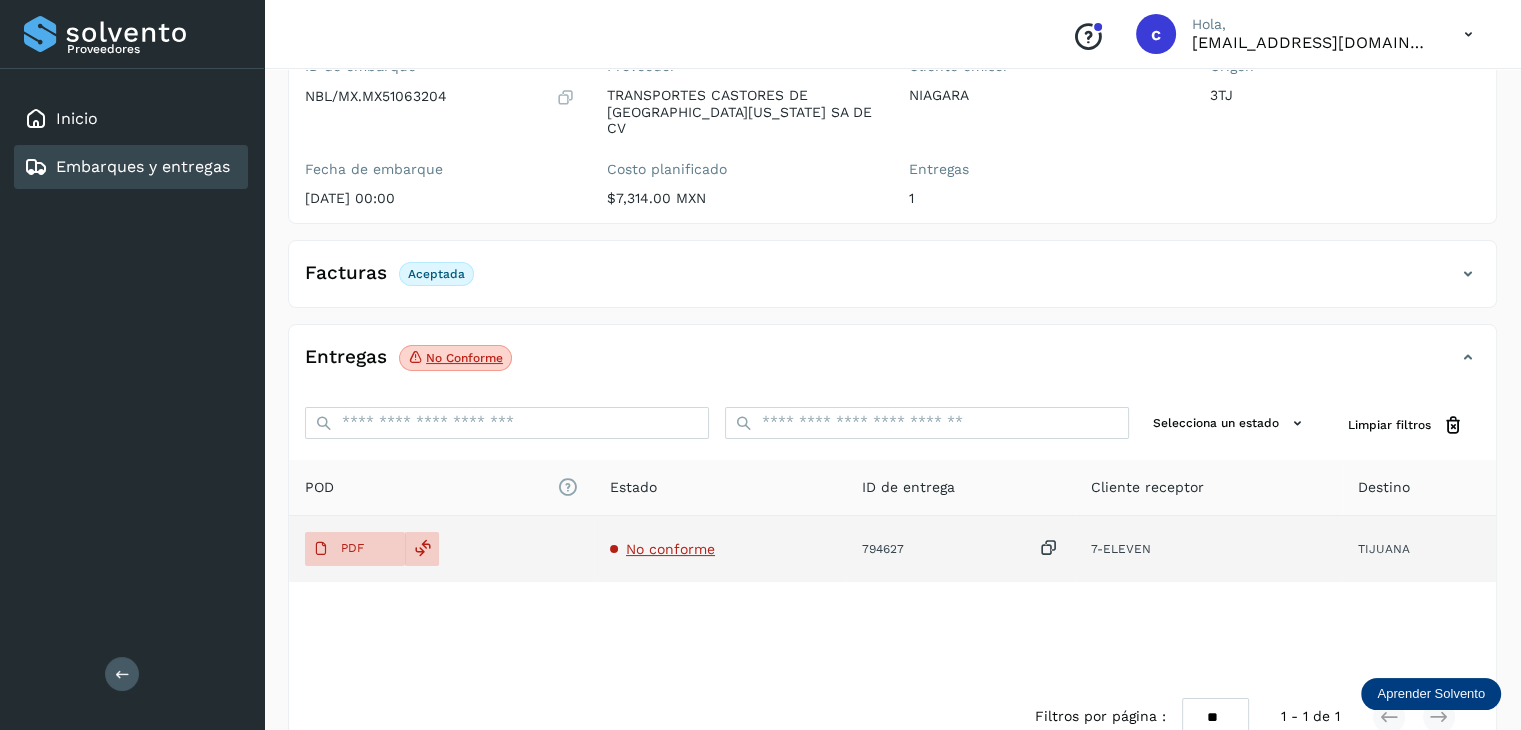 click on "No conforme" at bounding box center (670, 549) 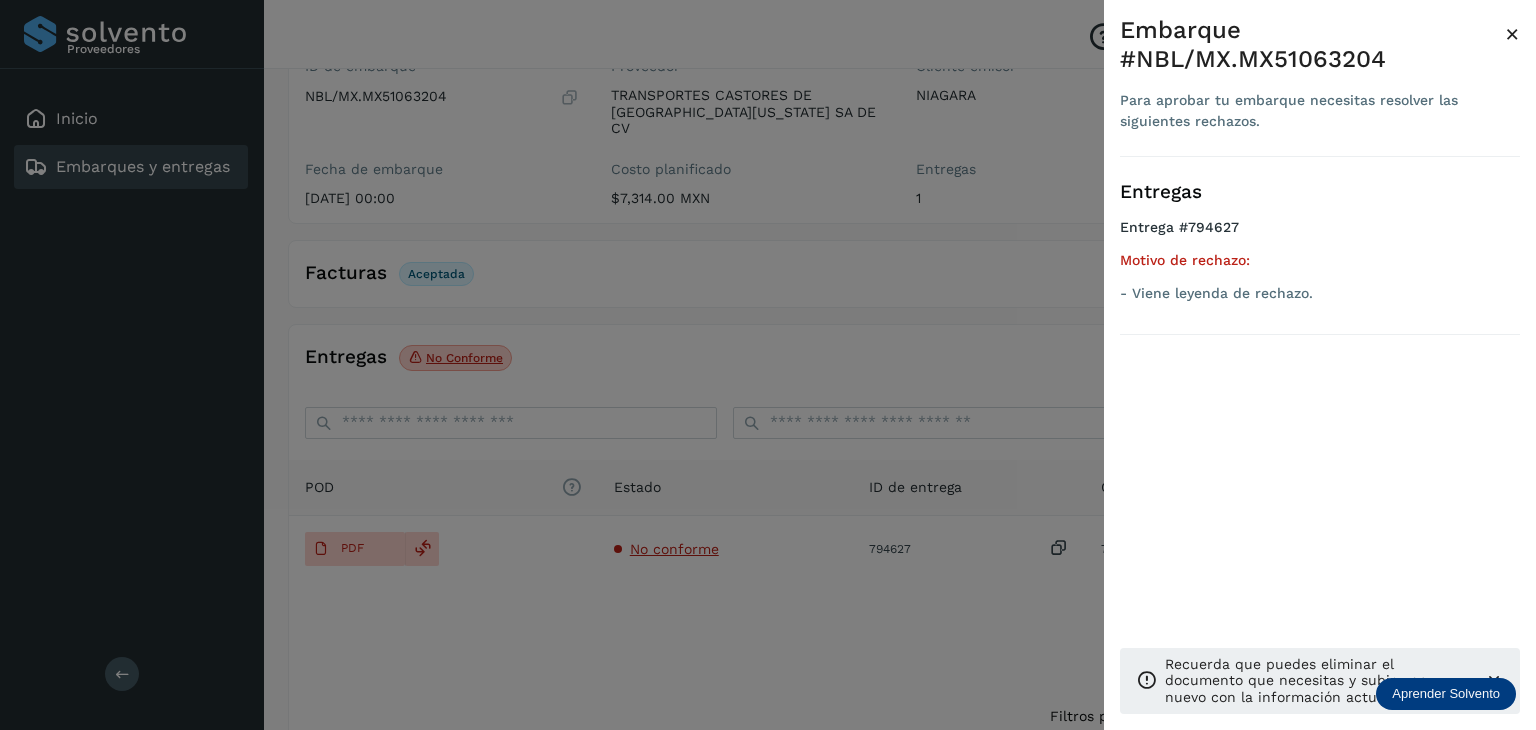 click at bounding box center [768, 365] 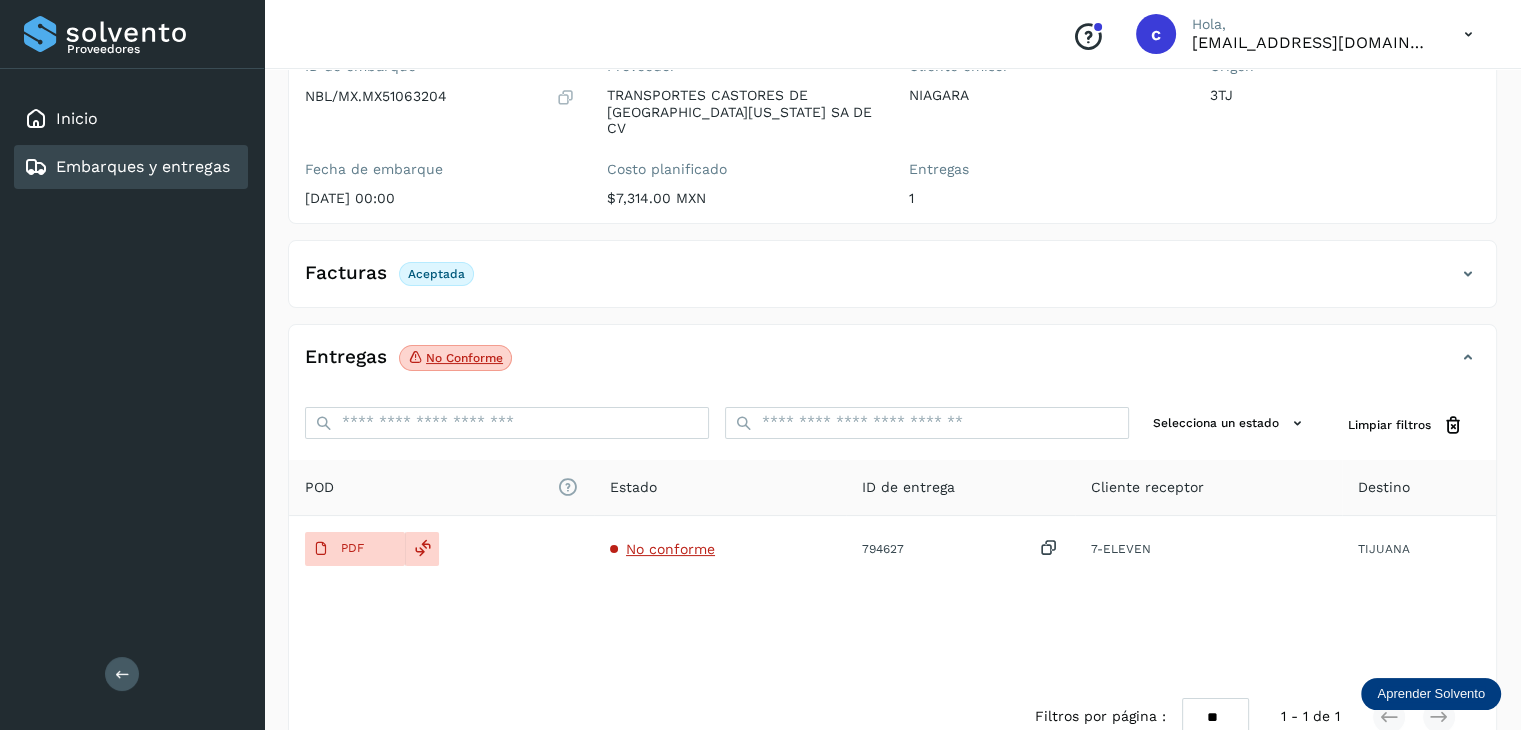 click on "Embarques y entregas" at bounding box center (143, 166) 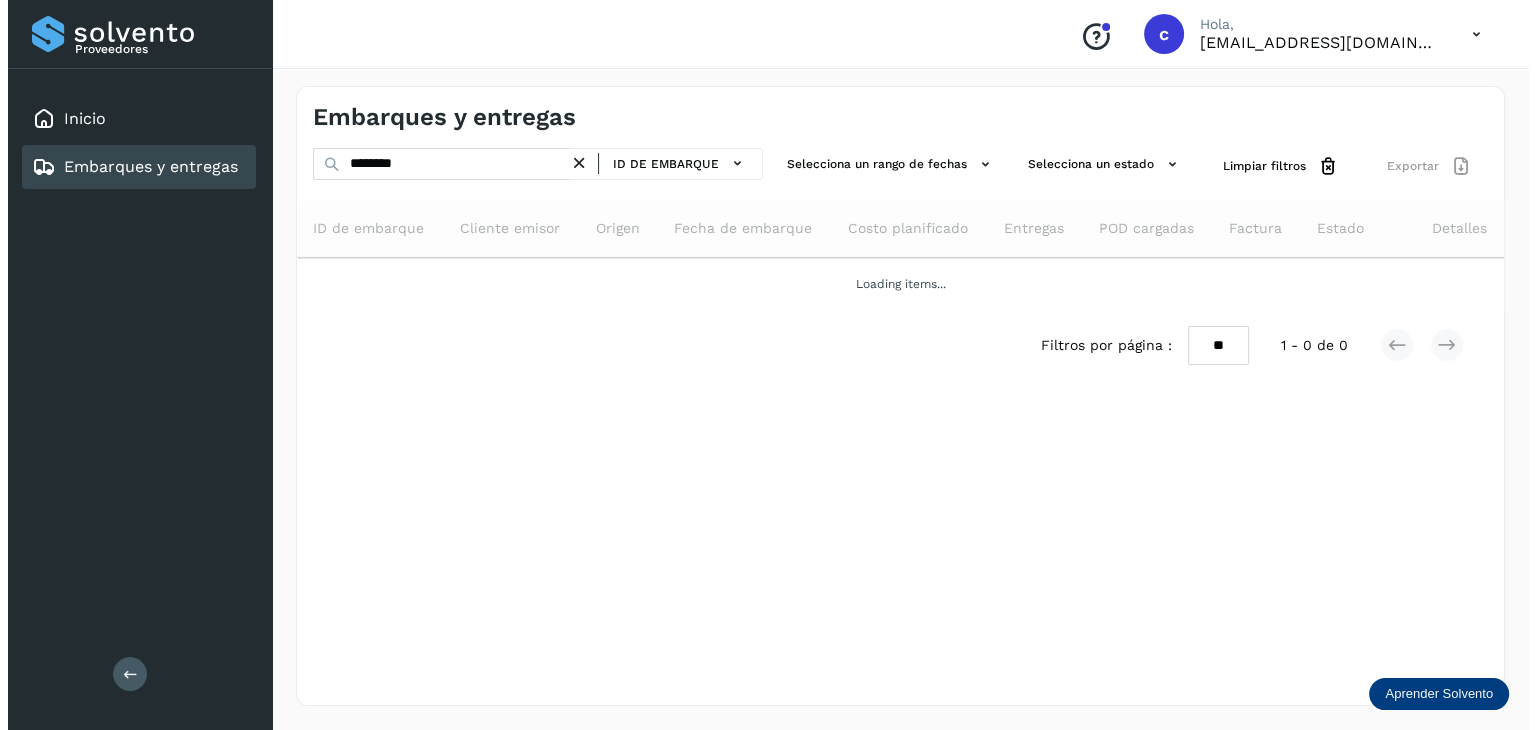 scroll, scrollTop: 0, scrollLeft: 0, axis: both 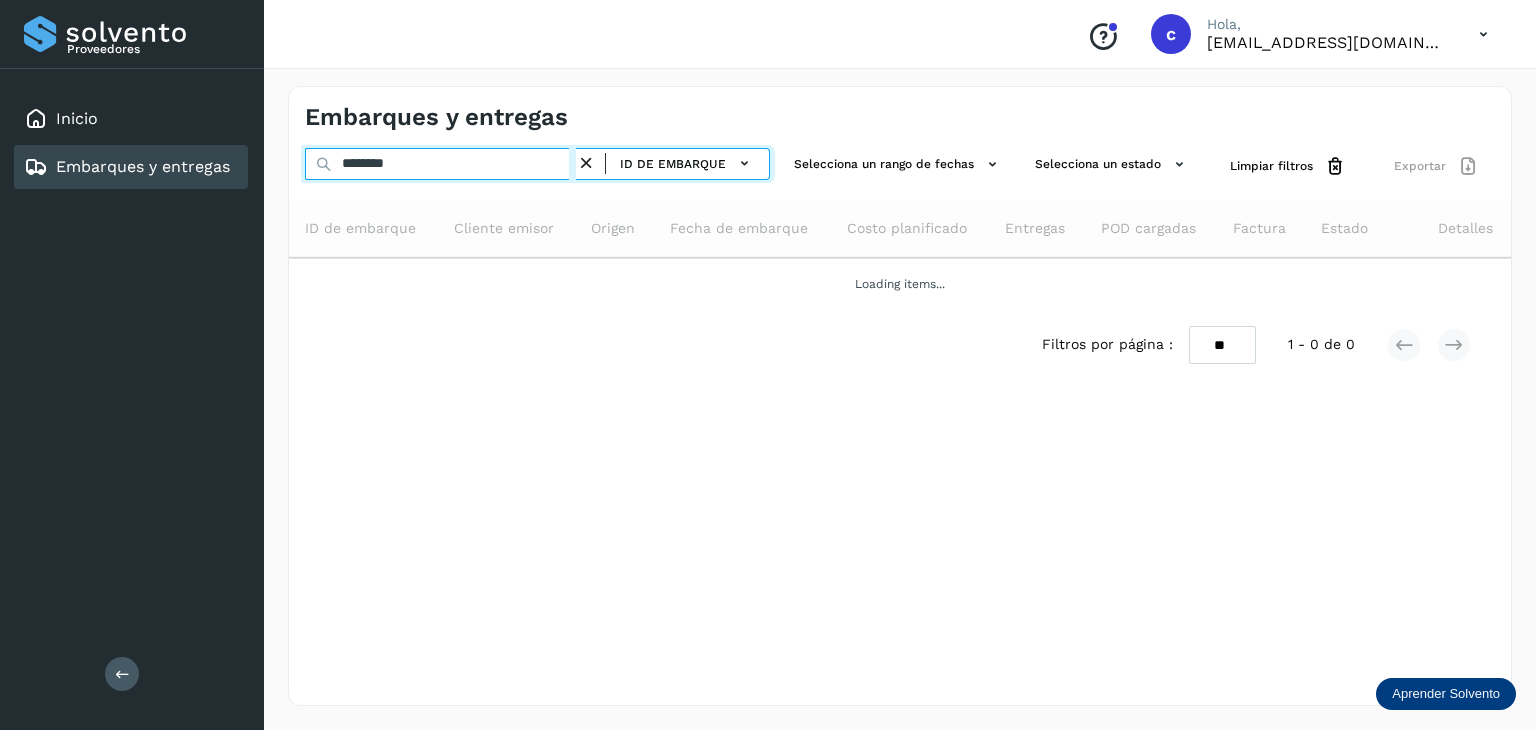drag, startPoint x: 423, startPoint y: 173, endPoint x: 222, endPoint y: 166, distance: 201.12186 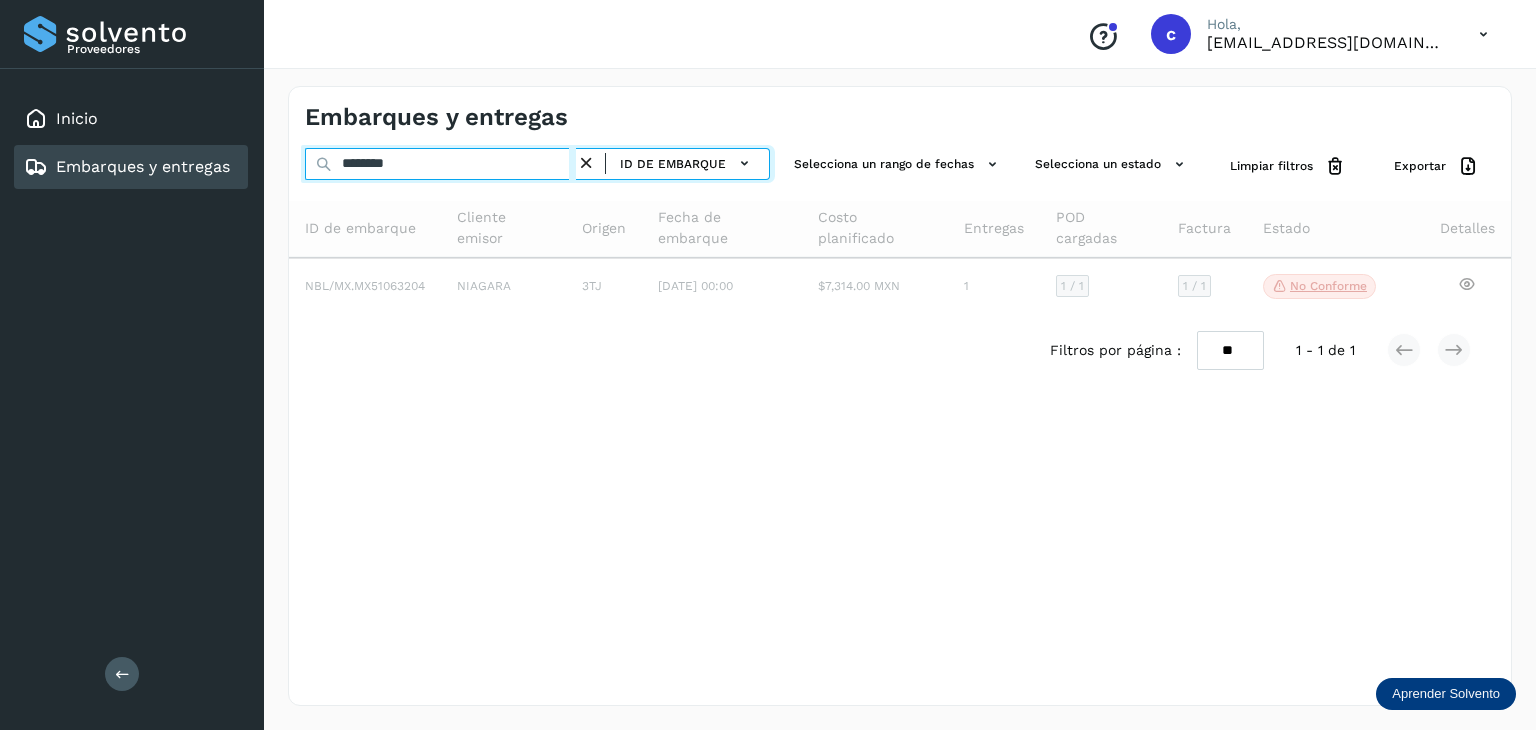 type on "********" 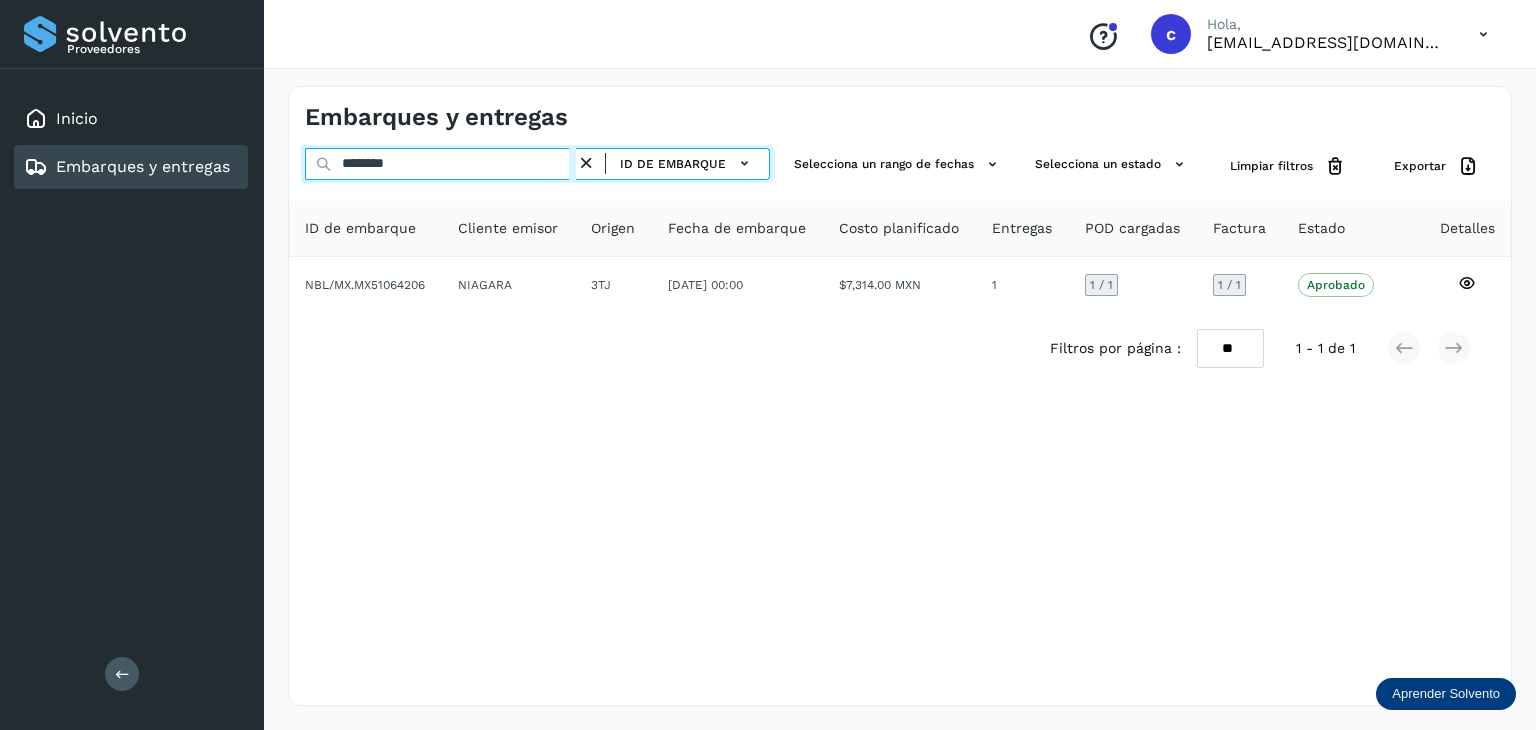 drag, startPoint x: 419, startPoint y: 167, endPoint x: 246, endPoint y: 184, distance: 173.83325 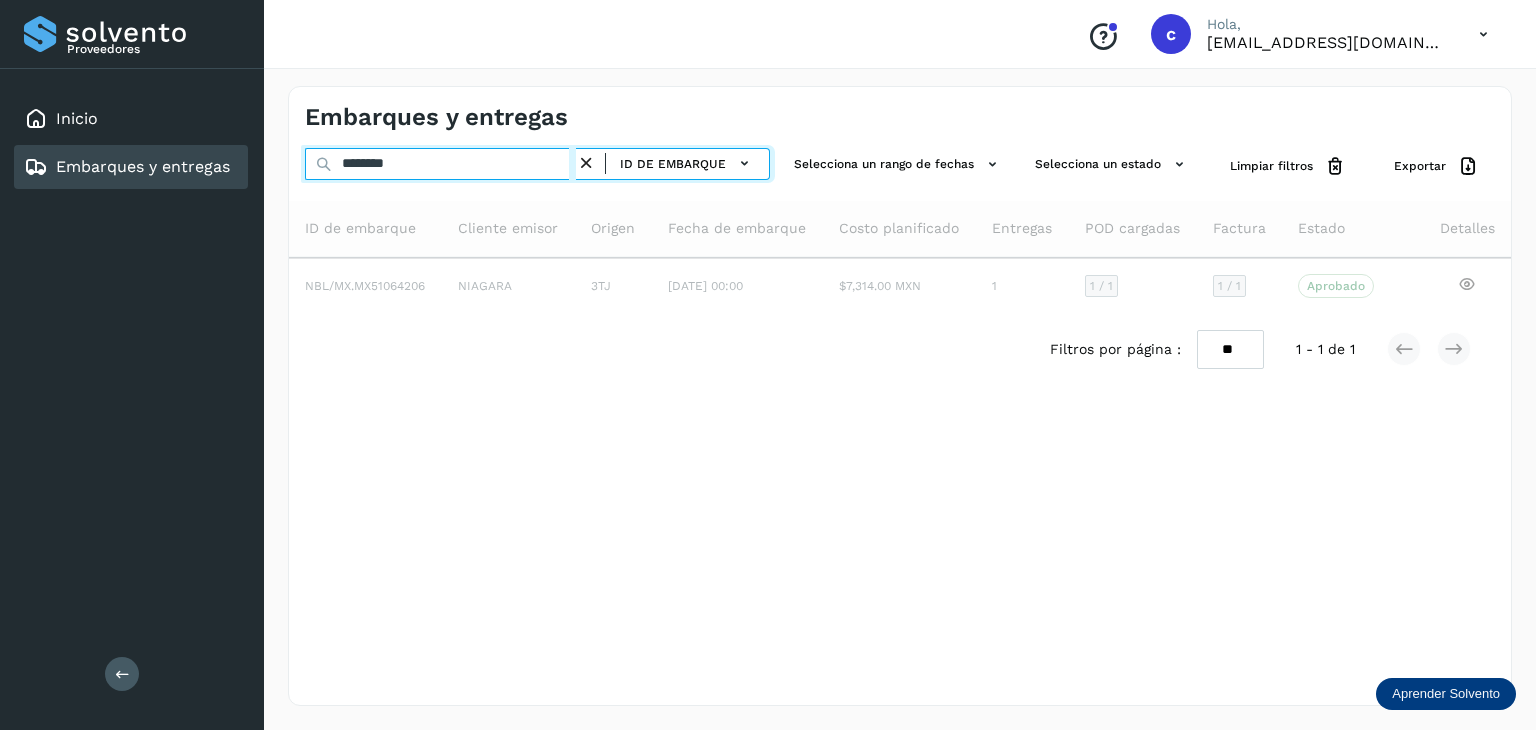type on "********" 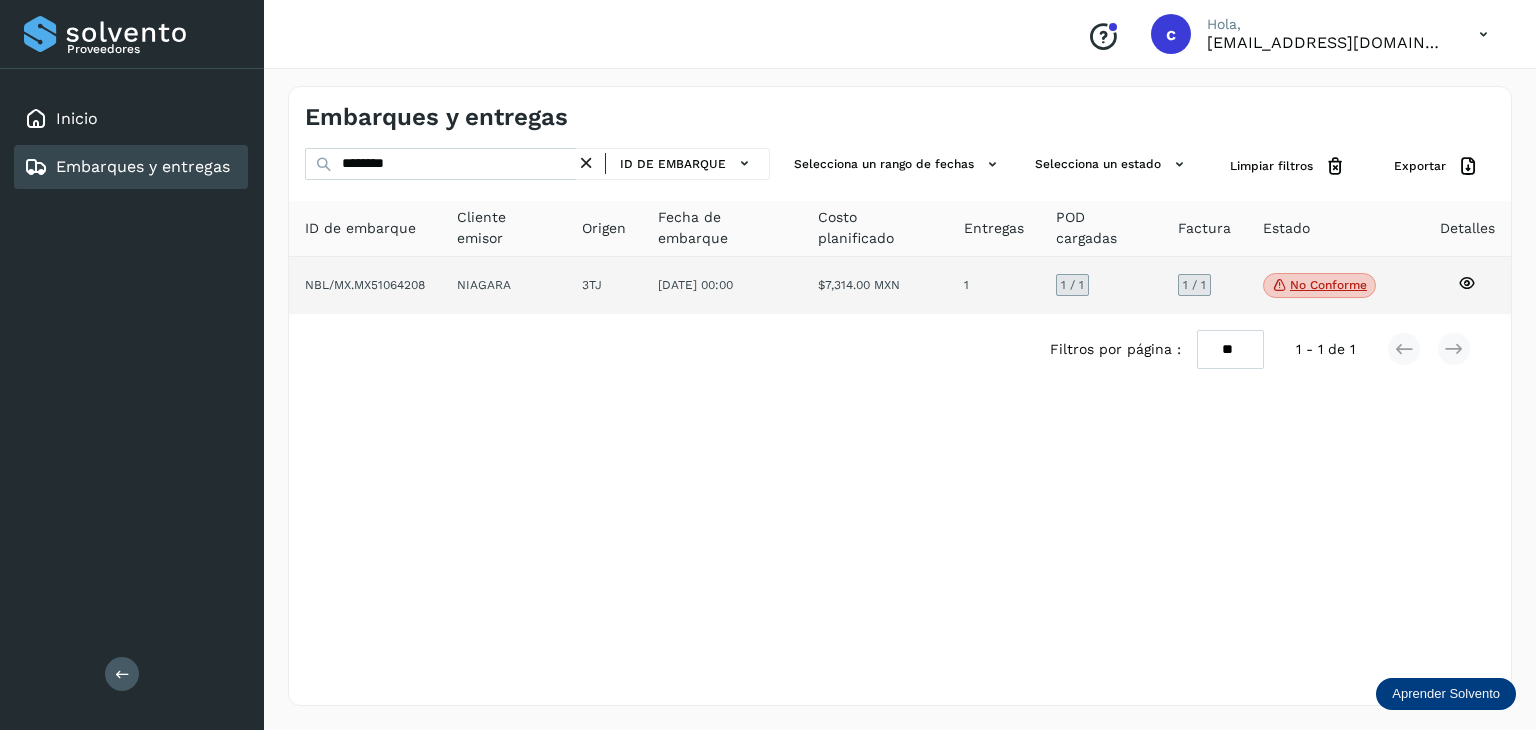 click on "No conforme" at bounding box center (1319, 286) 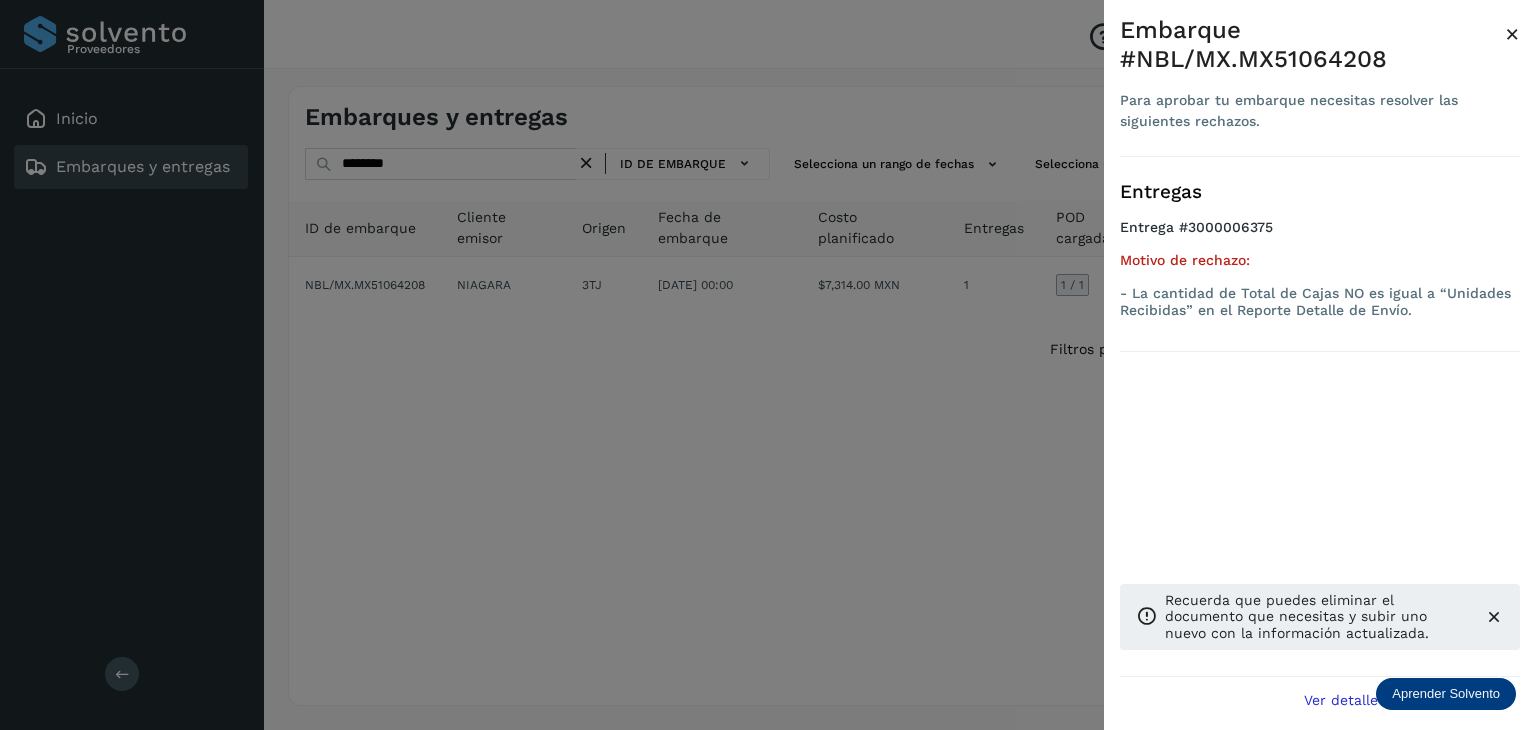 drag, startPoint x: 554, startPoint y: 417, endPoint x: 340, endPoint y: 240, distance: 277.71387 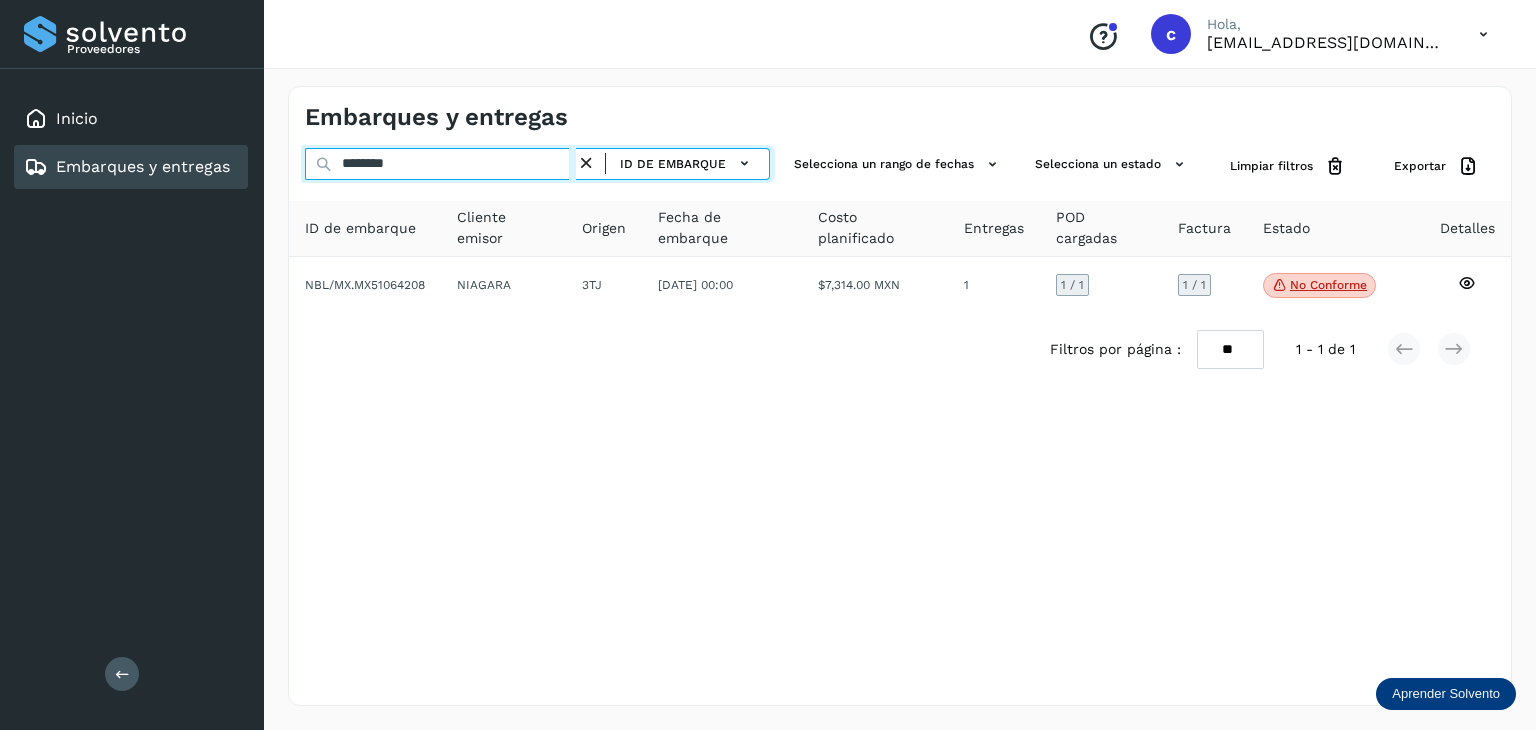 click on "Proveedores Inicio Embarques y entregas Salir
Conoce nuestros beneficios
c Hola, cuentasespeciales8_met@castores.com.mx Embarques y entregas ******** ID de embarque Selecciona un rango de fechas  Selecciona un estado Limpiar filtros Exportar ID de embarque Cliente emisor Origen Fecha de embarque Costo planificado Entregas POD cargadas Factura Estado Detalles NBL/MX.MX51064208 NIAGARA 3TJ 08/jul/2025 00:00  $7,314.00 MXN  1 1  / 1 1 / 1 No conforme
Verifica el estado de la factura o entregas asociadas a este embarque
Filtros por página : ** ** ** 1 - 1 de 1" 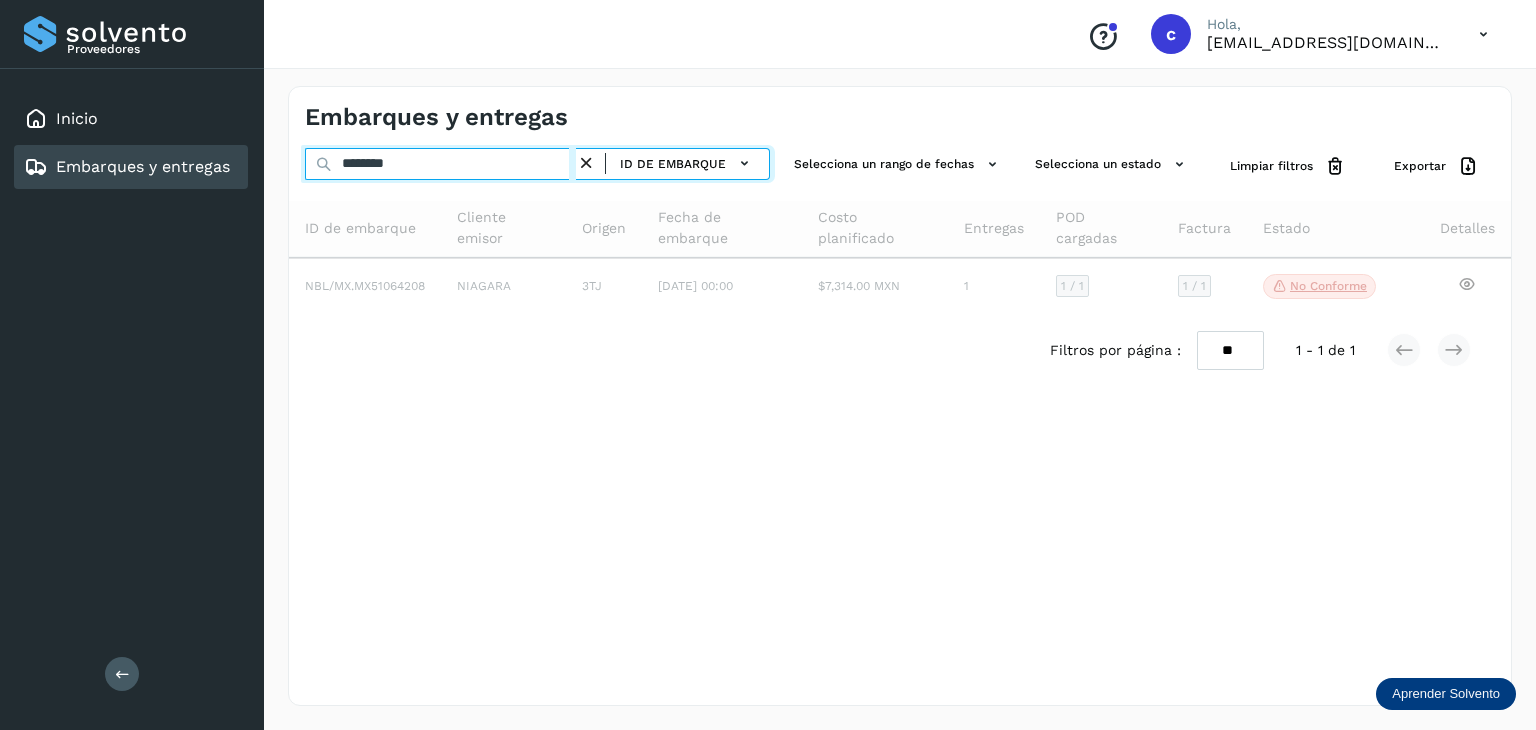 type on "********" 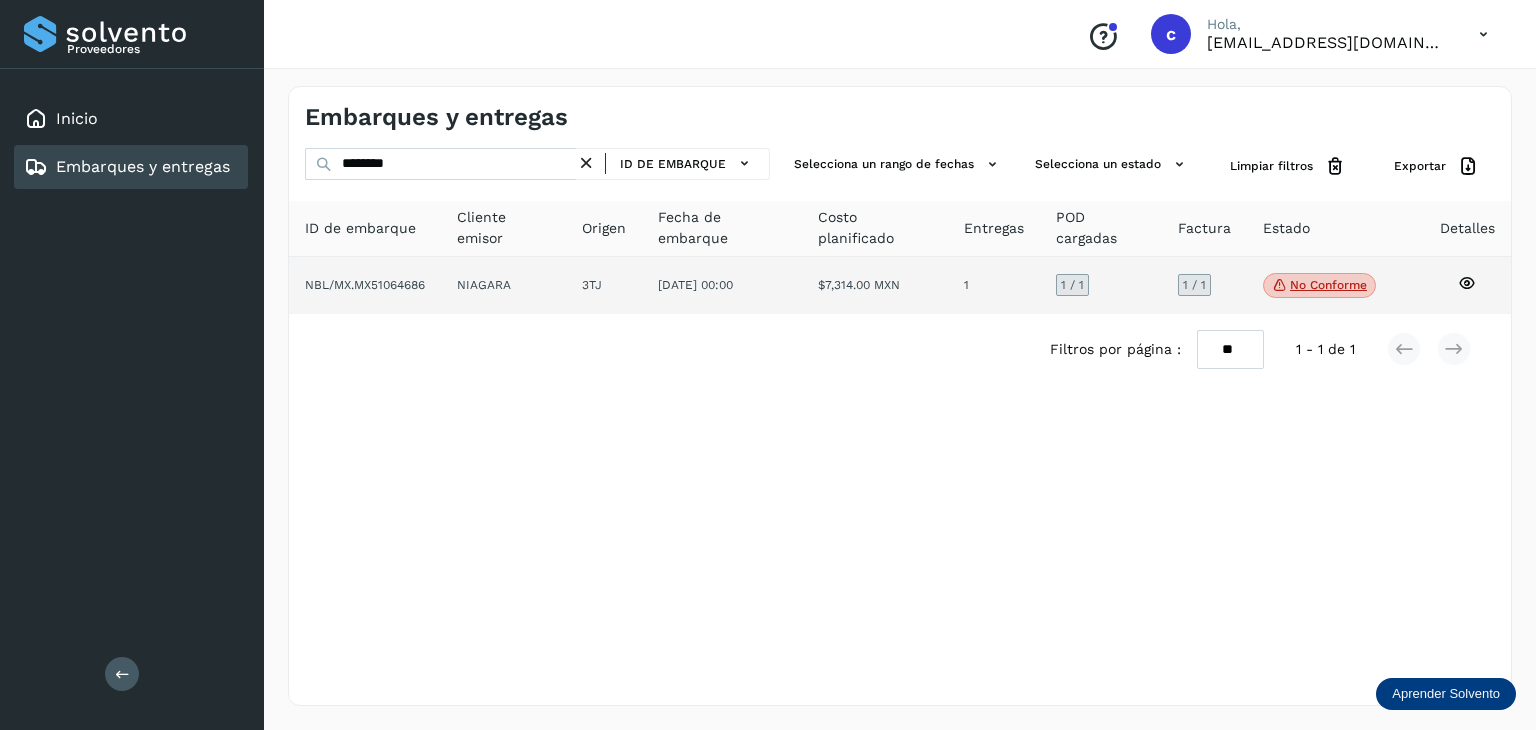 click on "No conforme" 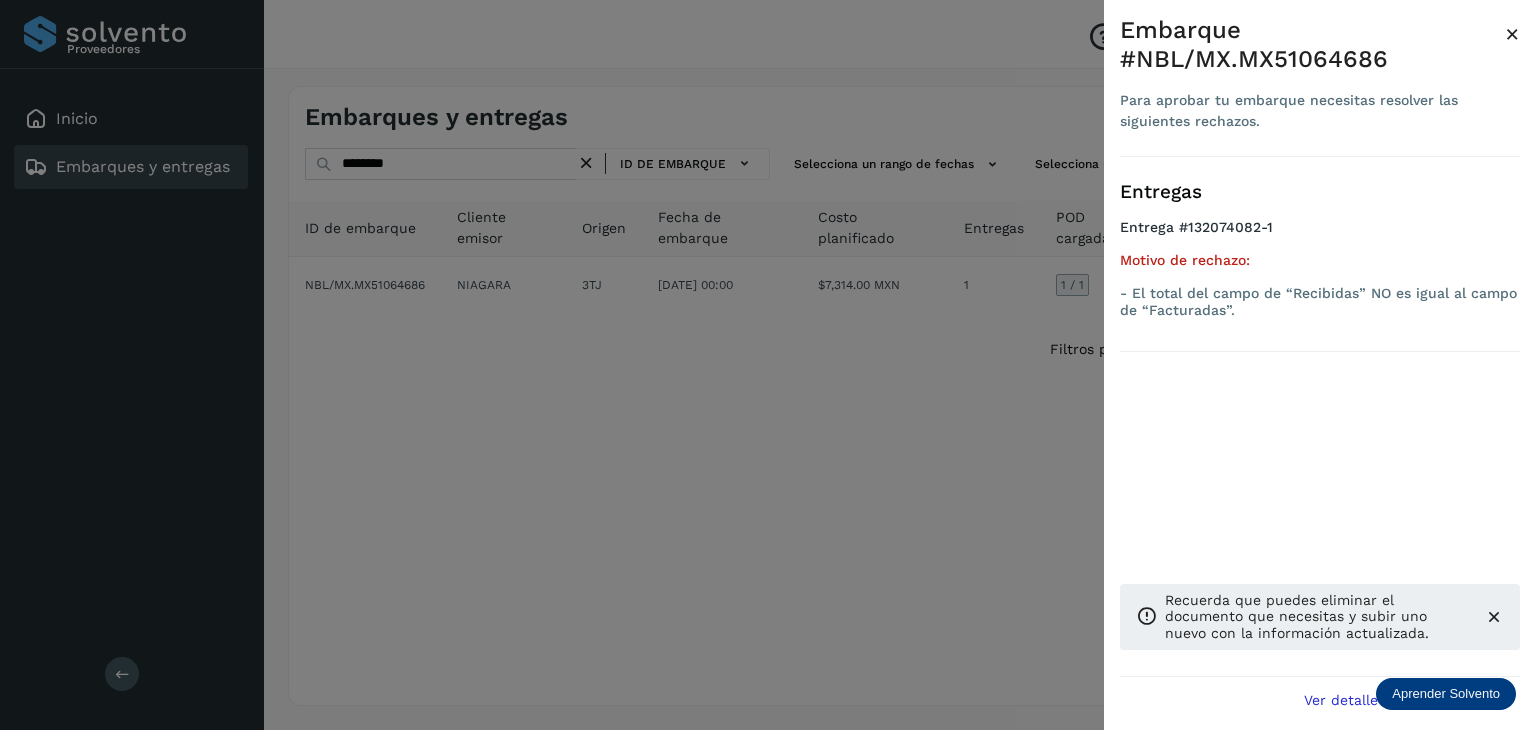 drag, startPoint x: 357, startPoint y: 157, endPoint x: 342, endPoint y: 162, distance: 15.811388 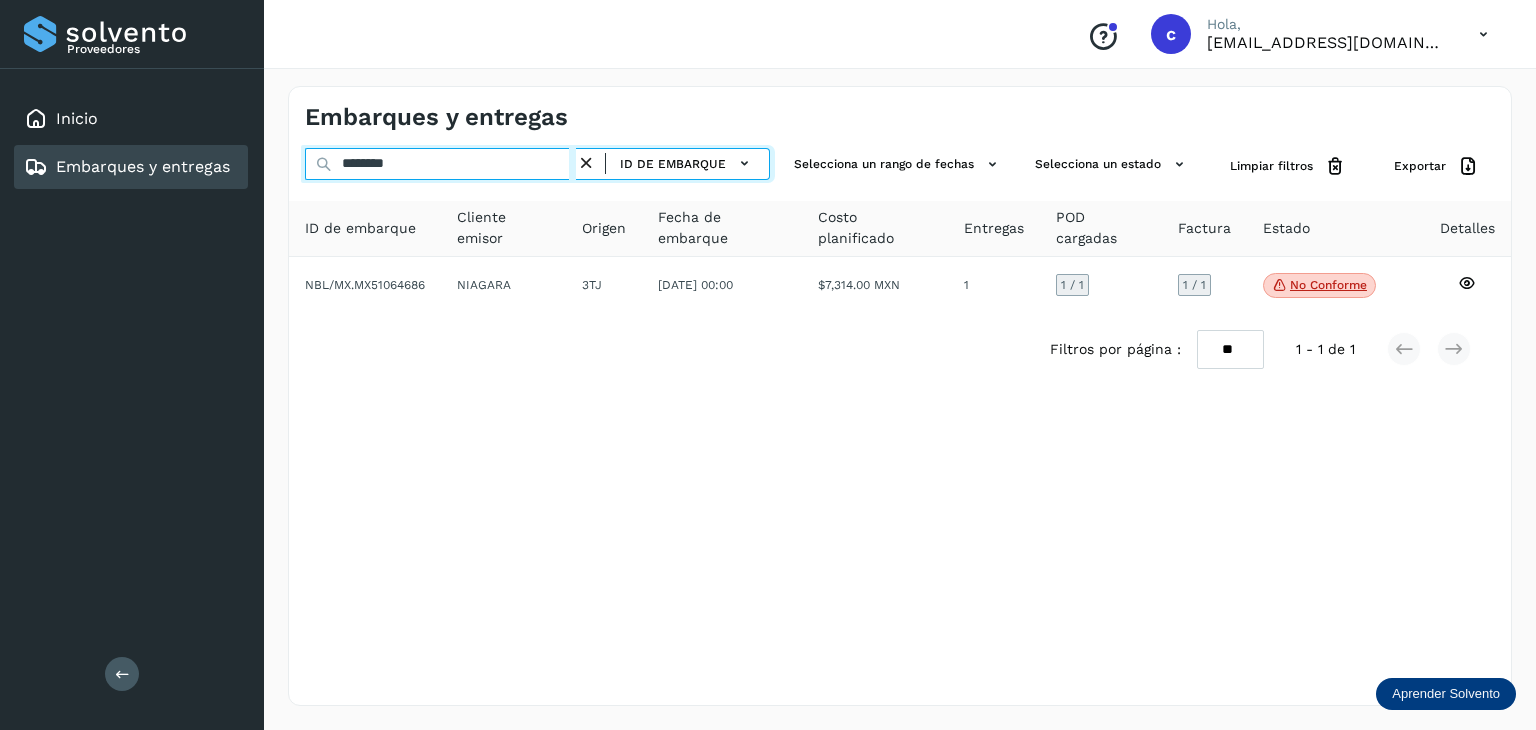 click on "Proveedores Inicio Embarques y entregas Salir
Conoce nuestros beneficios
c Hola, cuentasespeciales8_met@castores.com.mx Embarques y entregas ******** ID de embarque Selecciona un rango de fechas  Selecciona un estado Limpiar filtros Exportar ID de embarque Cliente emisor Origen Fecha de embarque Costo planificado Entregas POD cargadas Factura Estado Detalles NBL/MX.MX51064686 NIAGARA 3TJ 09/jul/2025 00:00  $7,314.00 MXN  1 1  / 1 1 / 1 No conforme
Verifica el estado de la factura o entregas asociadas a este embarque
Filtros por página : ** ** ** 1 - 1 de 1" 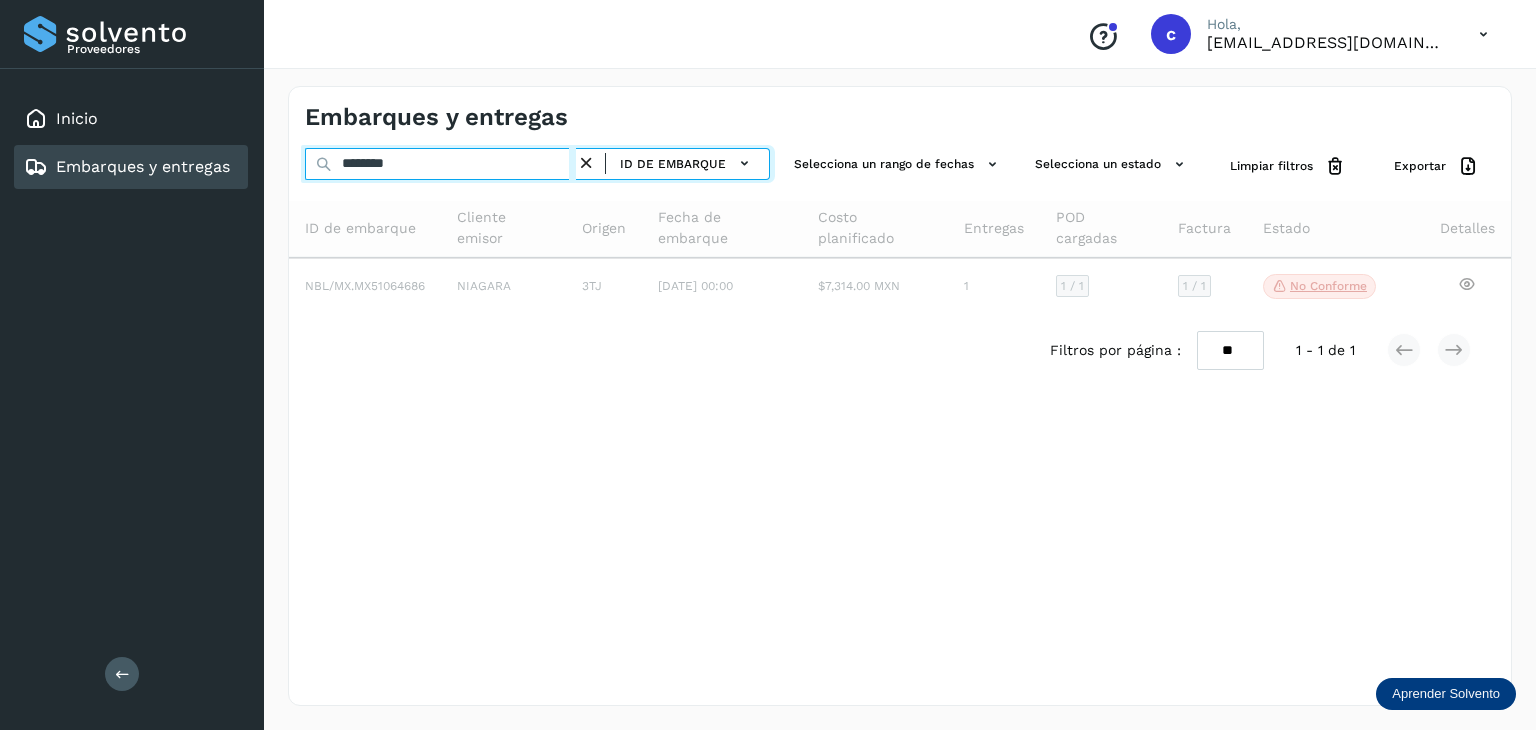 type on "********" 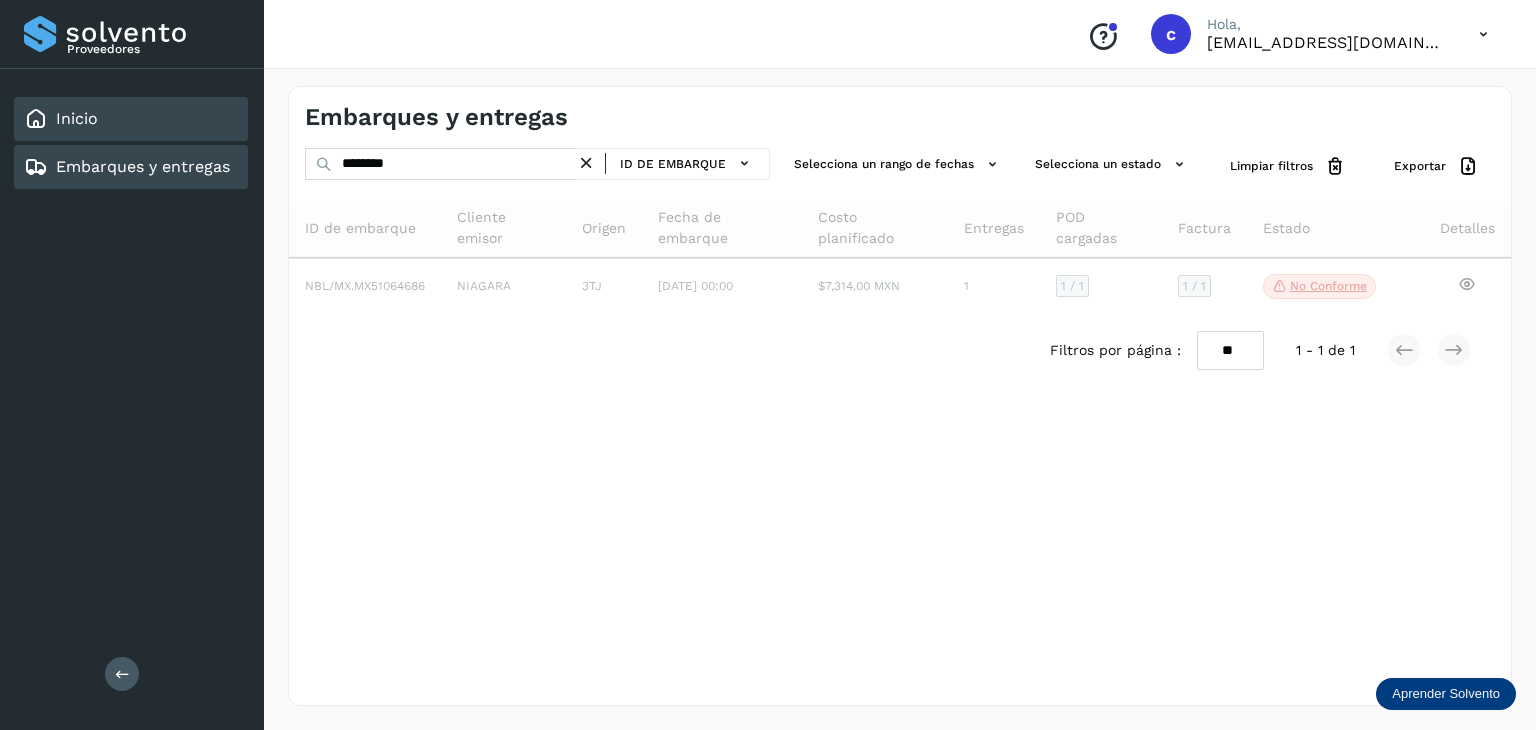 click on "Inicio" 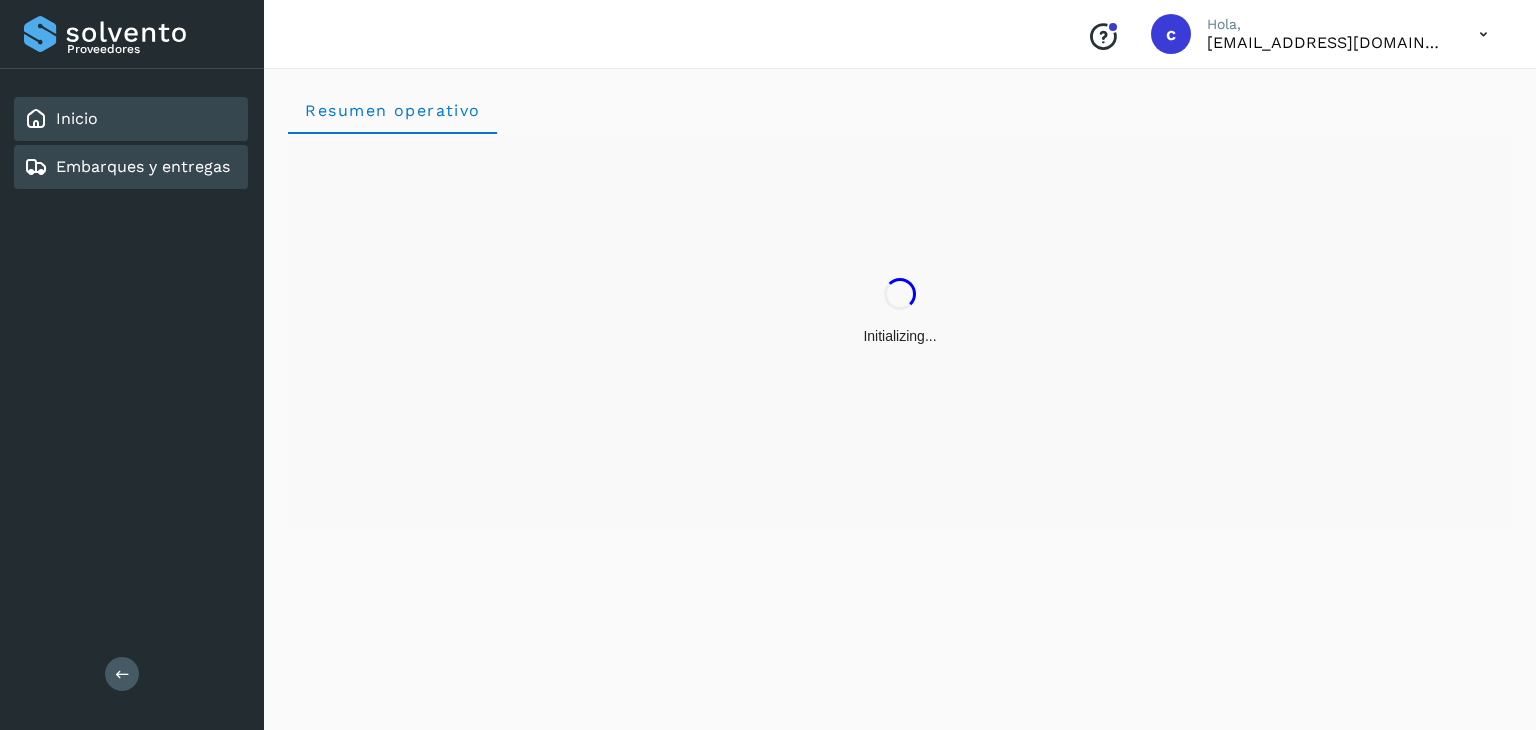 click on "Embarques y entregas" at bounding box center [143, 166] 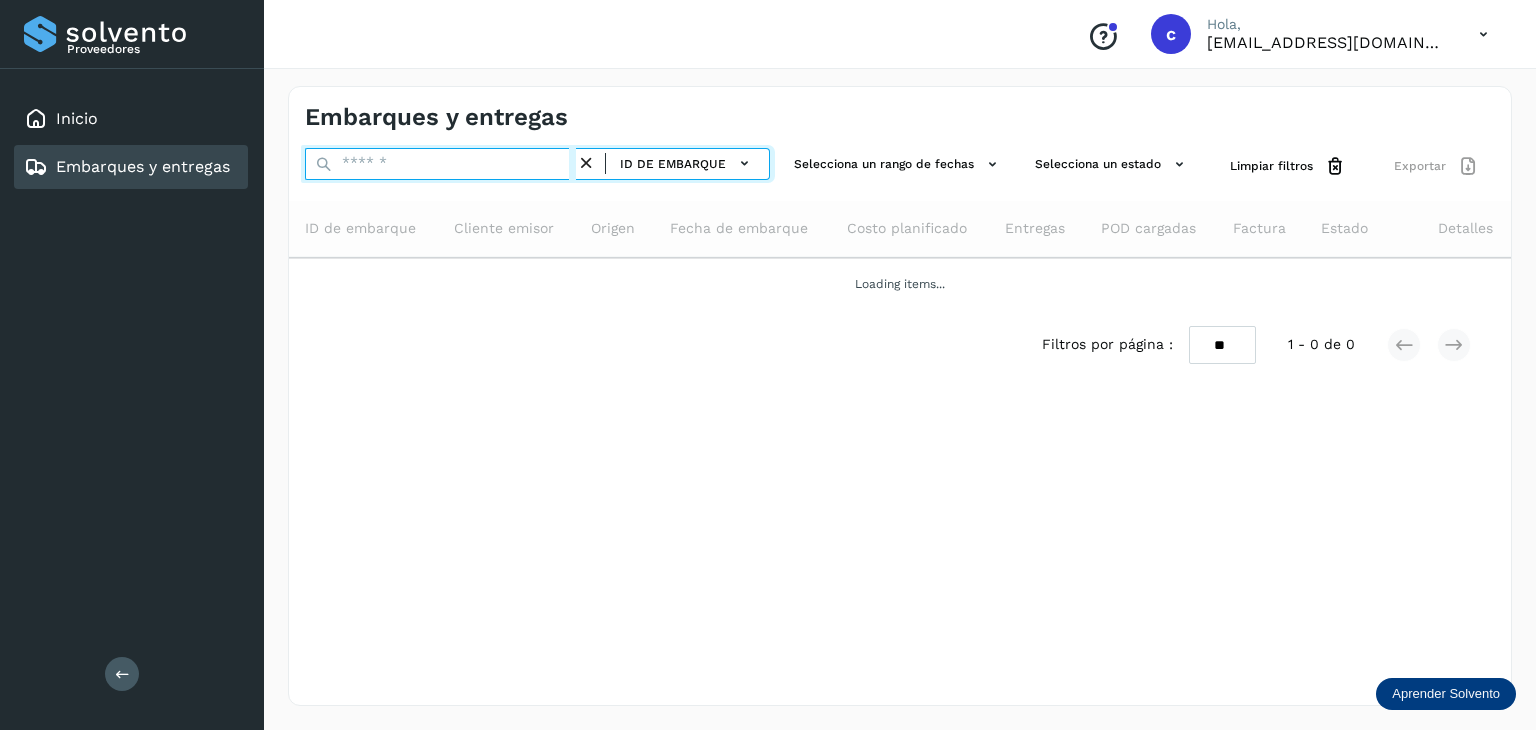 click at bounding box center (440, 164) 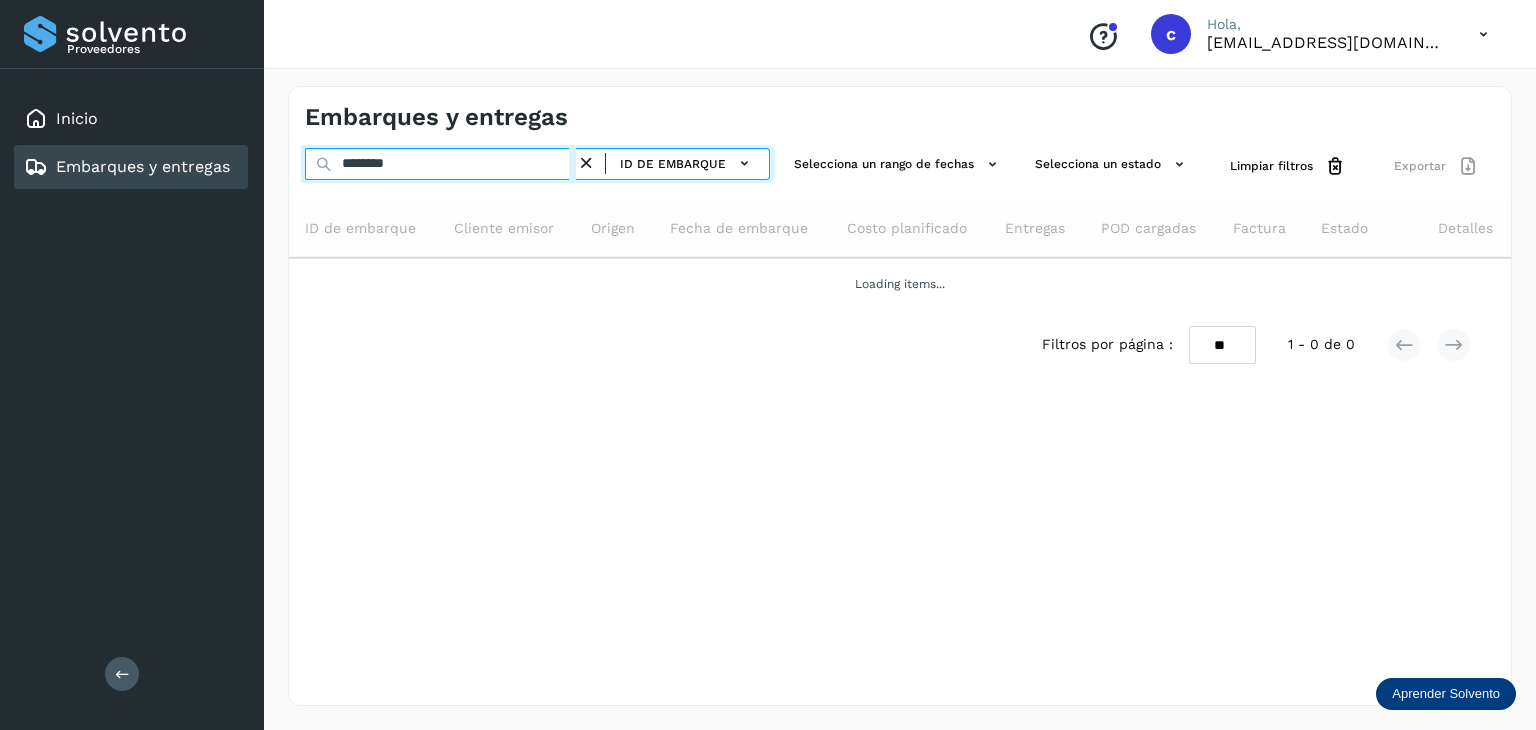 type on "********" 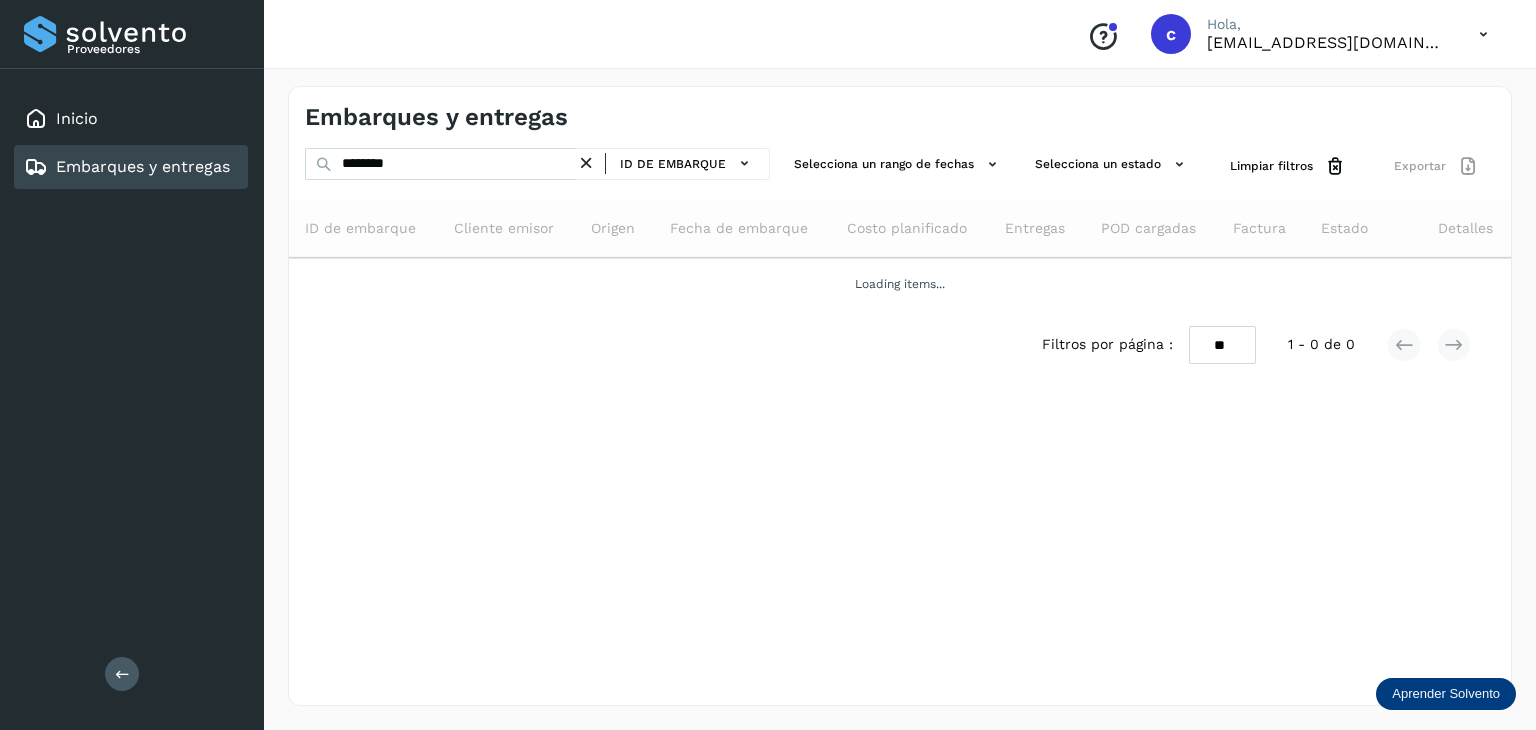 click on "Filtros por página : ** ** ** 1 - 0 de 0" at bounding box center [900, 345] 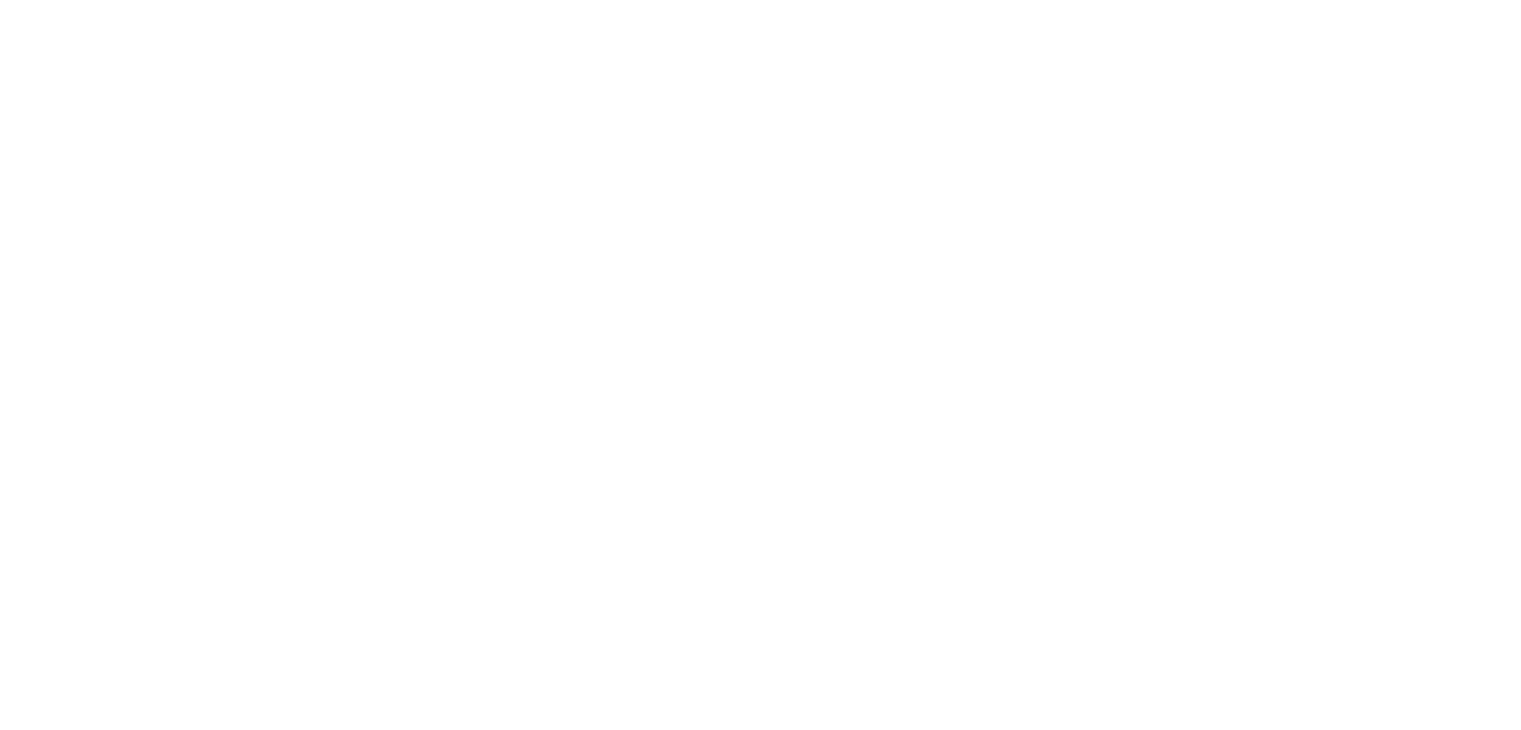 scroll, scrollTop: 0, scrollLeft: 0, axis: both 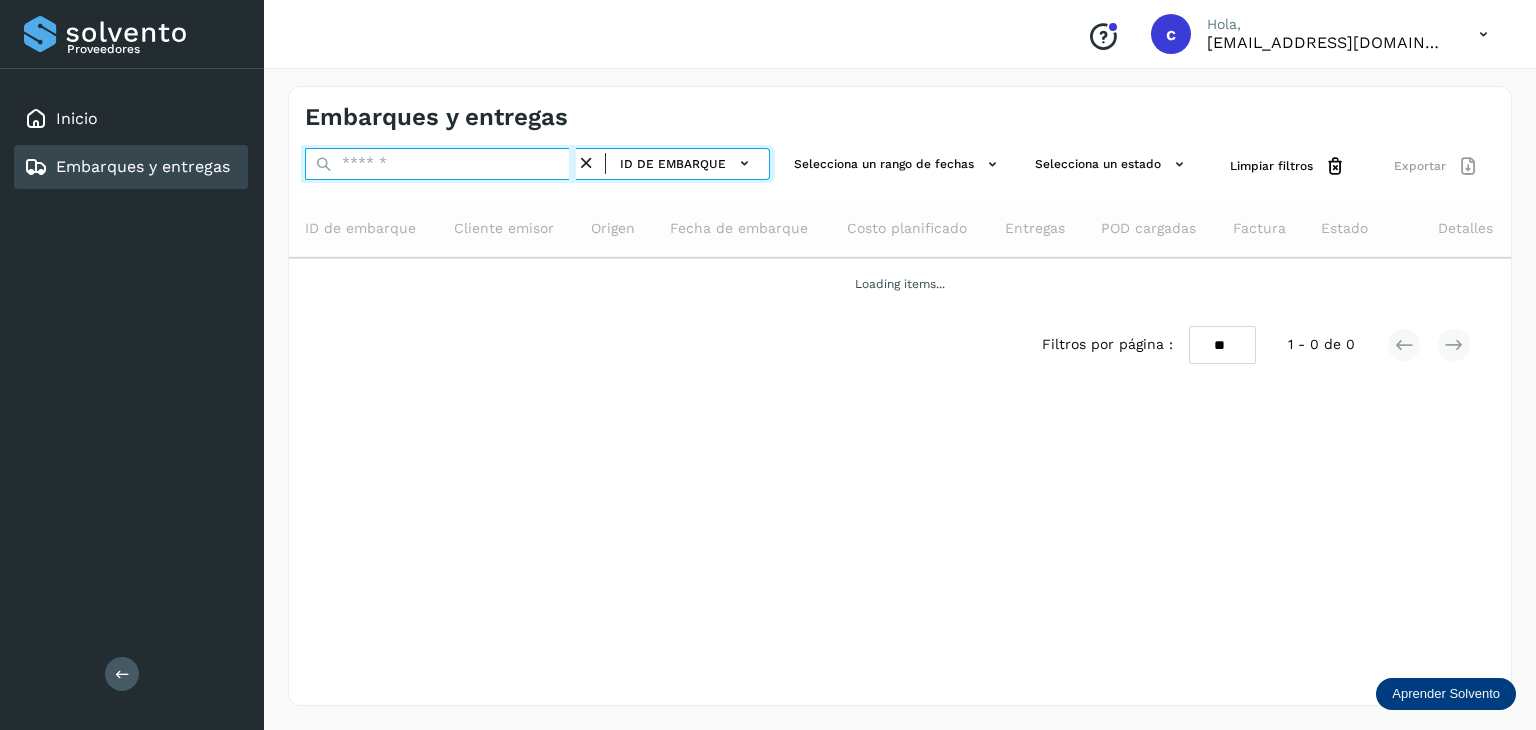 click at bounding box center [440, 164] 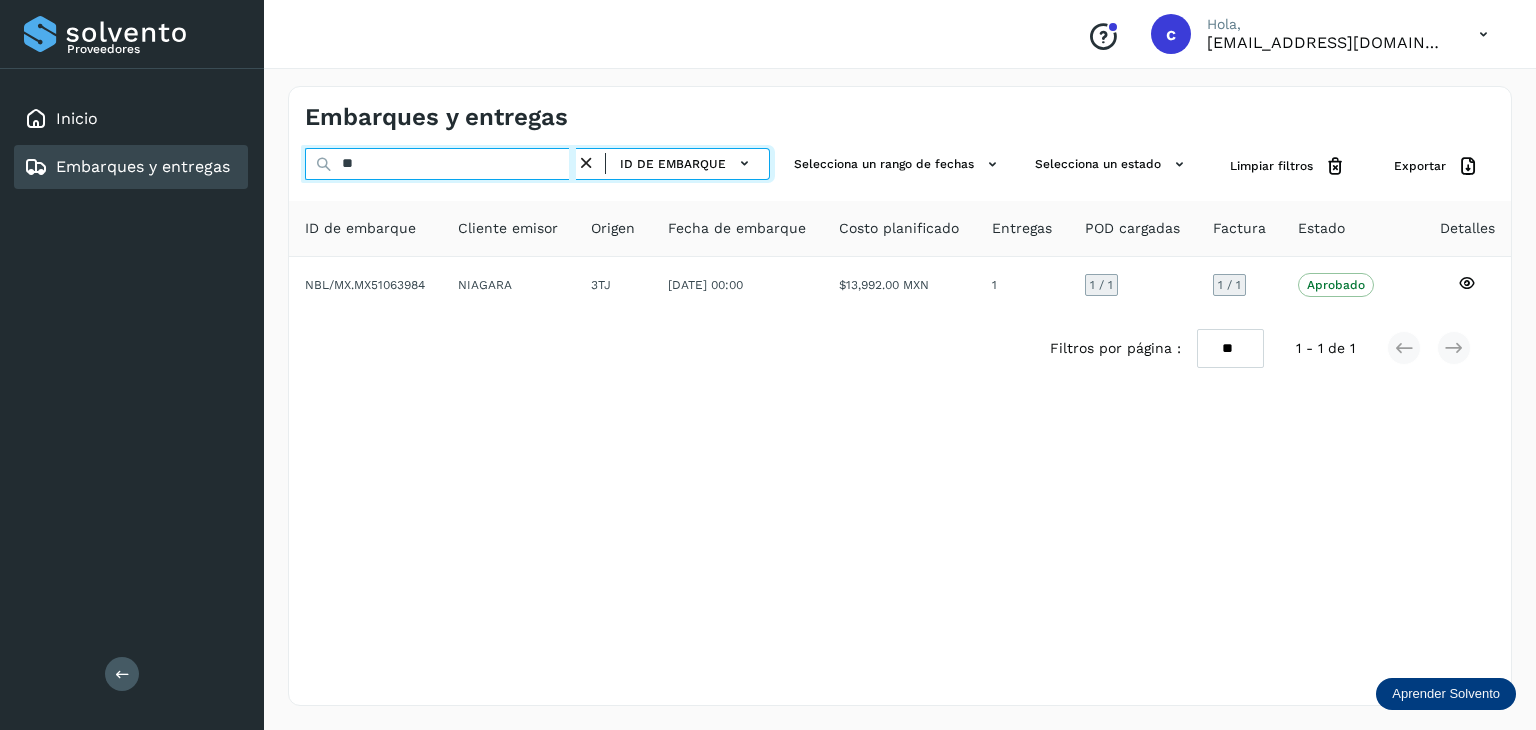 type on "*" 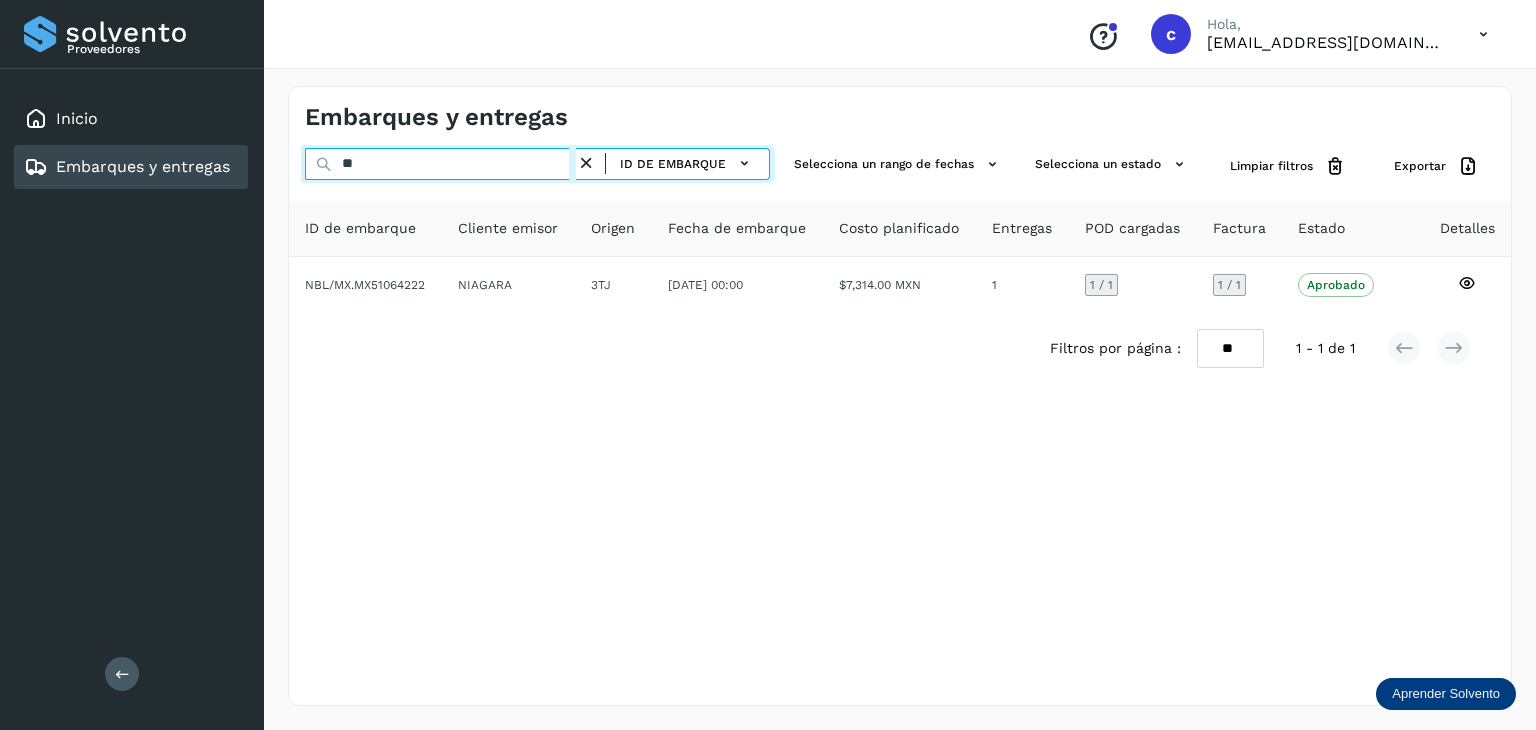 type on "*" 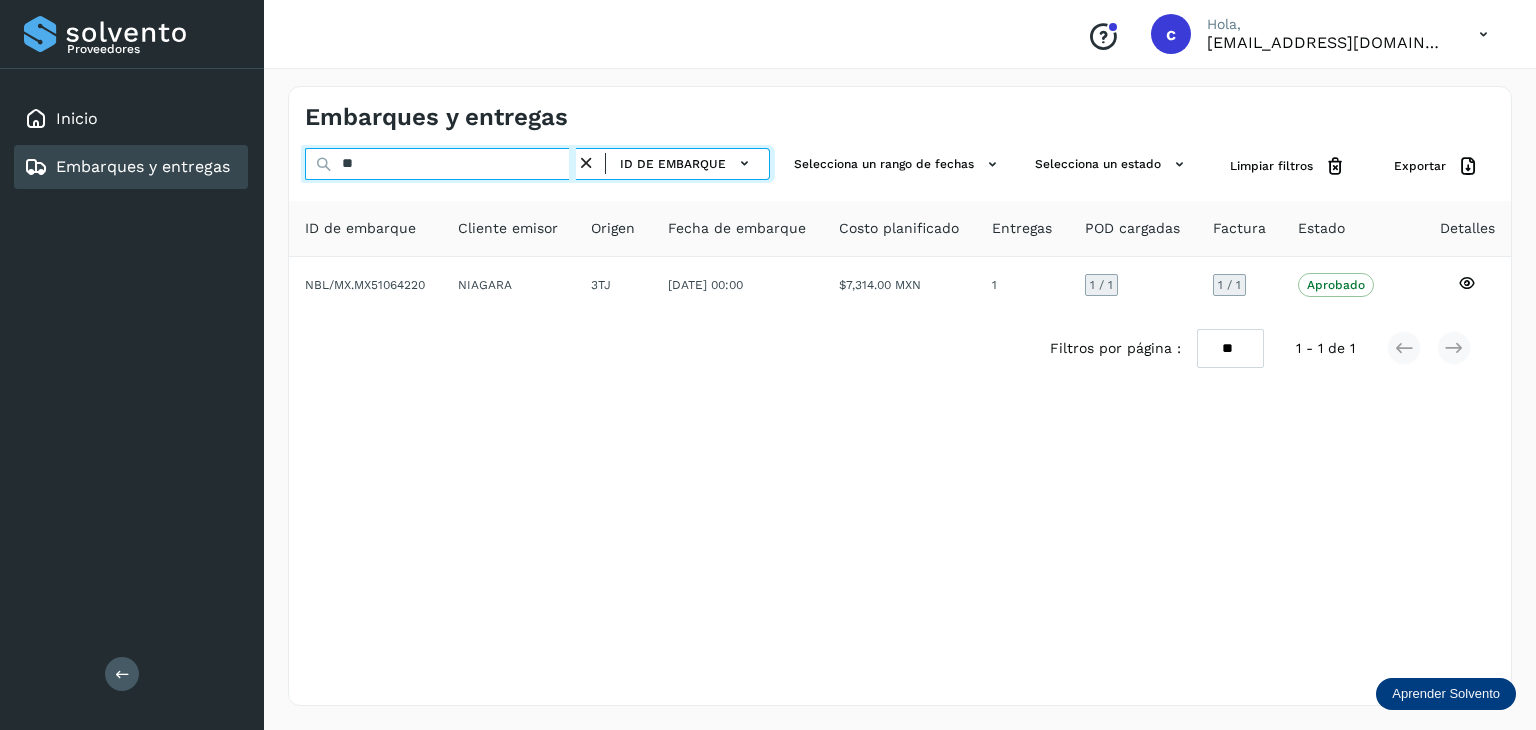 type on "*" 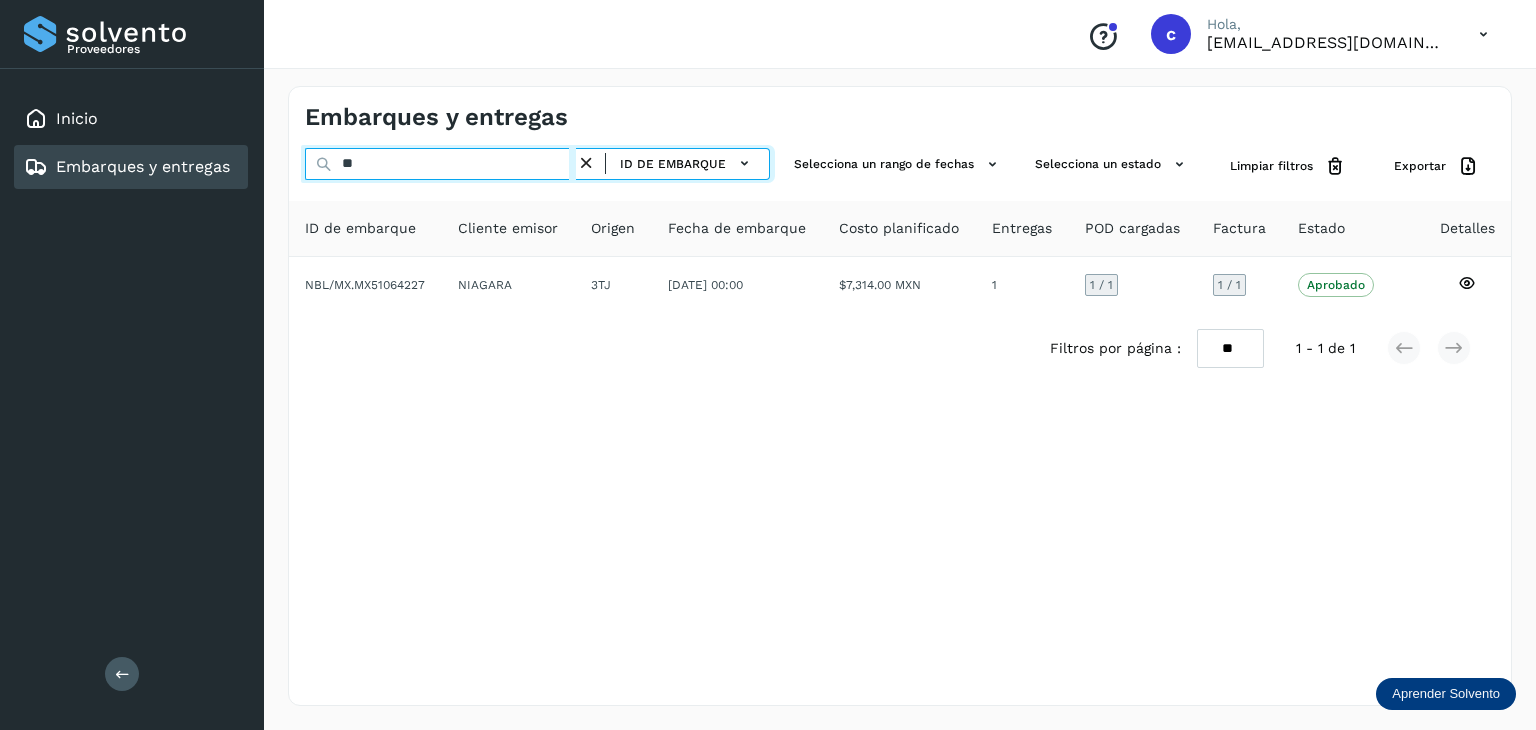 type on "*" 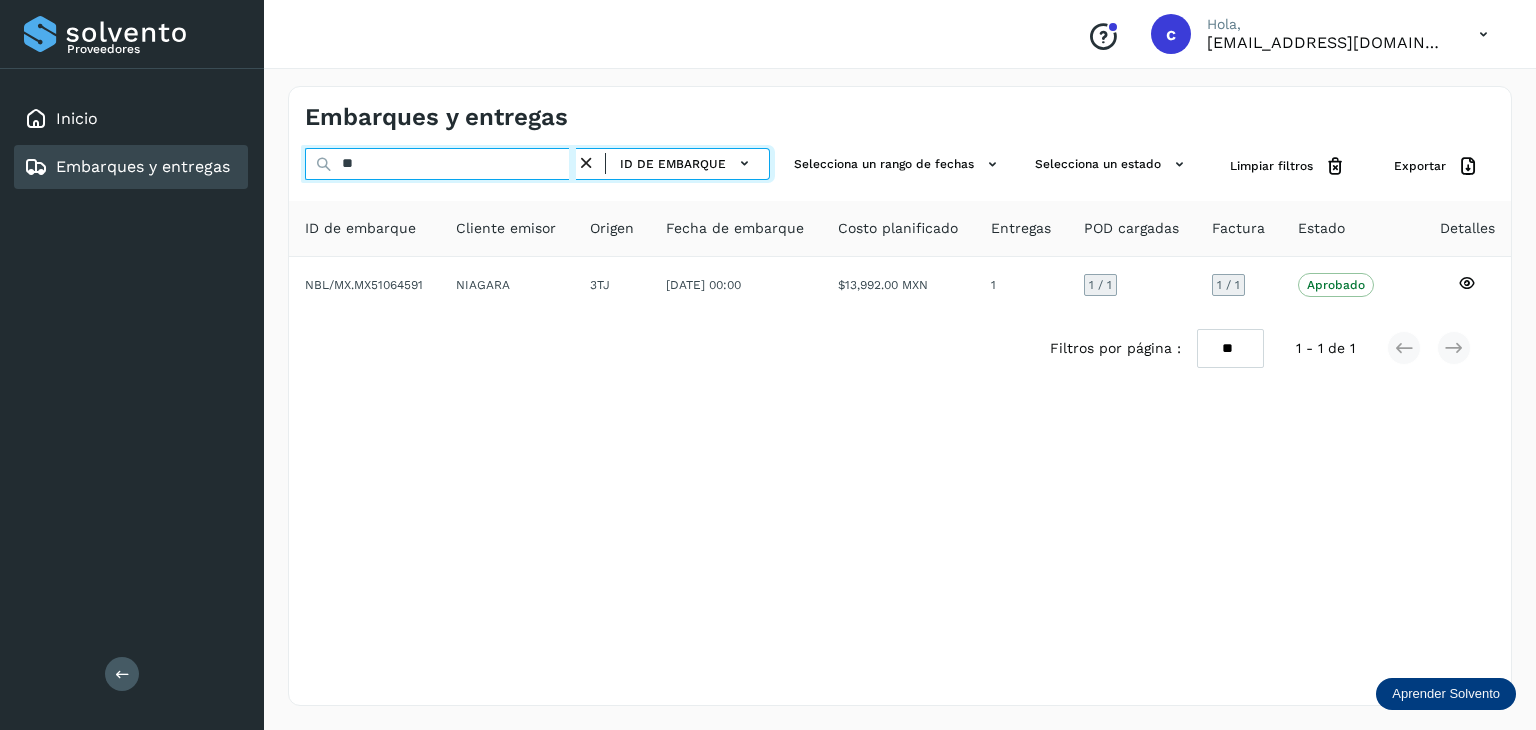 type on "*" 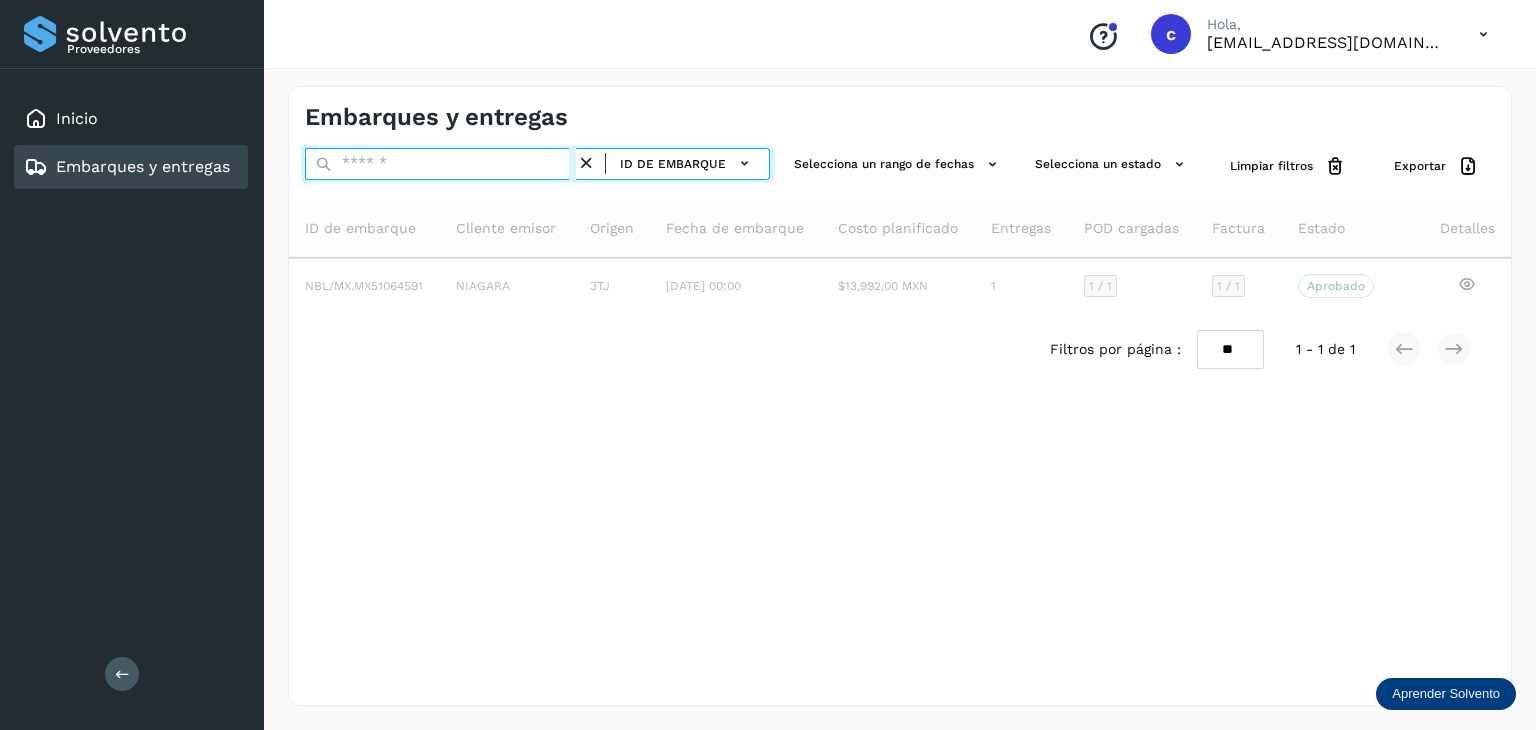 type on "*" 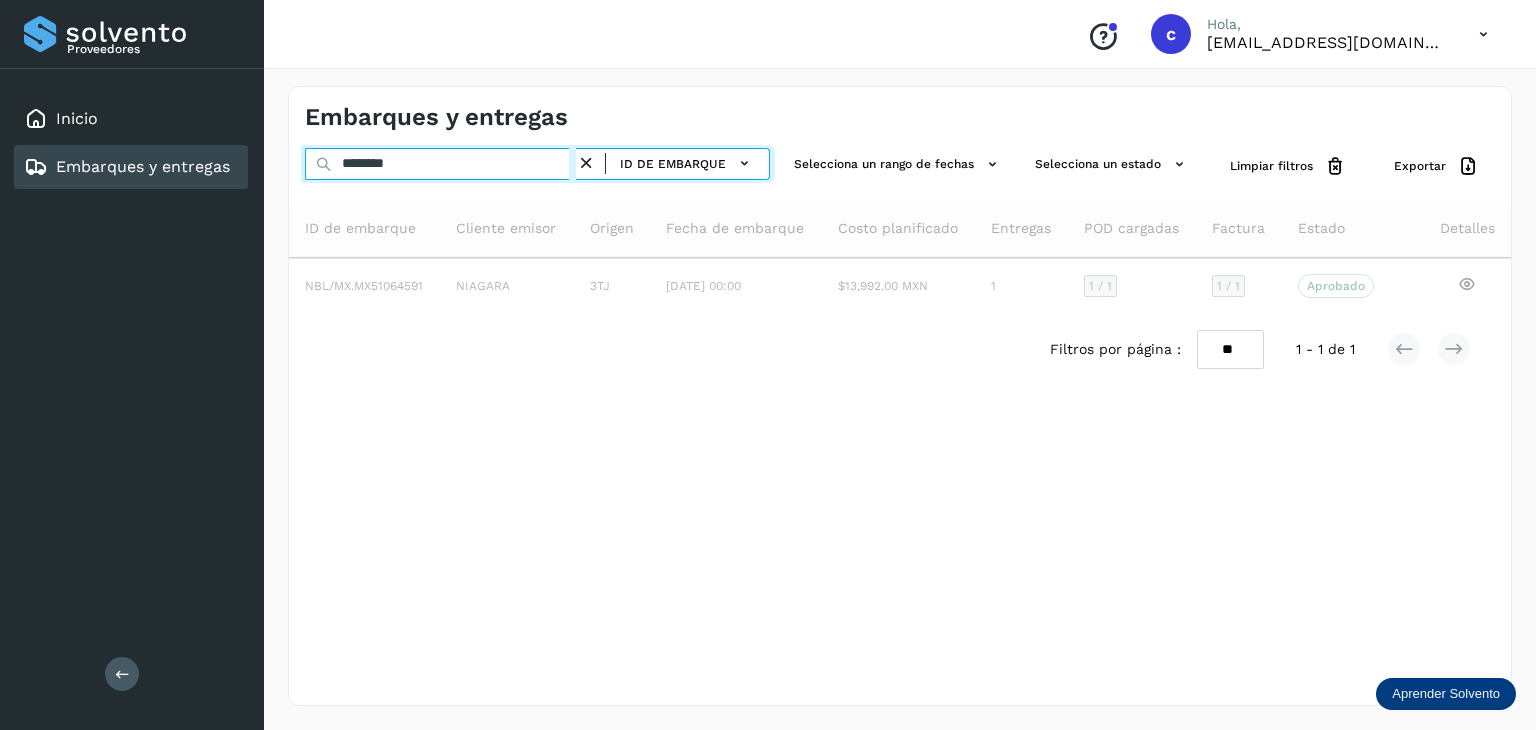 type on "********" 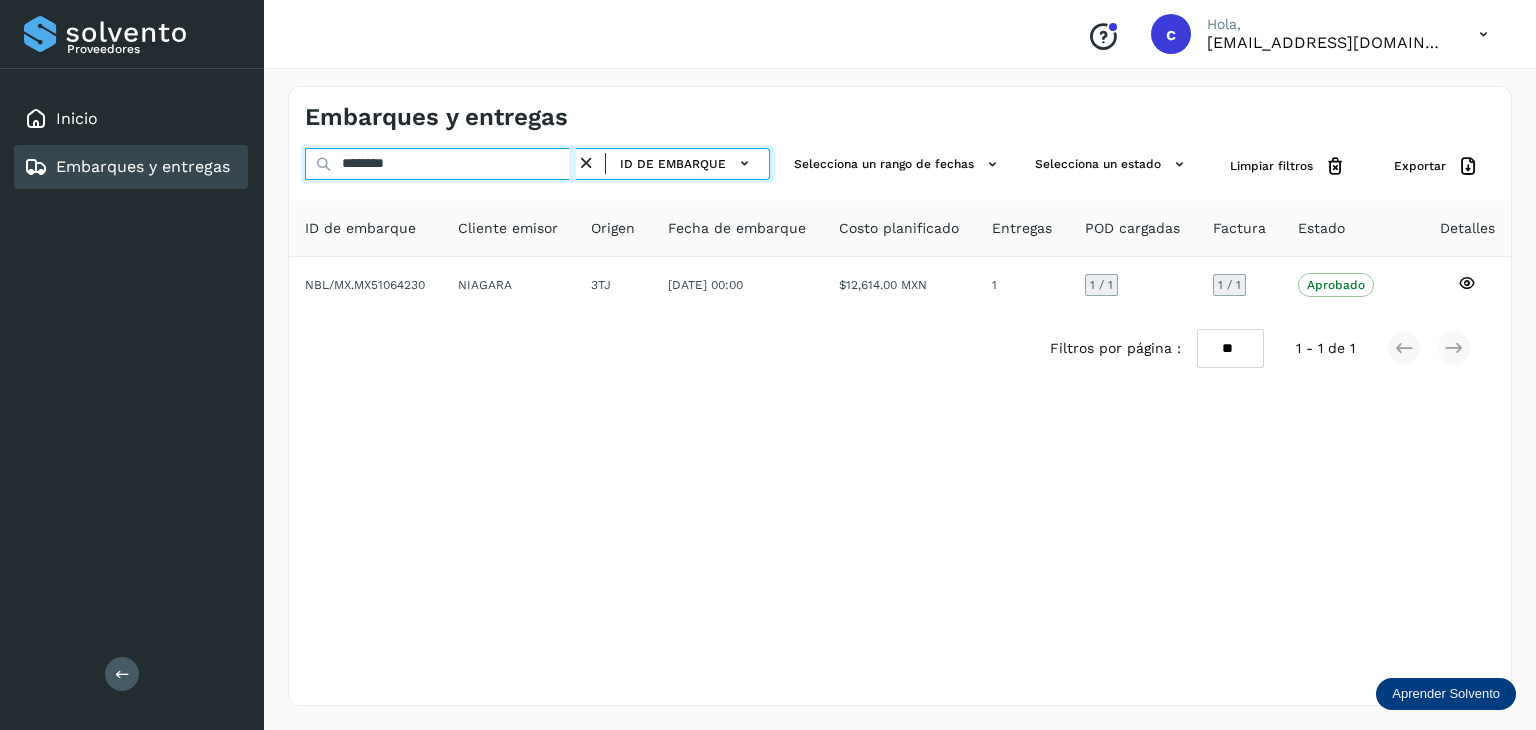drag, startPoint x: 416, startPoint y: 161, endPoint x: 162, endPoint y: 140, distance: 254.86664 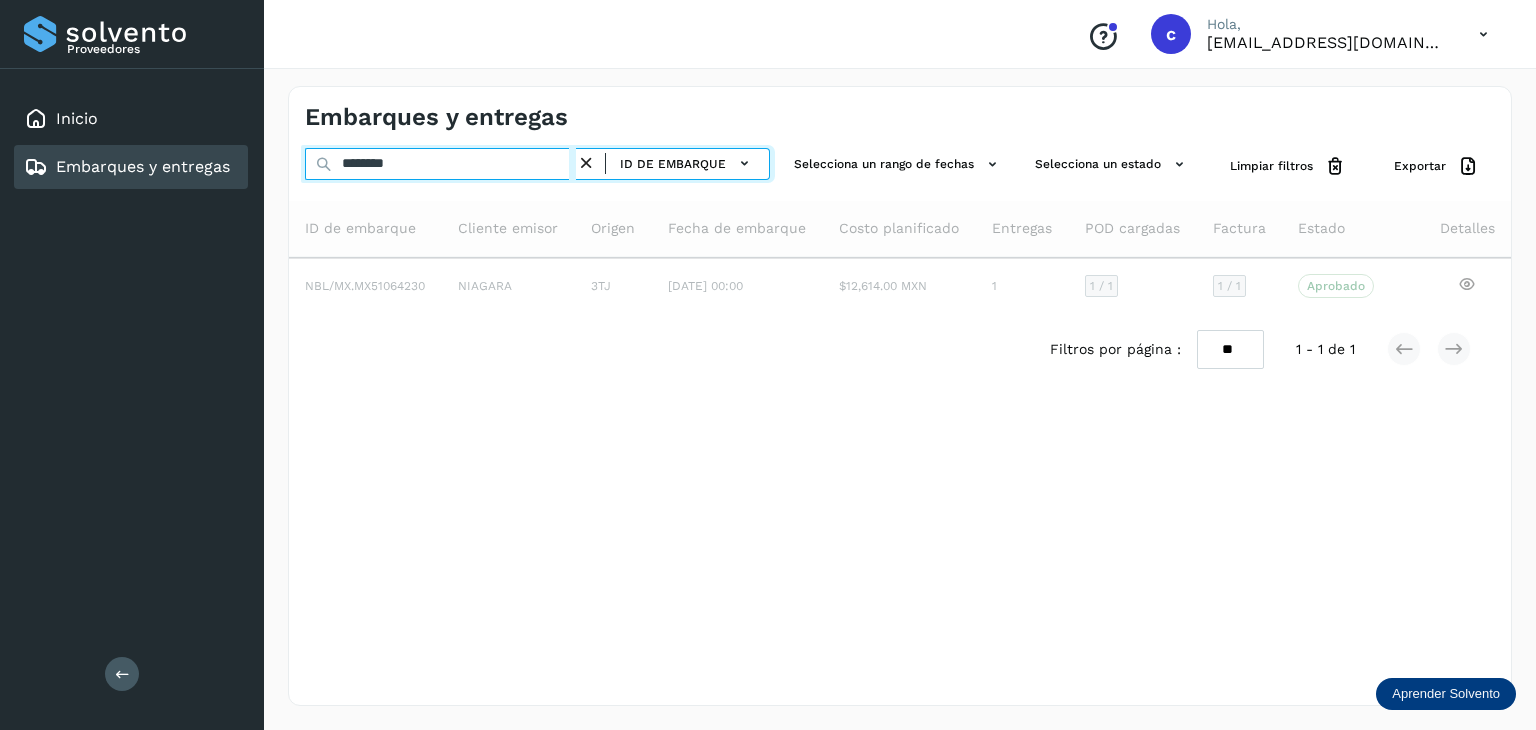 type on "********" 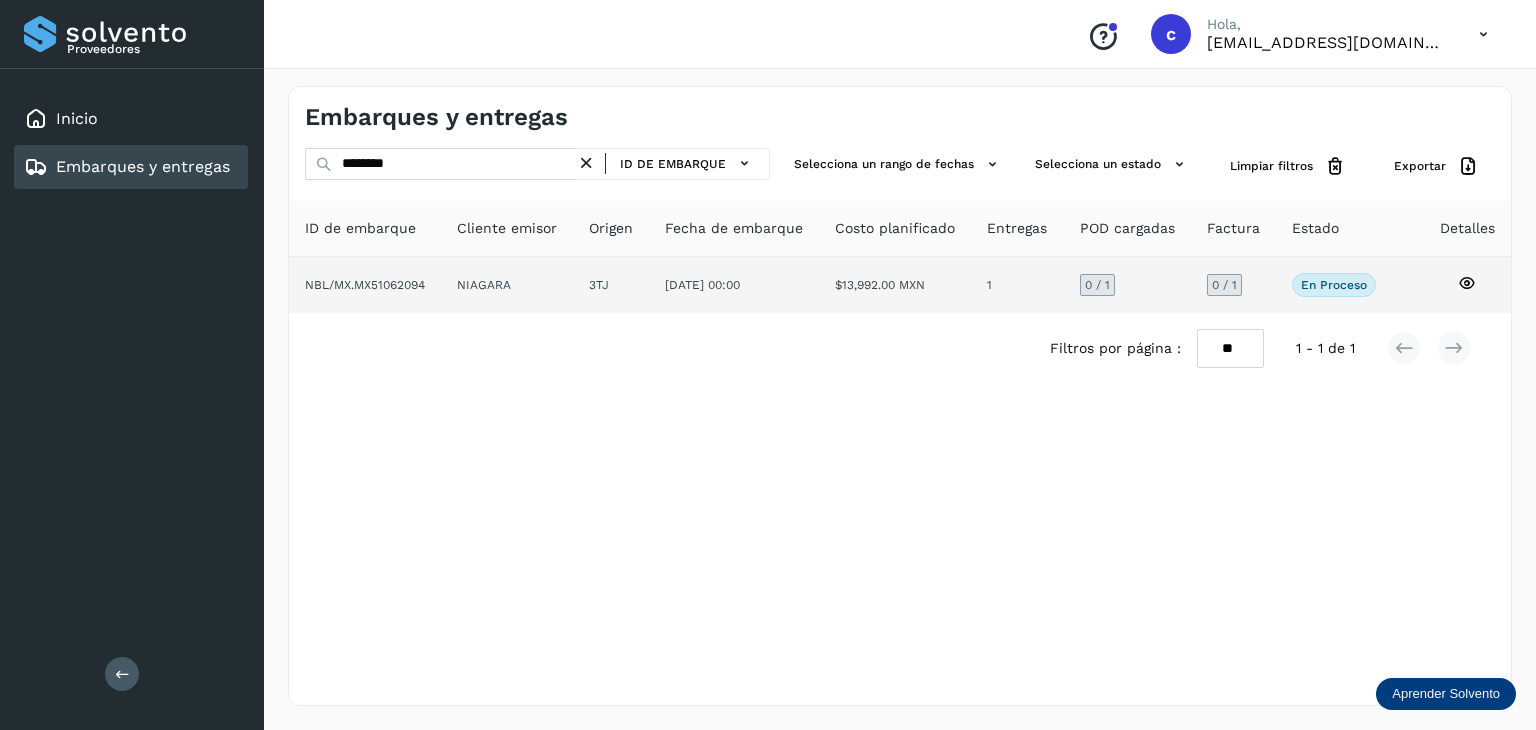 click 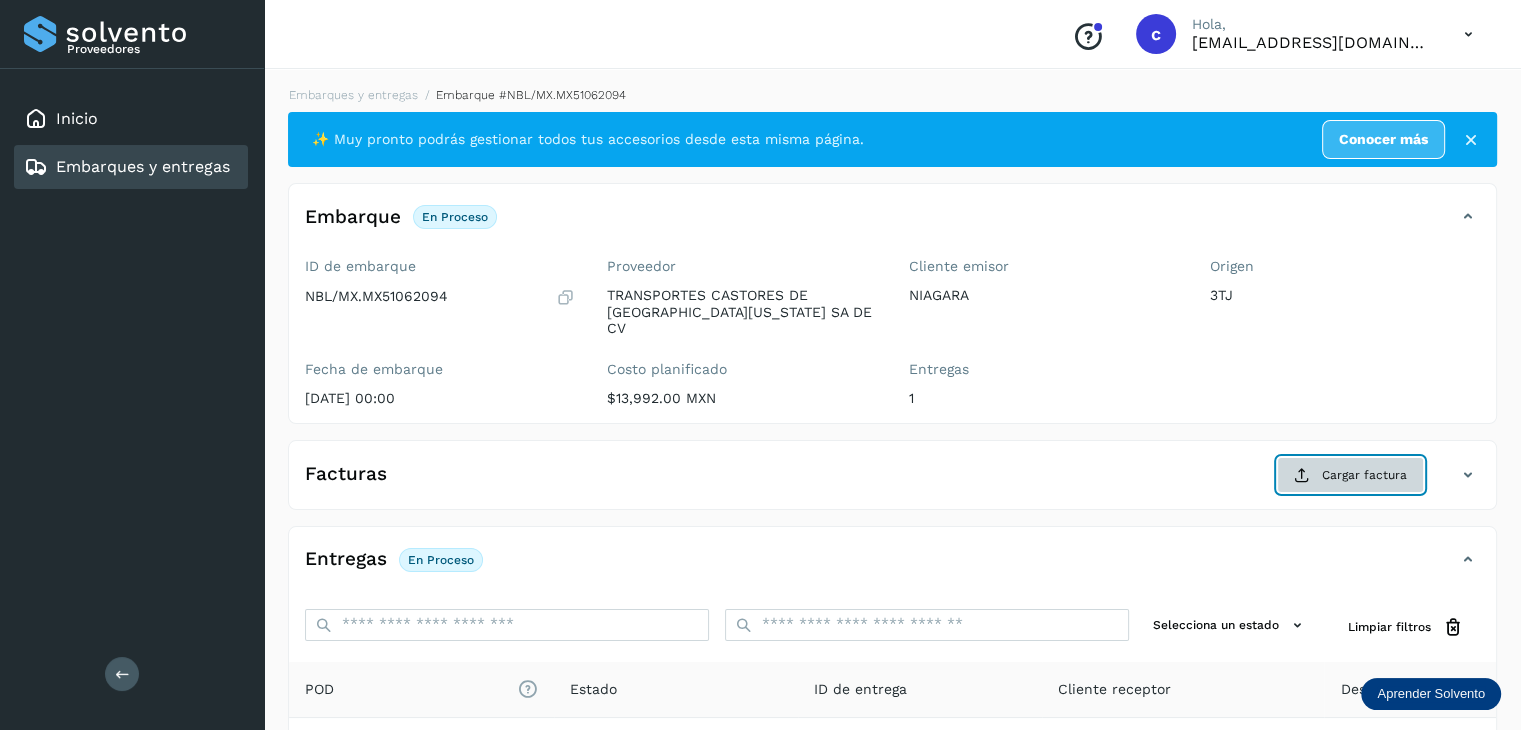 click on "Cargar factura" 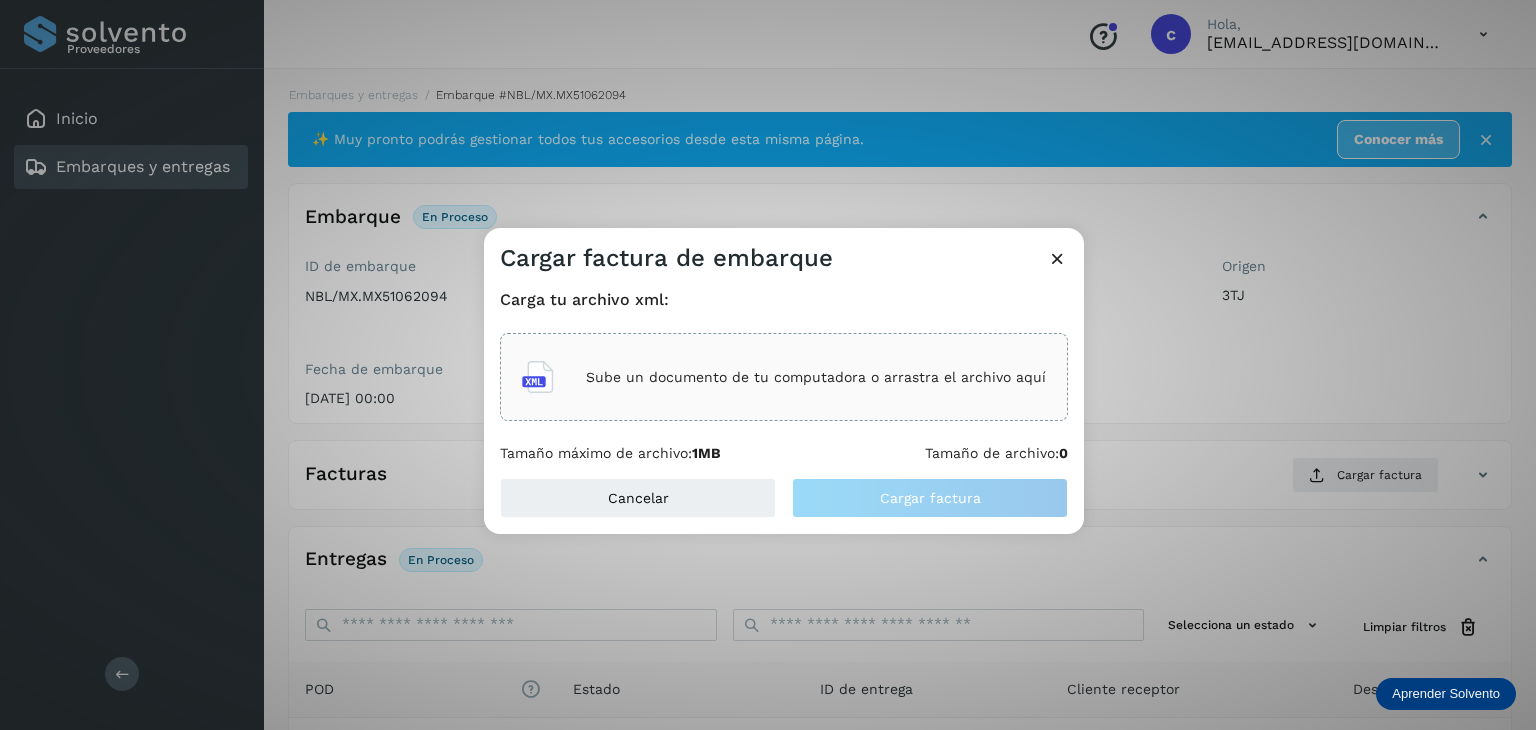click on "Sube un documento de tu computadora o arrastra el archivo aquí" at bounding box center (816, 377) 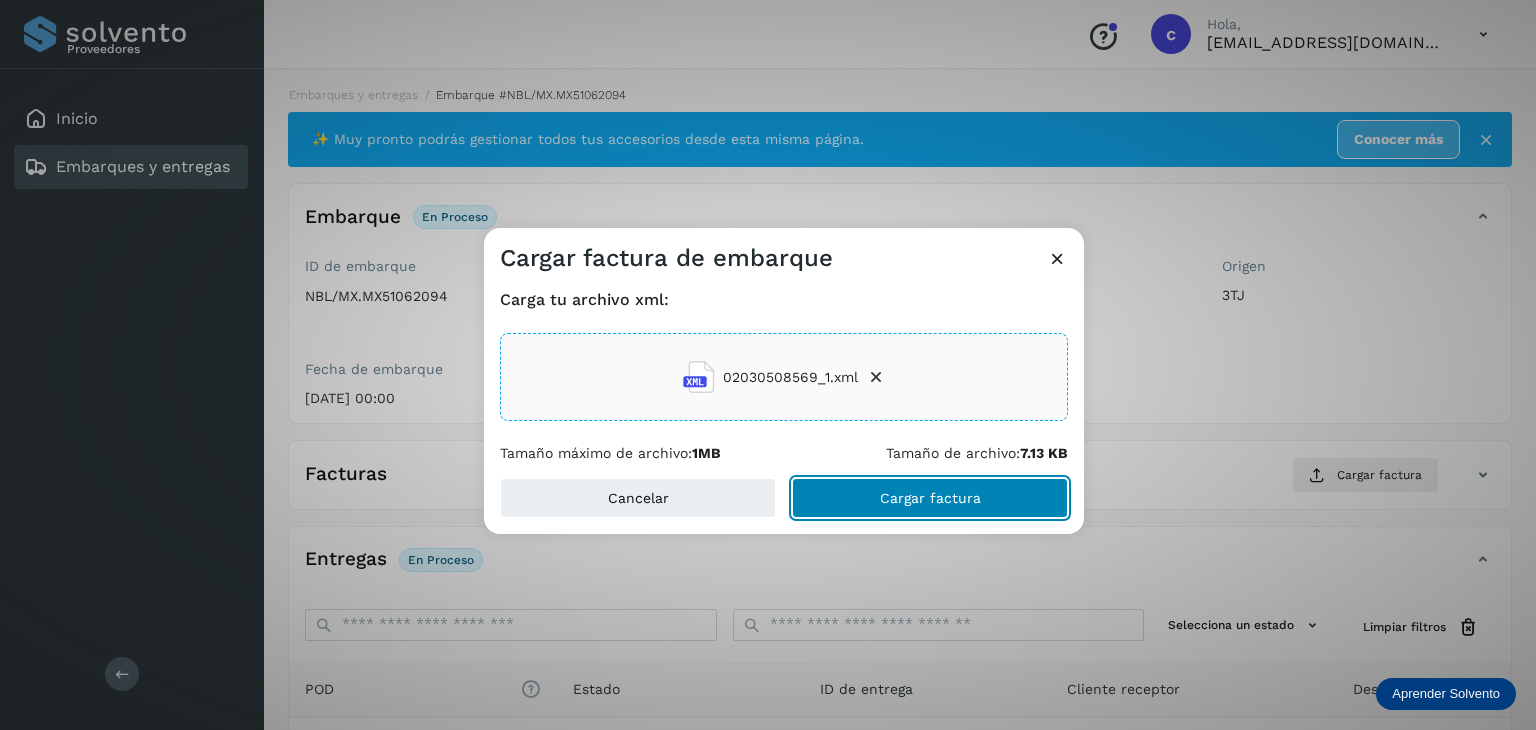 click on "Cargar factura" 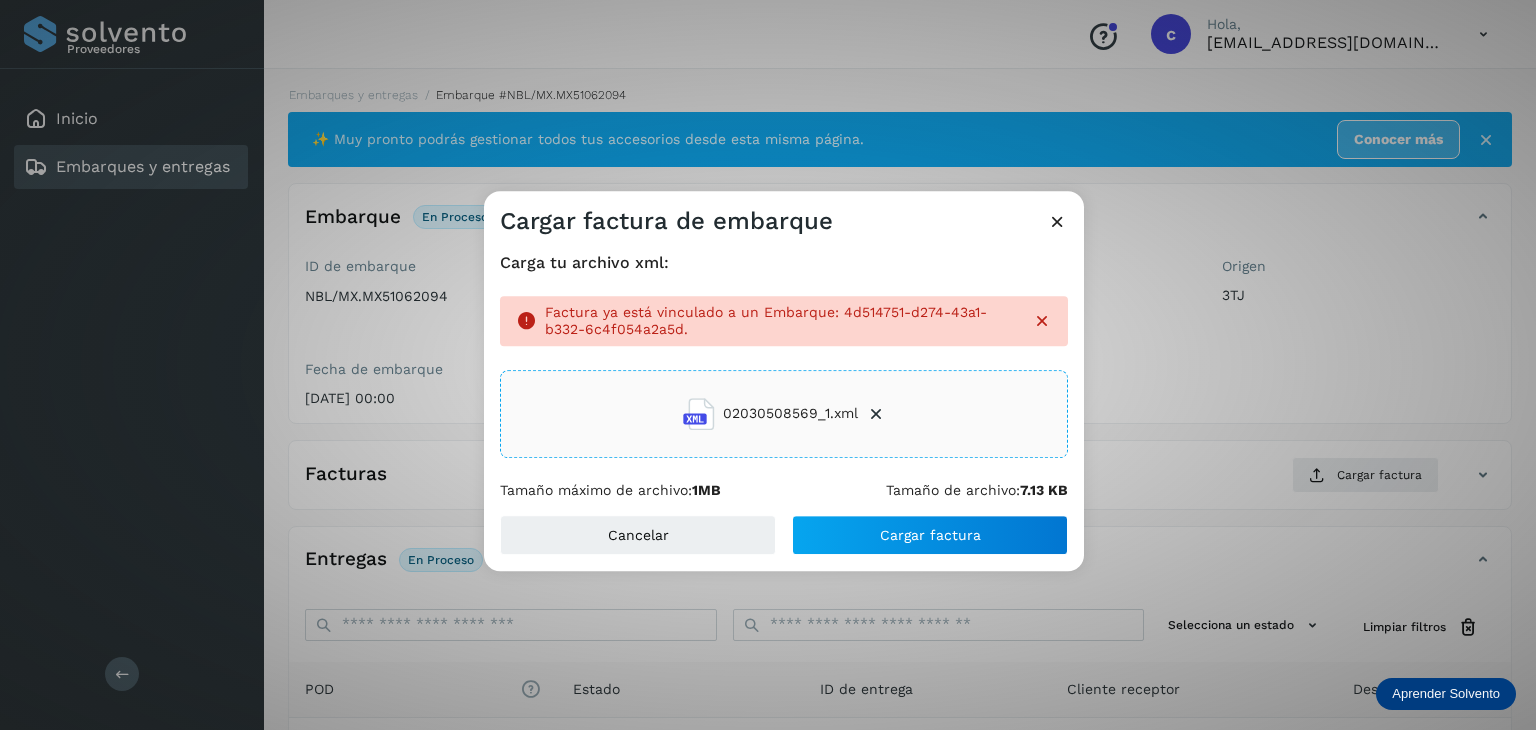 click at bounding box center (1057, 221) 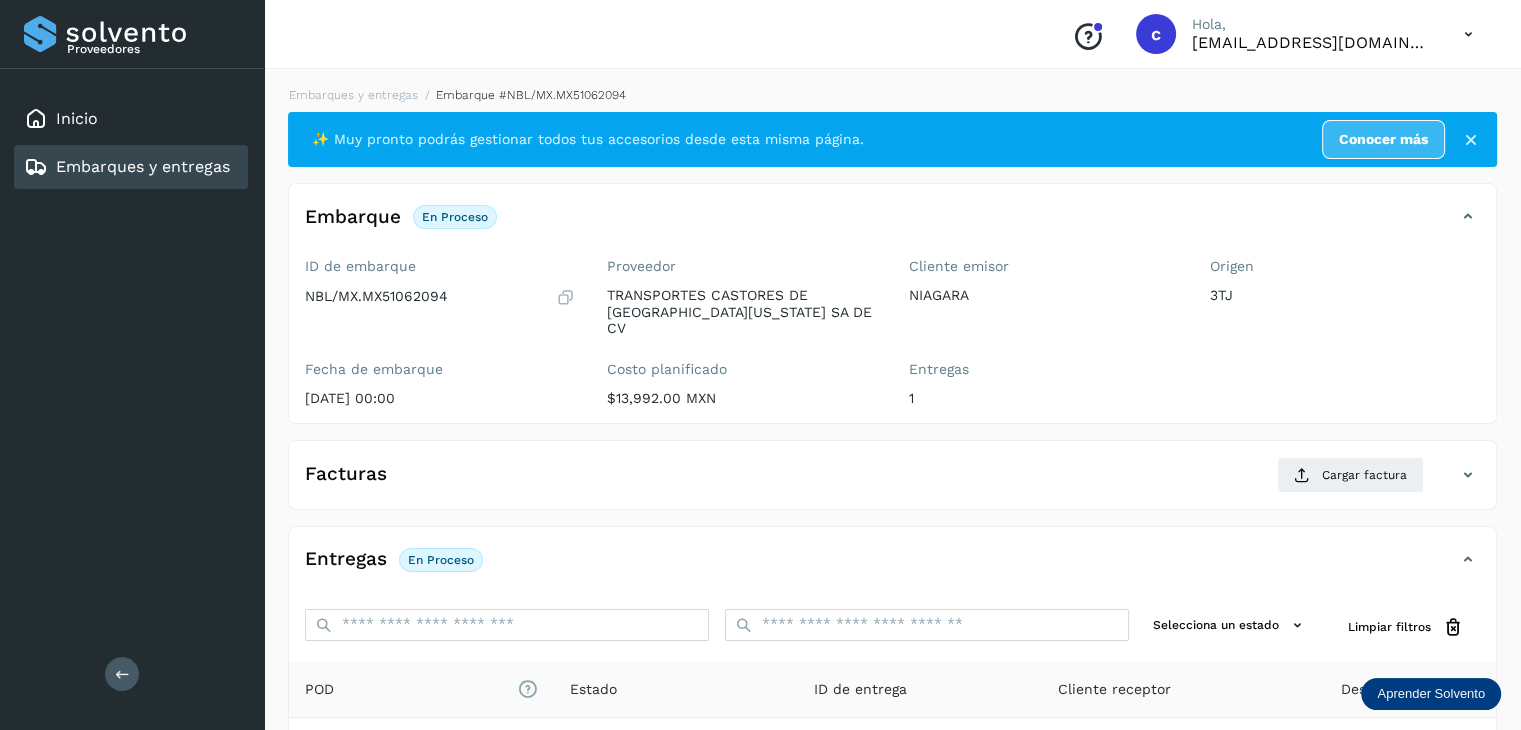 click on "Facturas Cargar factura Aún no has subido ninguna factura" 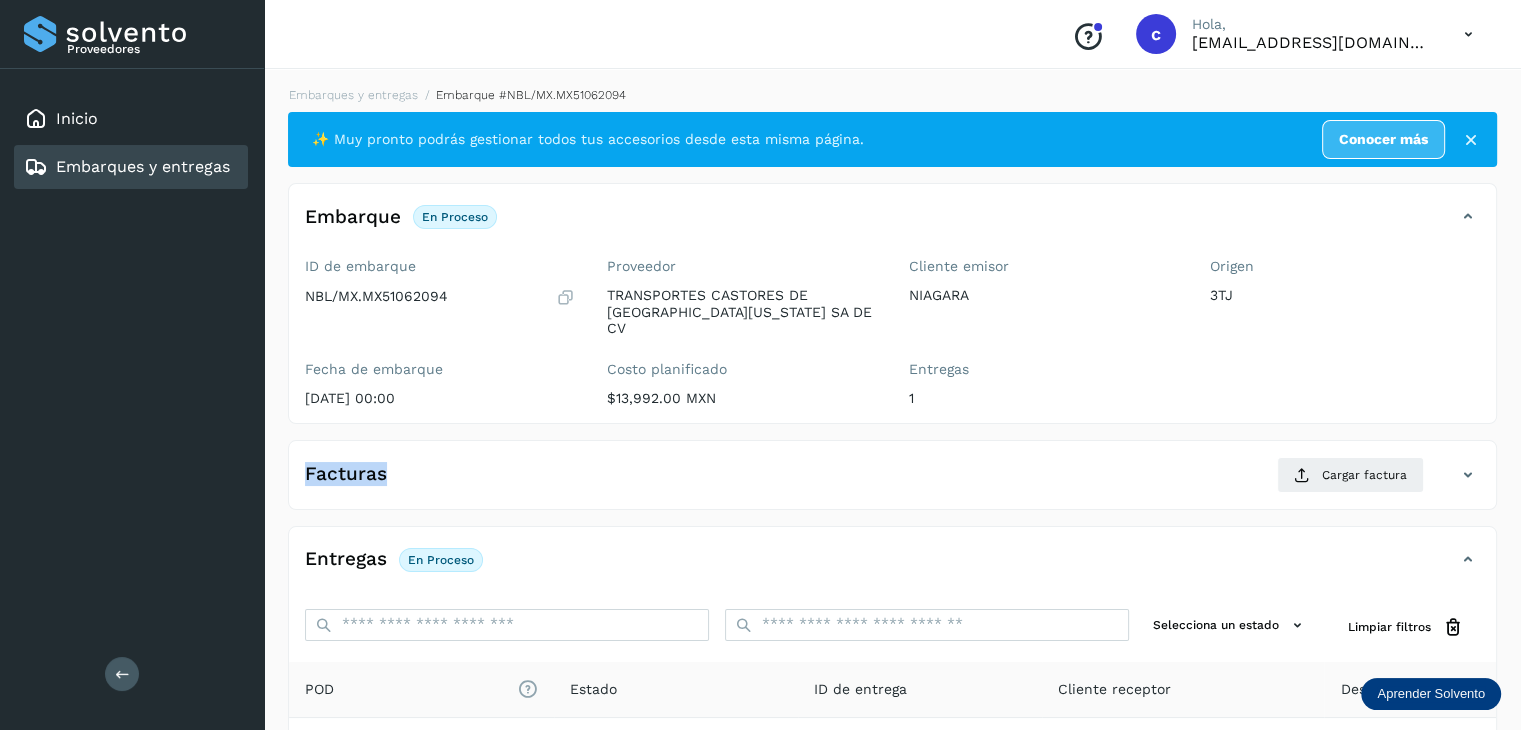 click on "Facturas Cargar factura Aún no has subido ninguna factura" 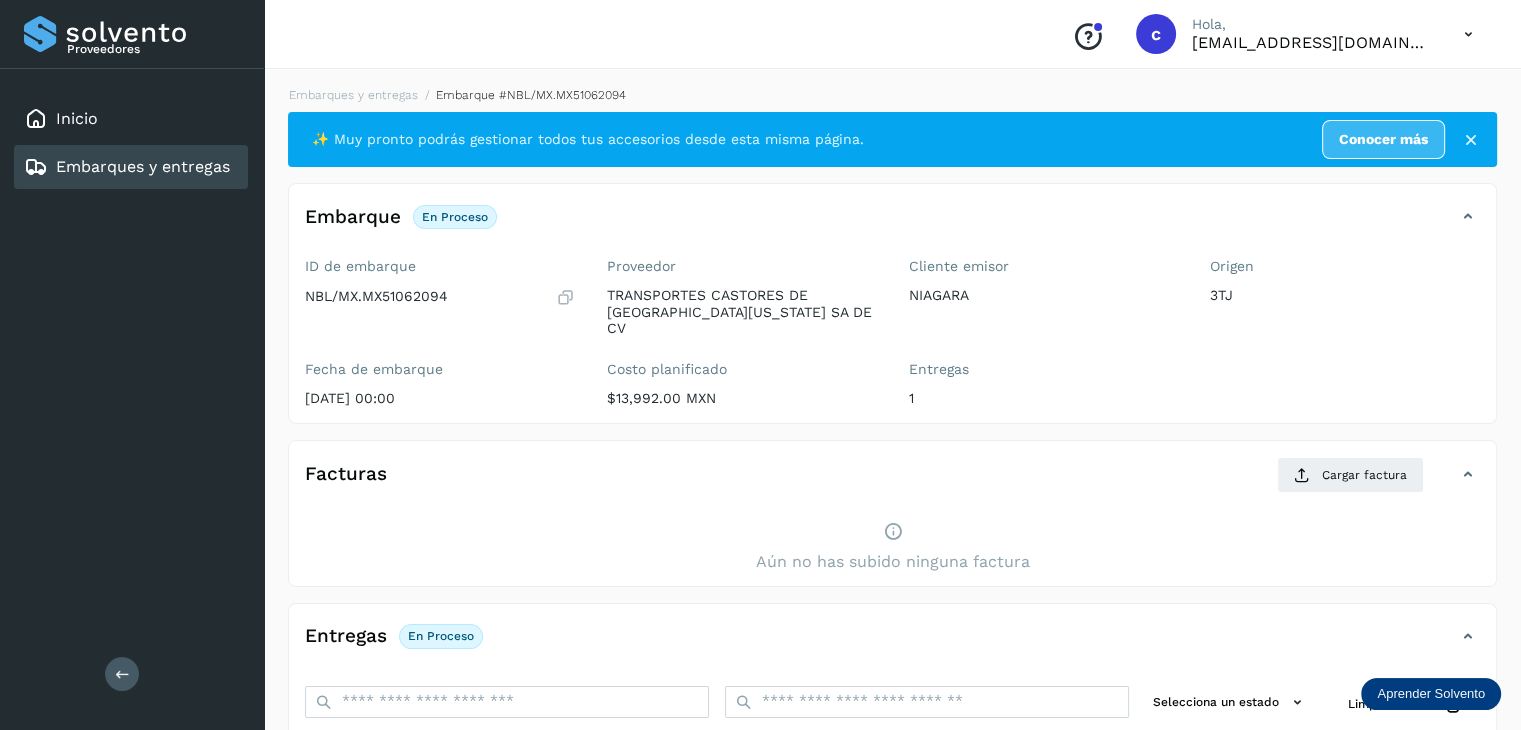 click on "Aún no has subido ninguna factura" at bounding box center [892, 547] 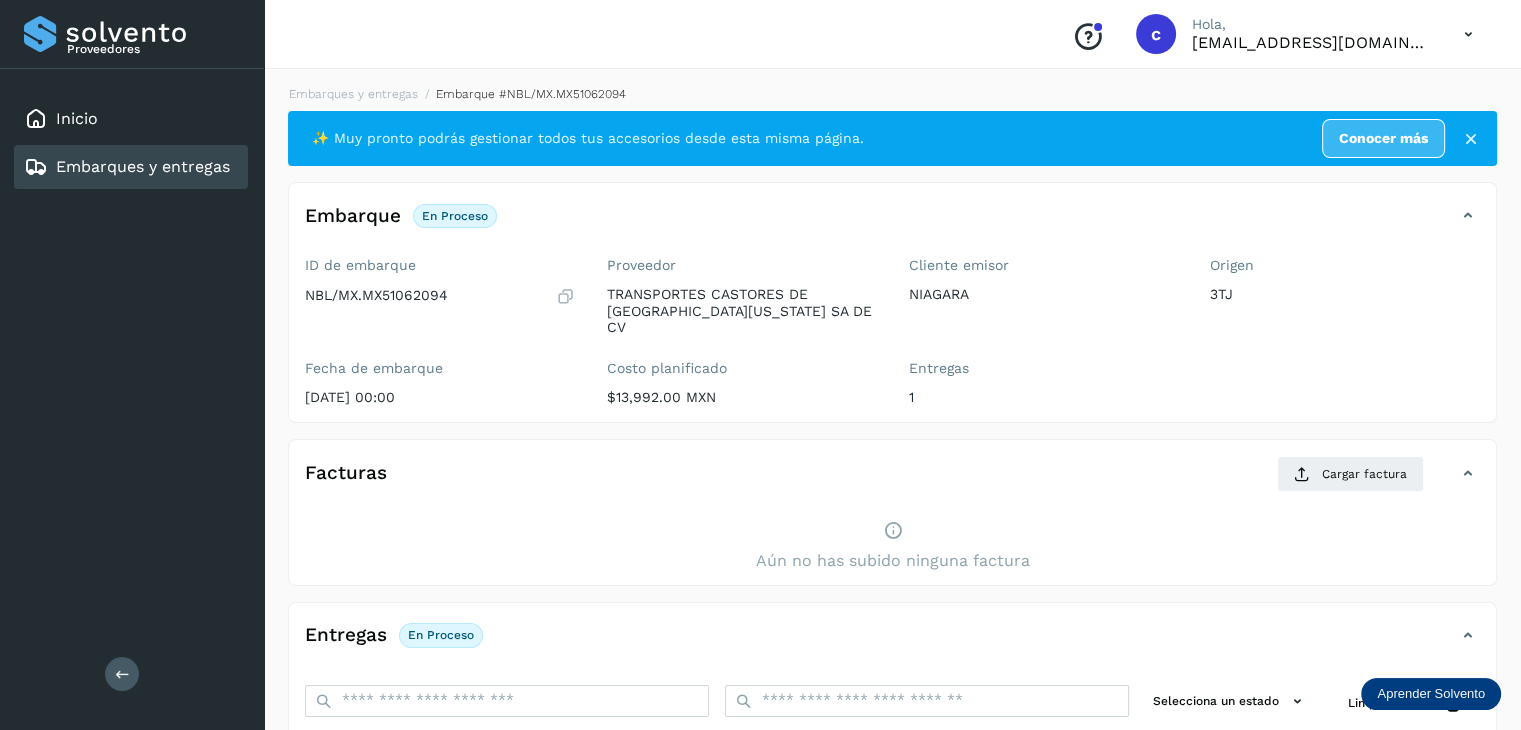 scroll, scrollTop: 0, scrollLeft: 0, axis: both 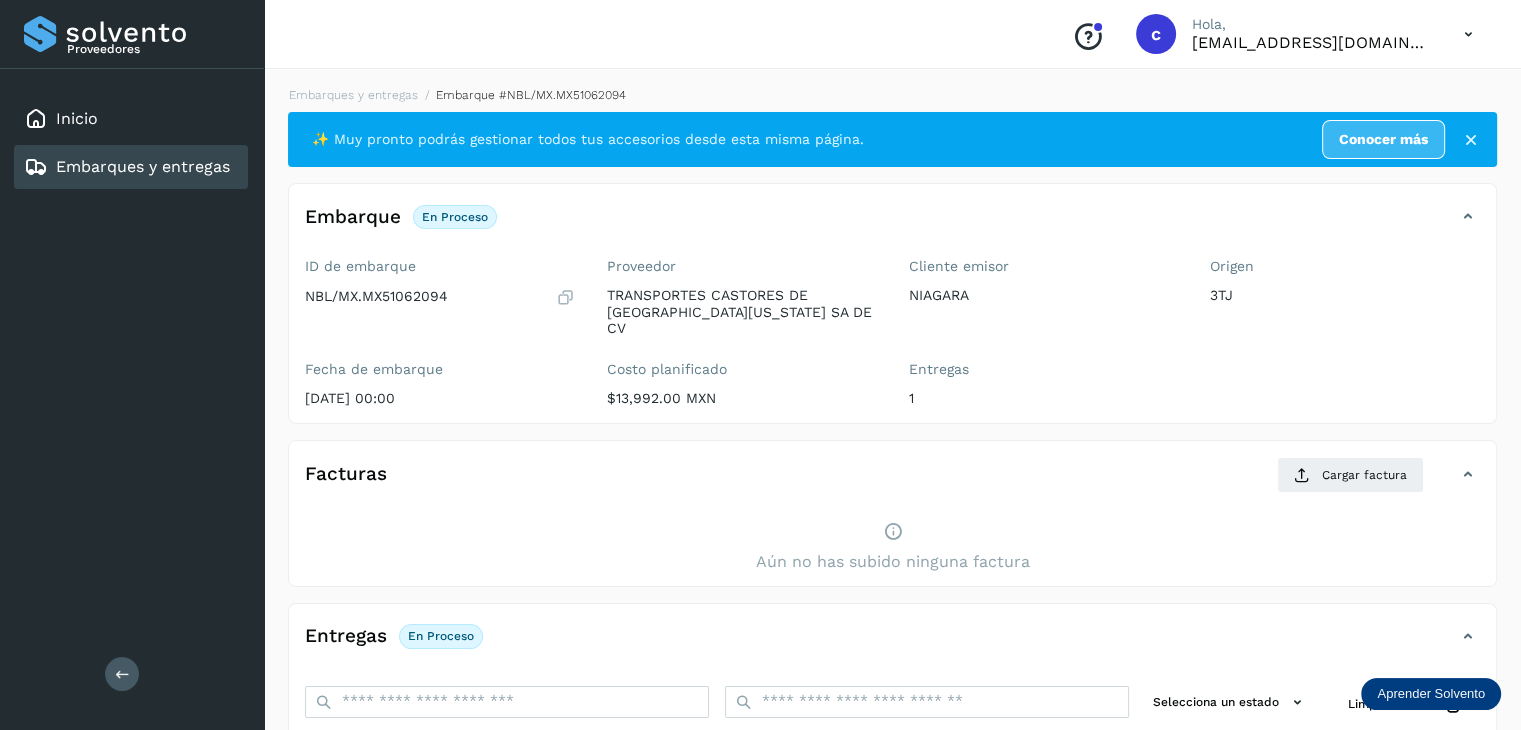 click on "Aún no has subido ninguna factura" at bounding box center [892, 547] 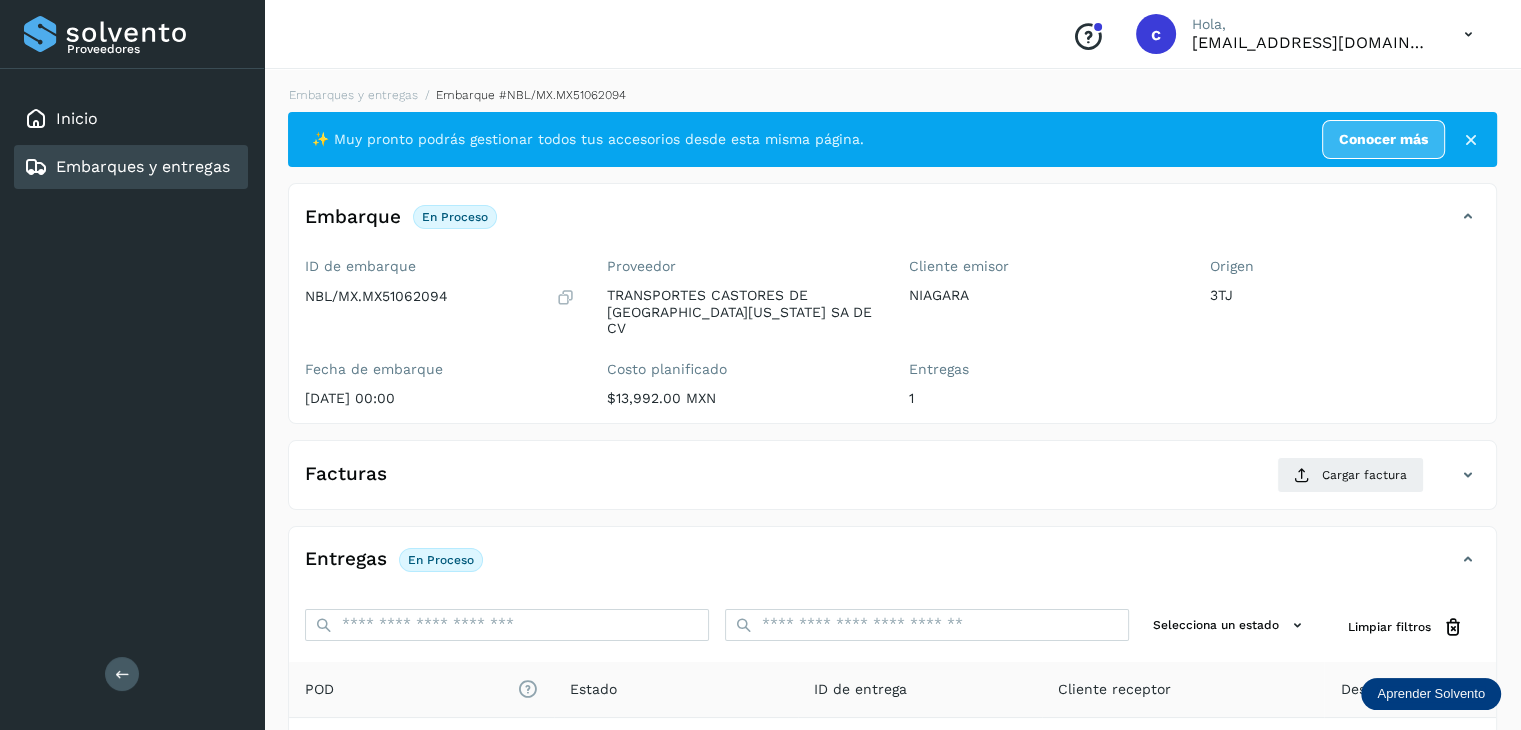 click at bounding box center (1468, 475) 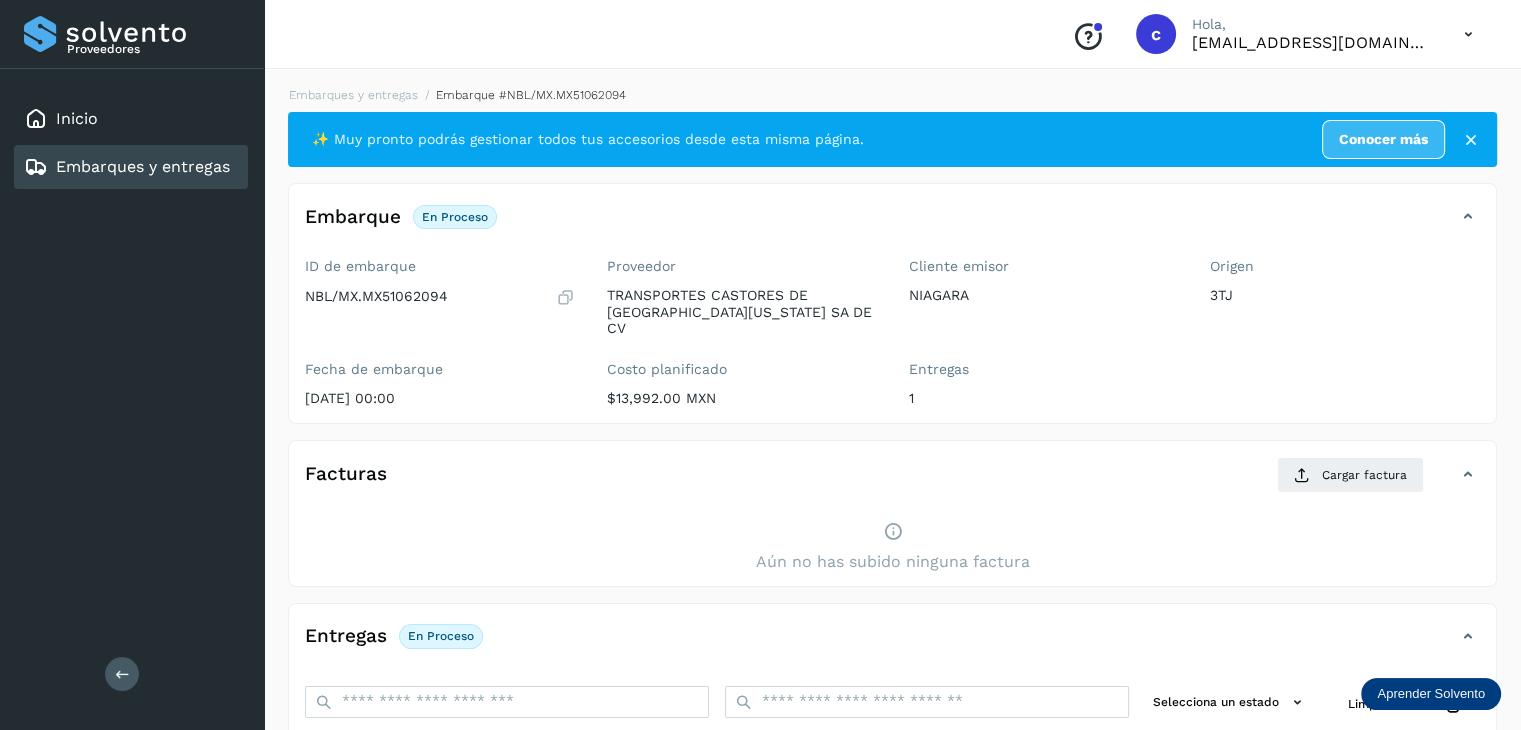 click at bounding box center (1468, 475) 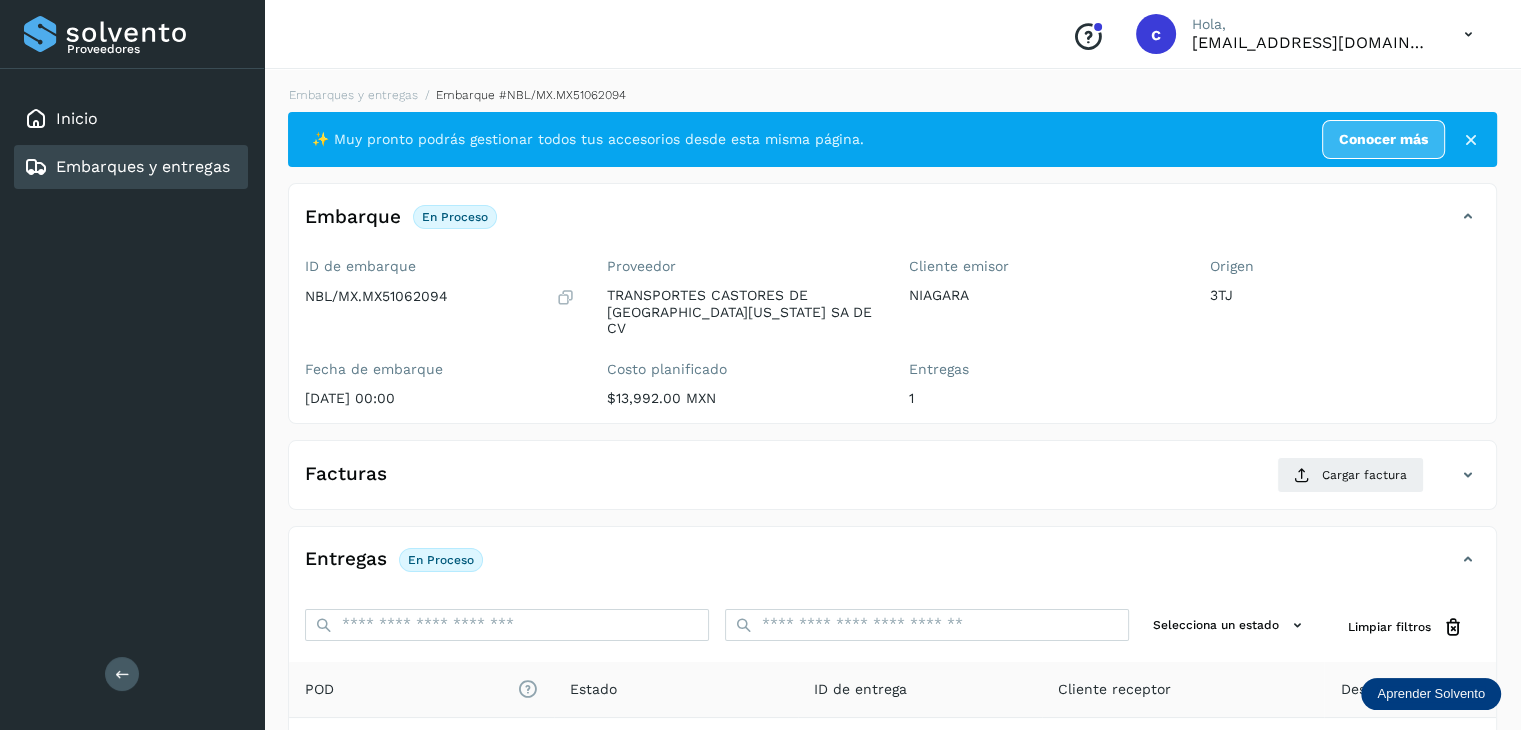click on "Cliente emisor NIAGARA Entregas 1" at bounding box center (1044, 336) 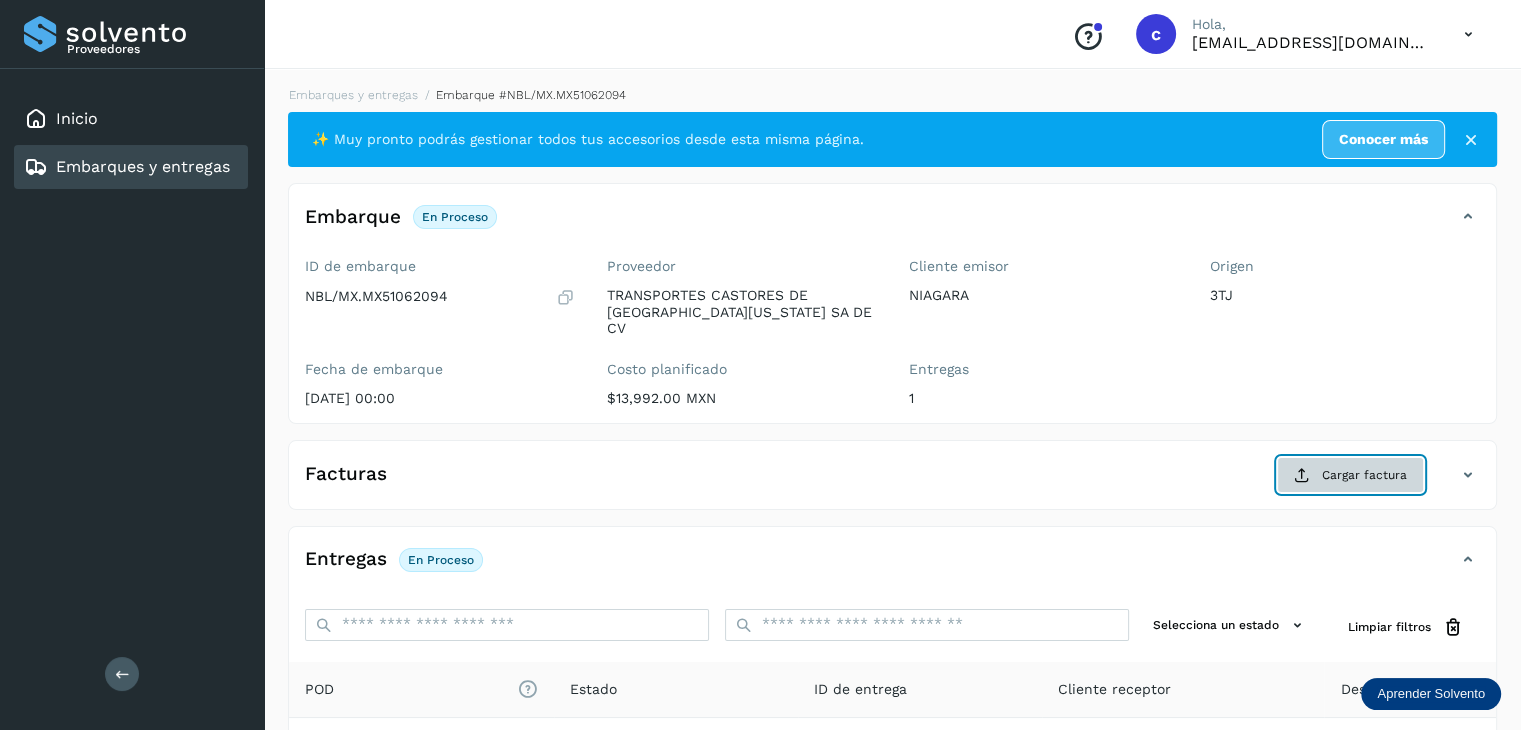 click on "Cargar factura" 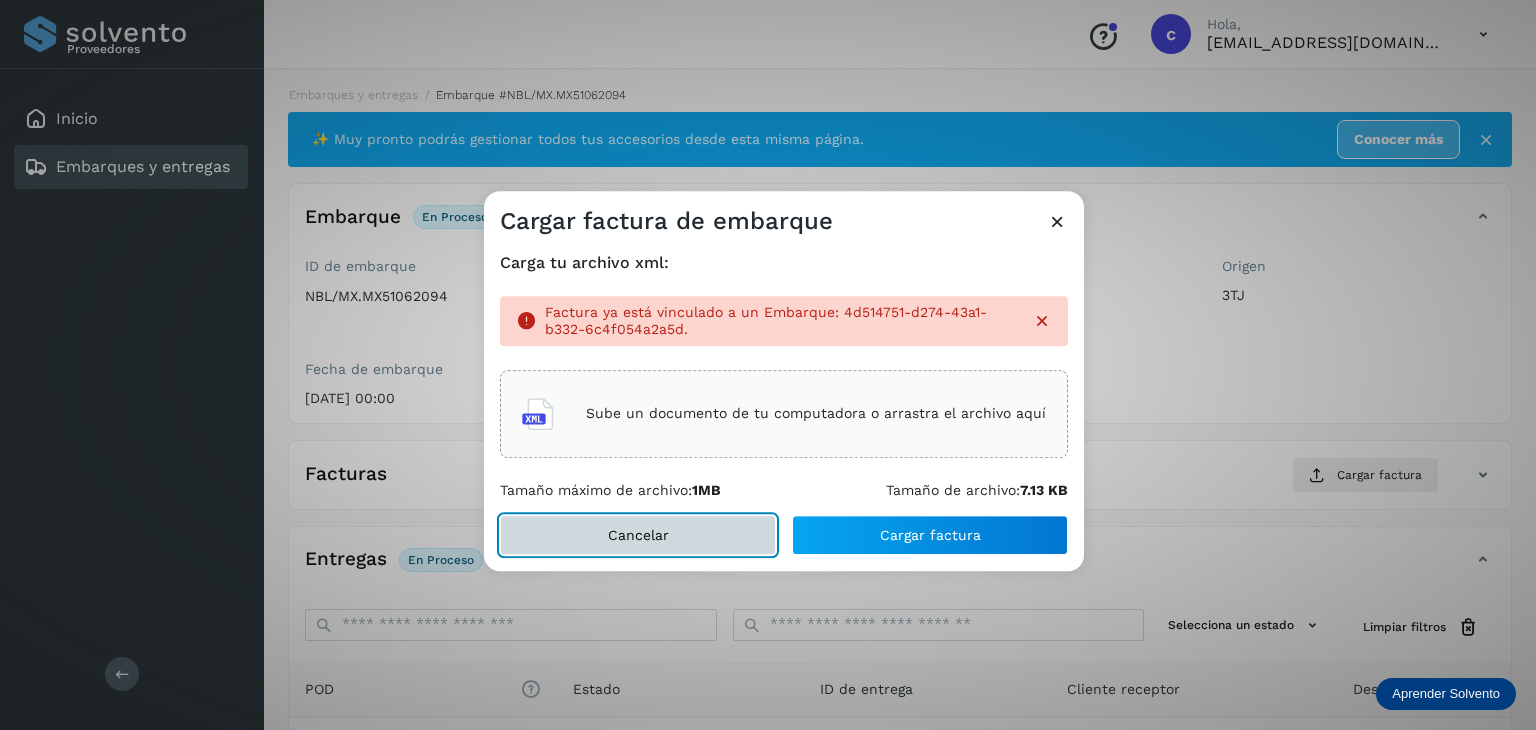 click on "Cancelar" 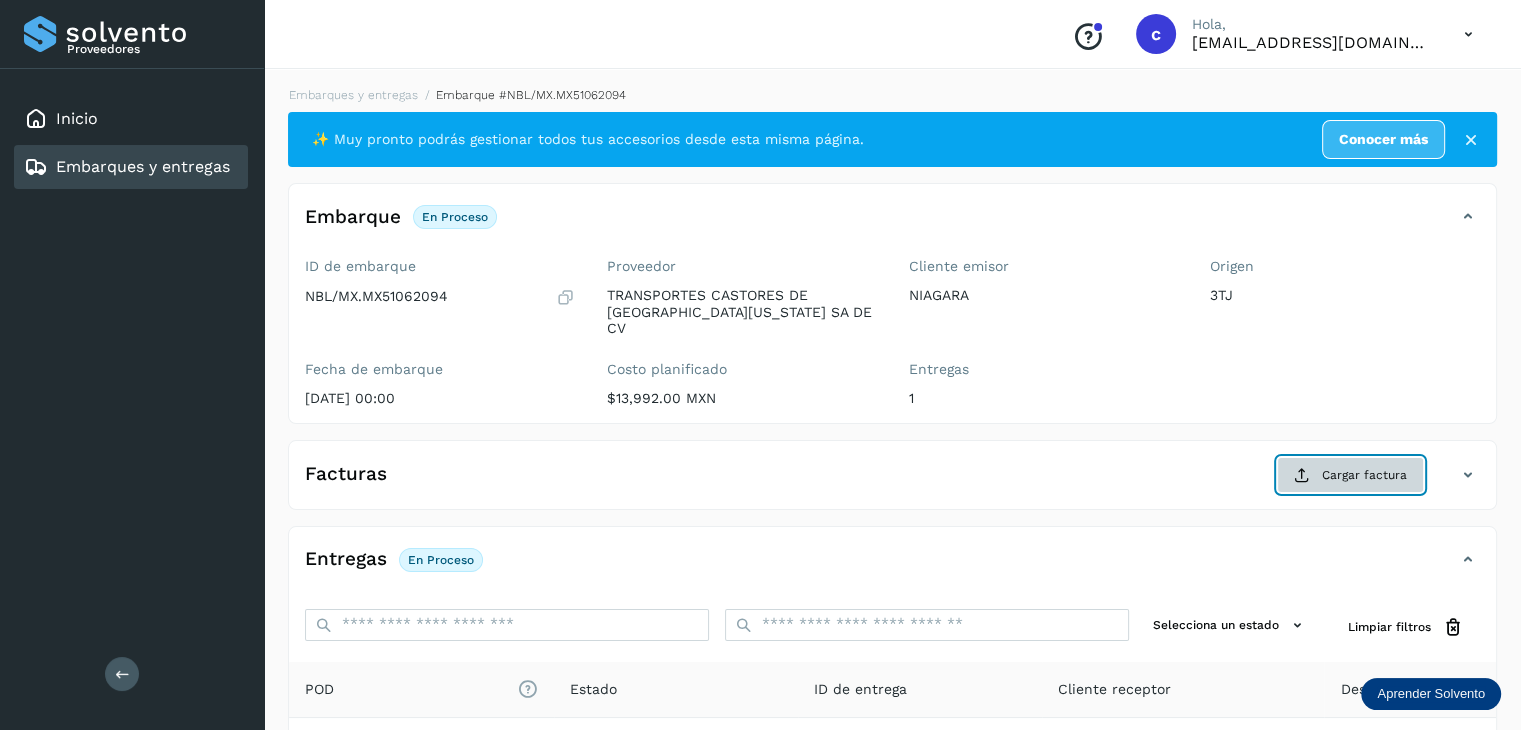 click on "Cargar factura" 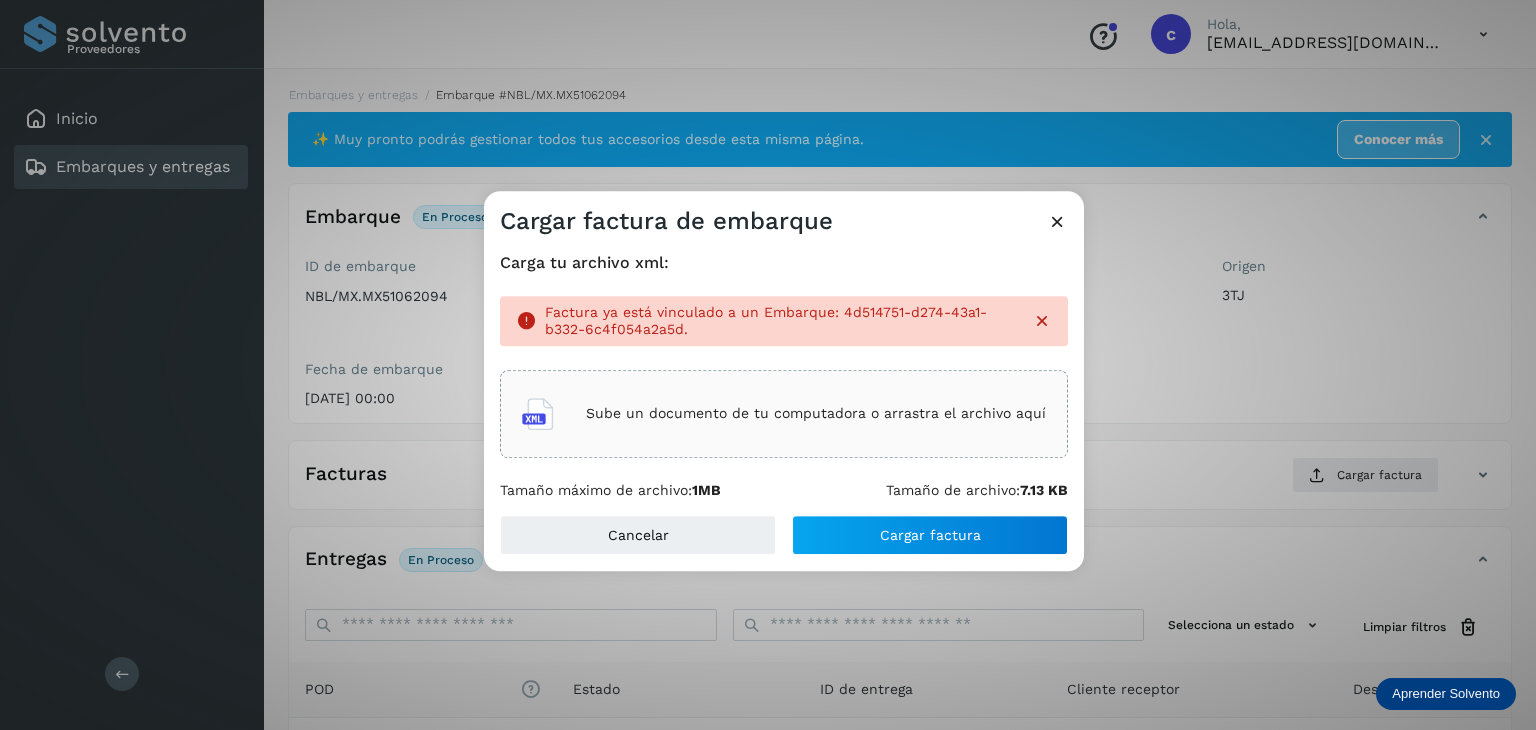 click at bounding box center [1042, 321] 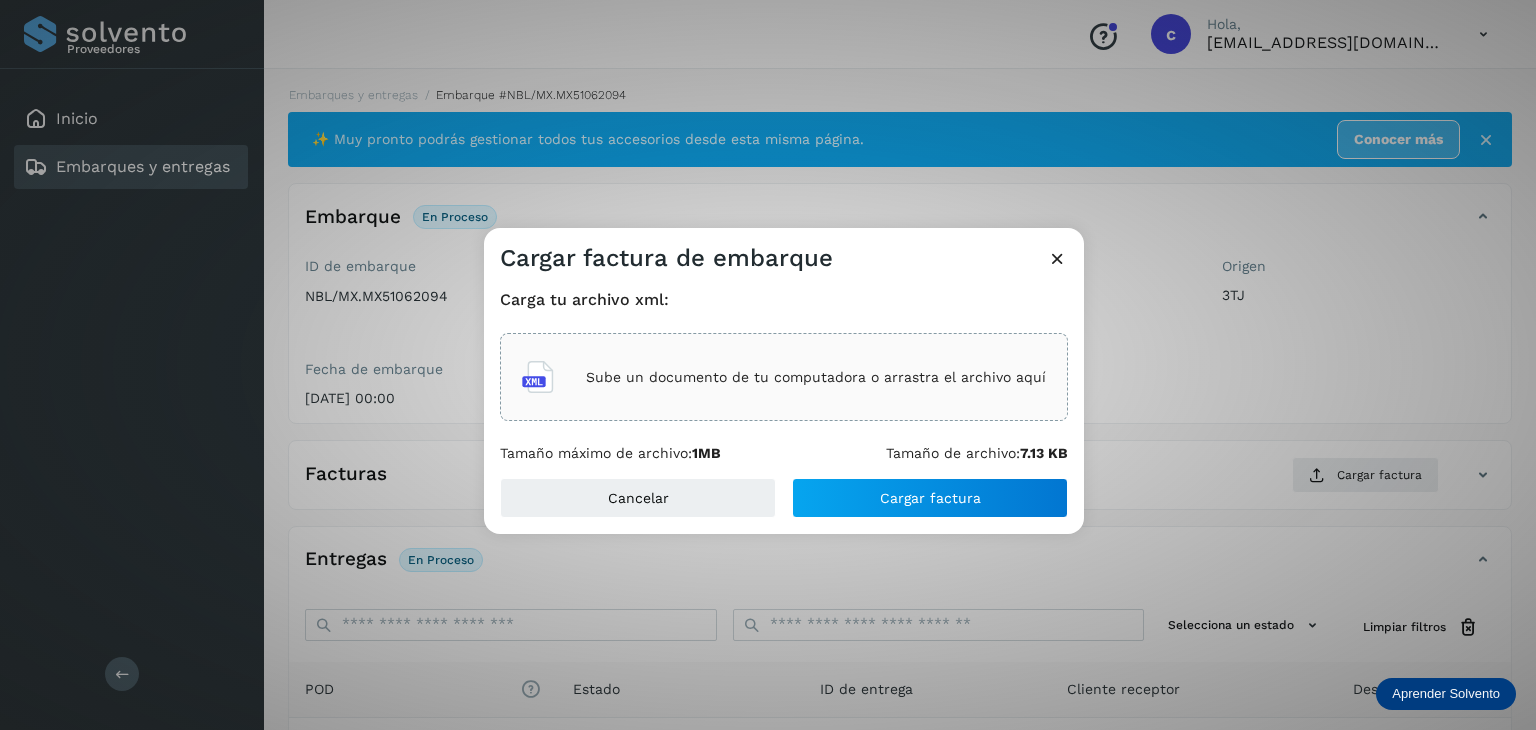 click on "Sube un documento de tu computadora o arrastra el archivo aquí" at bounding box center [816, 377] 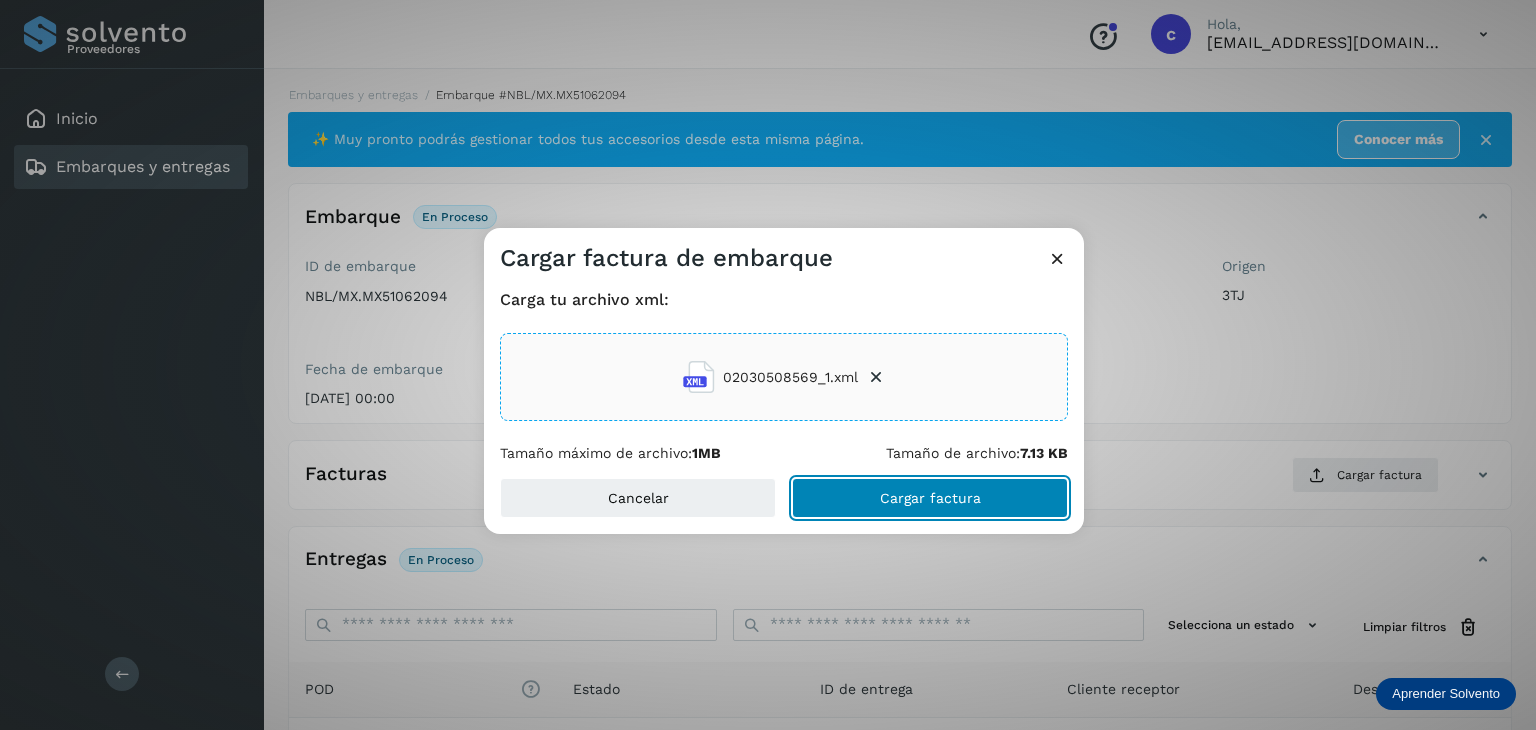 click on "Cargar factura" 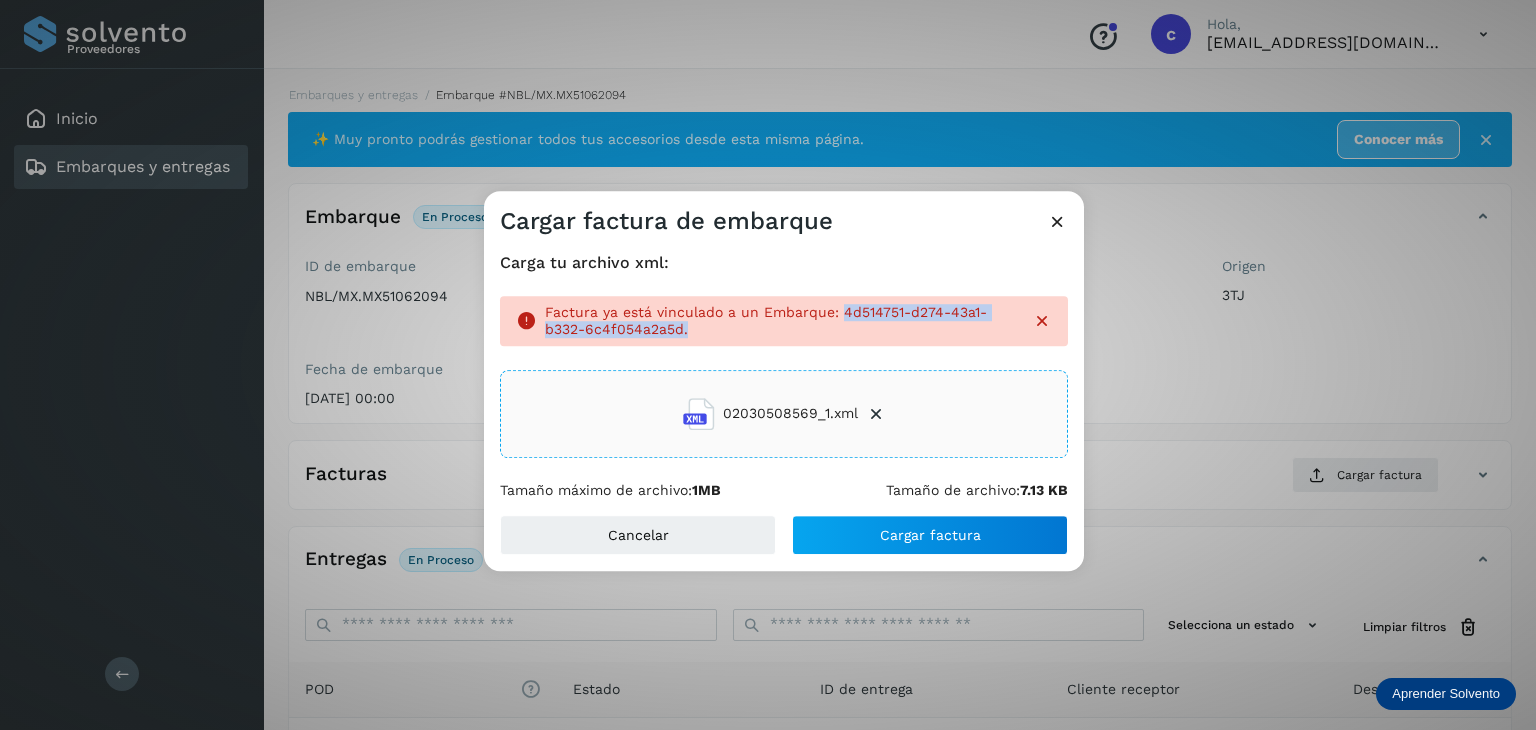 drag, startPoint x: 836, startPoint y: 309, endPoint x: 938, endPoint y: 333, distance: 104.78549 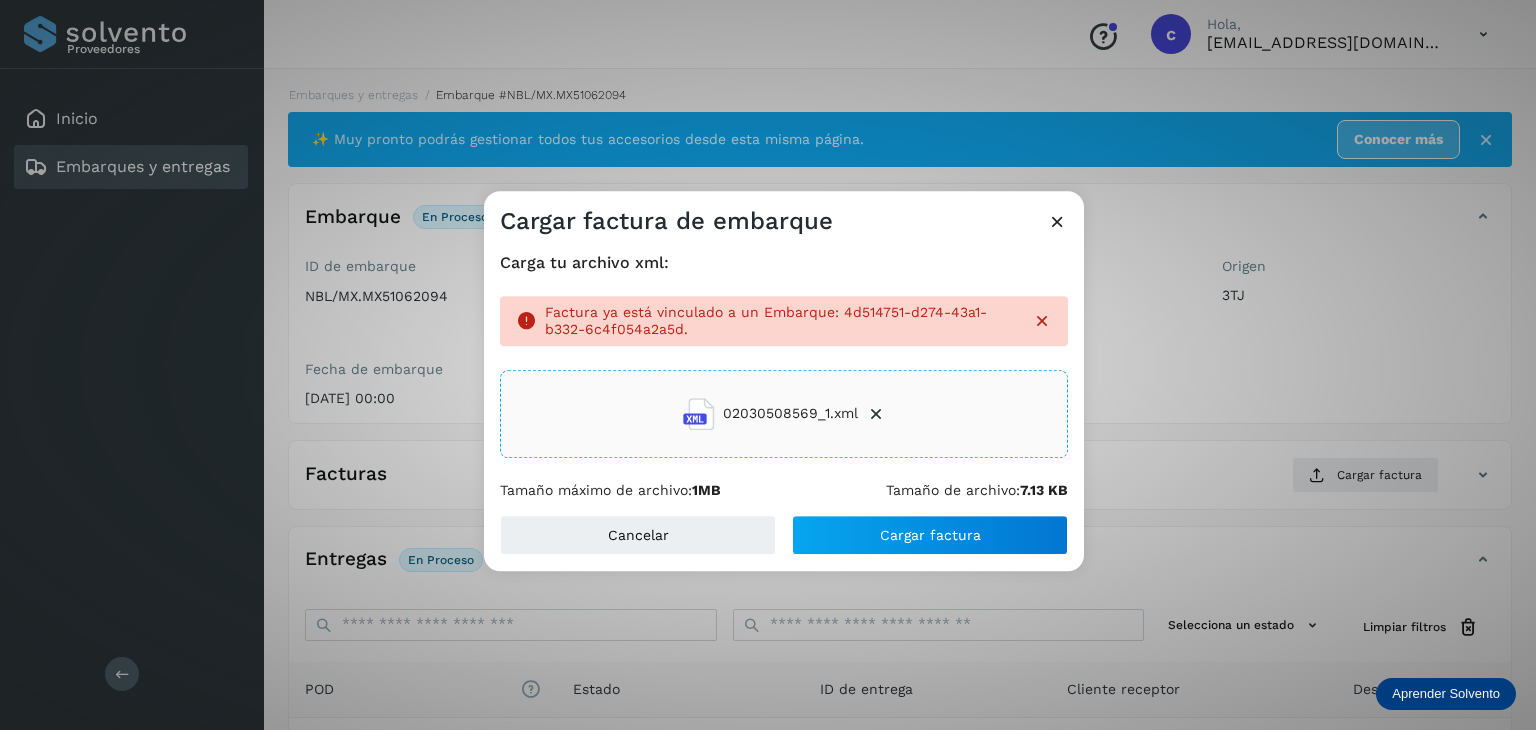 click on "Cargar factura de embarque Carga tu archivo xml: Factura ya está vinculado a un Embarque: 4d514751-d274-43a1-b332-6c4f054a2a5d. 02030508569_1.xml Tamaño máximo de archivo:  1MB Tamaño de archivo:  7.13 KB Cancelar Cargar factura" 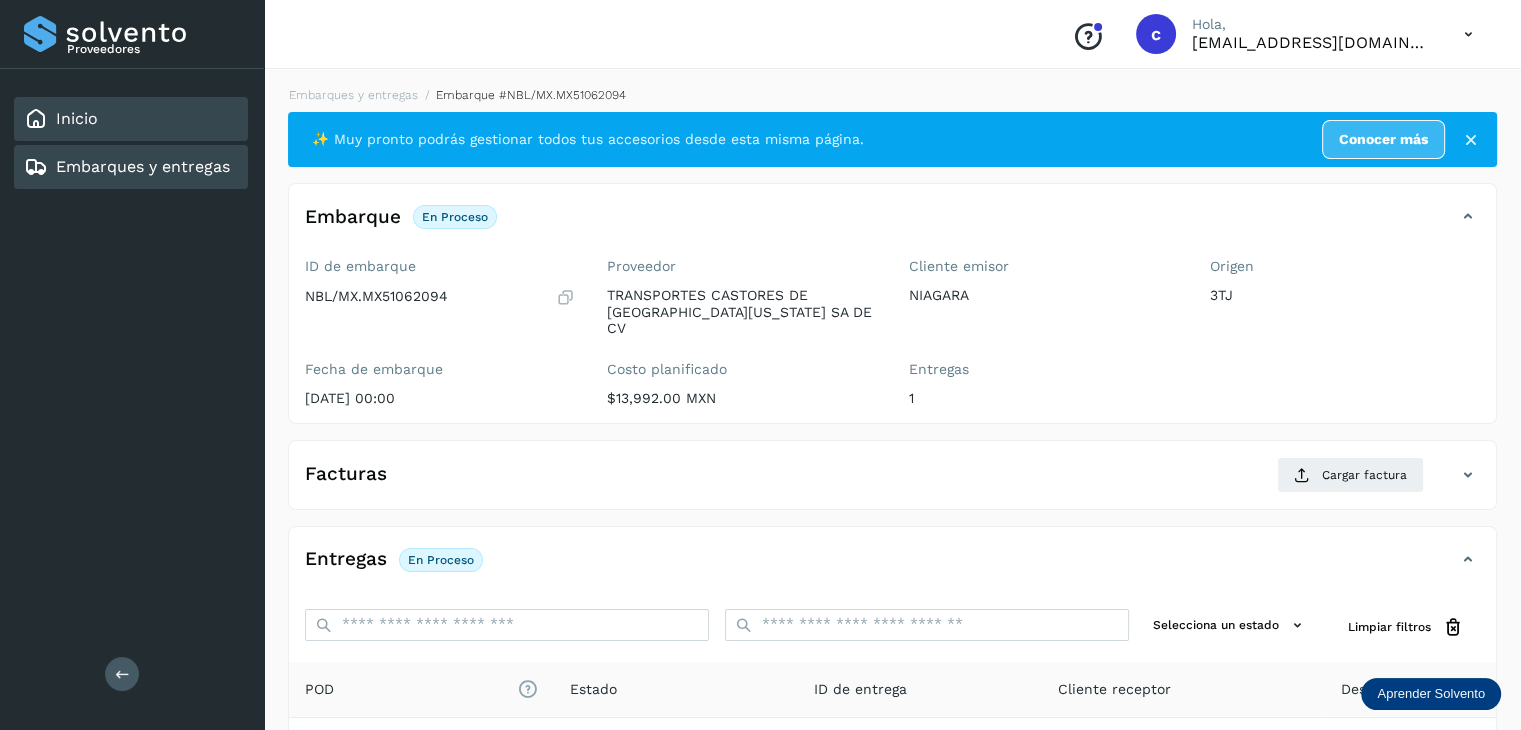 click on "Inicio" 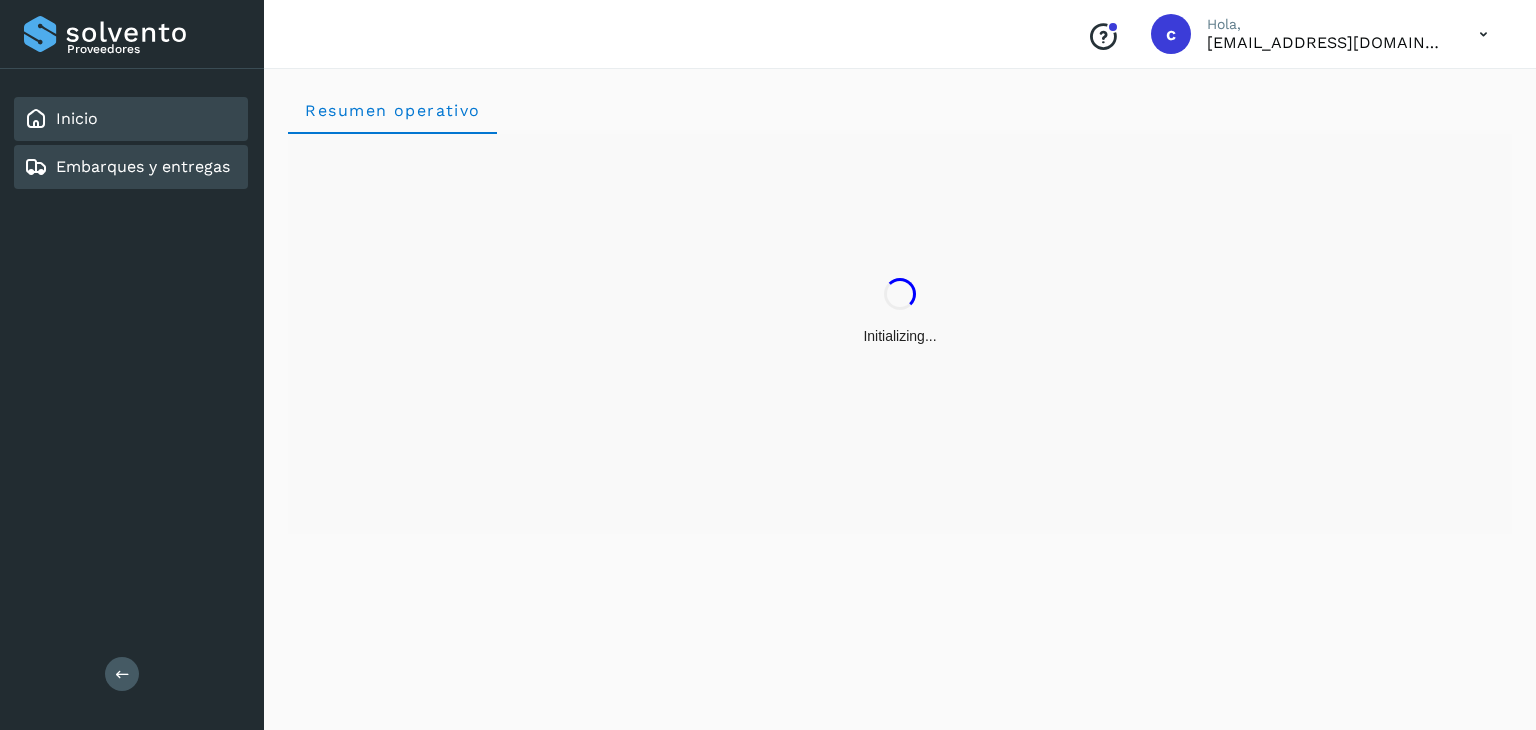 click on "Embarques y entregas" at bounding box center (143, 166) 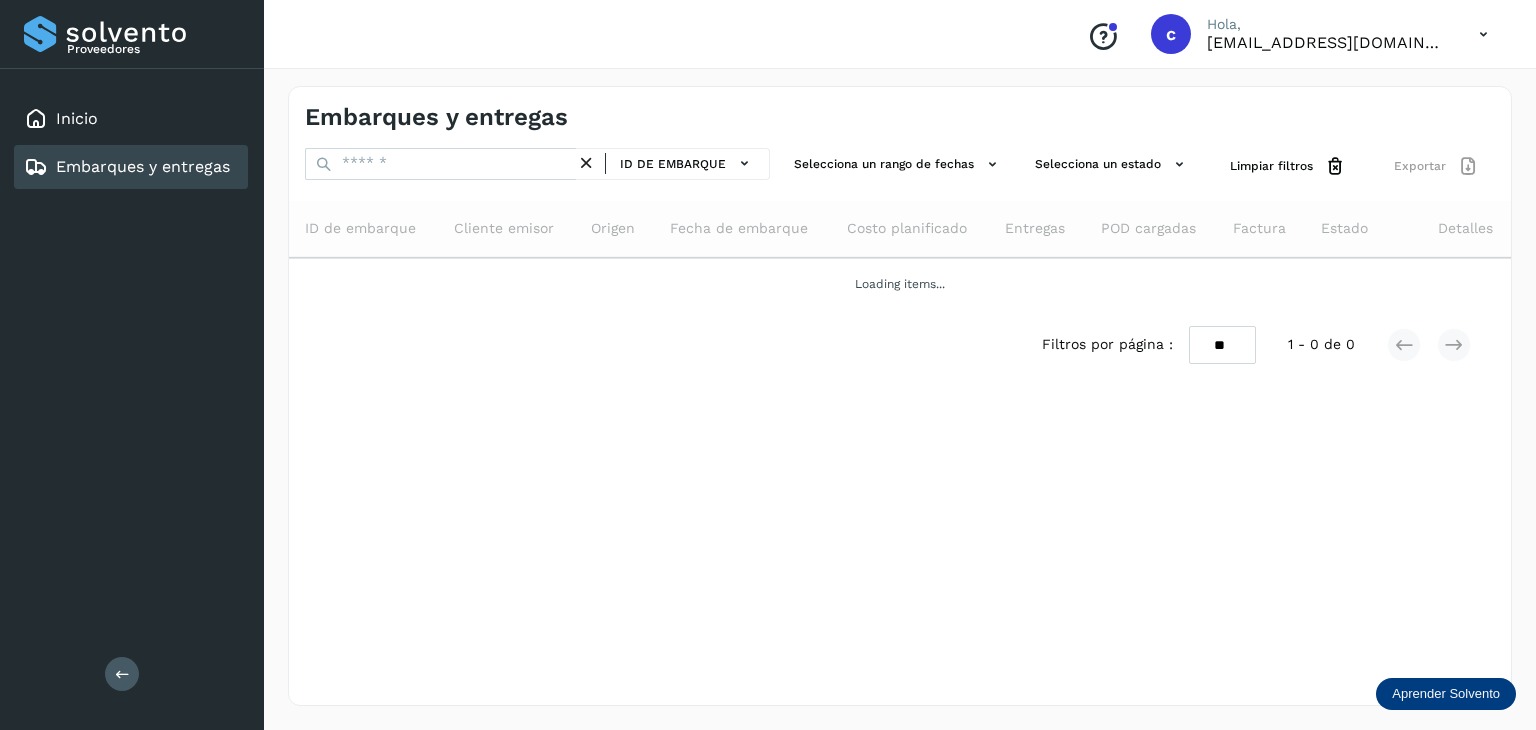 click on "Filtros por página : ** ** ** 1 - 0 de 0" at bounding box center [900, 345] 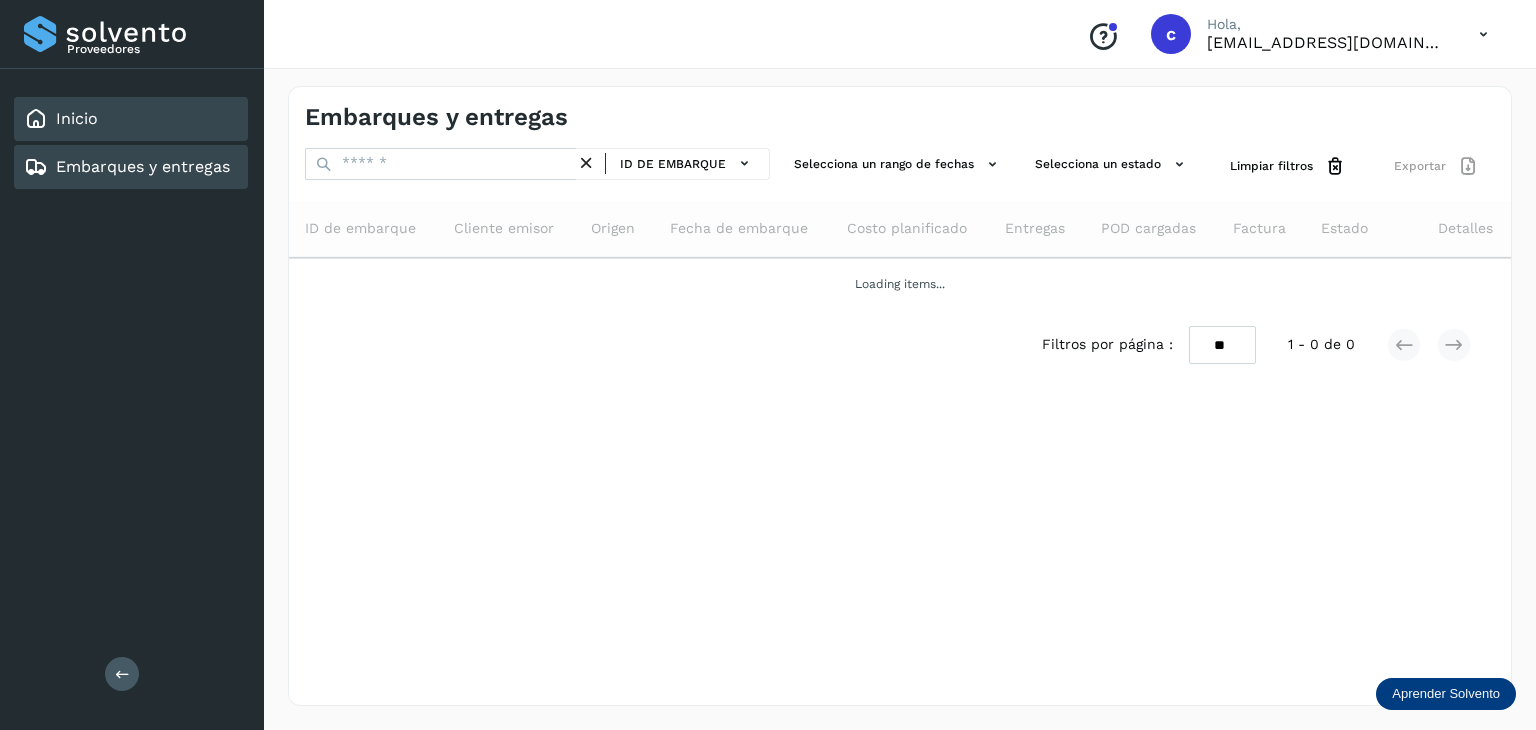 click on "Inicio" 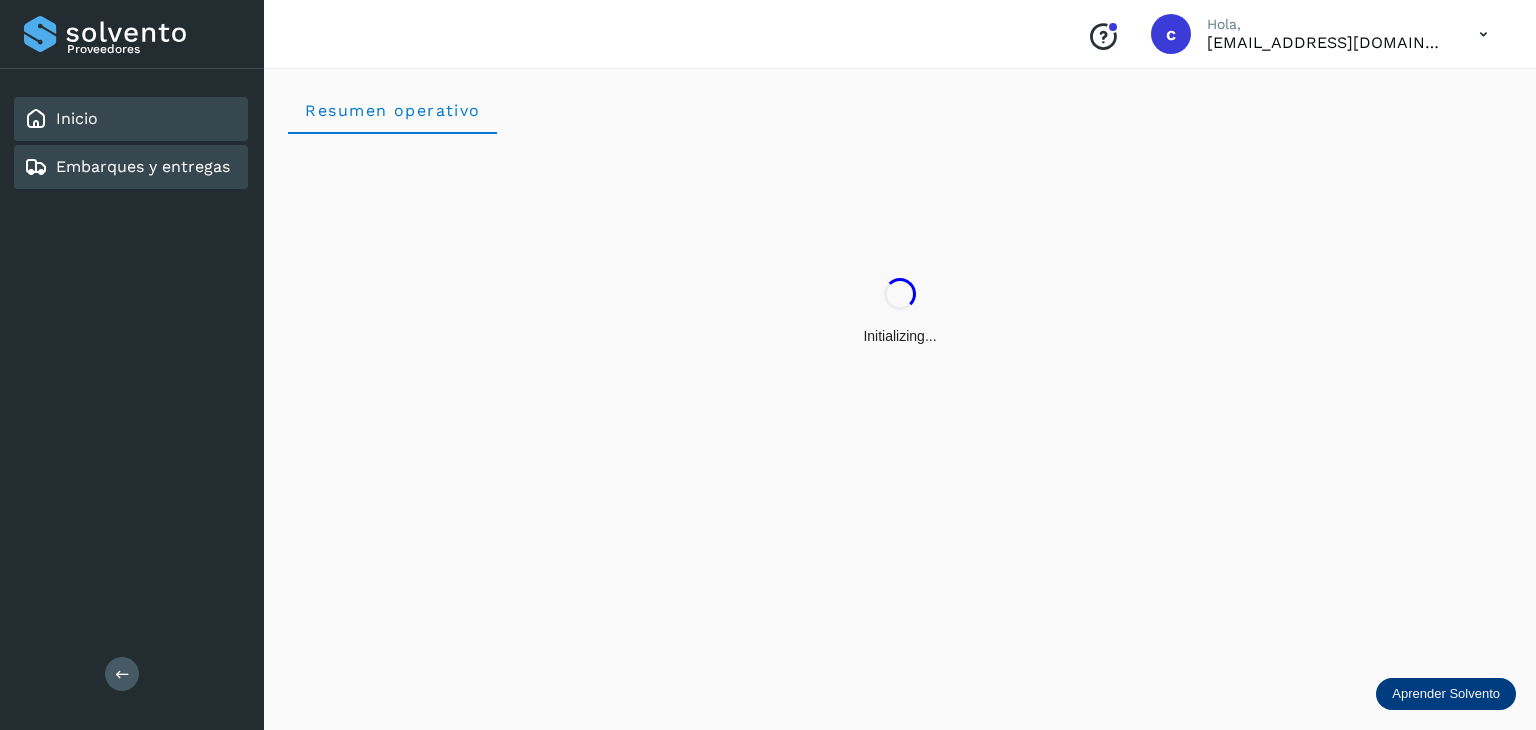 click on "Embarques y entregas" 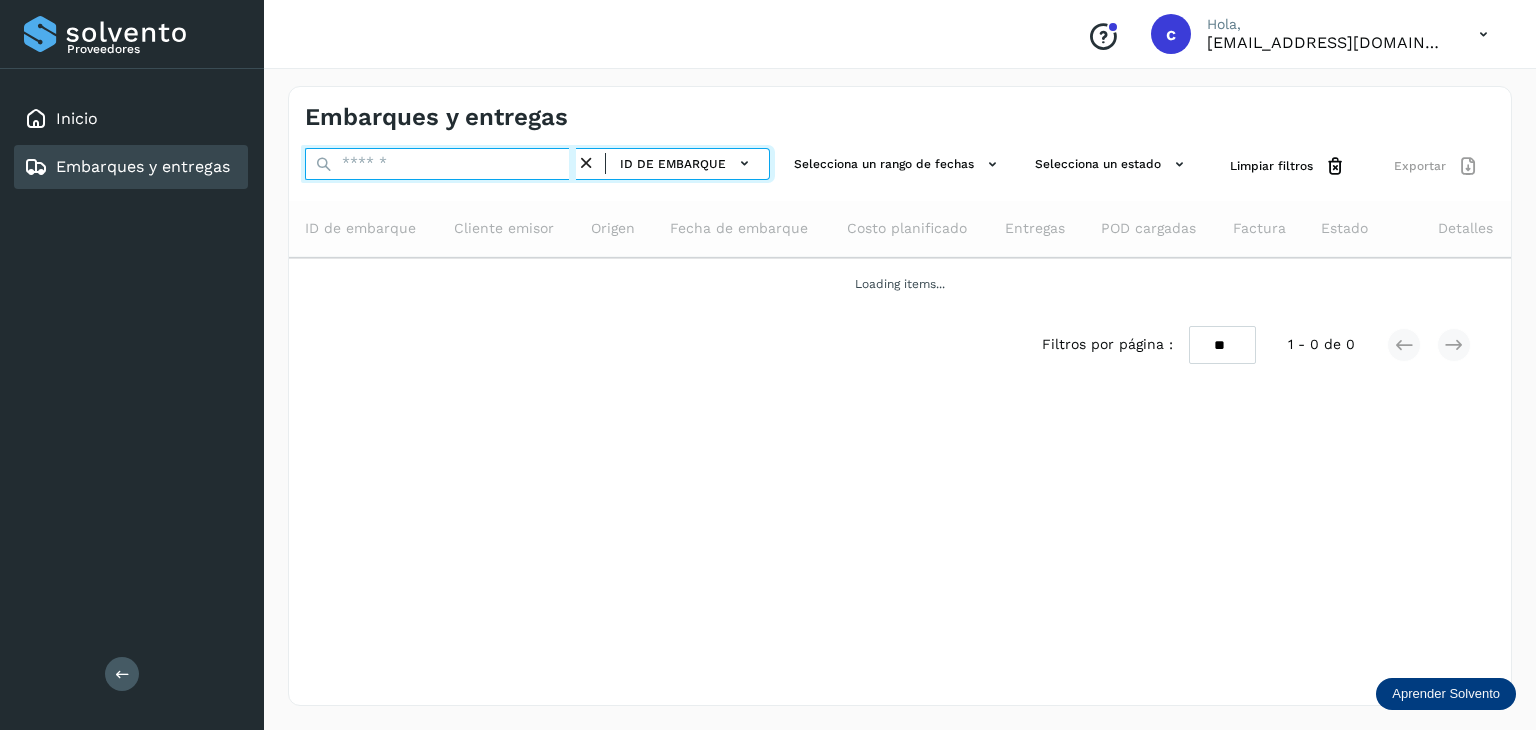 click at bounding box center [440, 164] 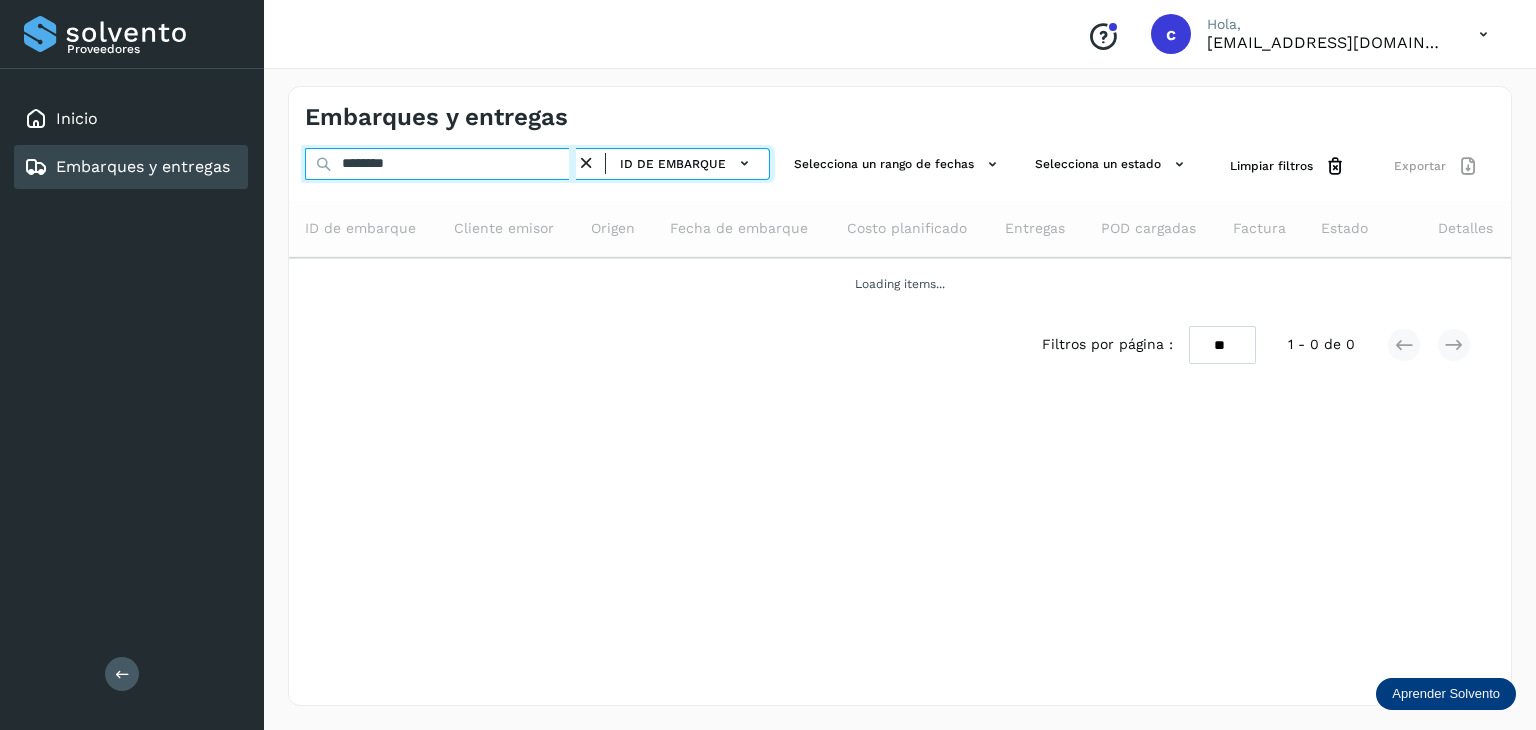 type on "********" 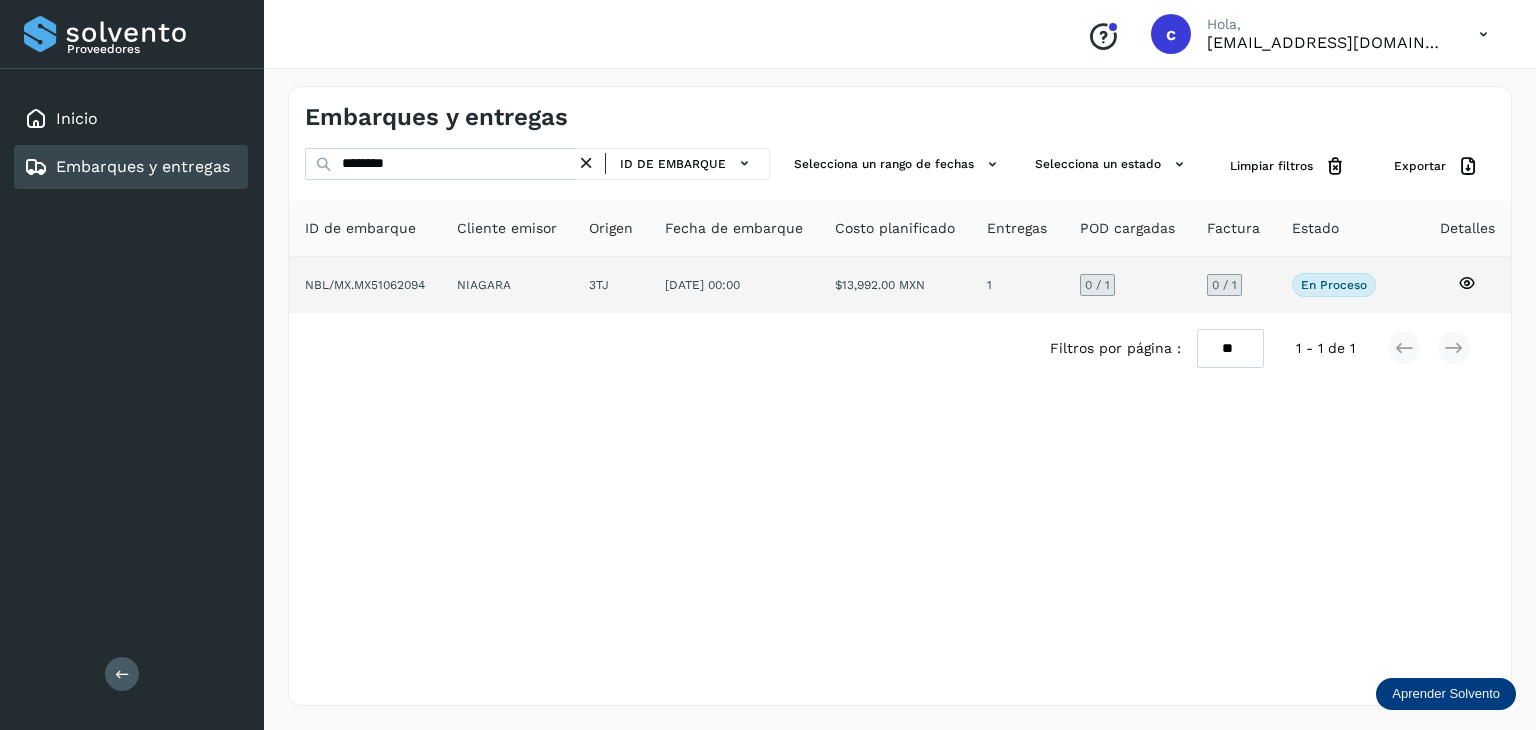 click 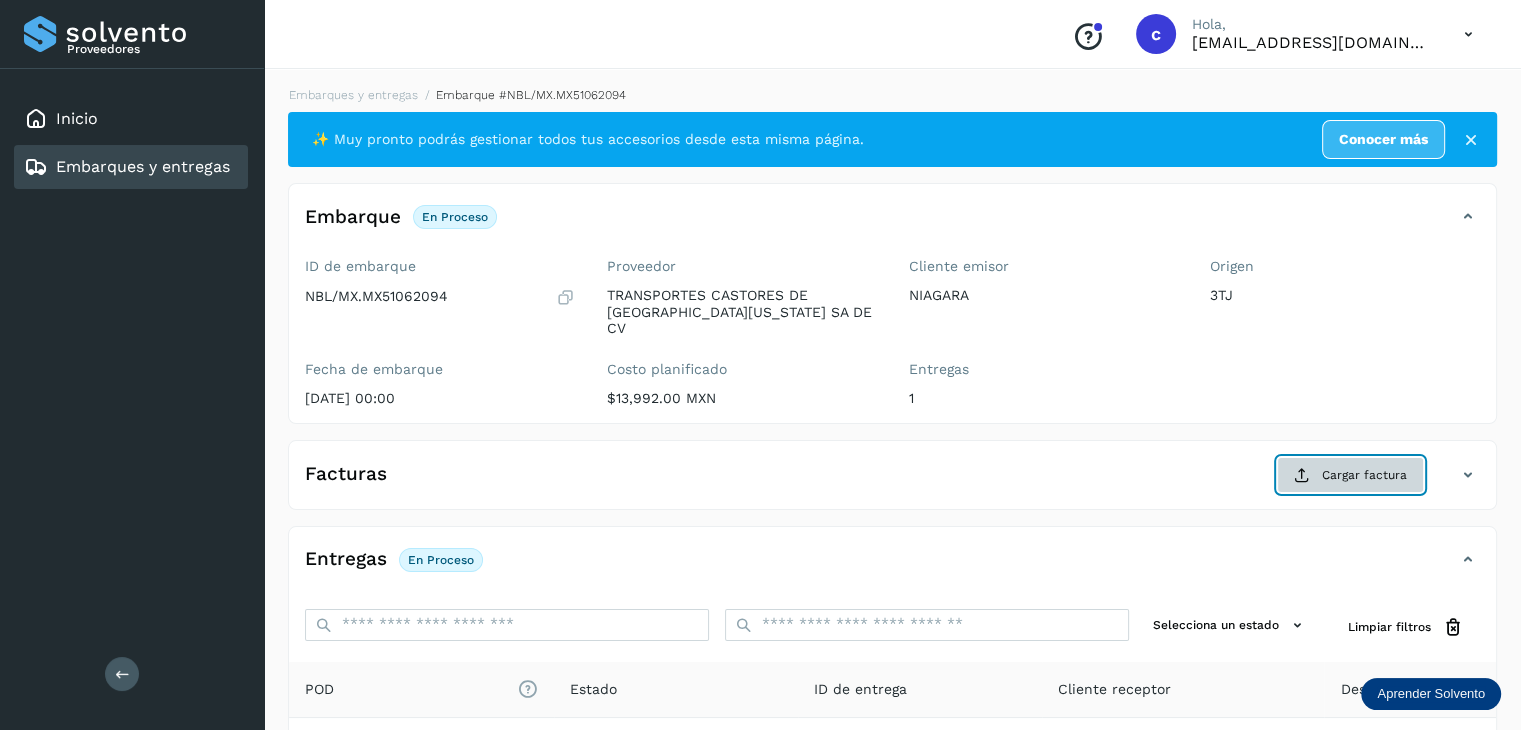 click on "Cargar factura" 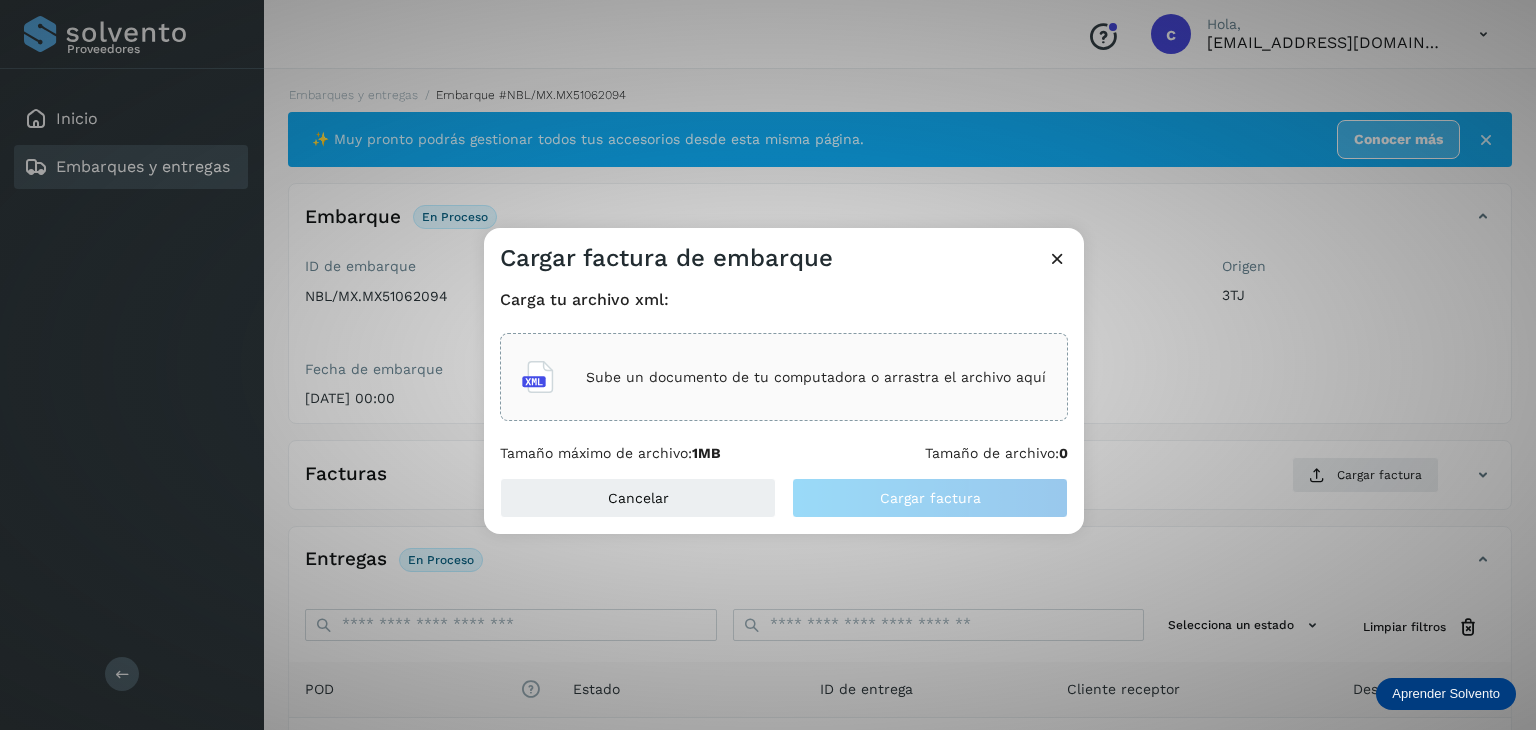 click on "Sube un documento de tu computadora o arrastra el archivo aquí" at bounding box center (816, 377) 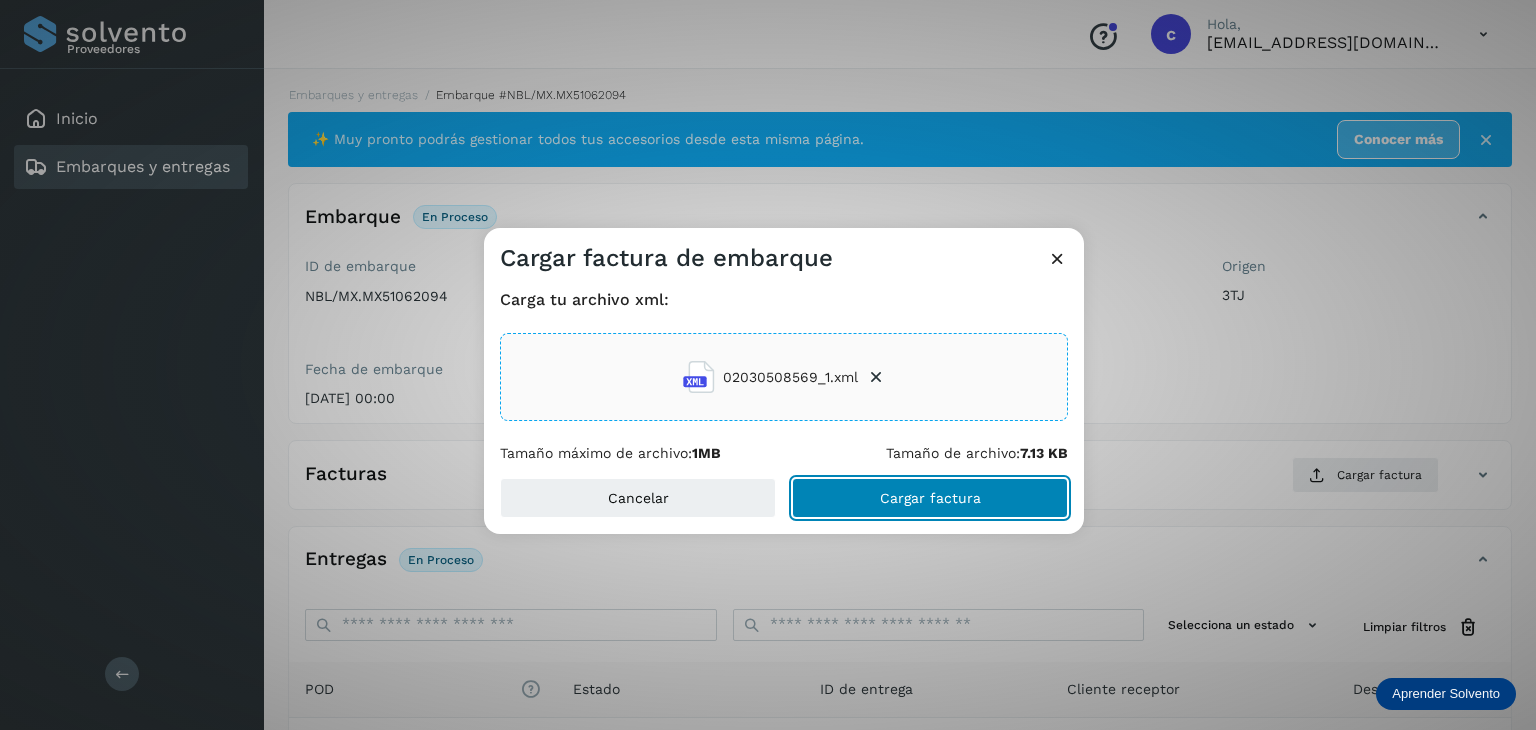 click on "Cargar factura" 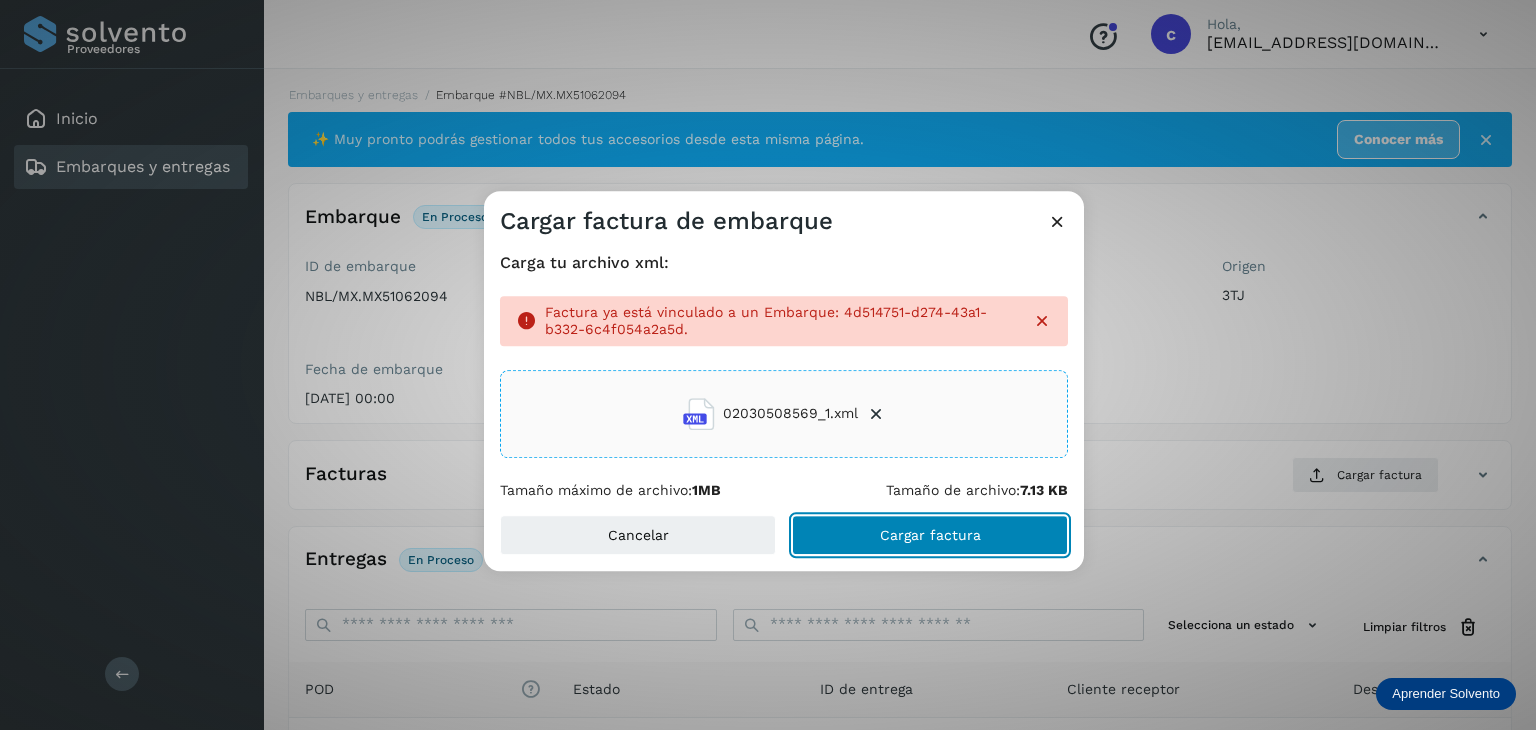 drag, startPoint x: 912, startPoint y: 538, endPoint x: 969, endPoint y: 541, distance: 57.07889 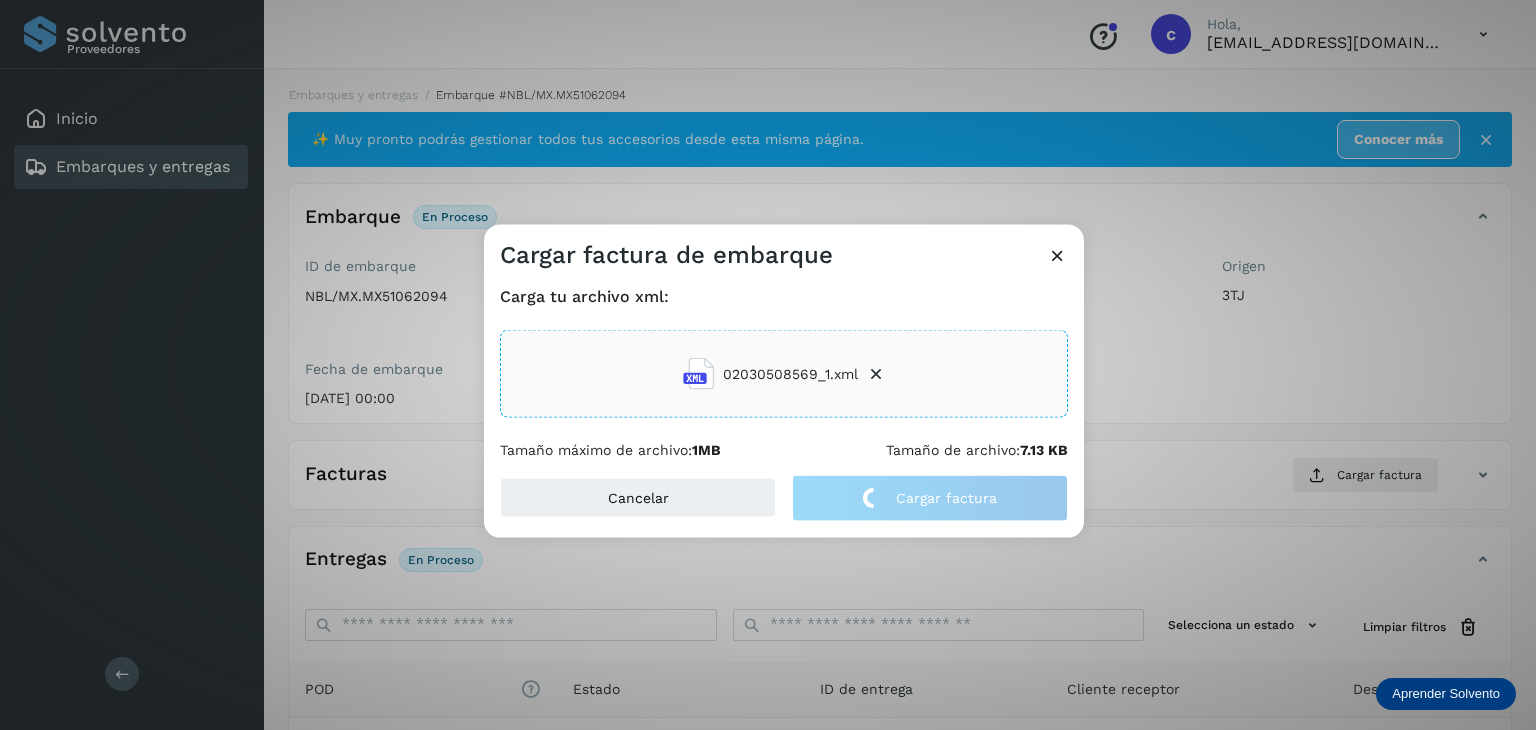 click at bounding box center [1057, 255] 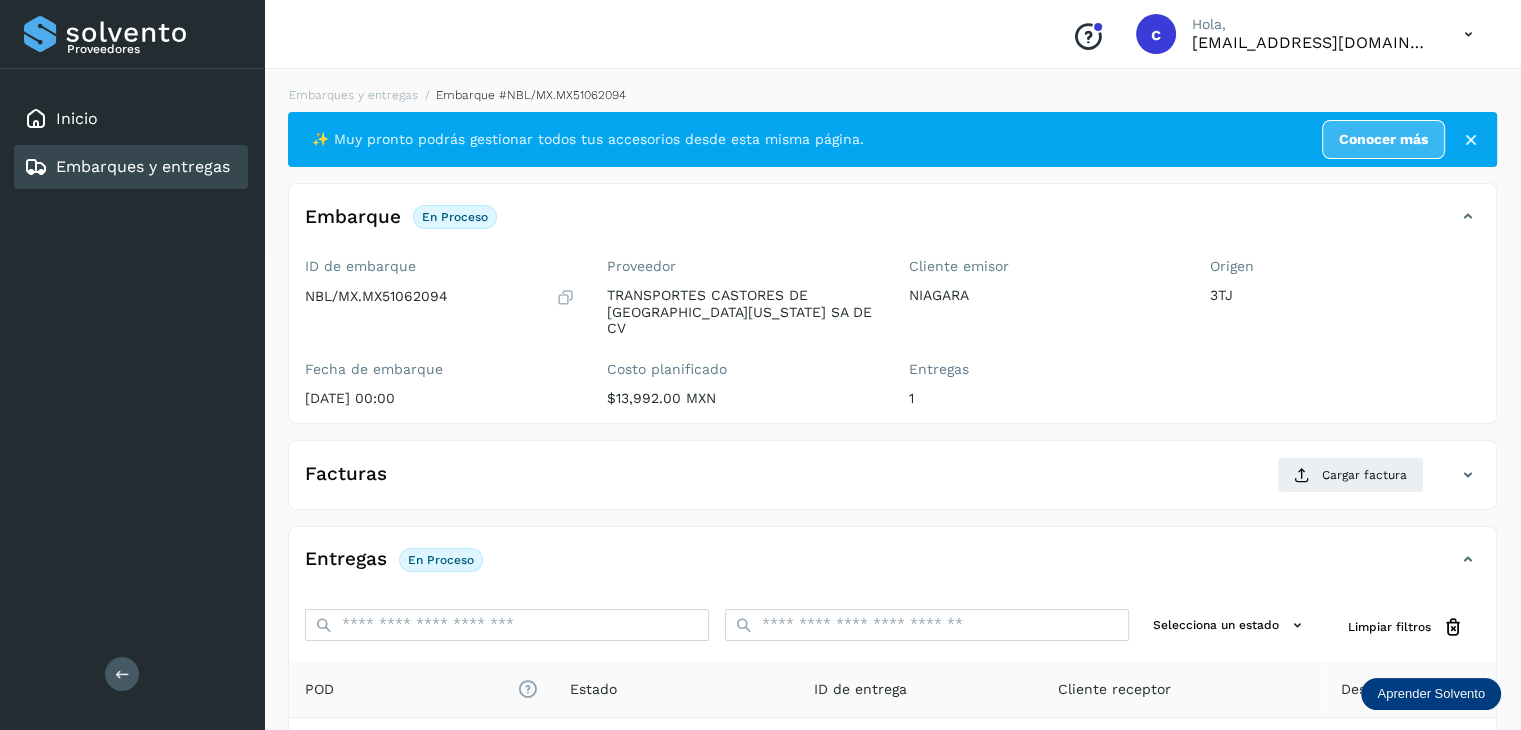 click at bounding box center [1468, 475] 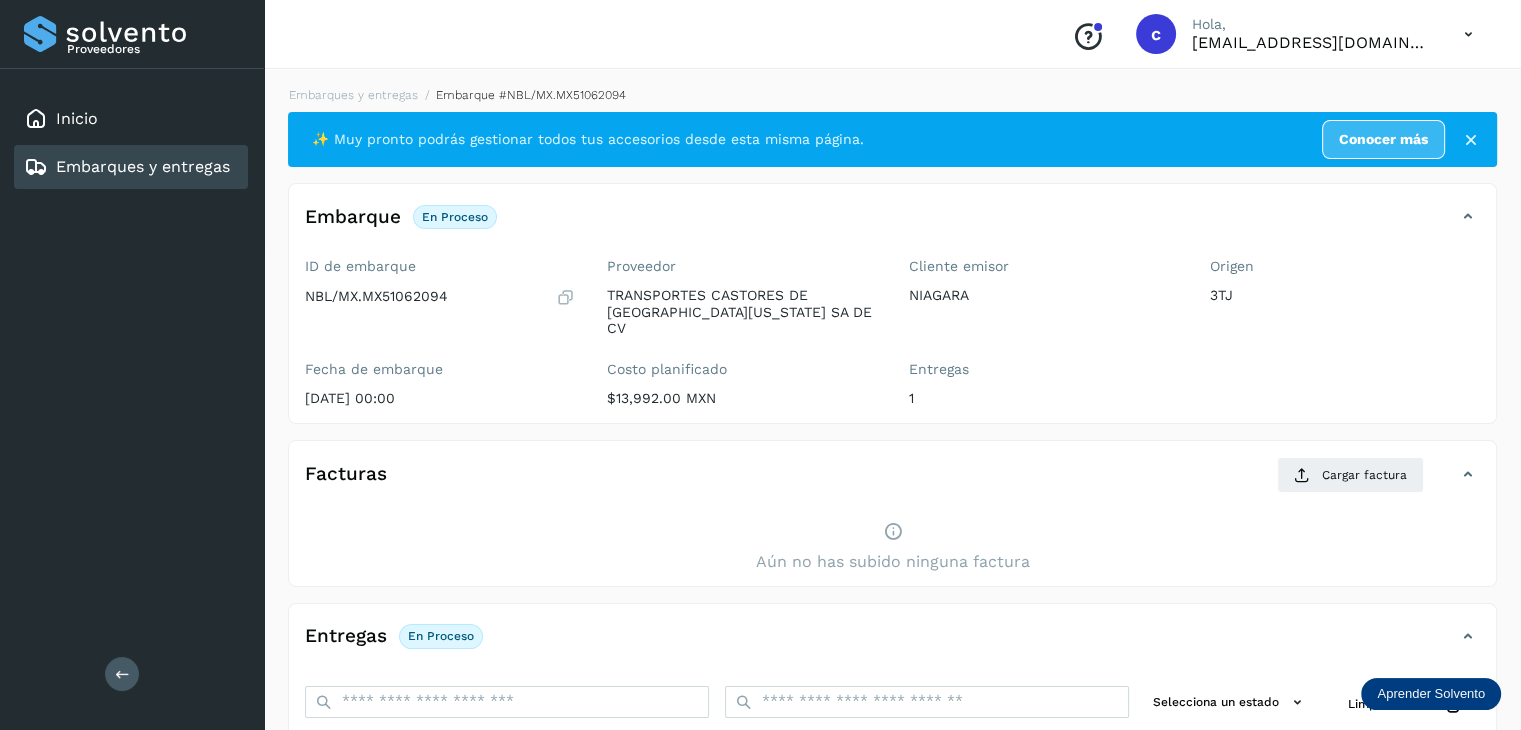 drag, startPoint x: 903, startPoint y: 521, endPoint x: 890, endPoint y: 519, distance: 13.152946 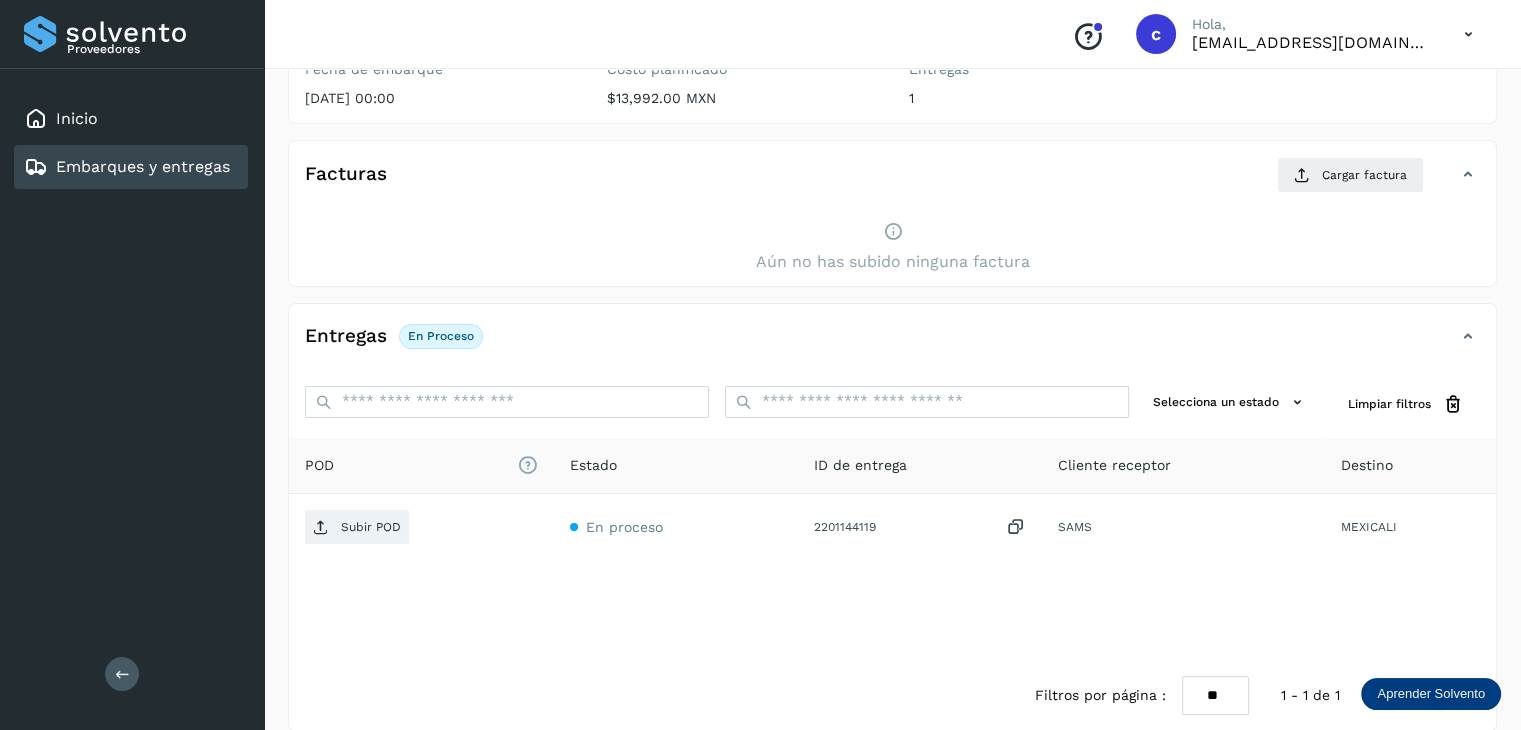 click on "Embarques y entregas" 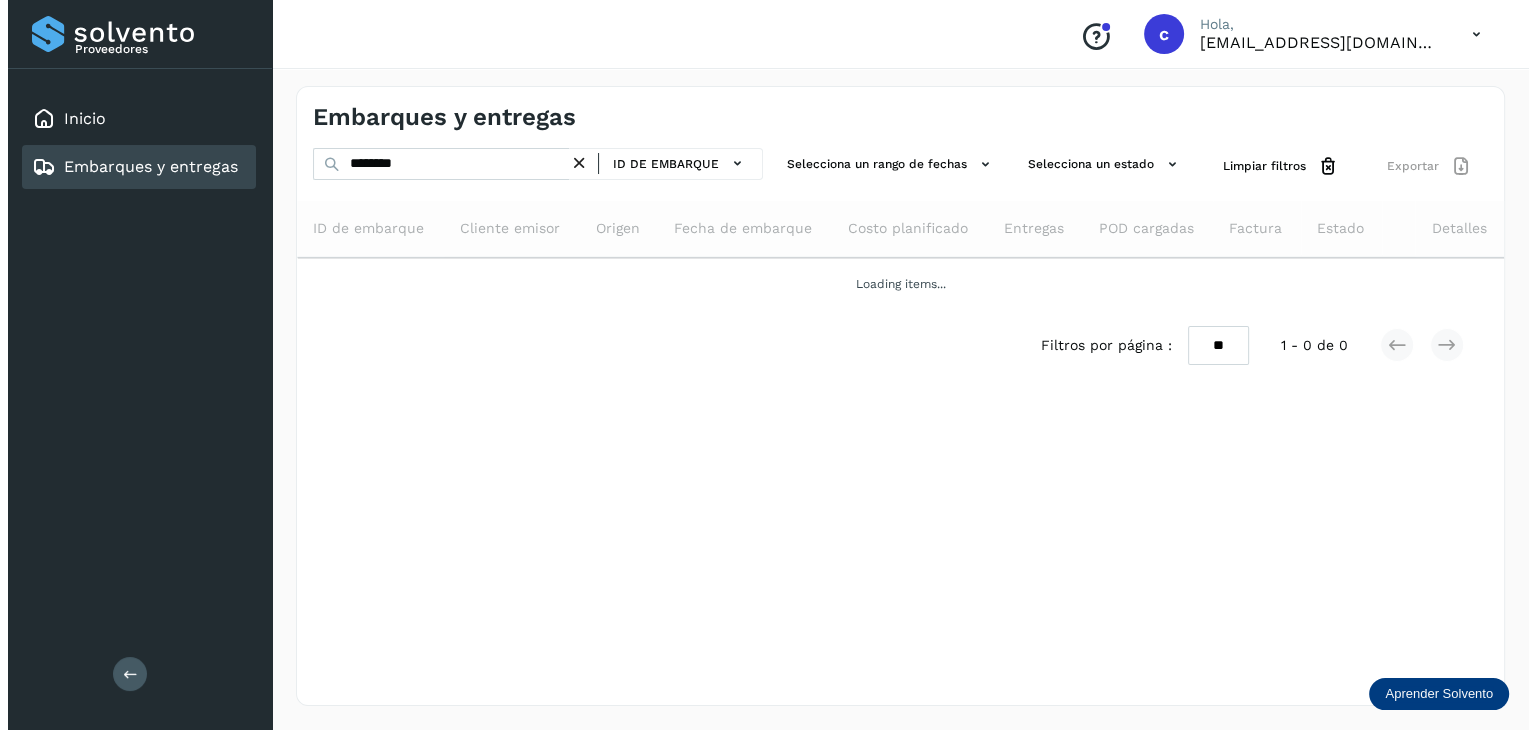 scroll, scrollTop: 0, scrollLeft: 0, axis: both 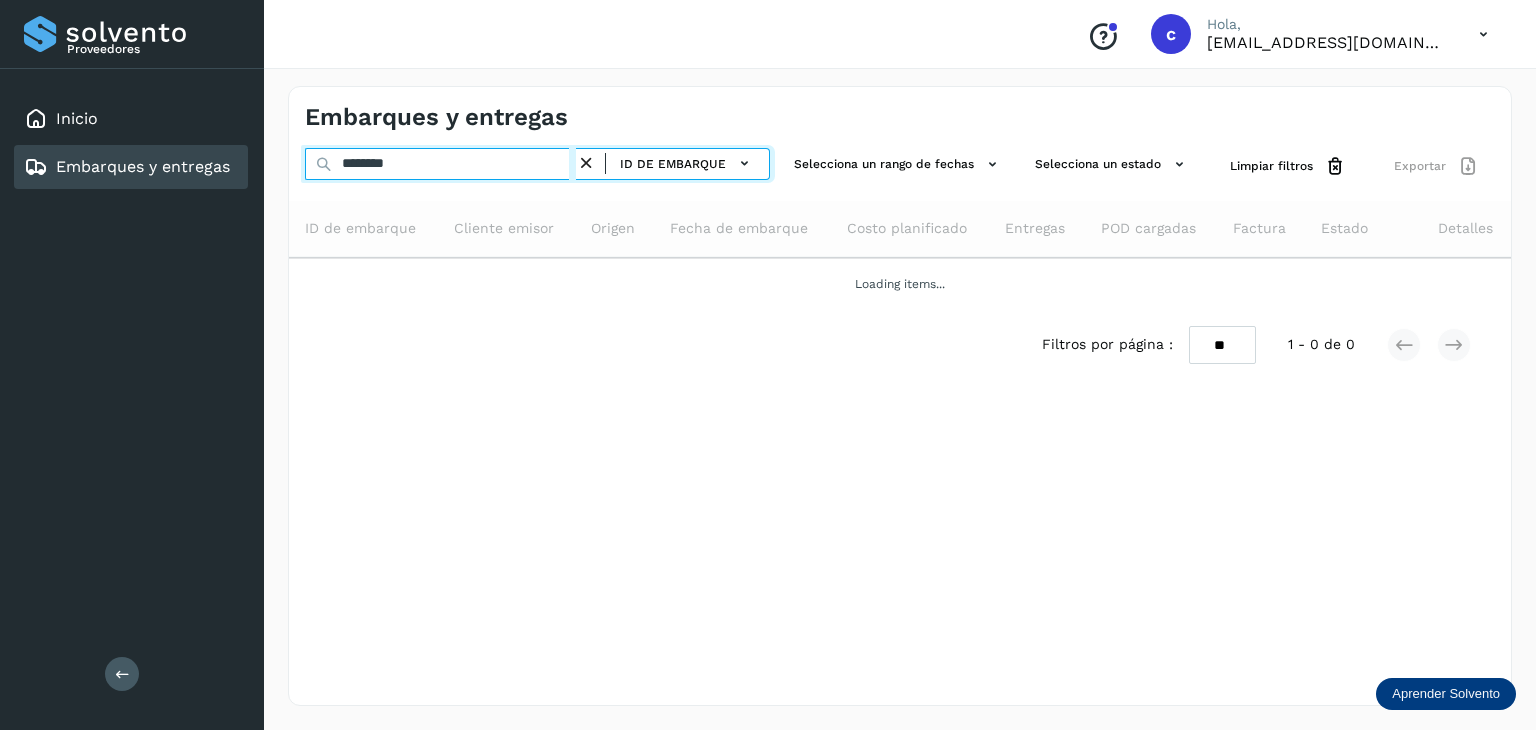 drag, startPoint x: 399, startPoint y: 158, endPoint x: 322, endPoint y: 158, distance: 77 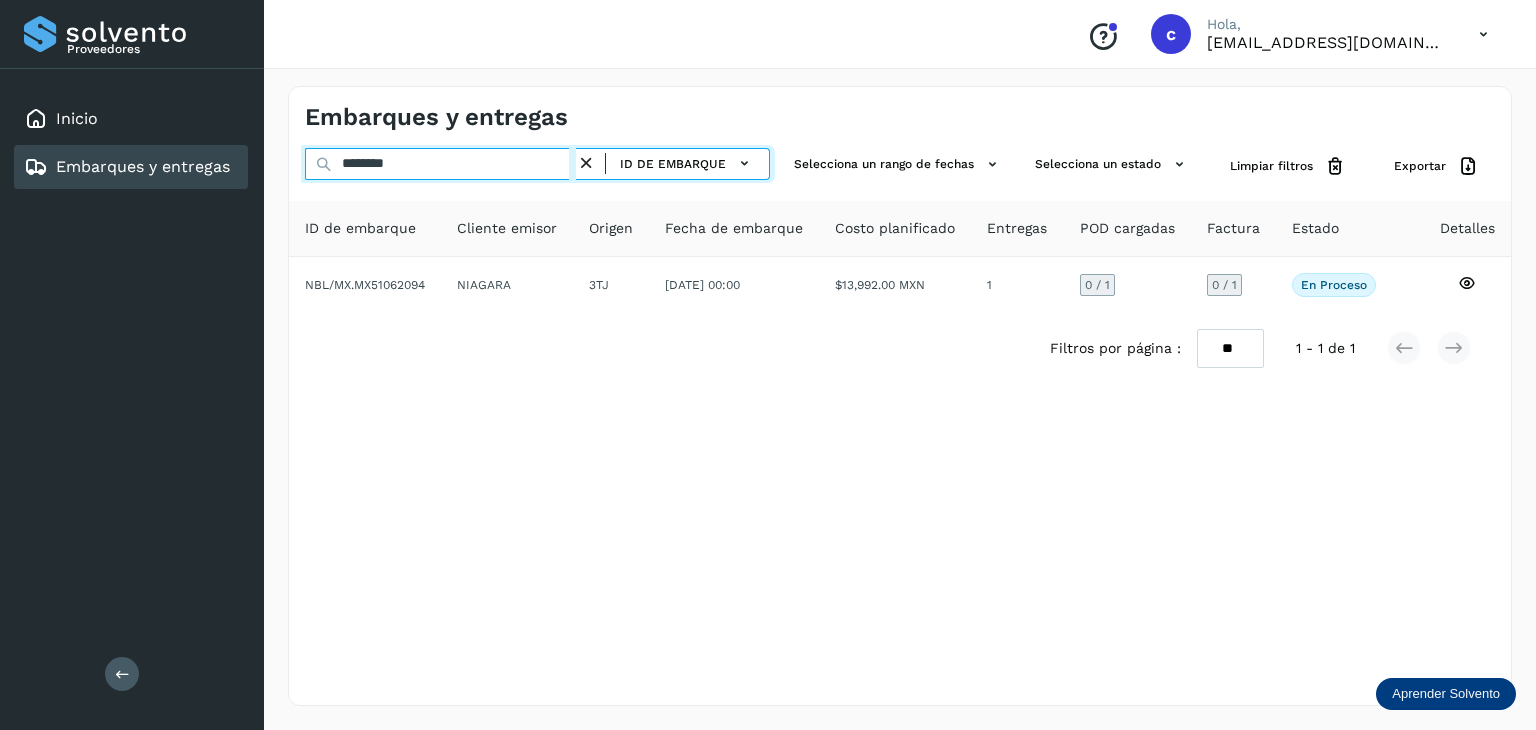 type on "********" 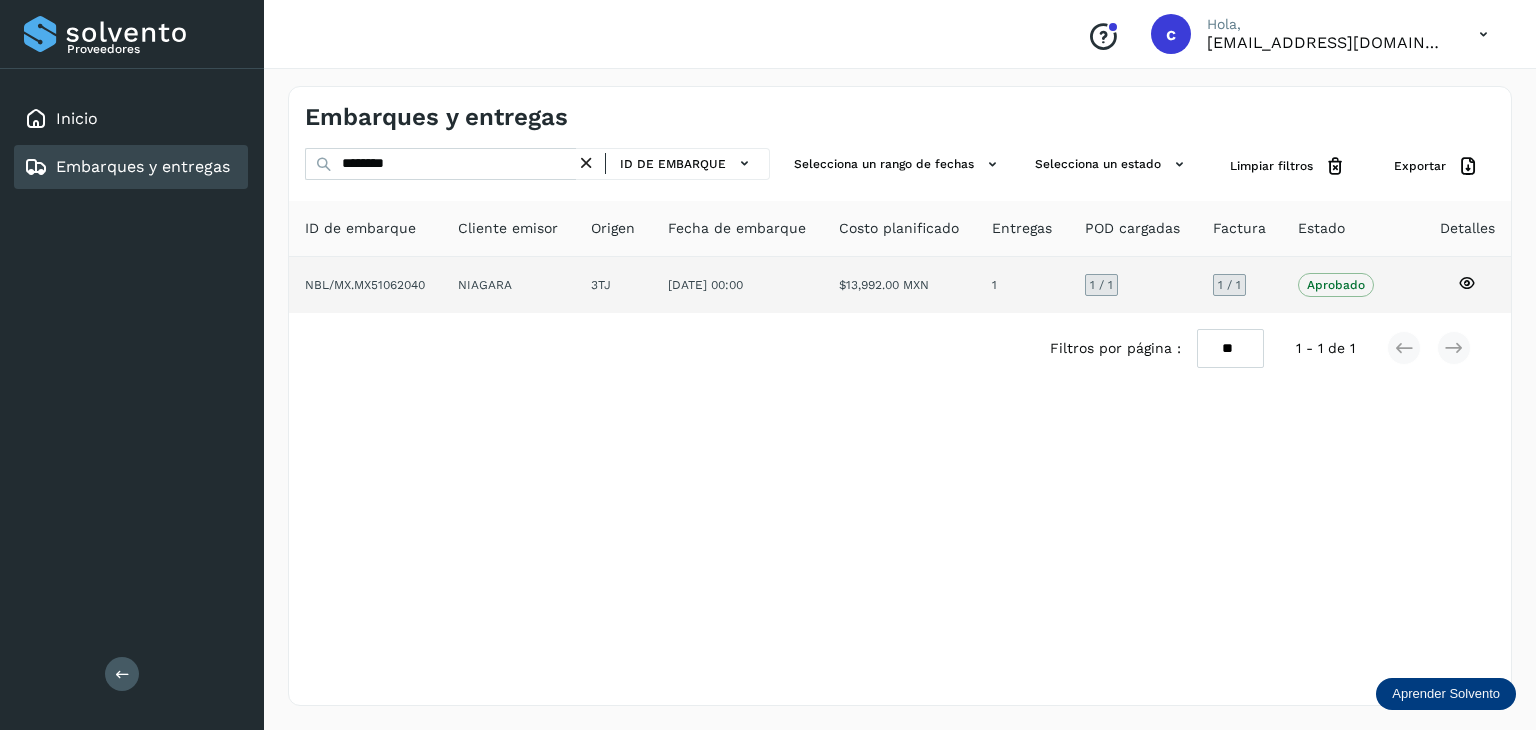 click 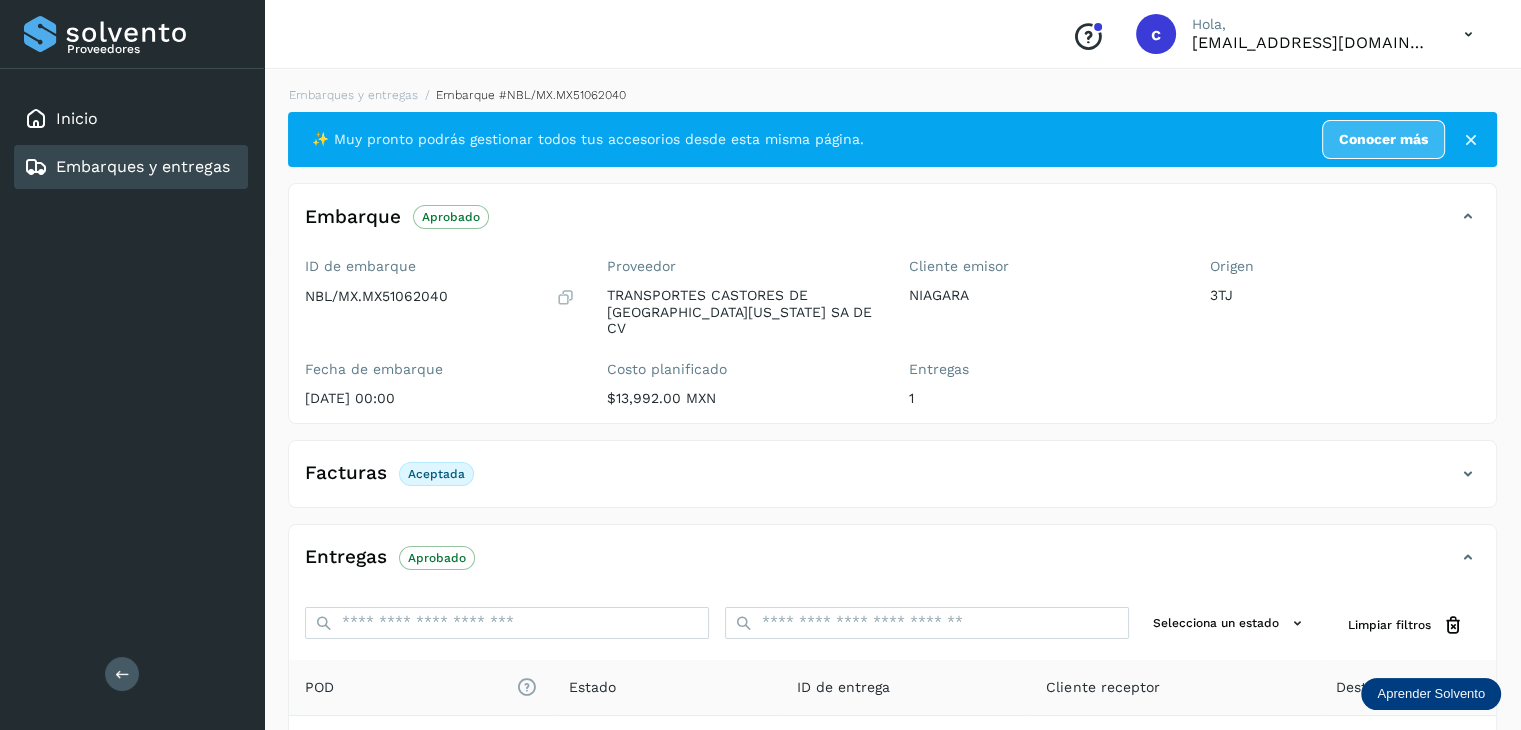 click at bounding box center (1468, 474) 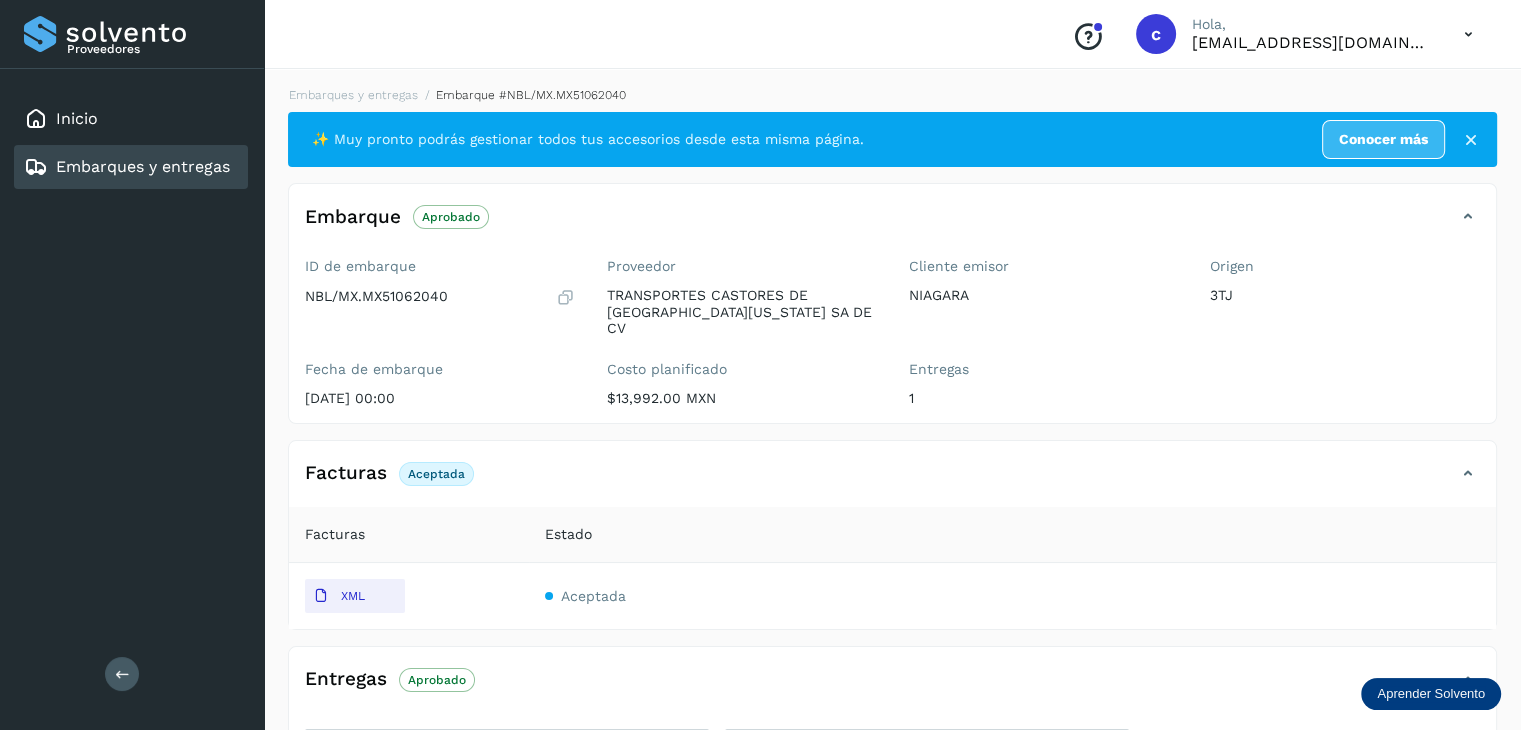 click on "Embarques y entregas" at bounding box center (143, 166) 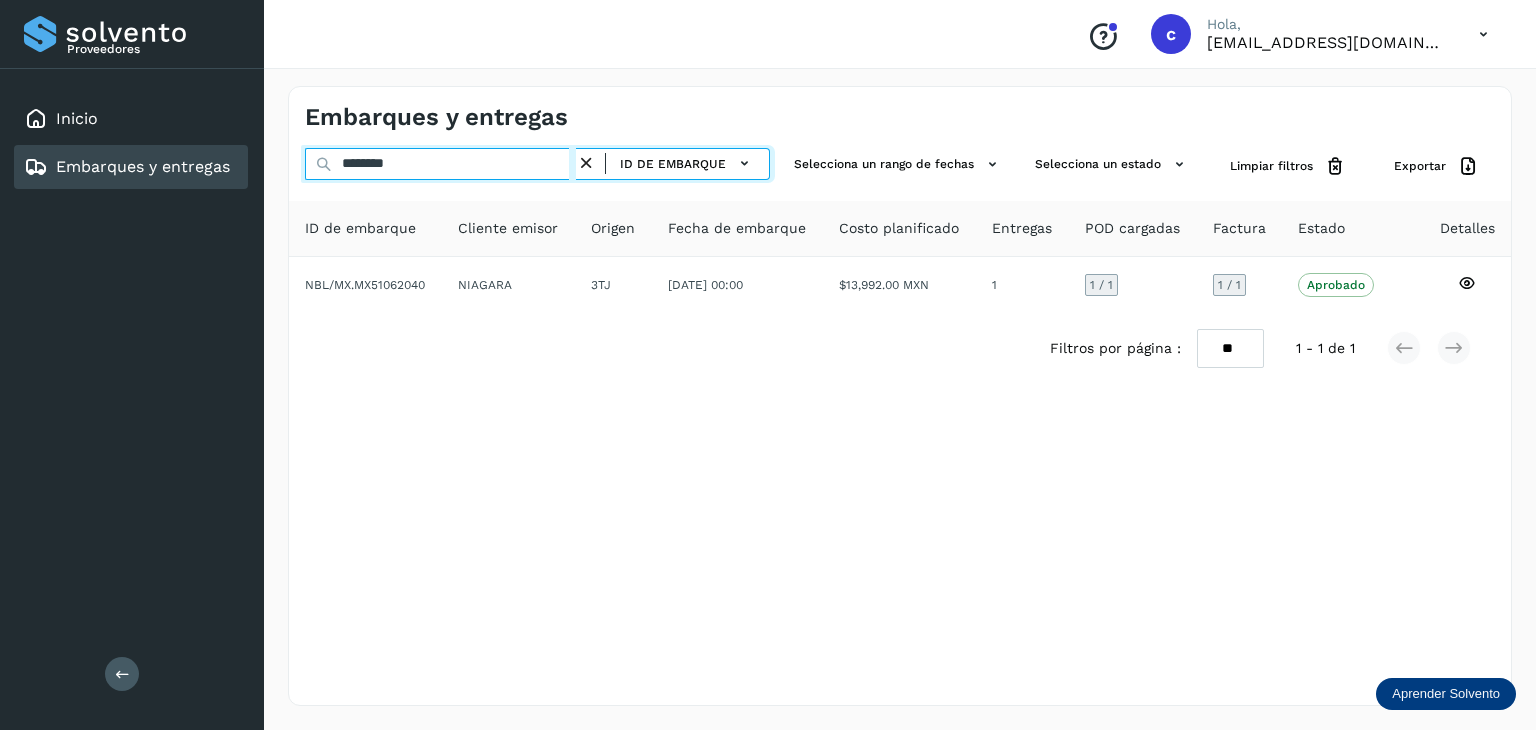 drag, startPoint x: 360, startPoint y: 157, endPoint x: 322, endPoint y: 157, distance: 38 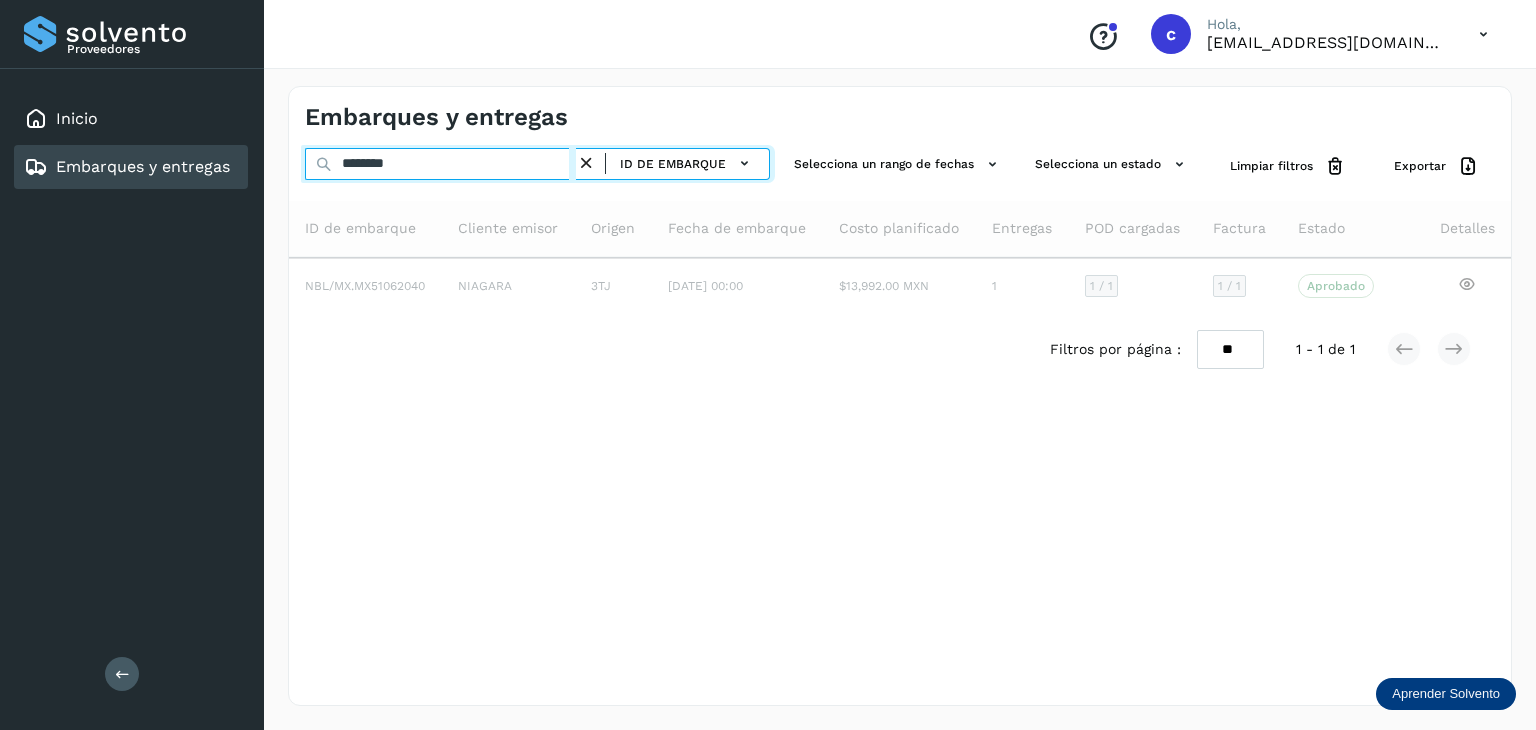 type on "********" 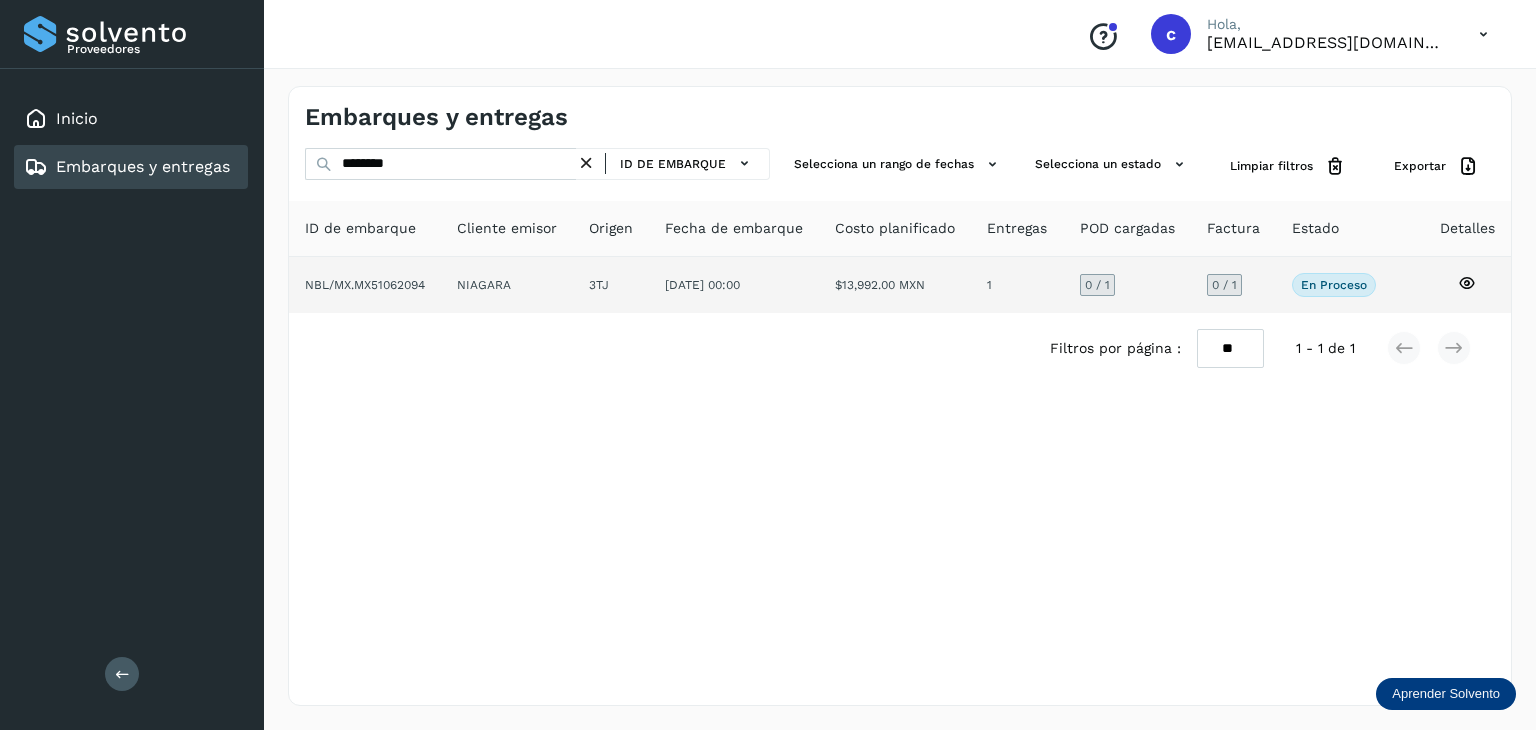 click 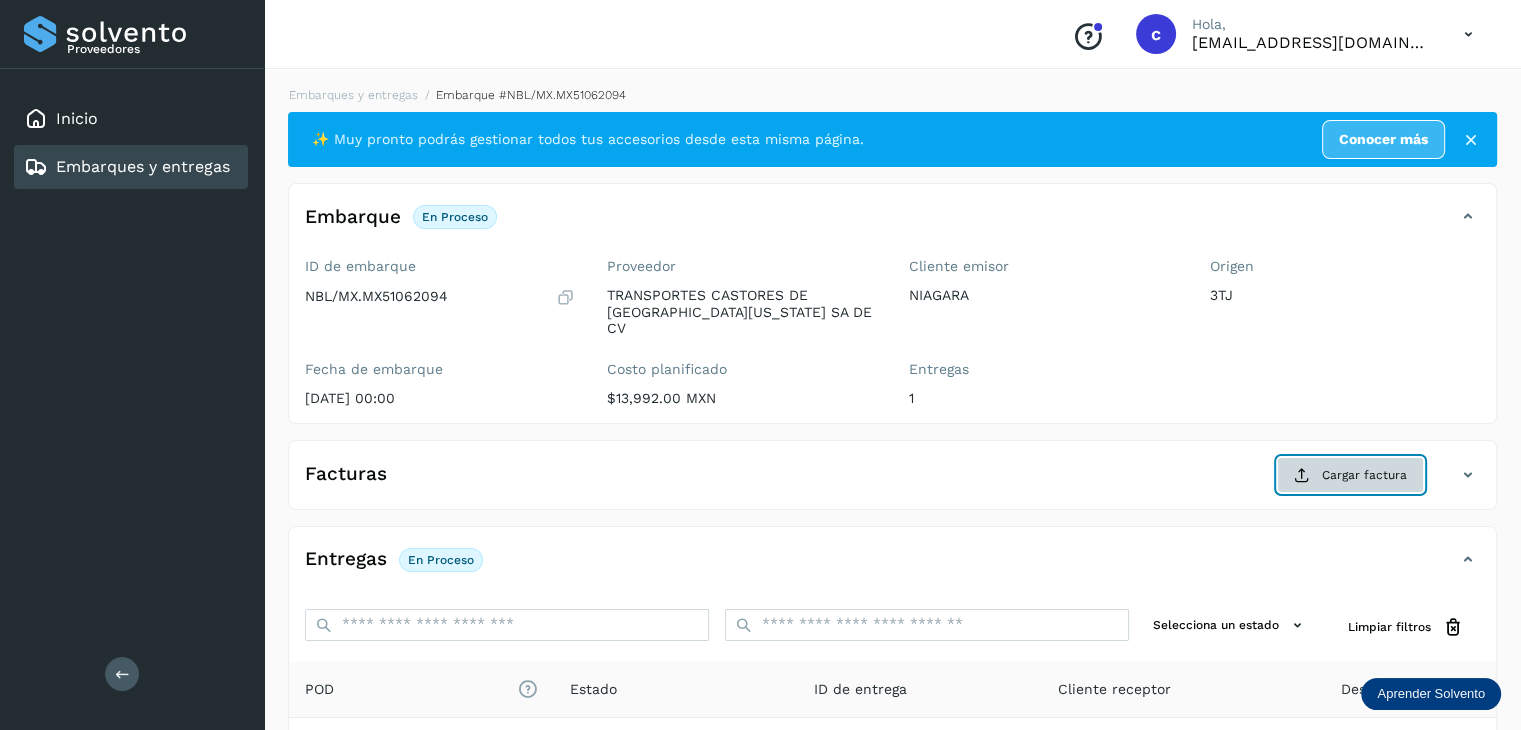 click on "Cargar factura" 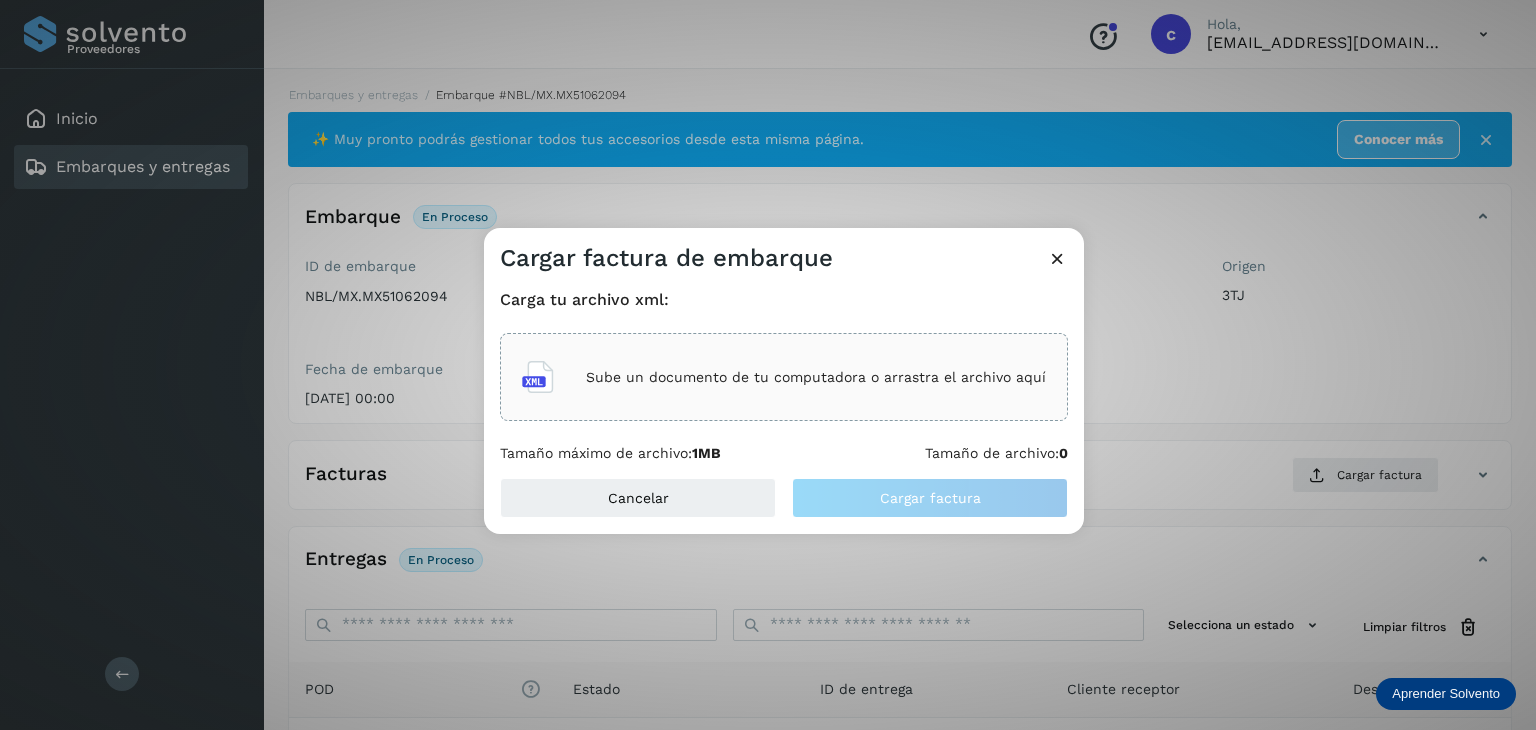 click on "Sube un documento de tu computadora o arrastra el archivo aquí" 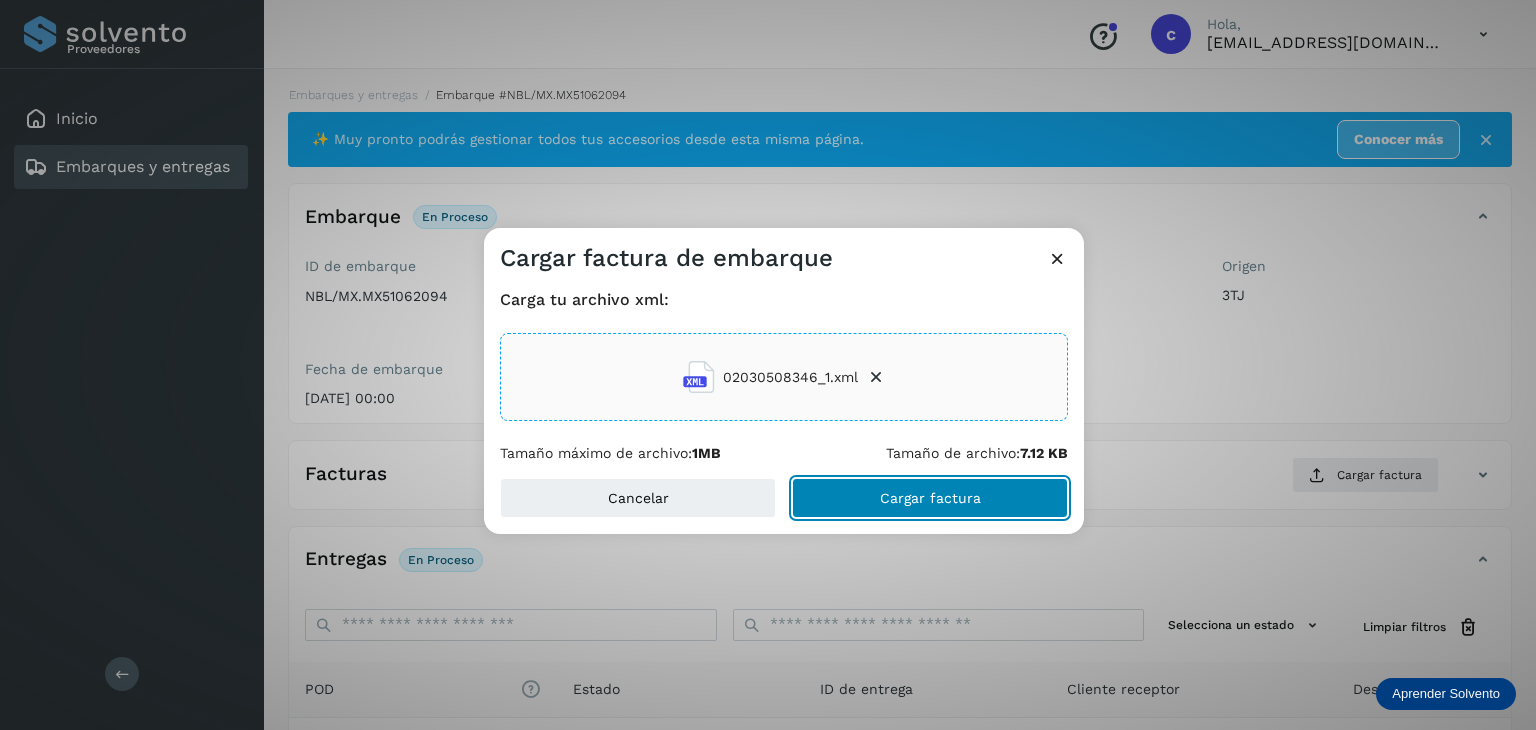 drag, startPoint x: 941, startPoint y: 501, endPoint x: 928, endPoint y: 507, distance: 14.3178215 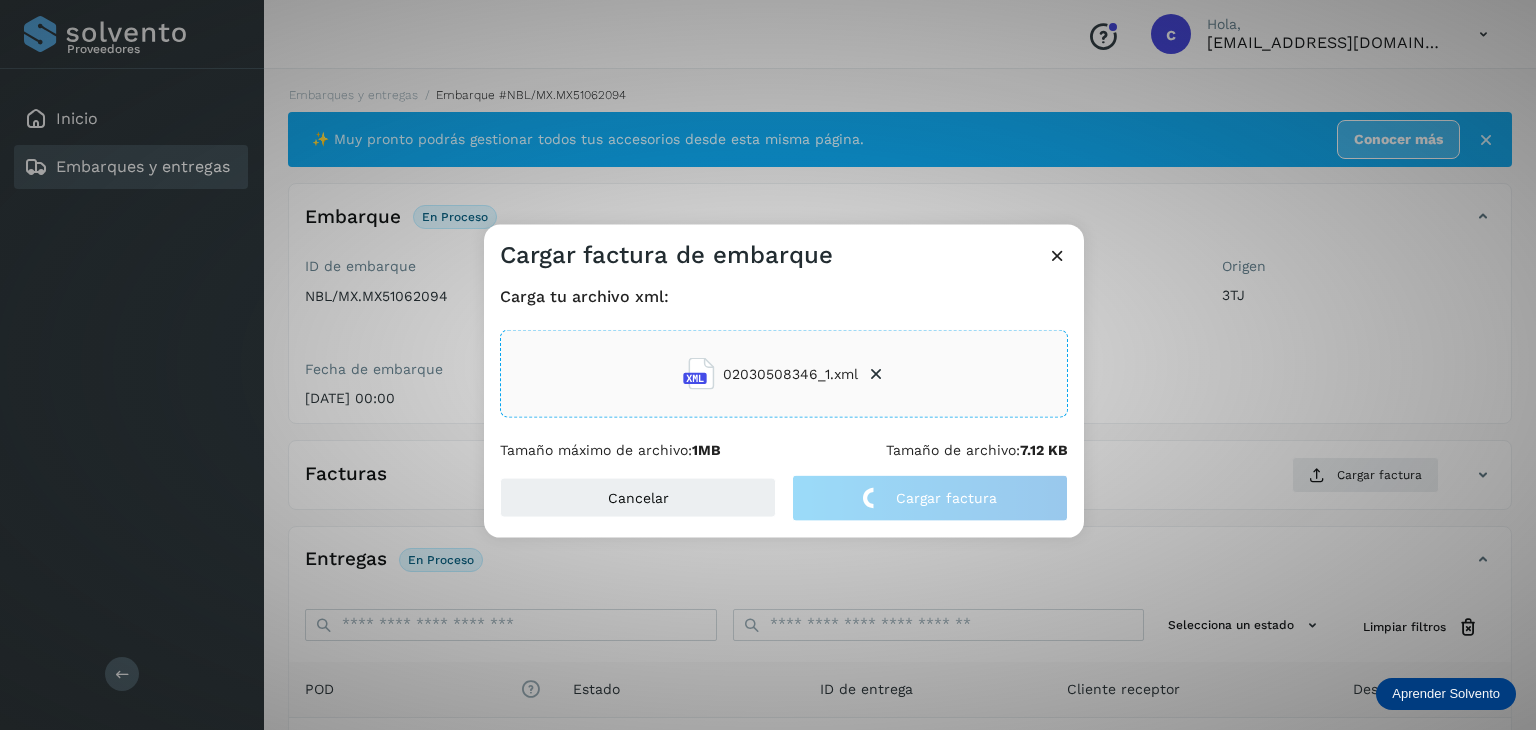 drag, startPoint x: 938, startPoint y: 358, endPoint x: 936, endPoint y: 369, distance: 11.18034 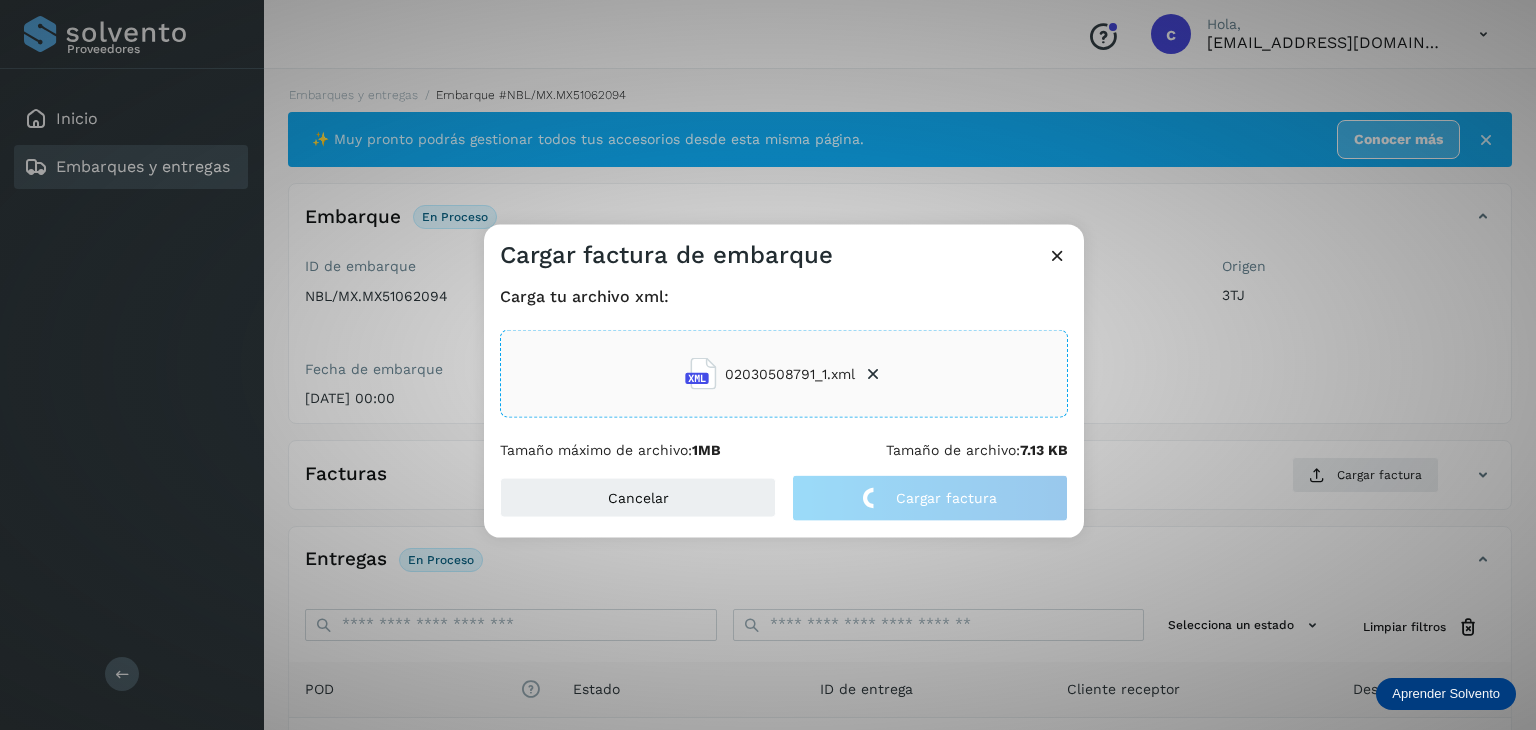 click at bounding box center (1057, 255) 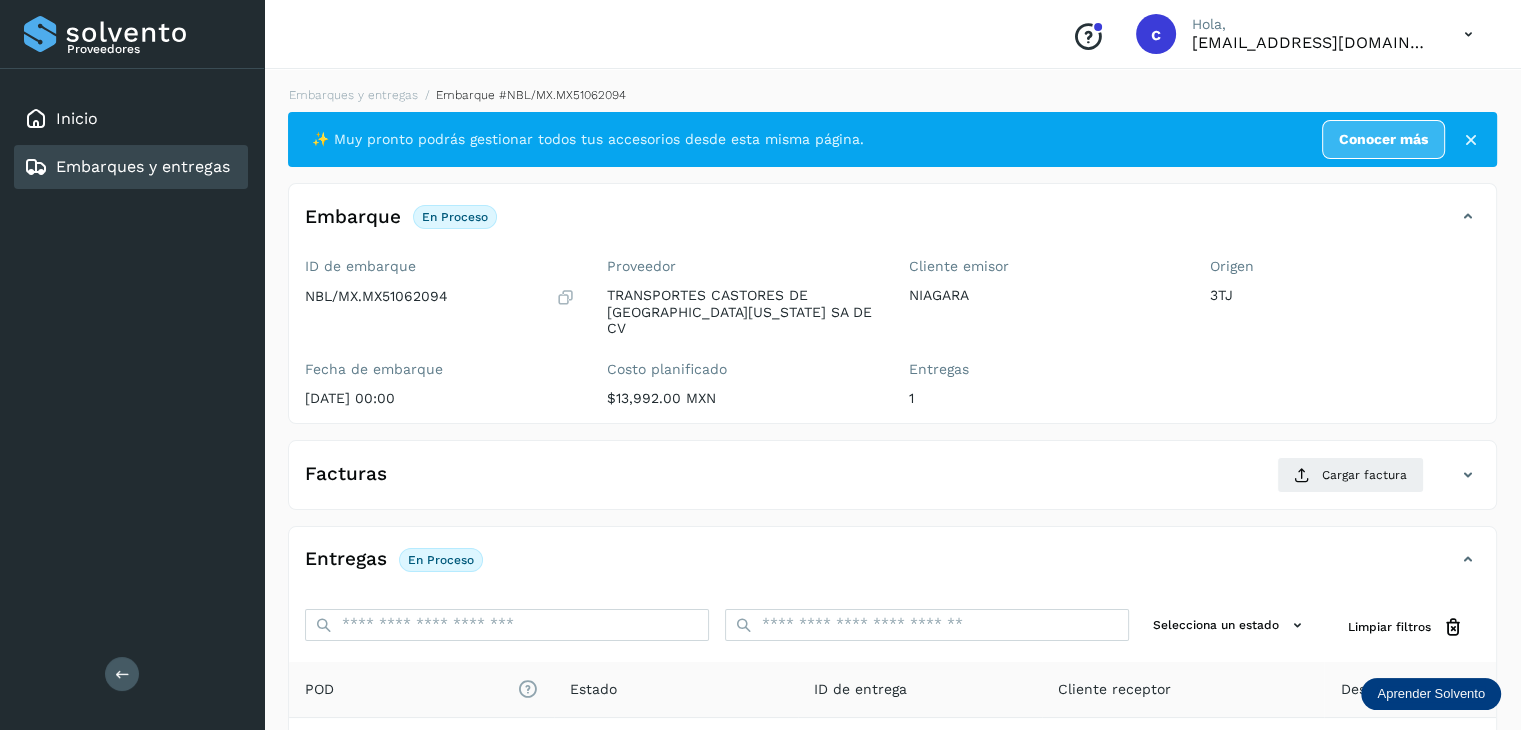 drag, startPoint x: 960, startPoint y: 441, endPoint x: 1011, endPoint y: 452, distance: 52.17279 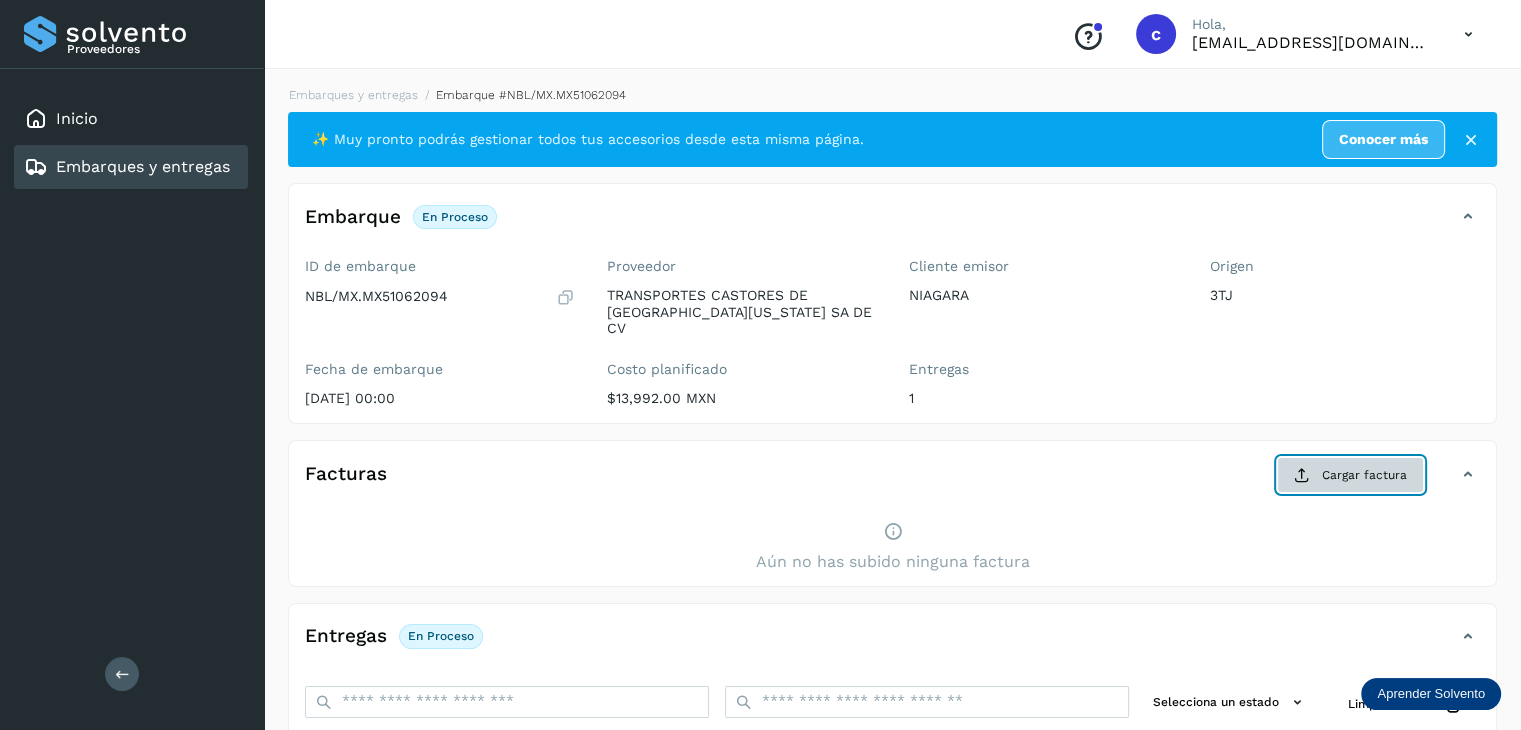 click on "Cargar factura" 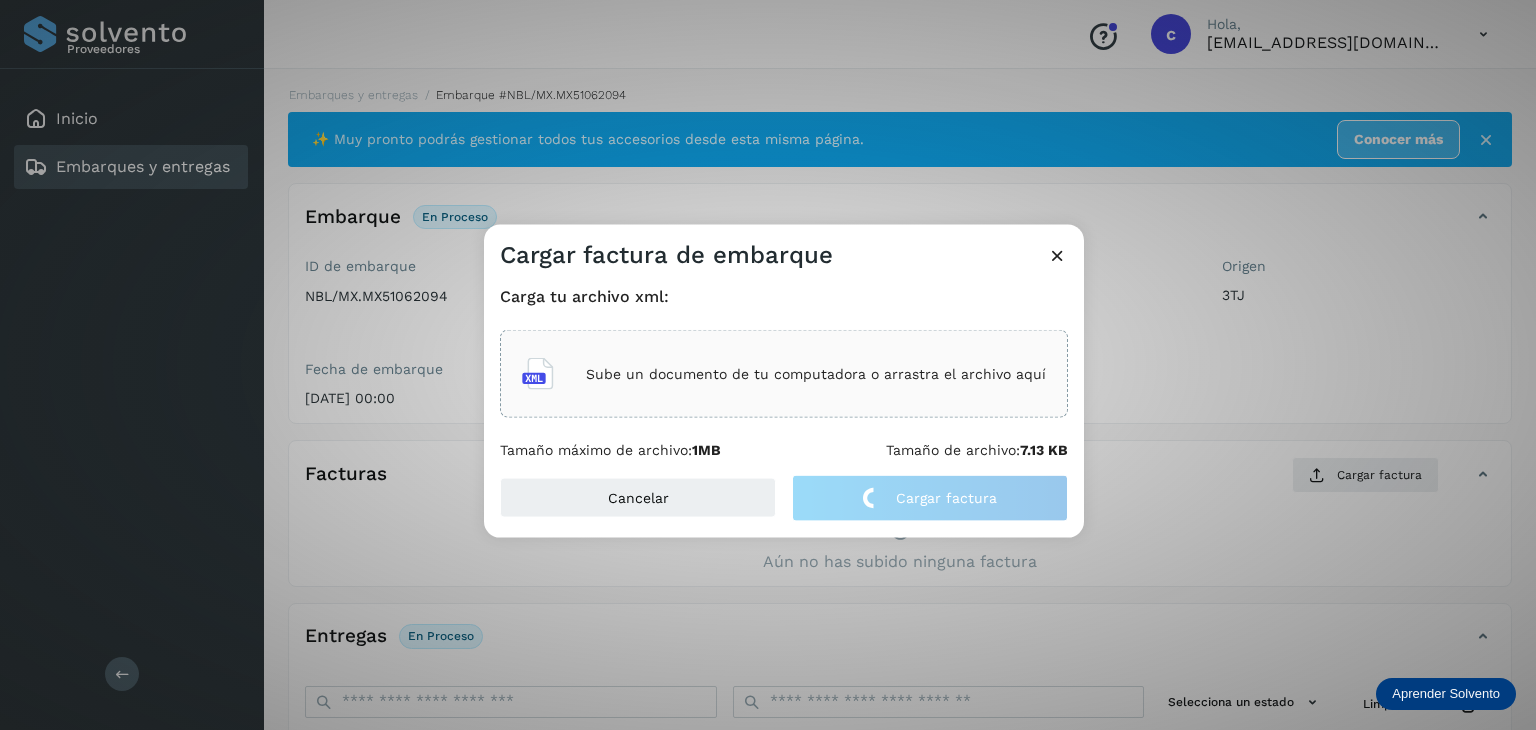 click on "Sube un documento de tu computadora o arrastra el archivo aquí" 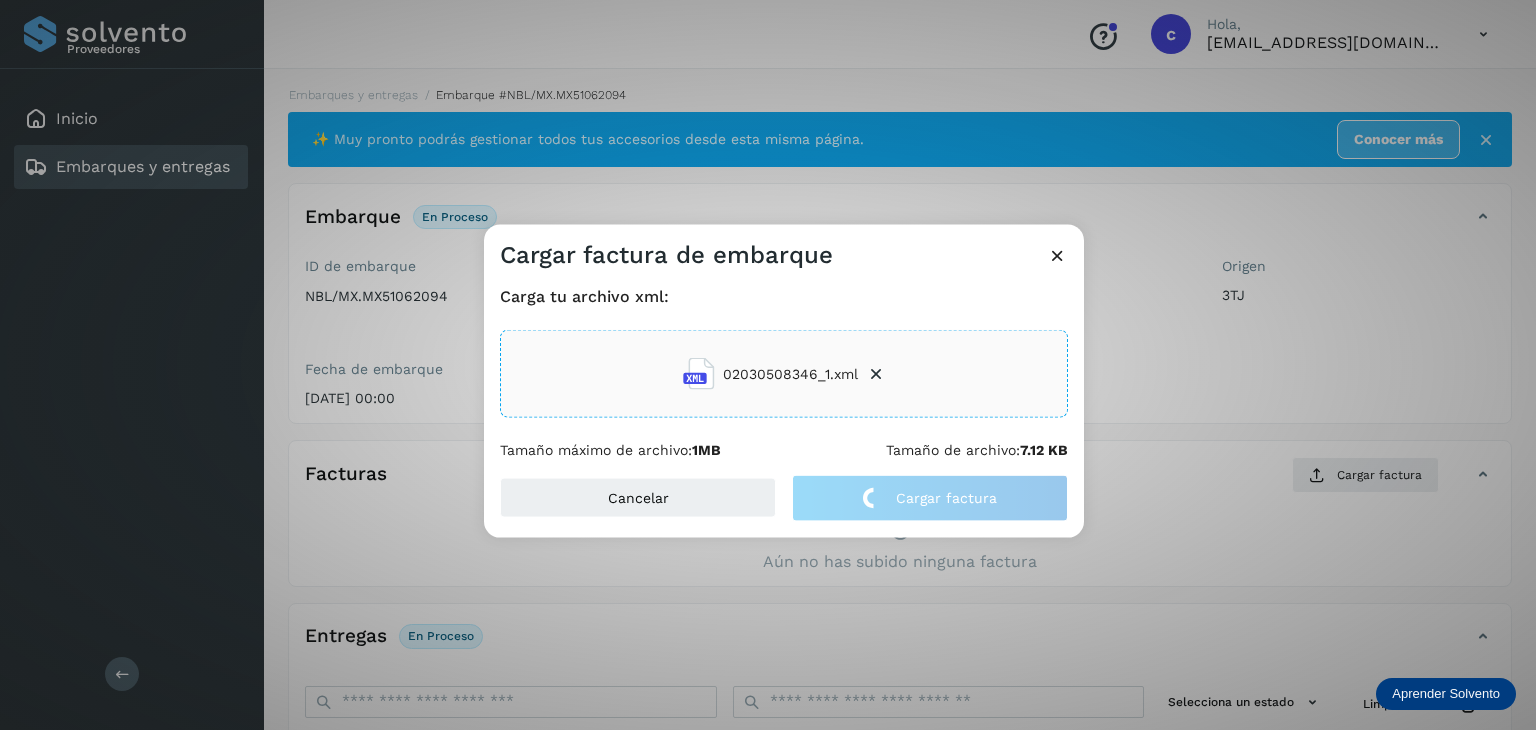 click on "Cargar factura de embarque" at bounding box center [784, 248] 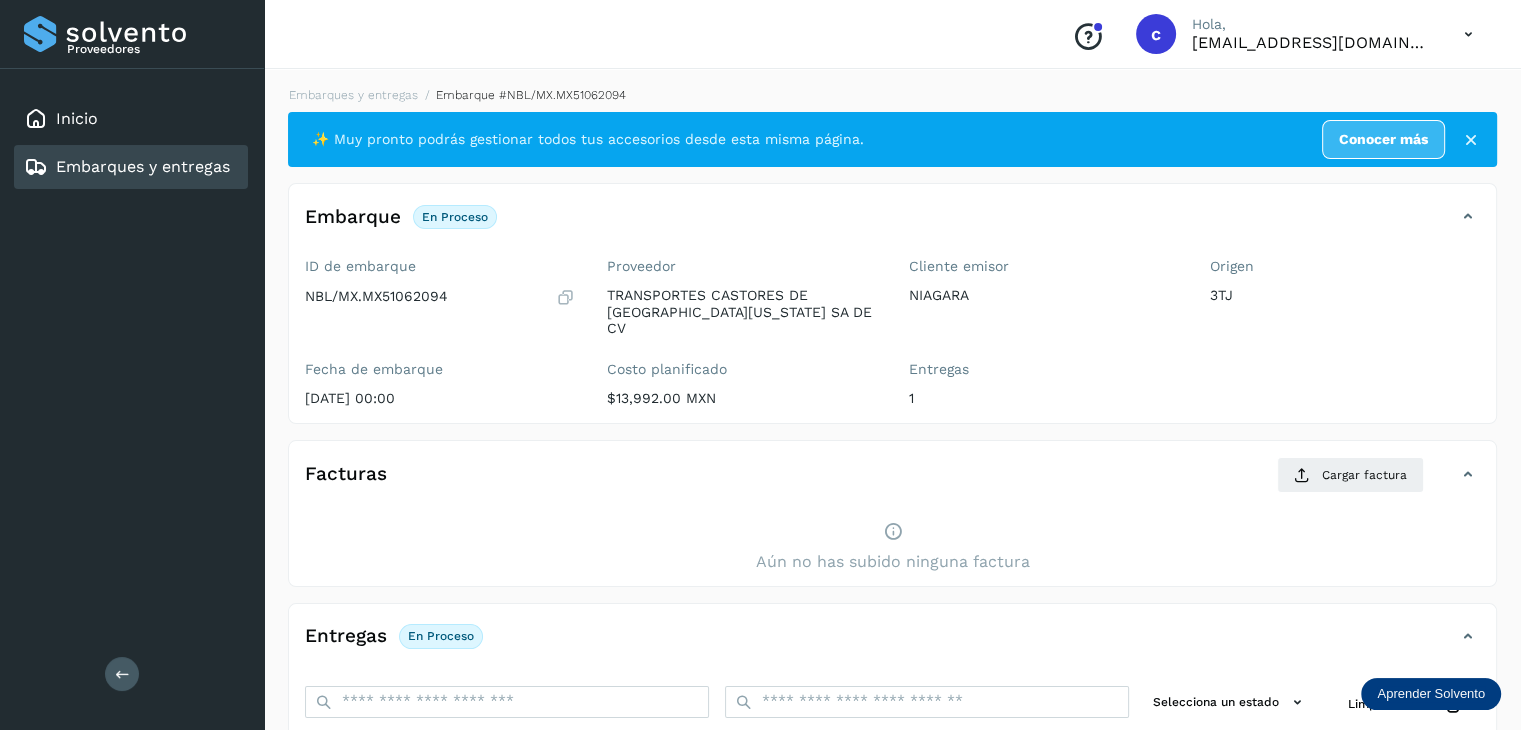 drag, startPoint x: 715, startPoint y: 461, endPoint x: 698, endPoint y: 449, distance: 20.808653 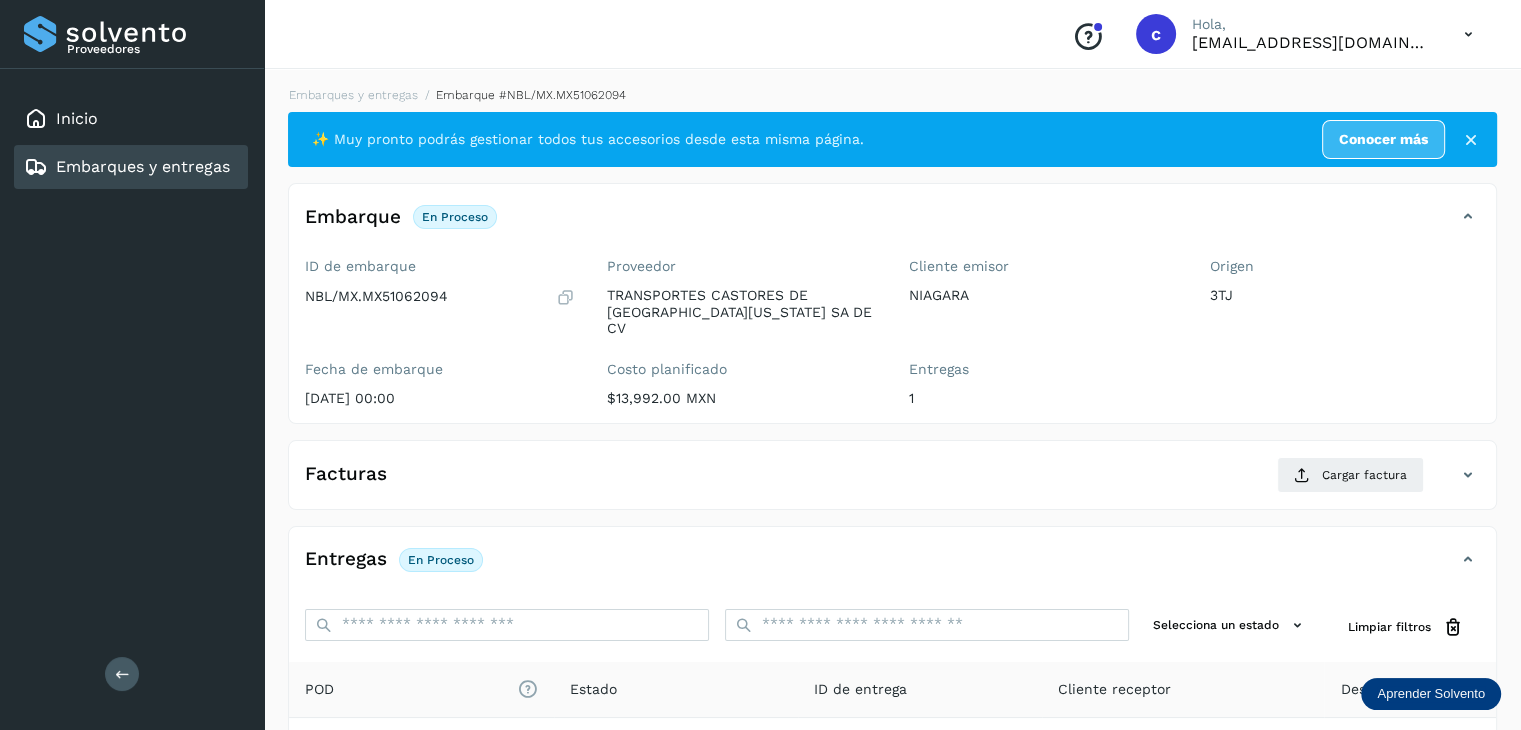 click on "Embarques y entregas" at bounding box center (143, 166) 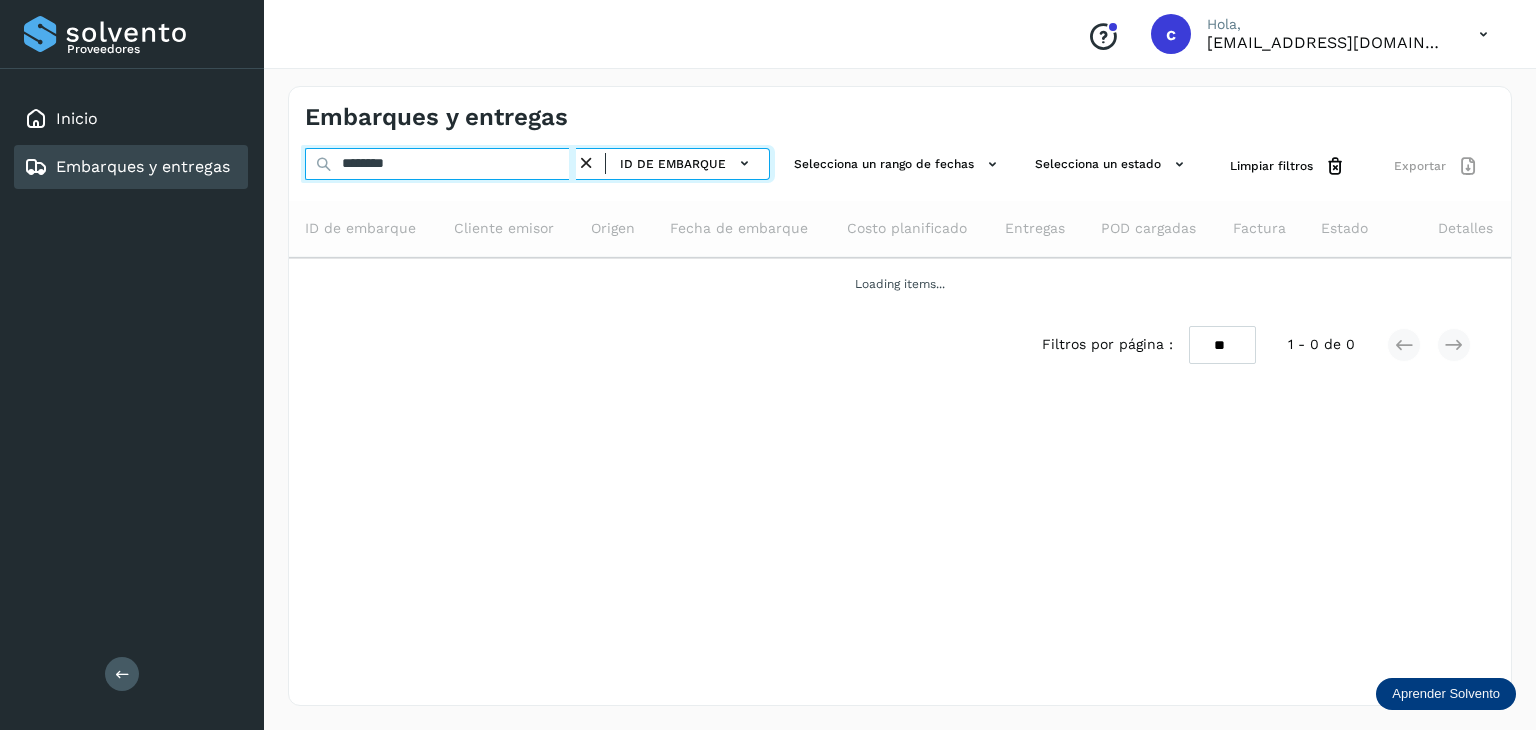 drag, startPoint x: 390, startPoint y: 153, endPoint x: 276, endPoint y: 134, distance: 115.57249 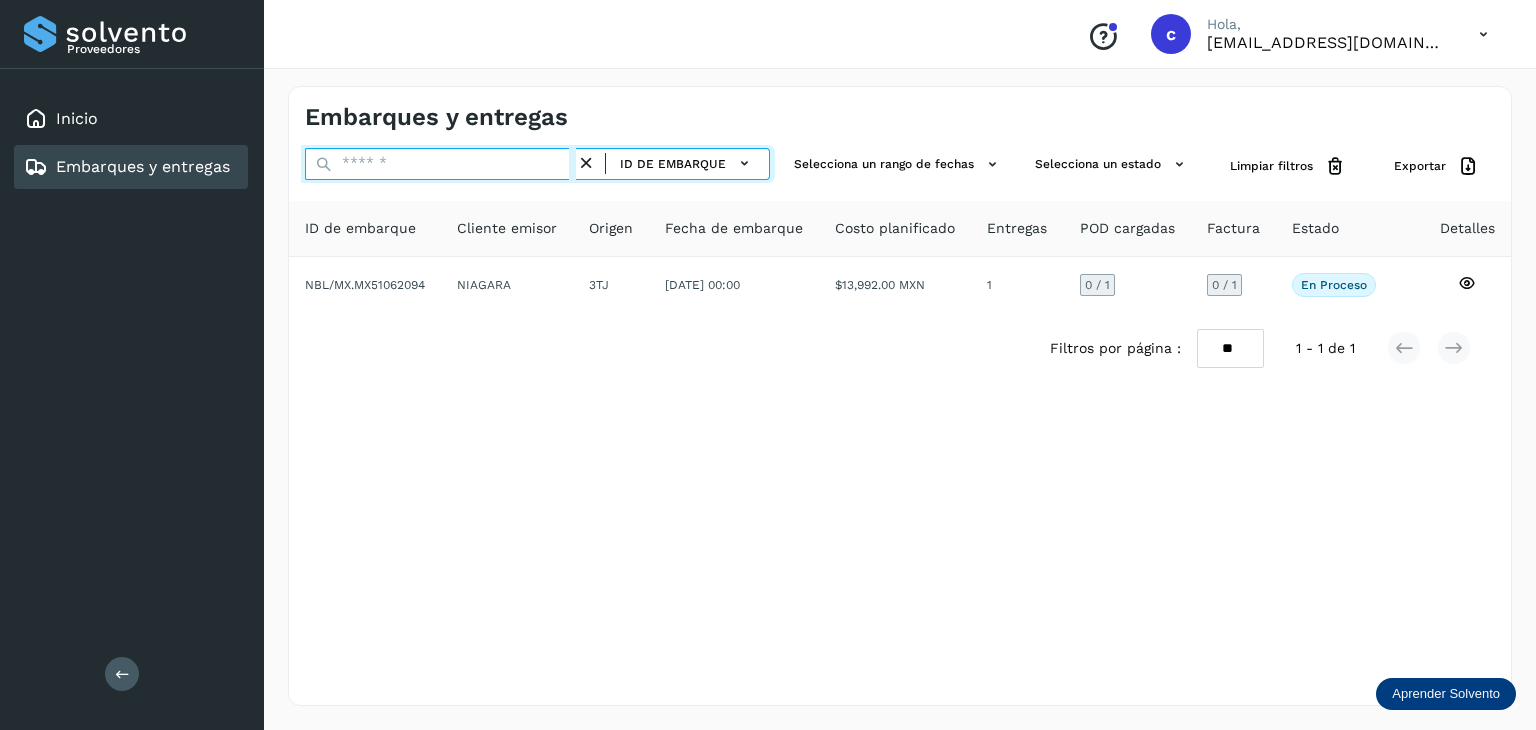 drag, startPoint x: 444, startPoint y: 164, endPoint x: 340, endPoint y: 157, distance: 104.23531 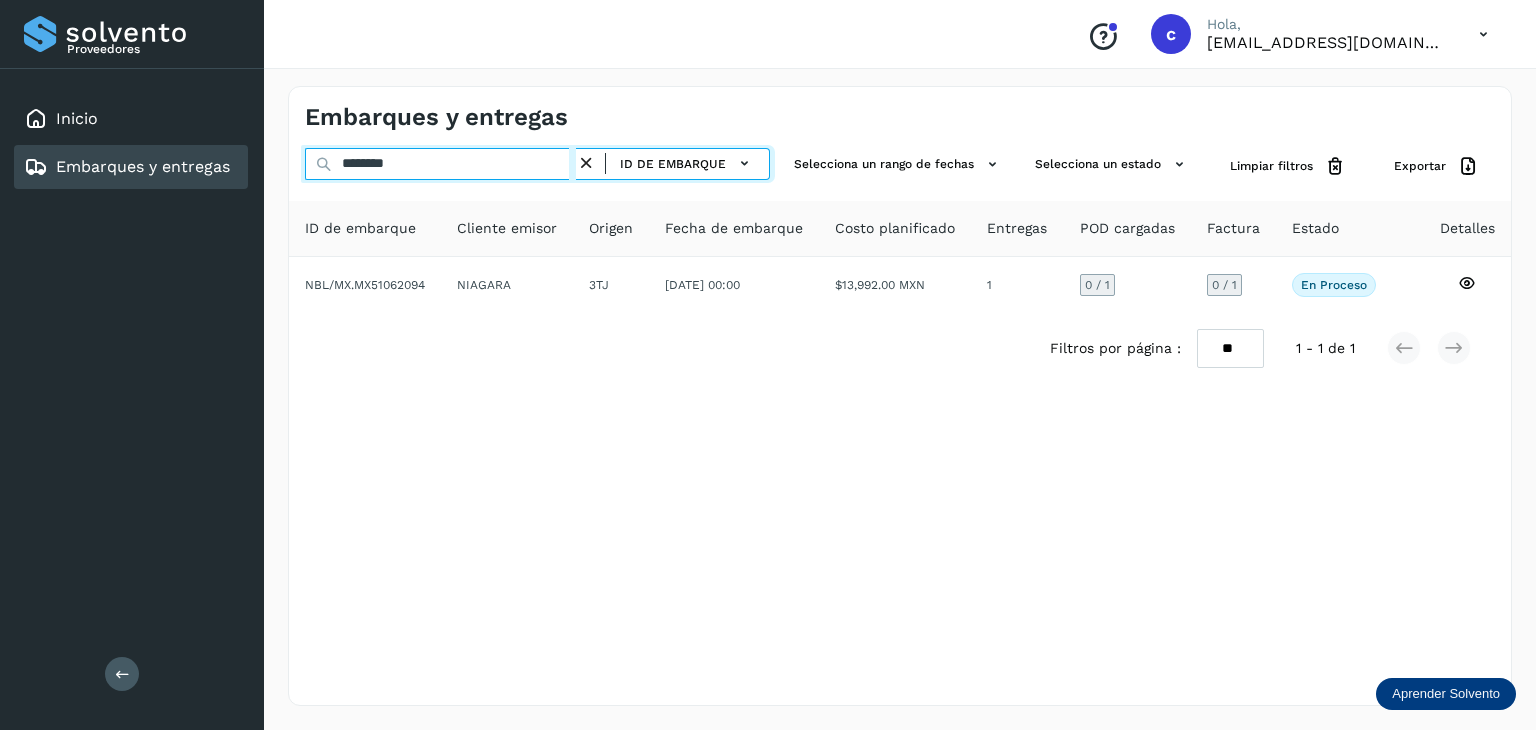type on "********" 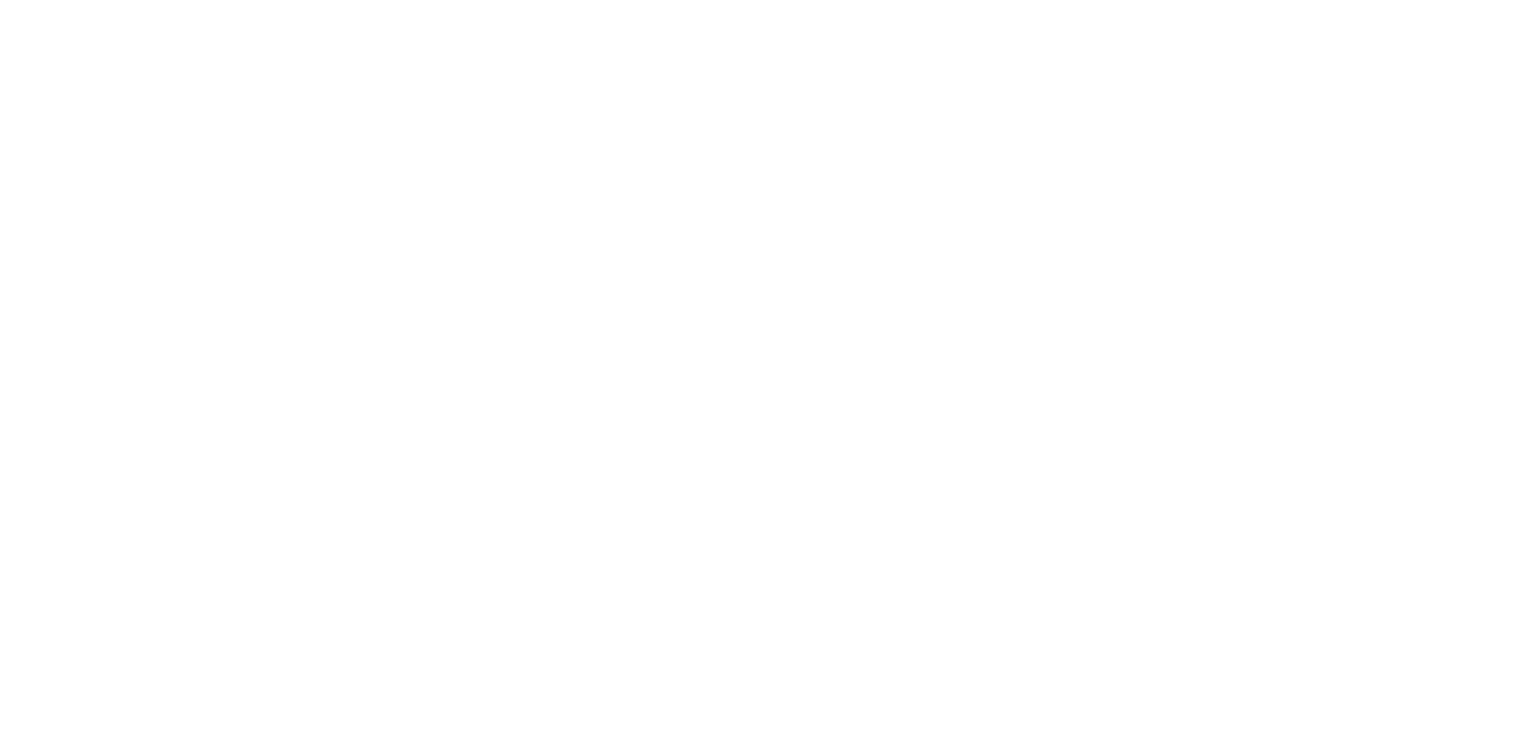 scroll, scrollTop: 0, scrollLeft: 0, axis: both 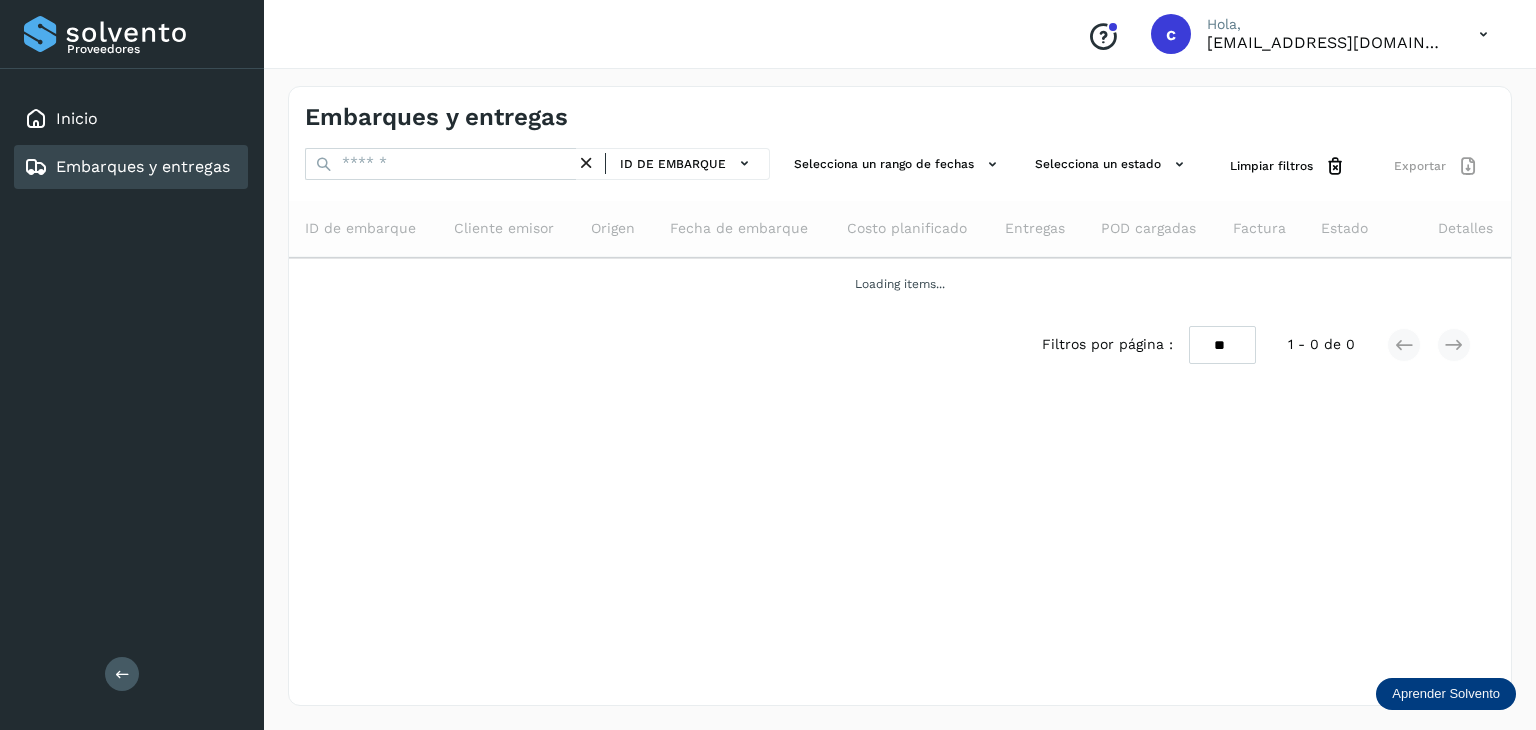 click on "Embarques y entregas" at bounding box center (143, 166) 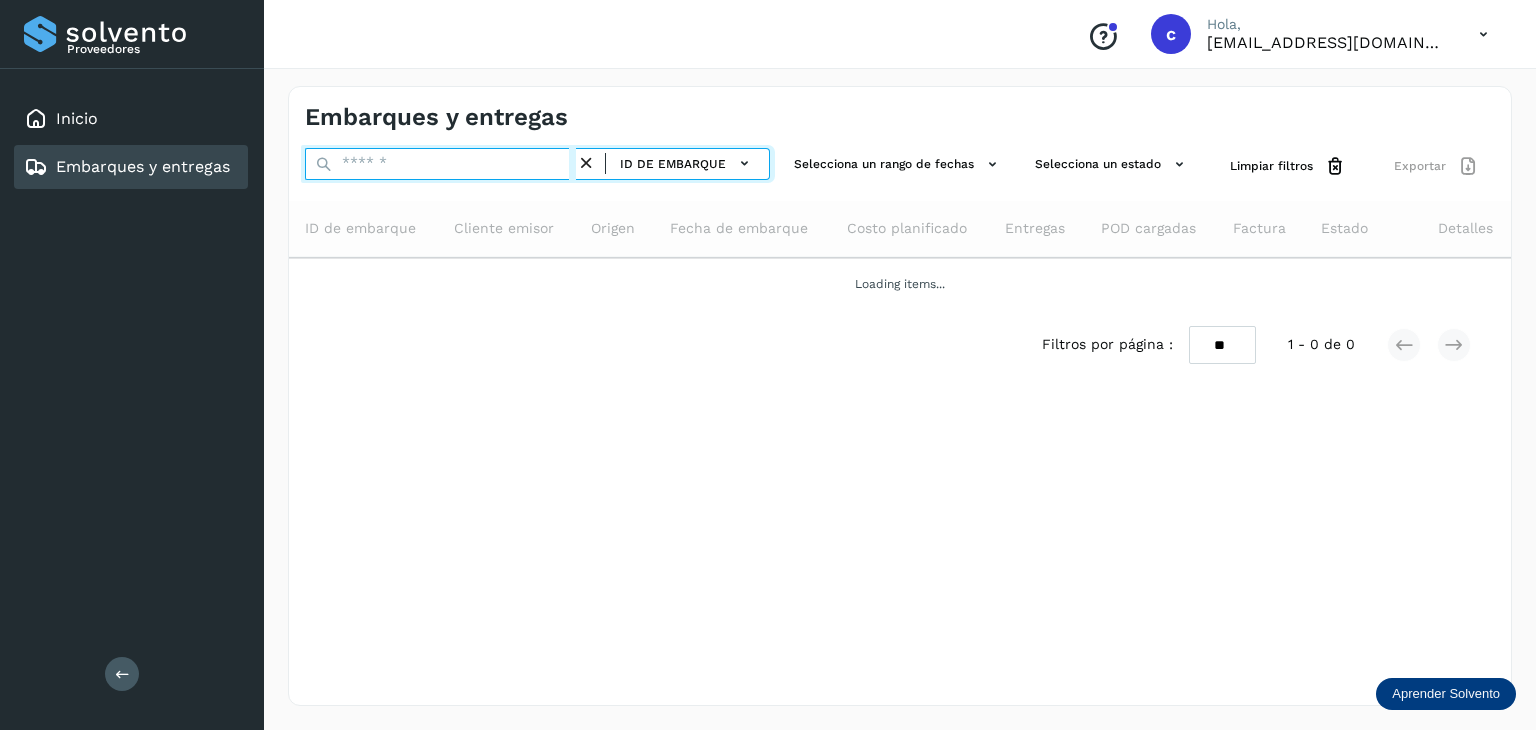 click at bounding box center (440, 164) 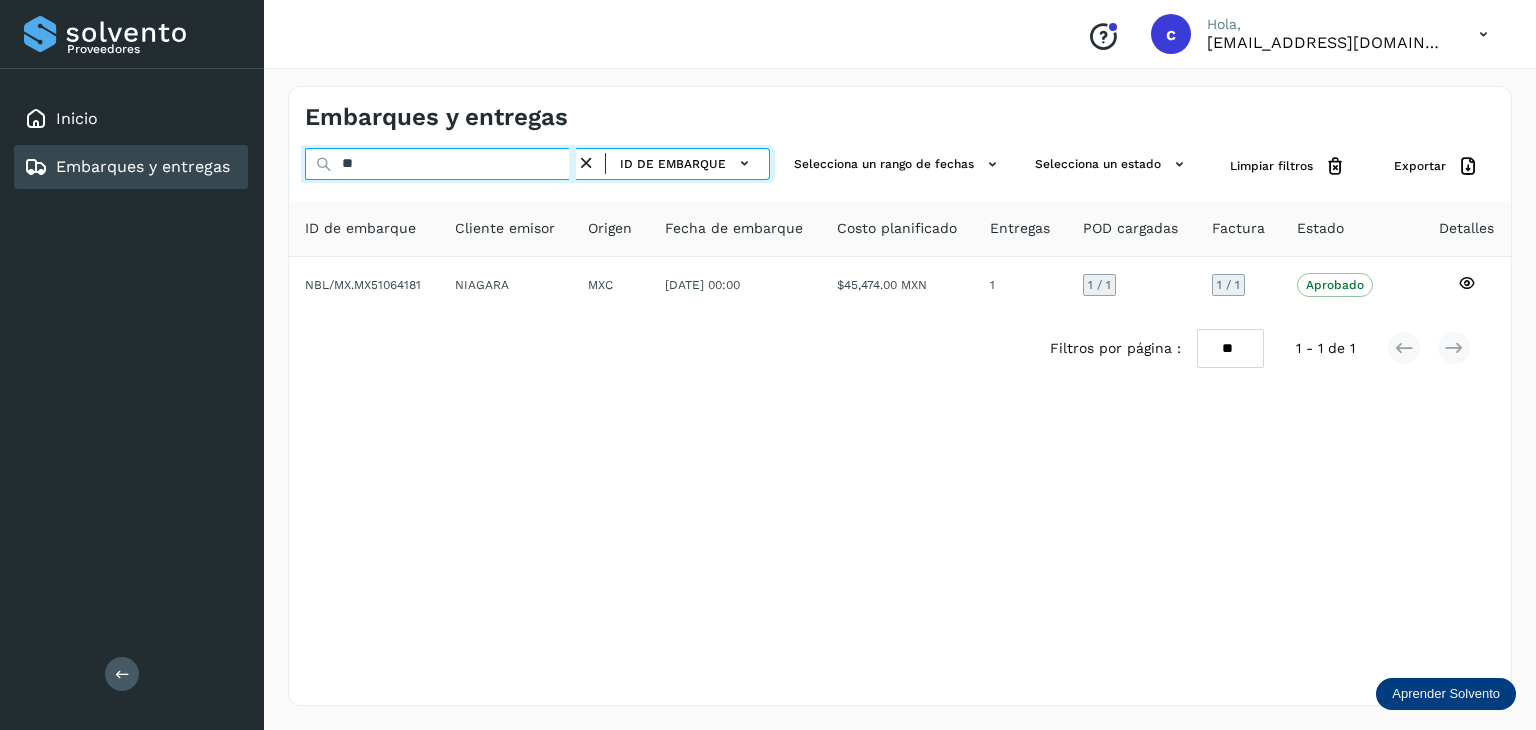 type on "*" 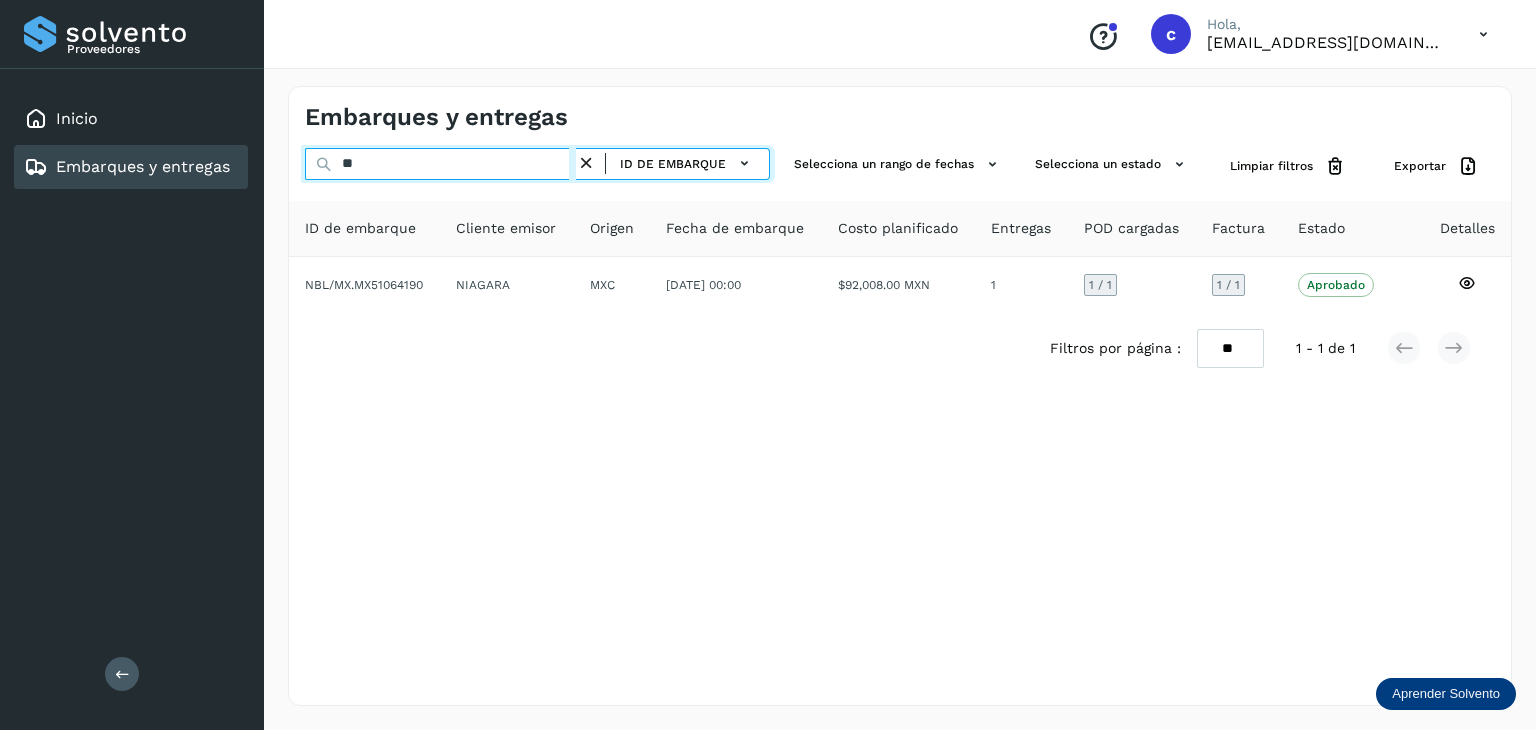 type on "*" 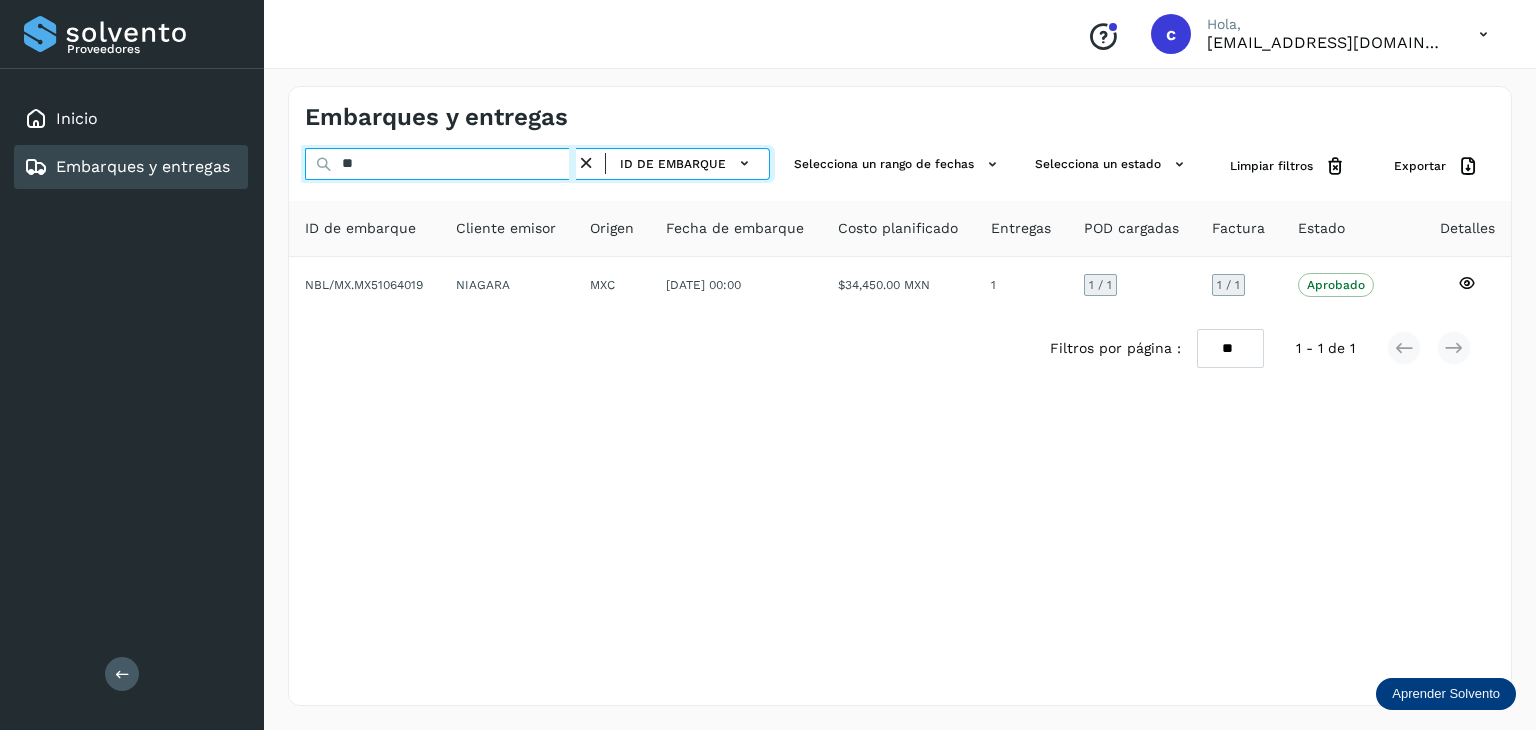type on "*" 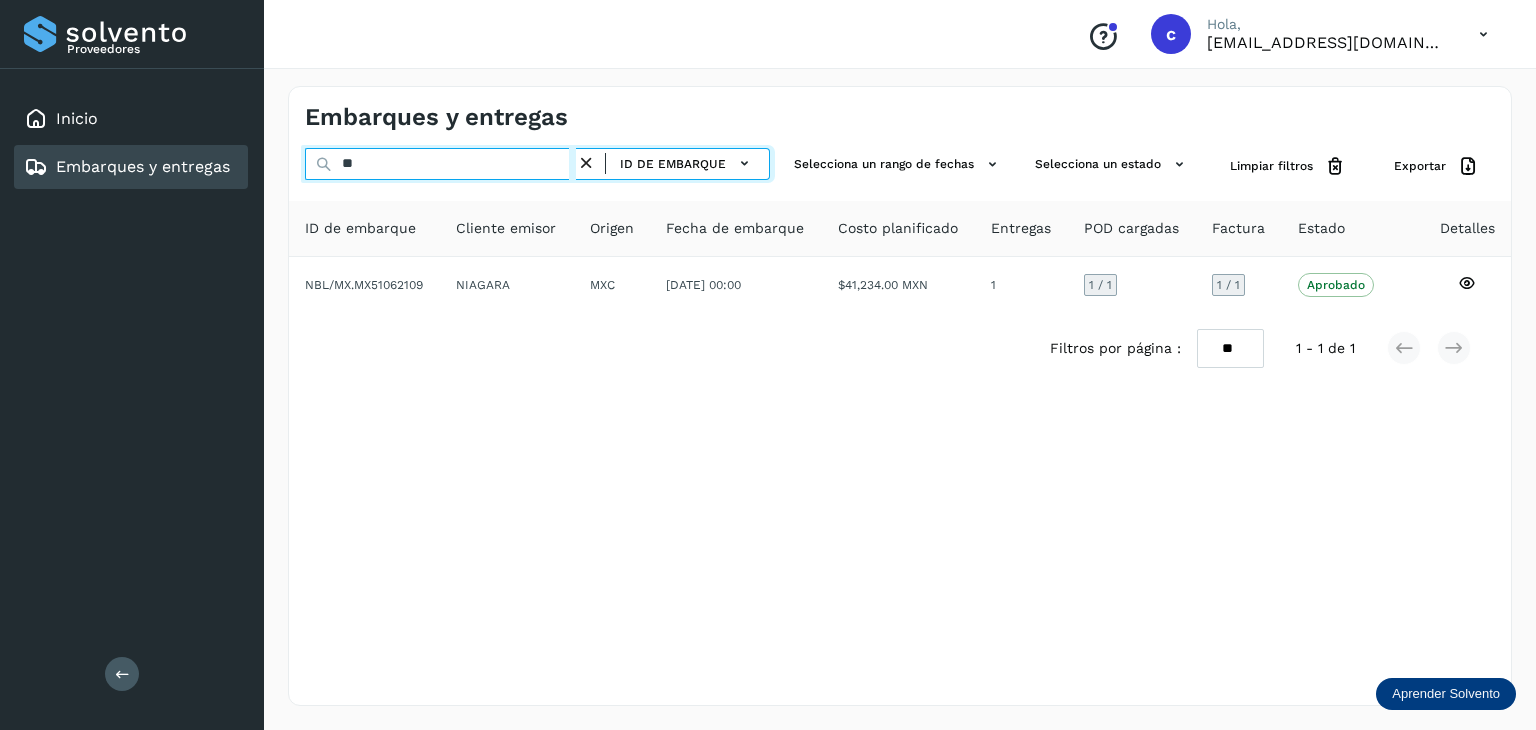 type on "*" 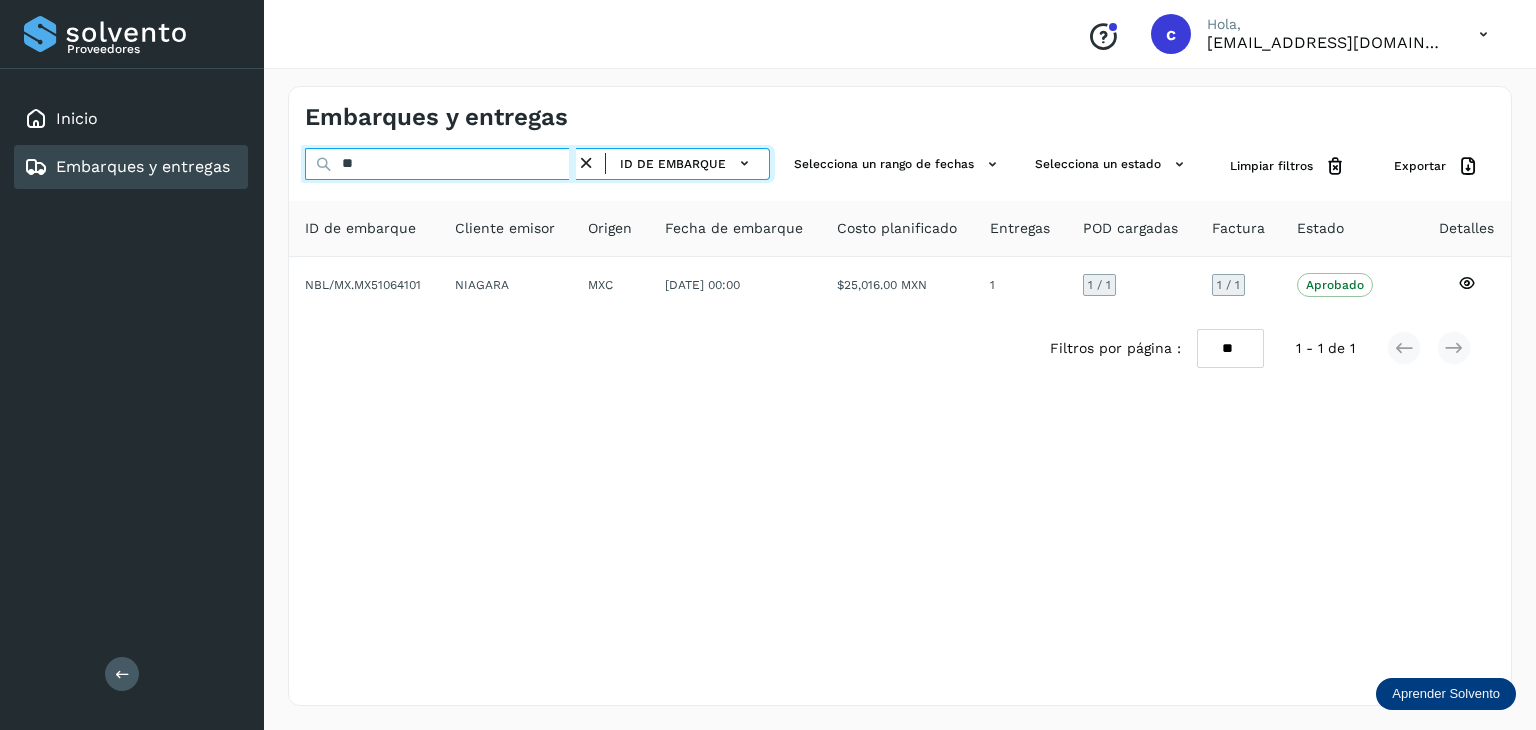 type on "*" 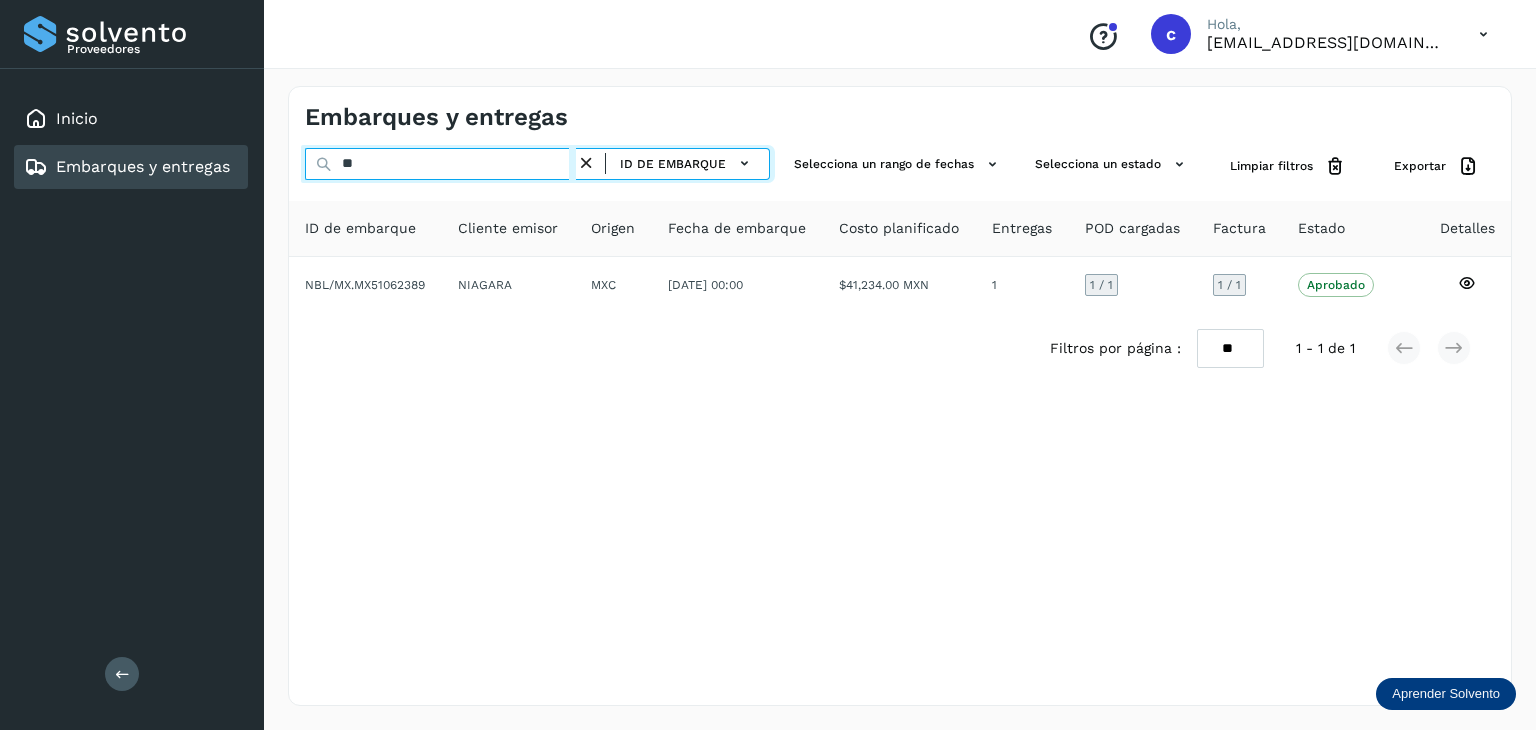 type on "*" 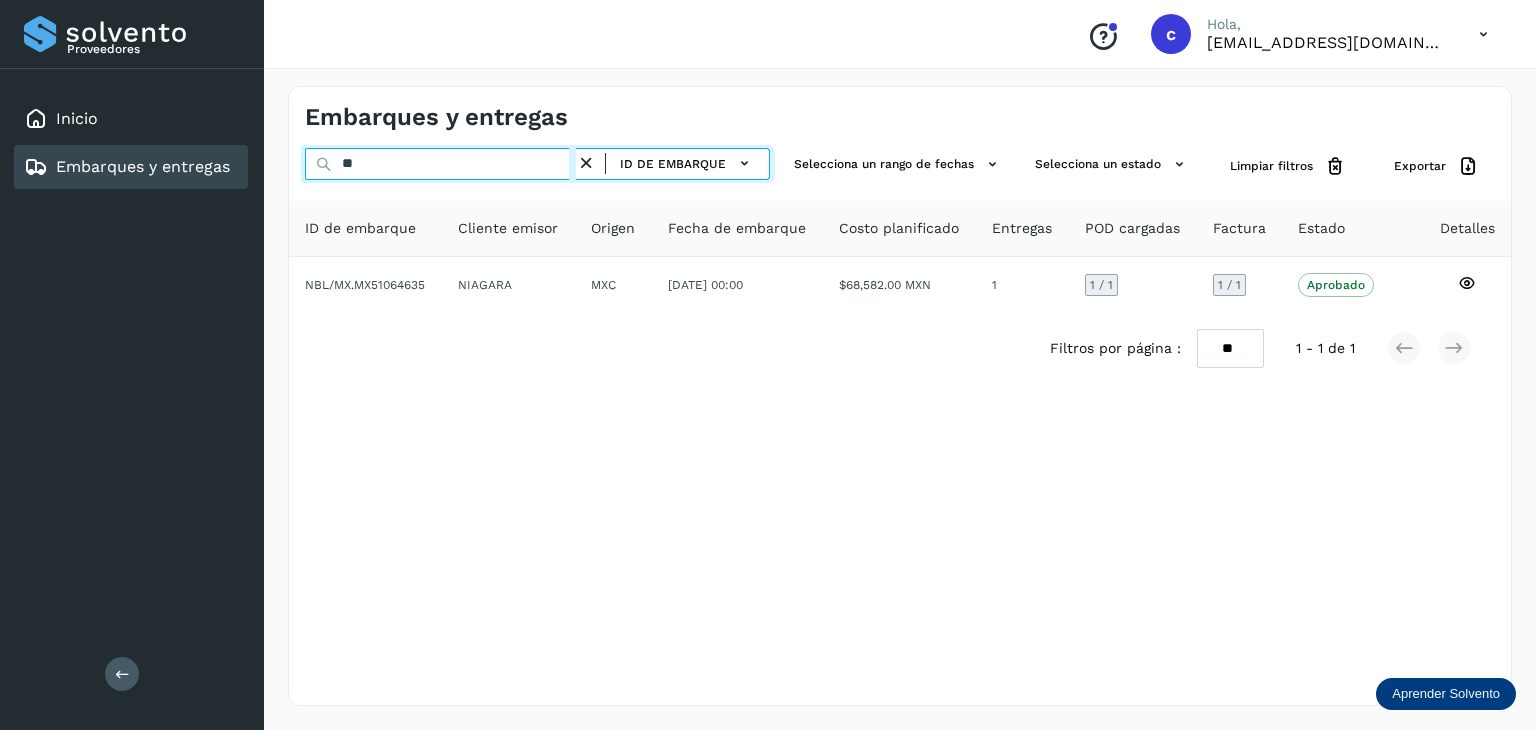 type on "*" 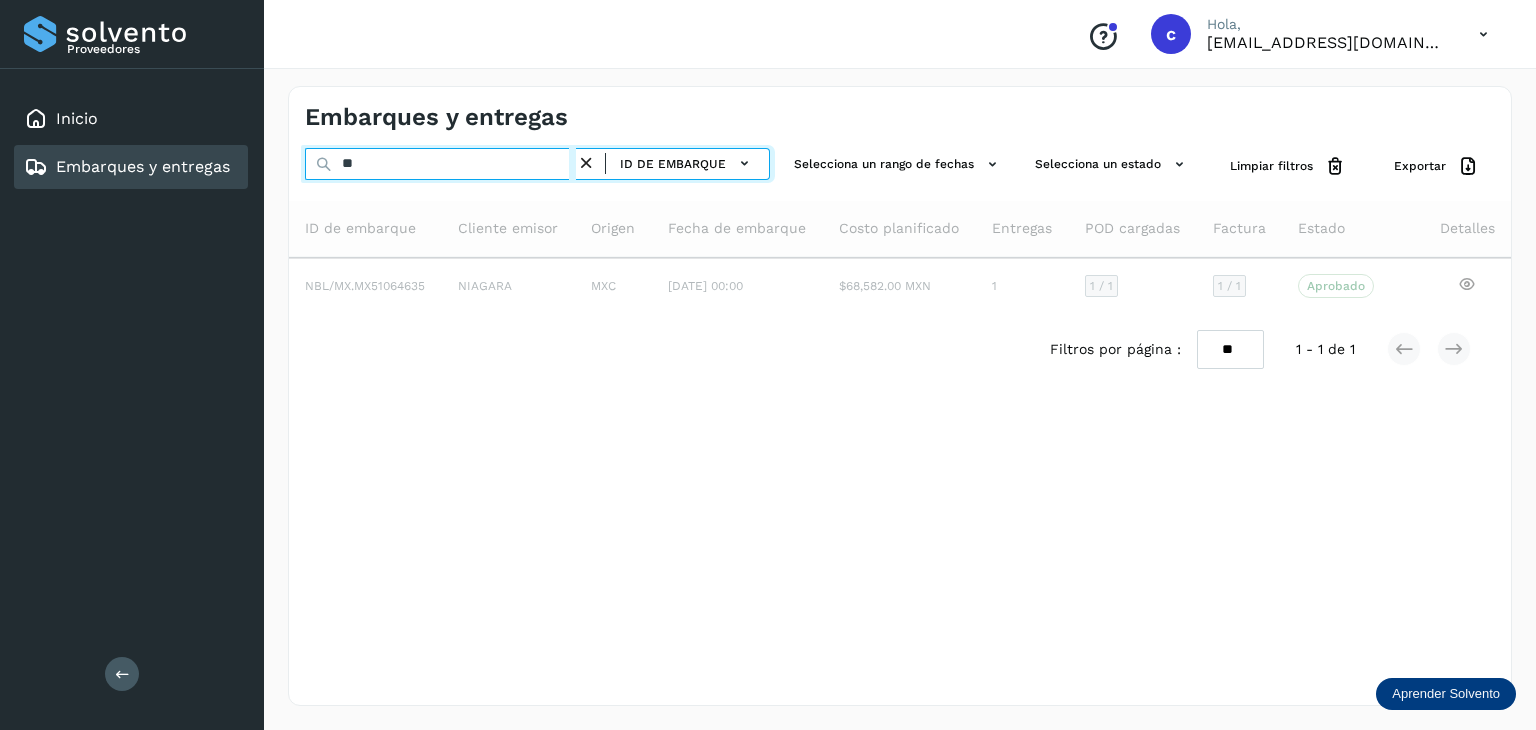 type on "*" 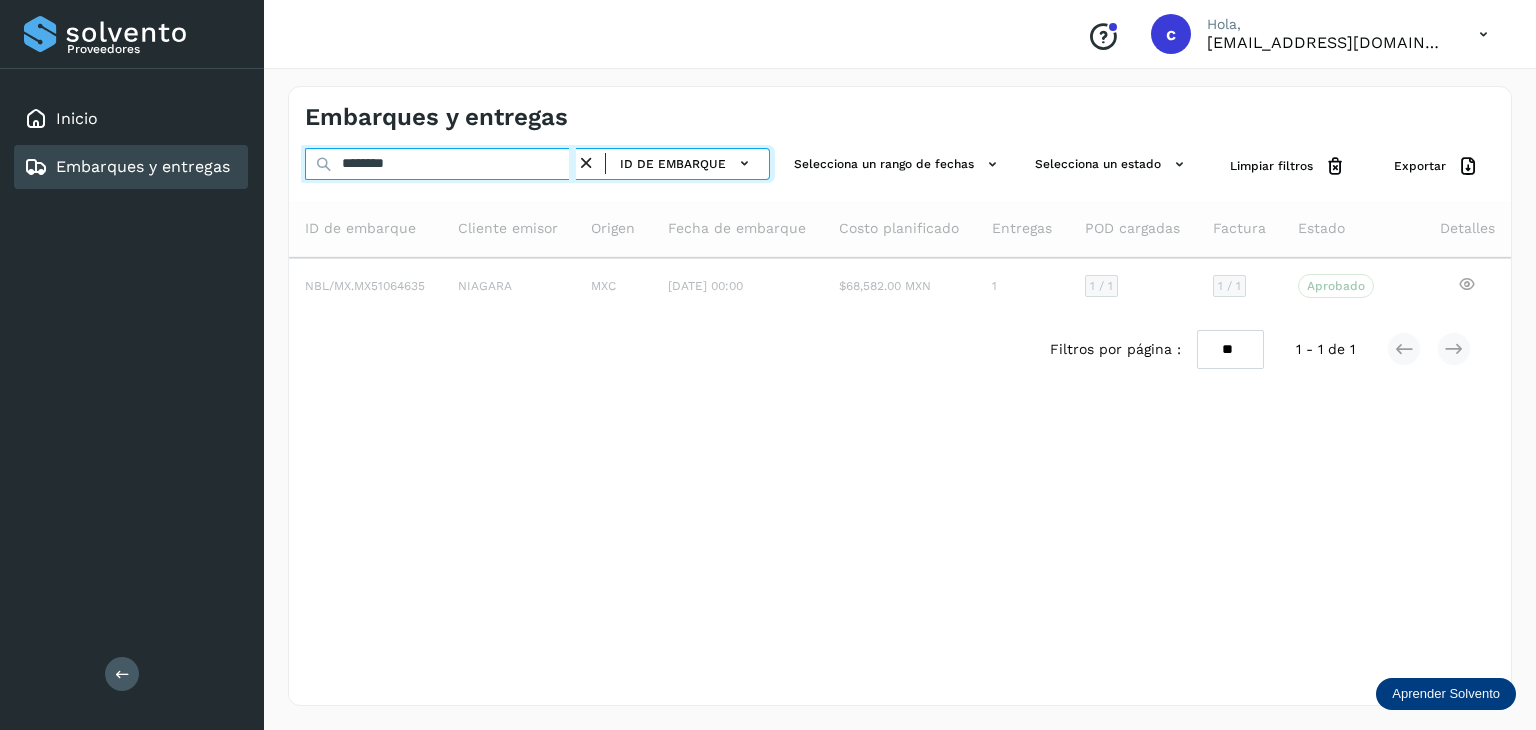 type on "********" 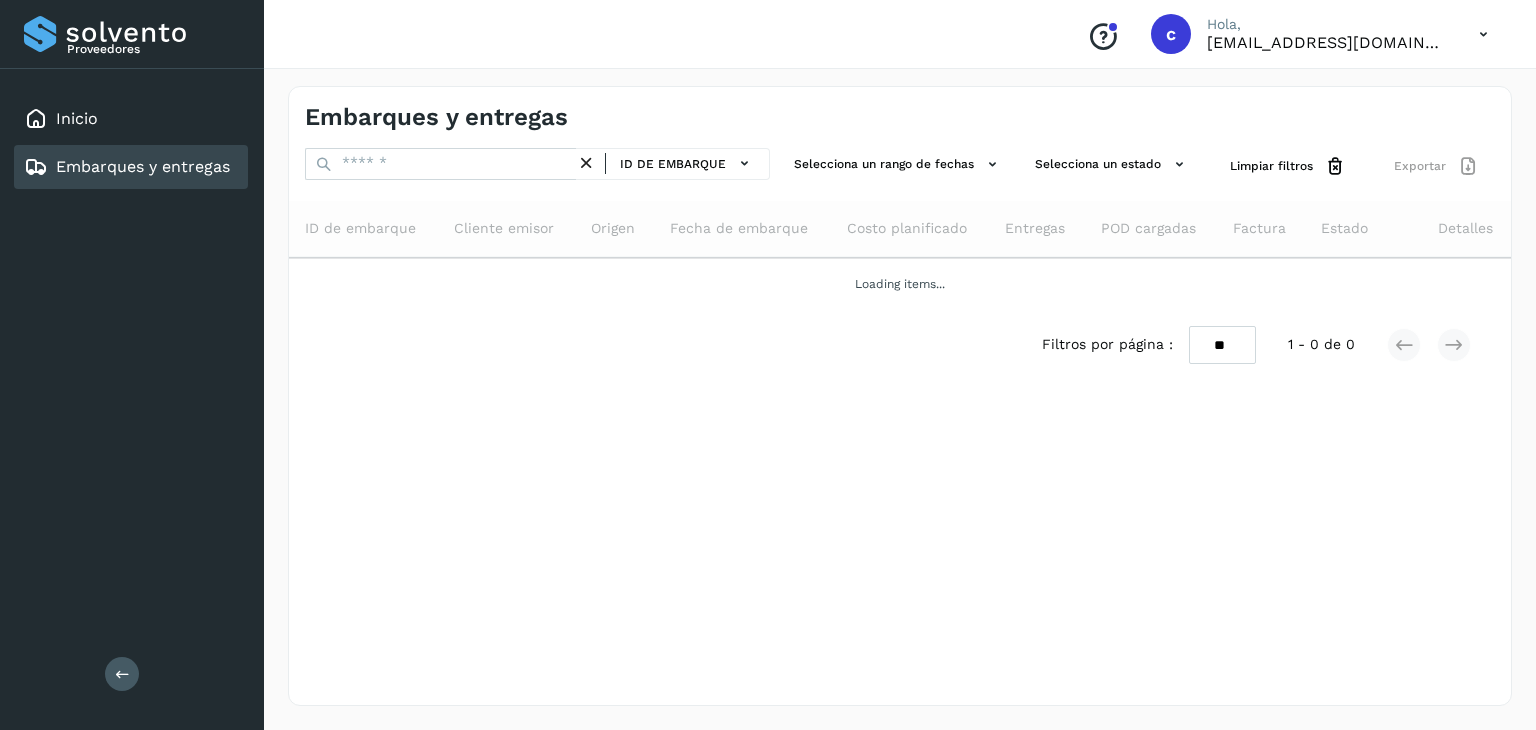 scroll, scrollTop: 0, scrollLeft: 0, axis: both 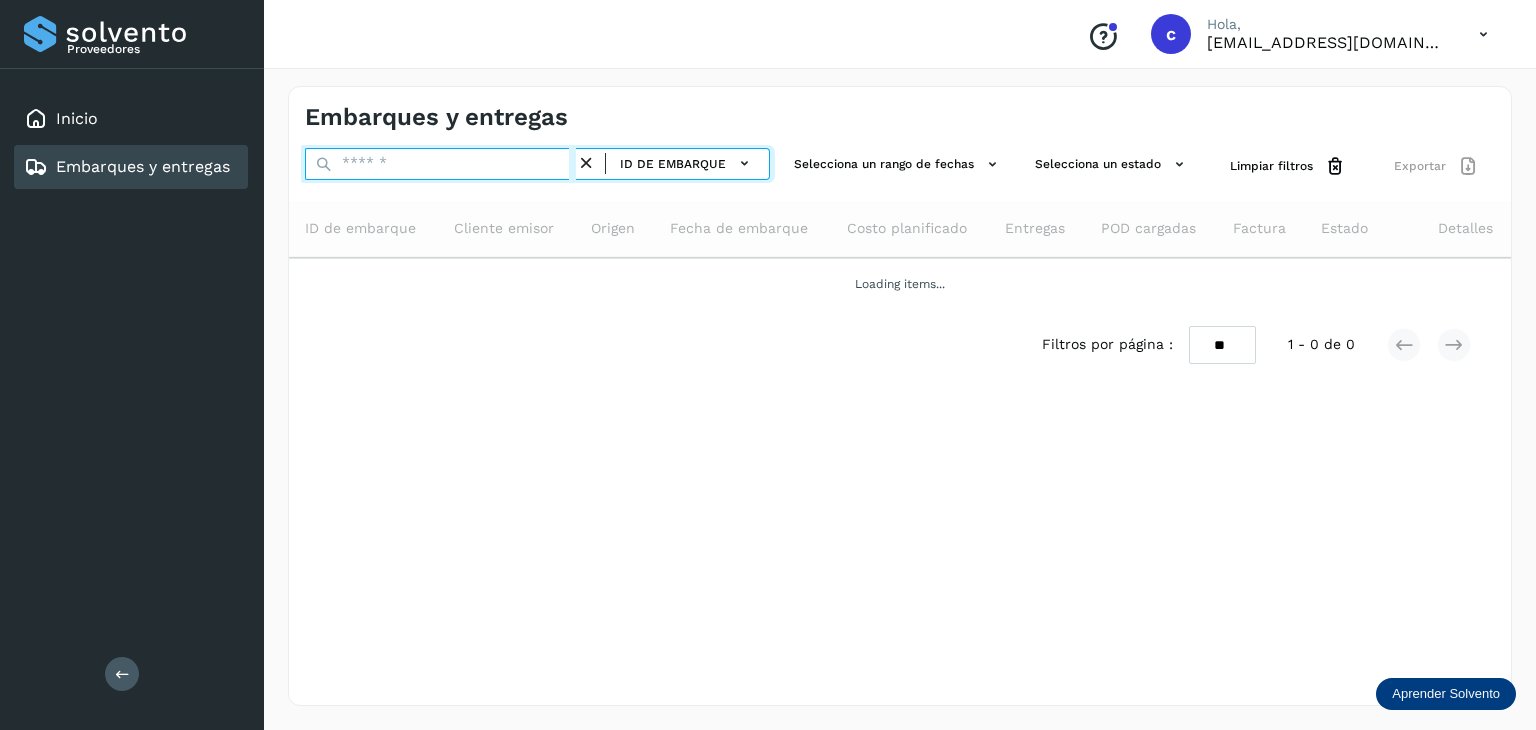 click at bounding box center (440, 164) 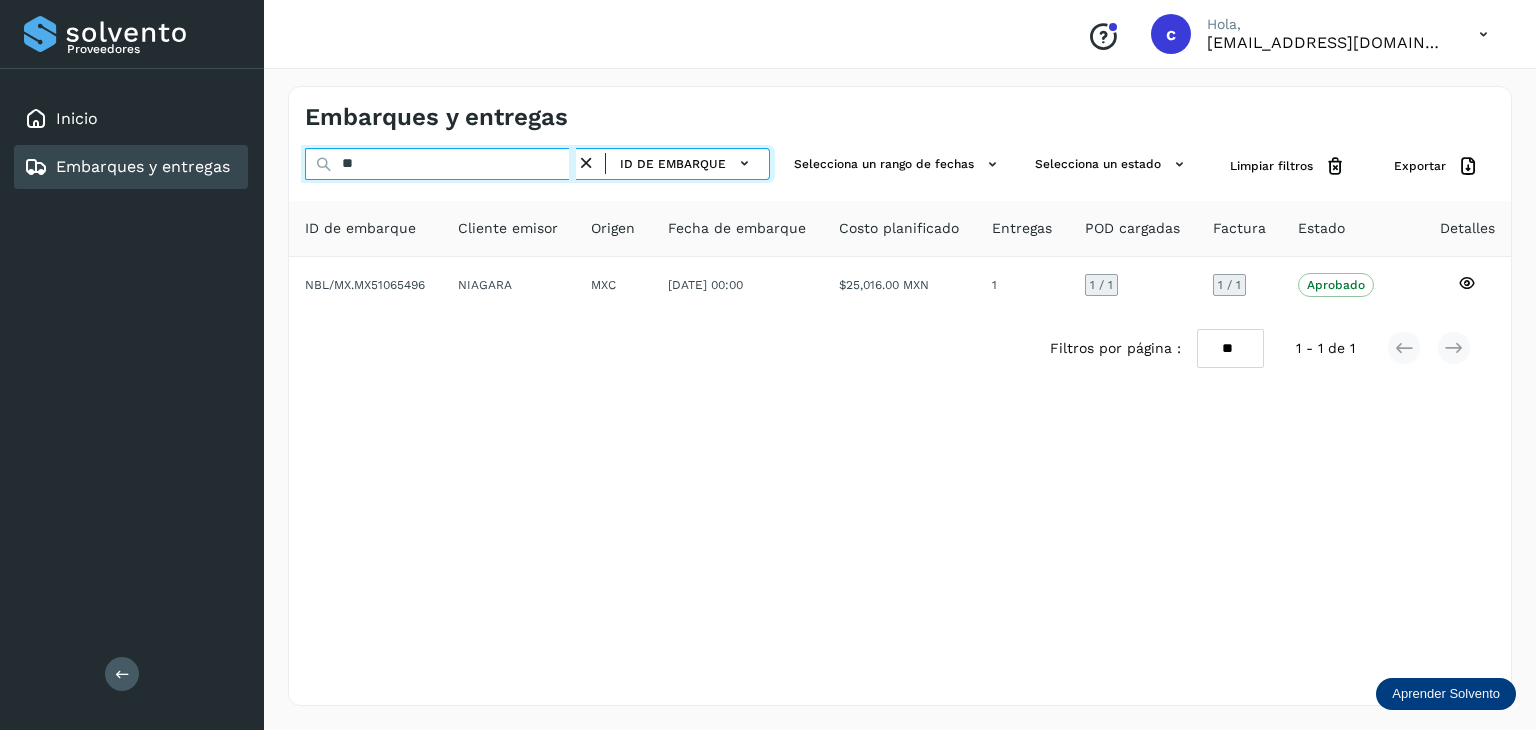 type on "*" 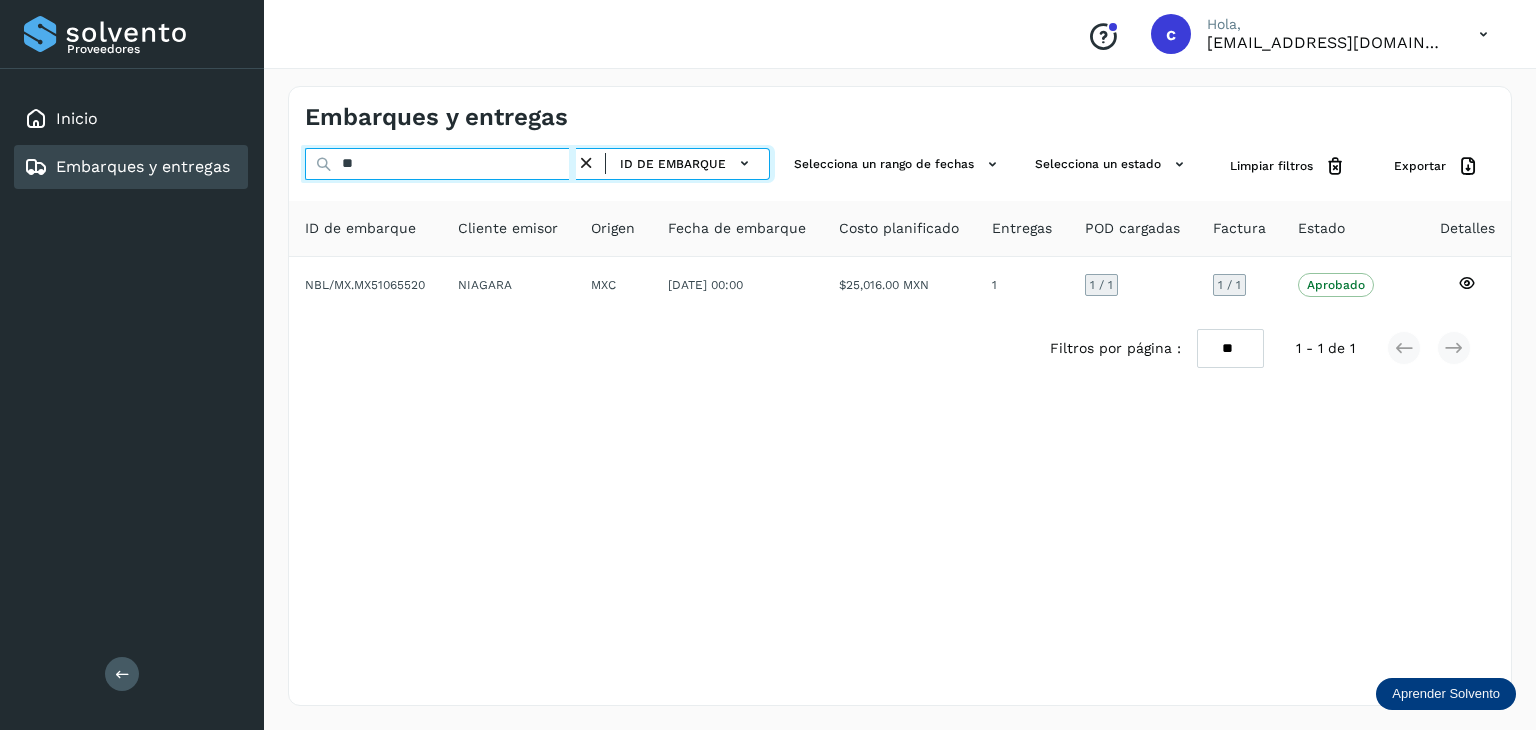 type on "*" 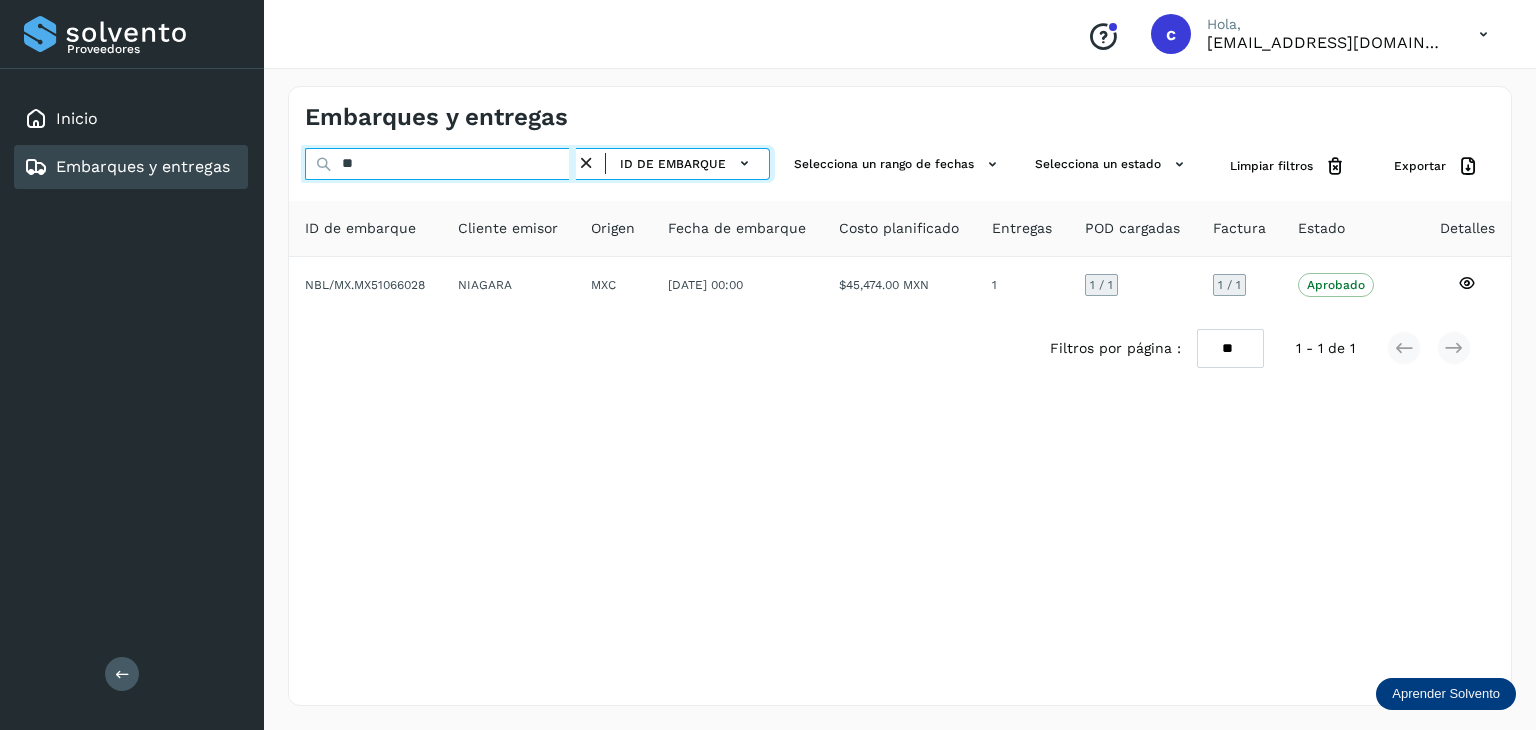 type on "*" 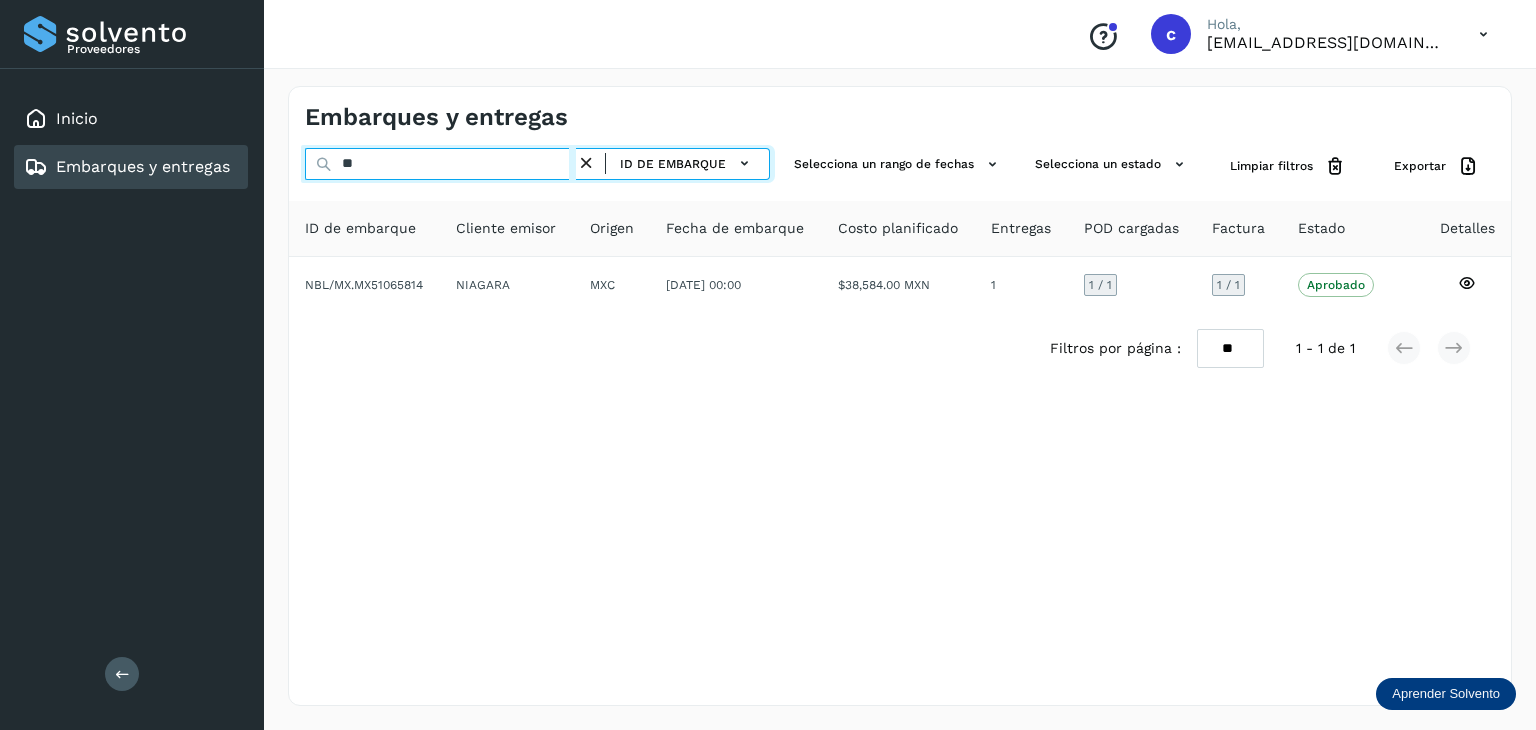 type on "*" 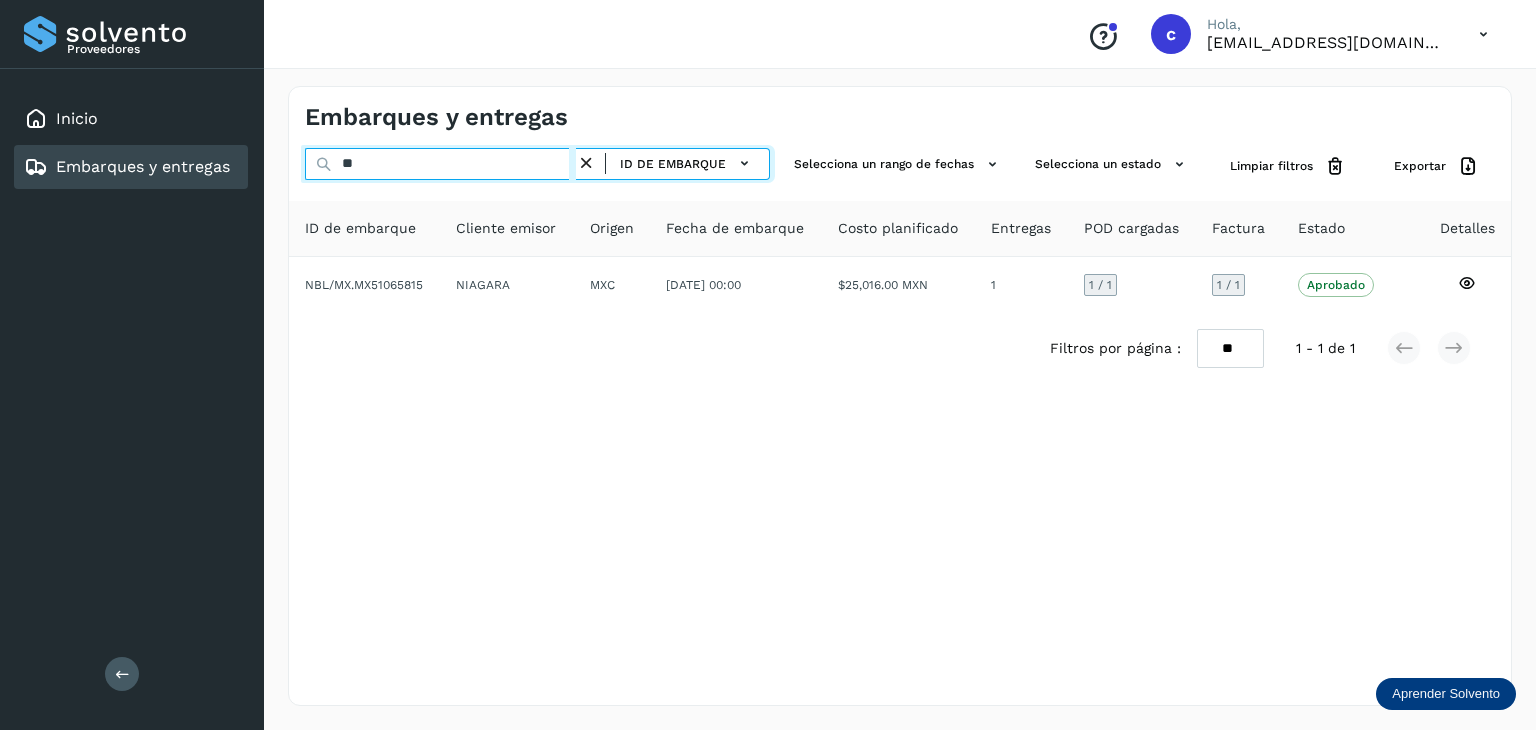 type on "*" 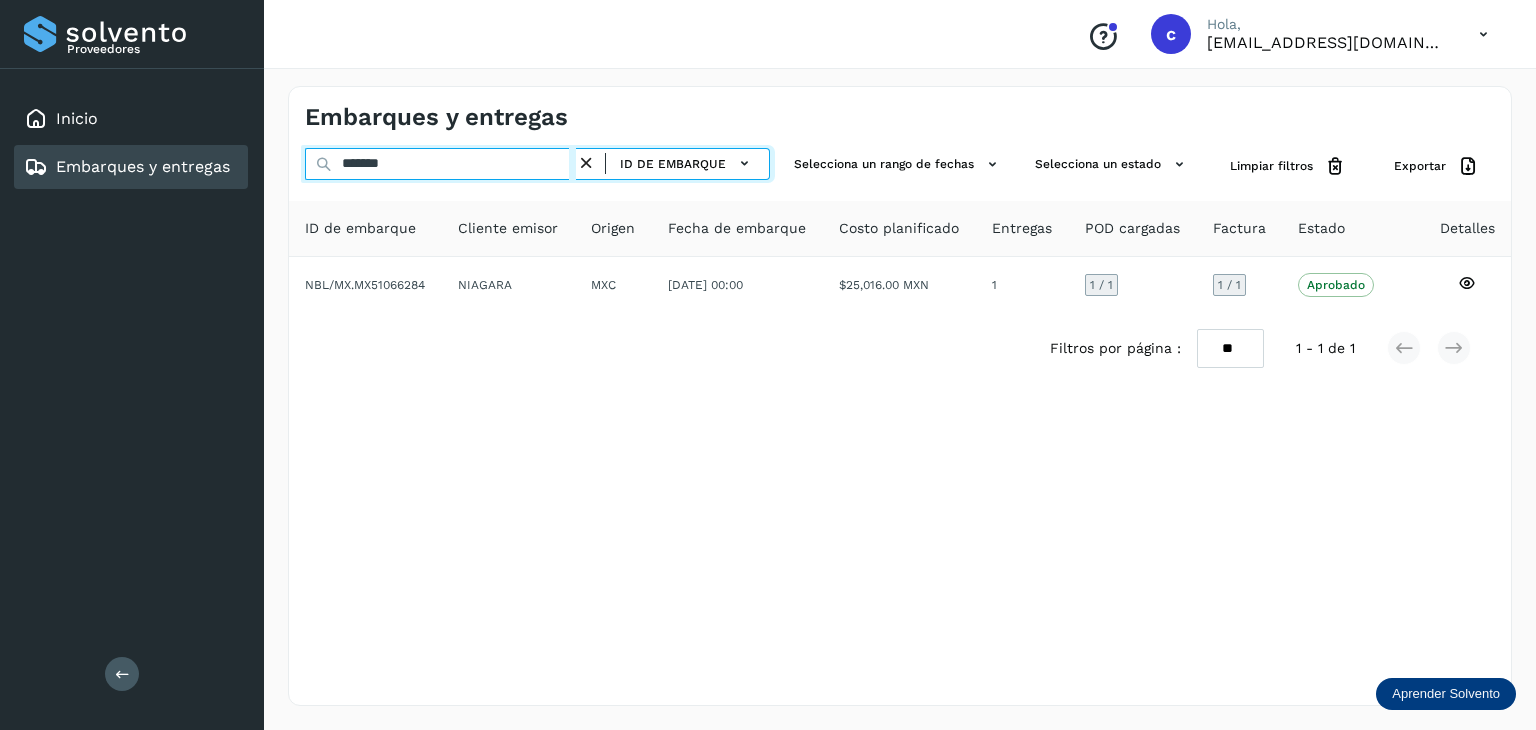 type on "********" 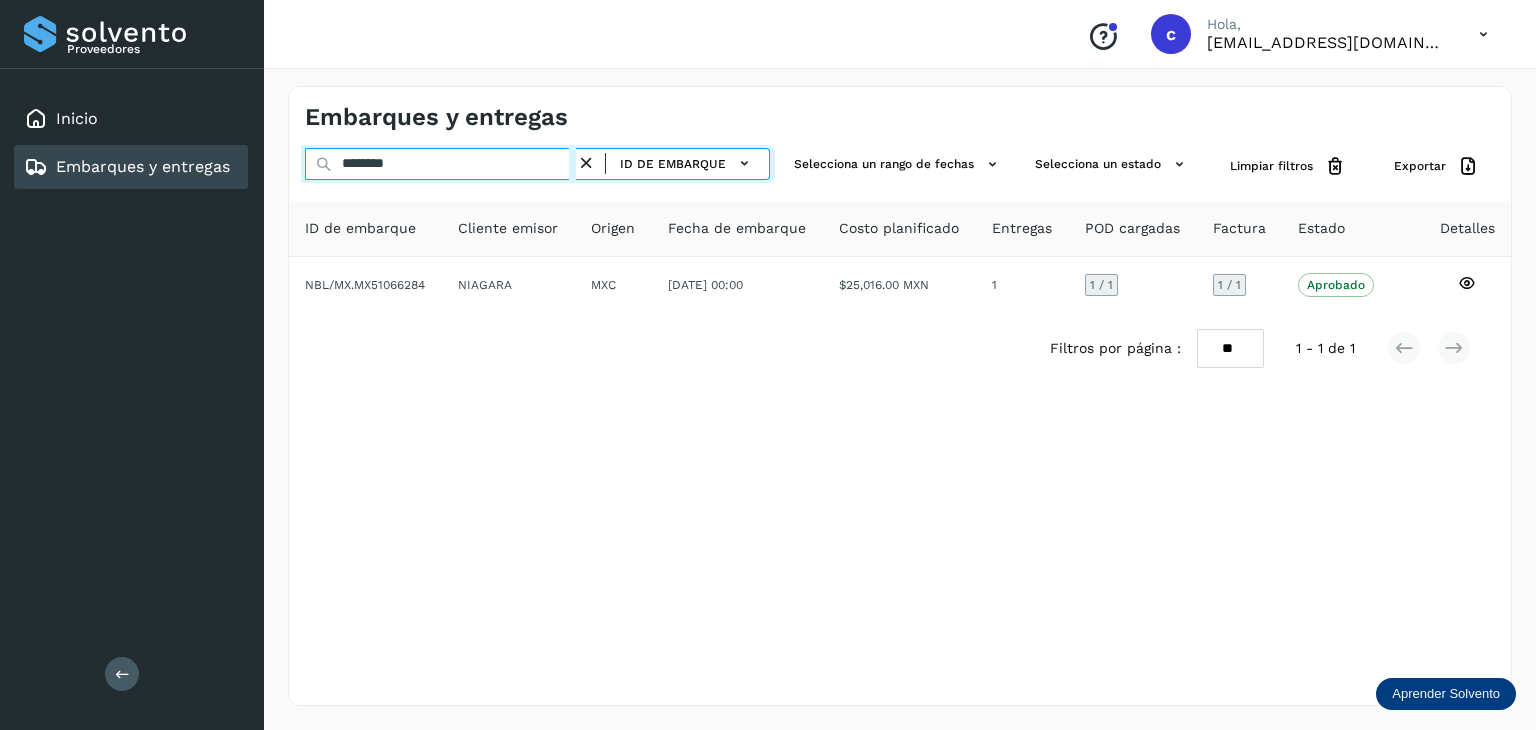 drag, startPoint x: 313, startPoint y: 174, endPoint x: 292, endPoint y: 166, distance: 22.472204 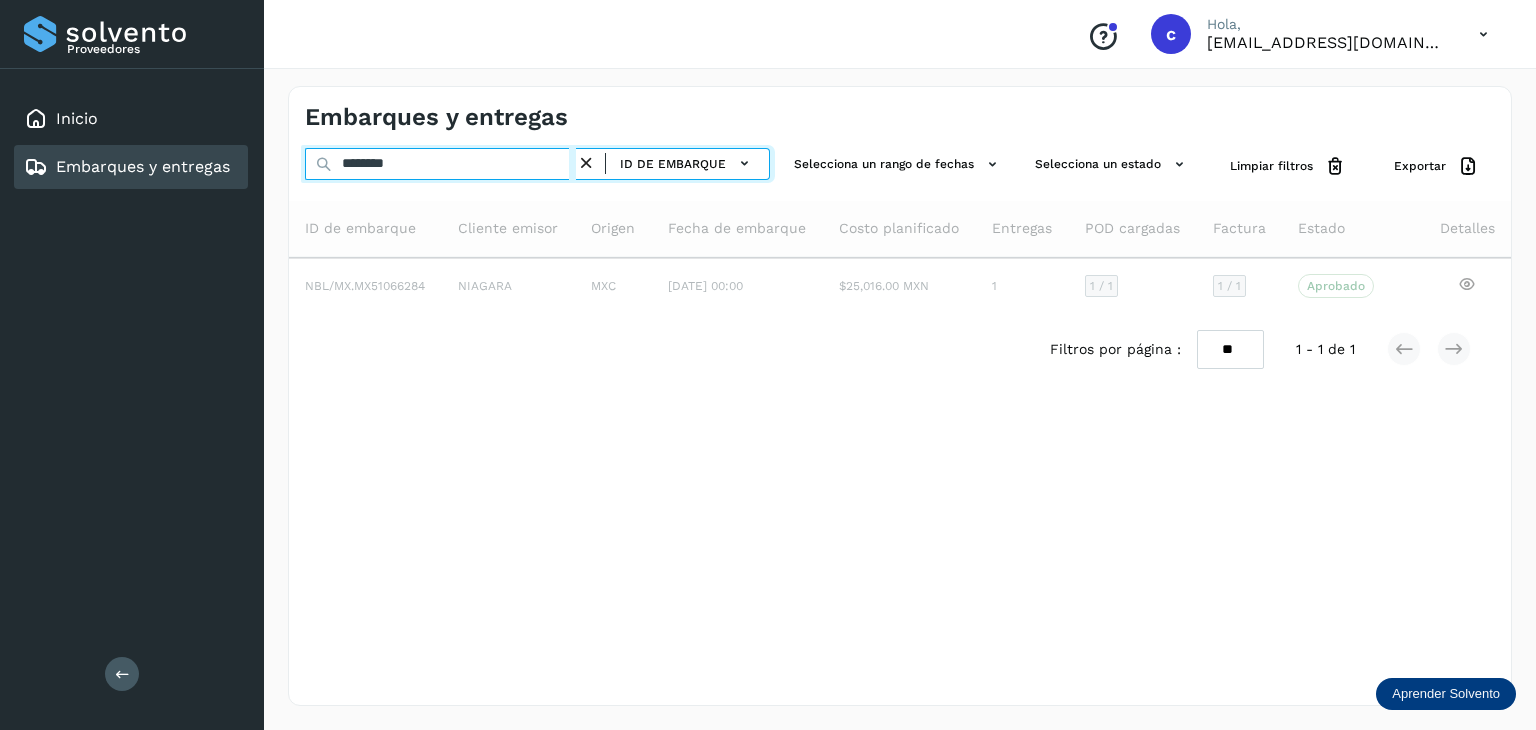 type on "********" 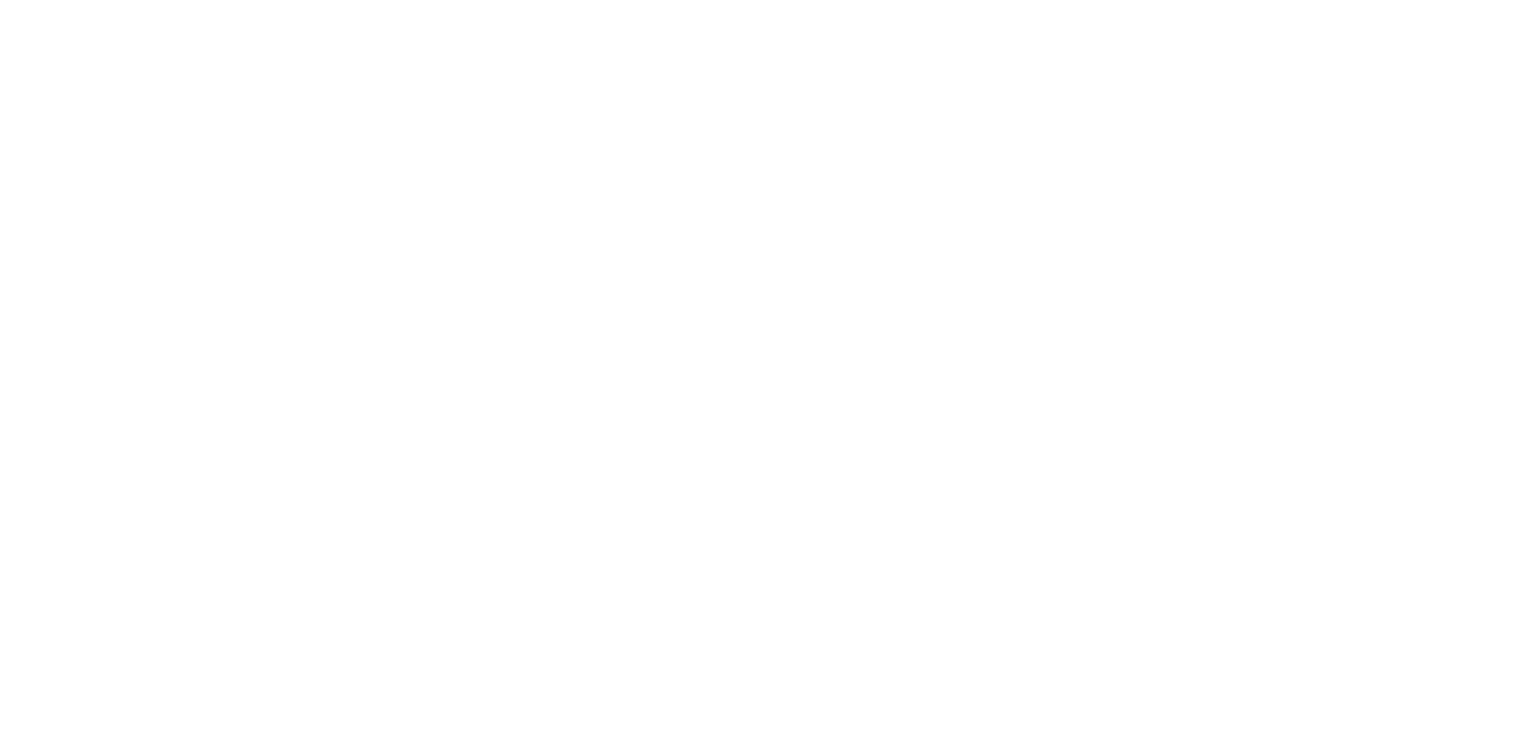 scroll, scrollTop: 0, scrollLeft: 0, axis: both 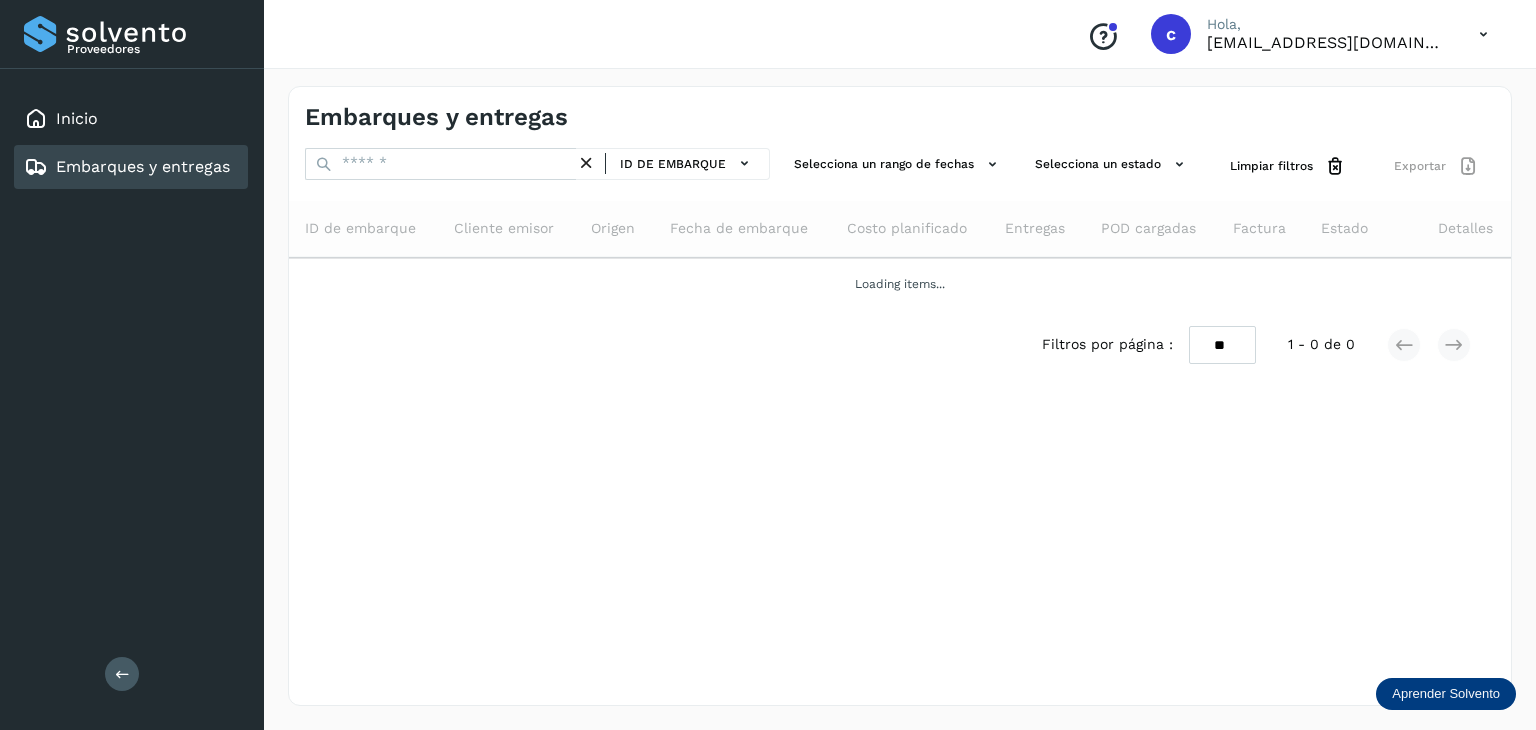 drag, startPoint x: 397, startPoint y: 182, endPoint x: 388, endPoint y: 175, distance: 11.401754 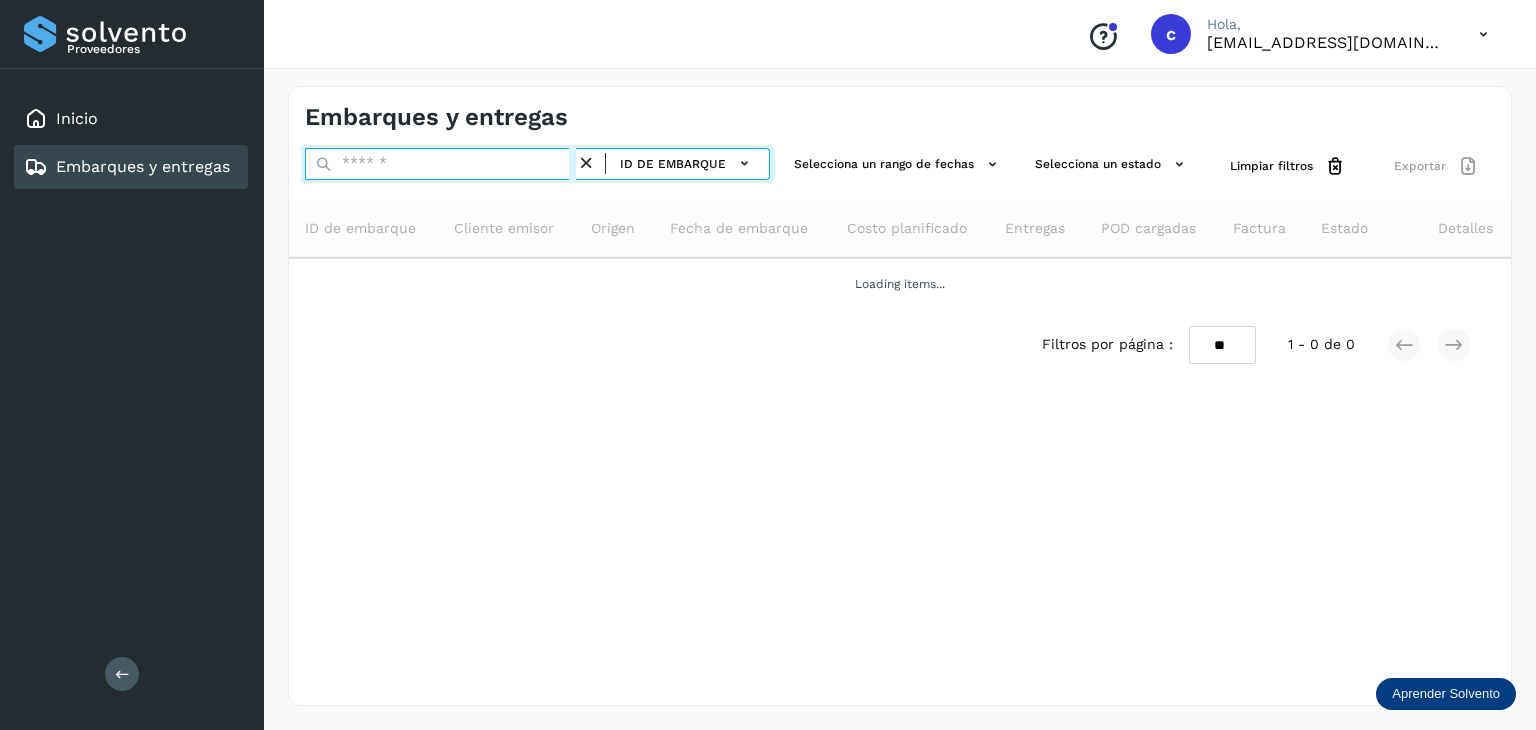 click at bounding box center [440, 164] 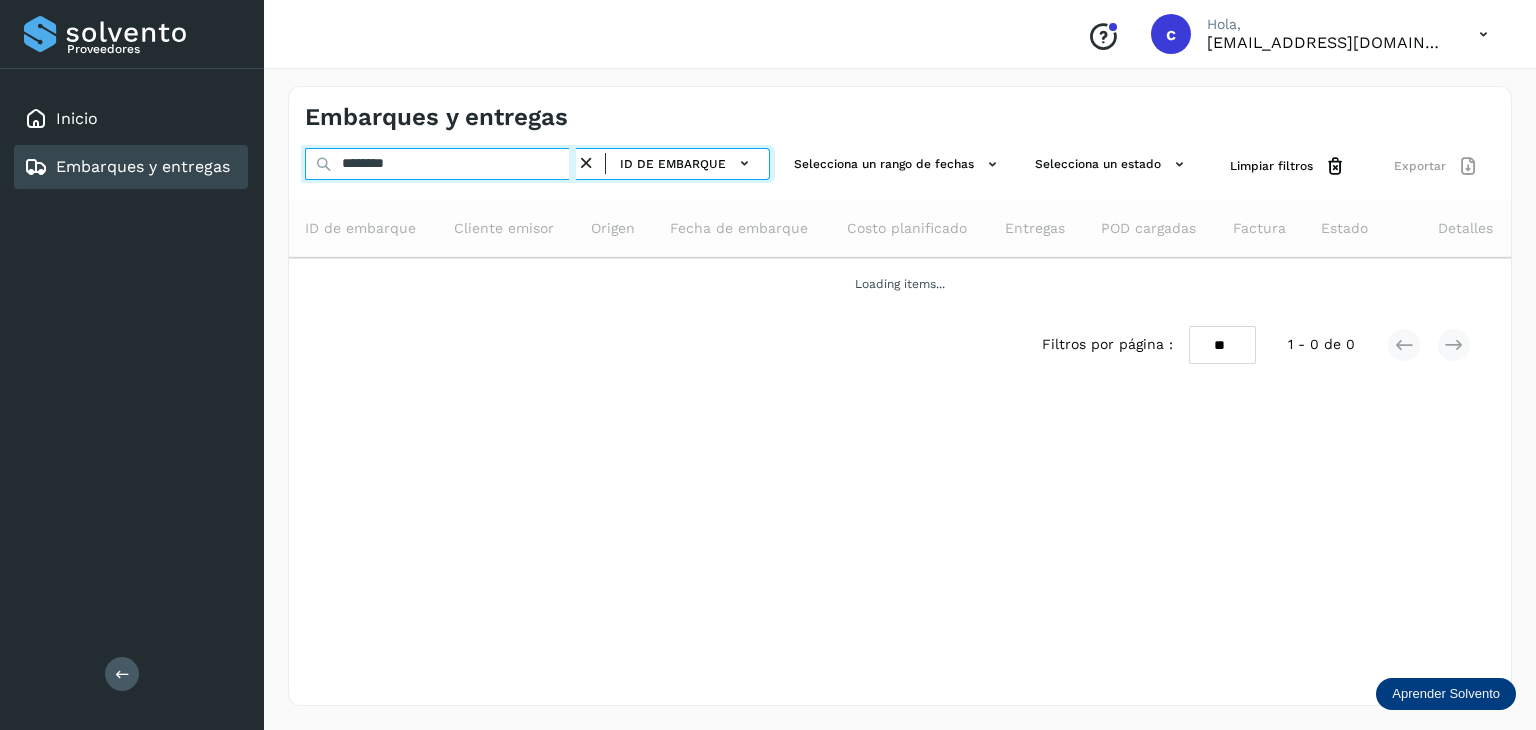 type on "********" 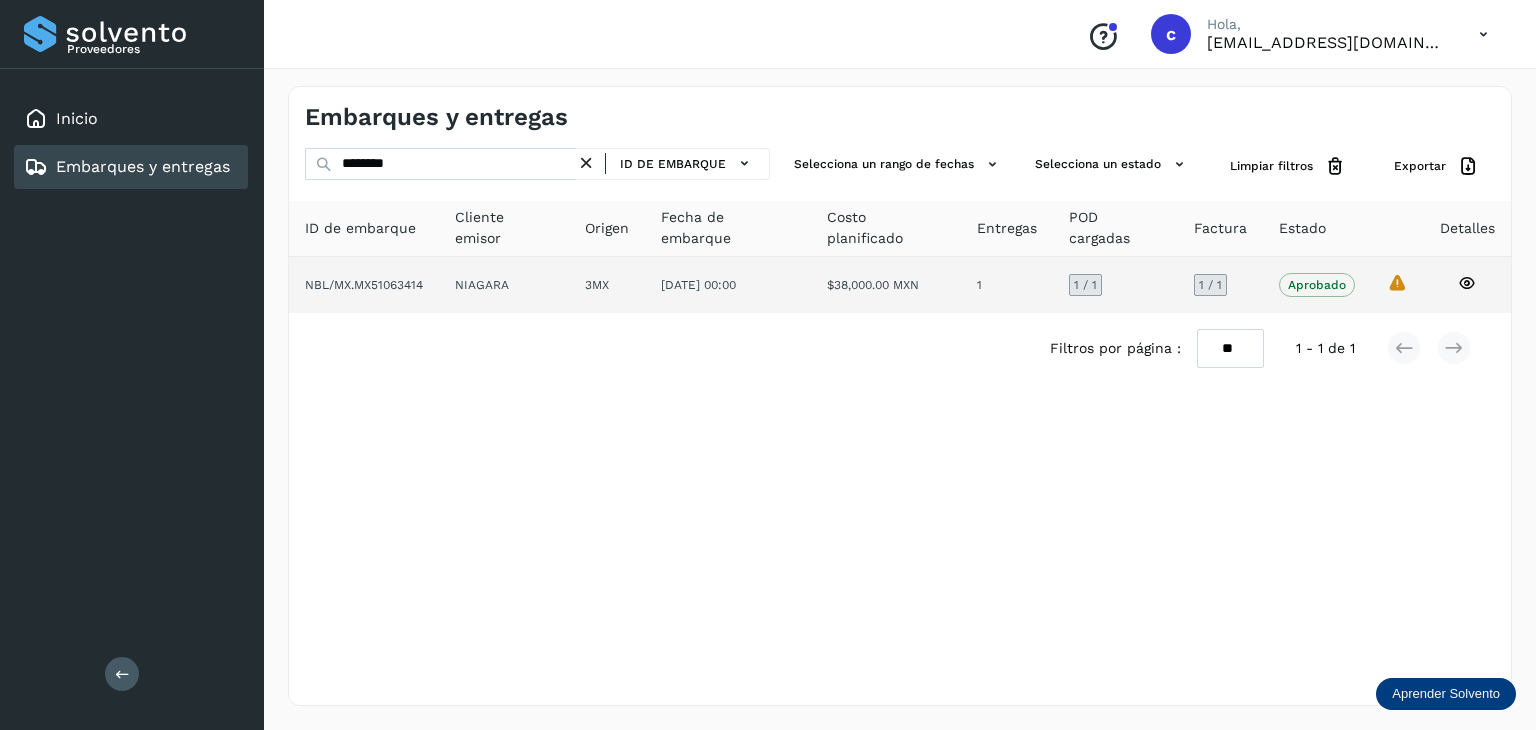 click 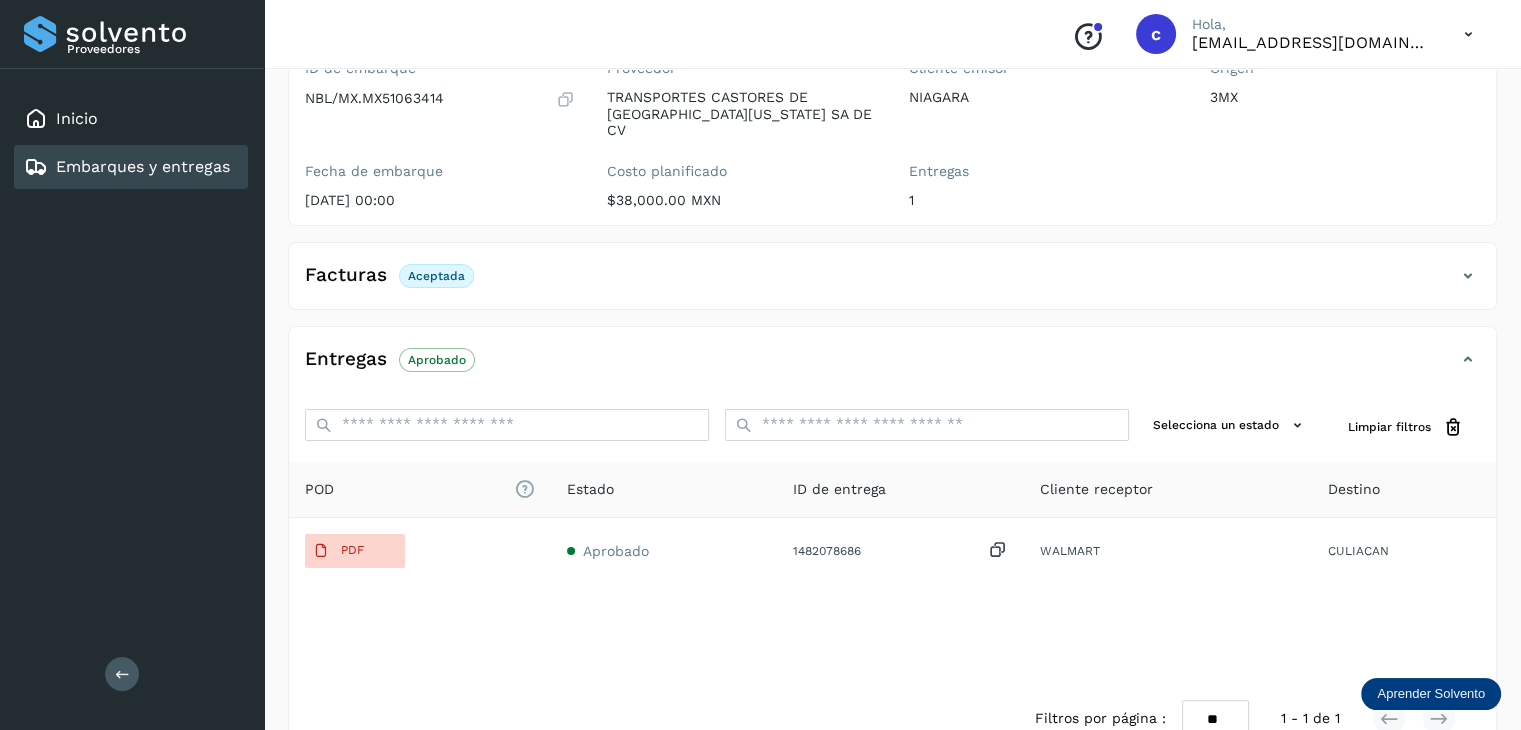 scroll, scrollTop: 300, scrollLeft: 0, axis: vertical 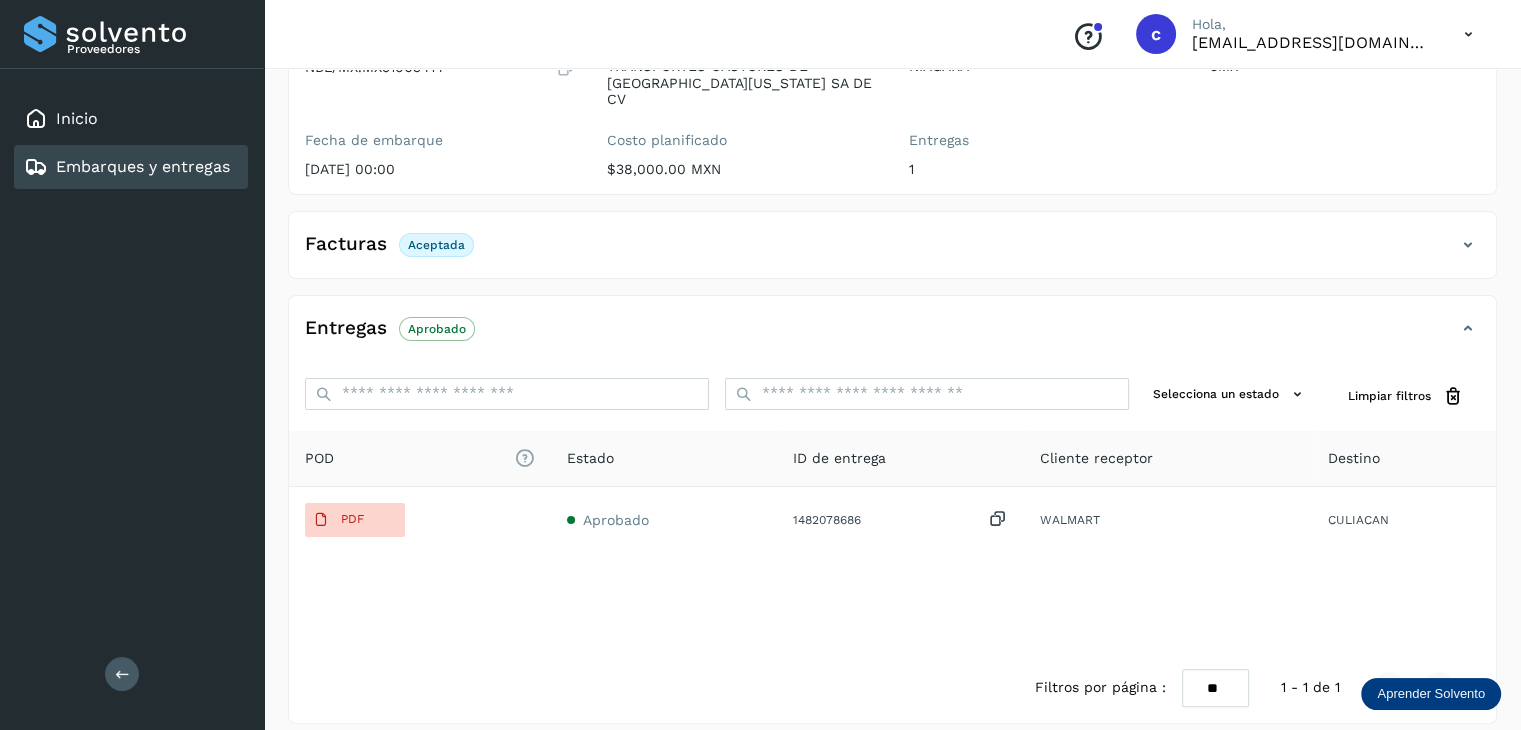click on "Embarques y entregas" at bounding box center (143, 166) 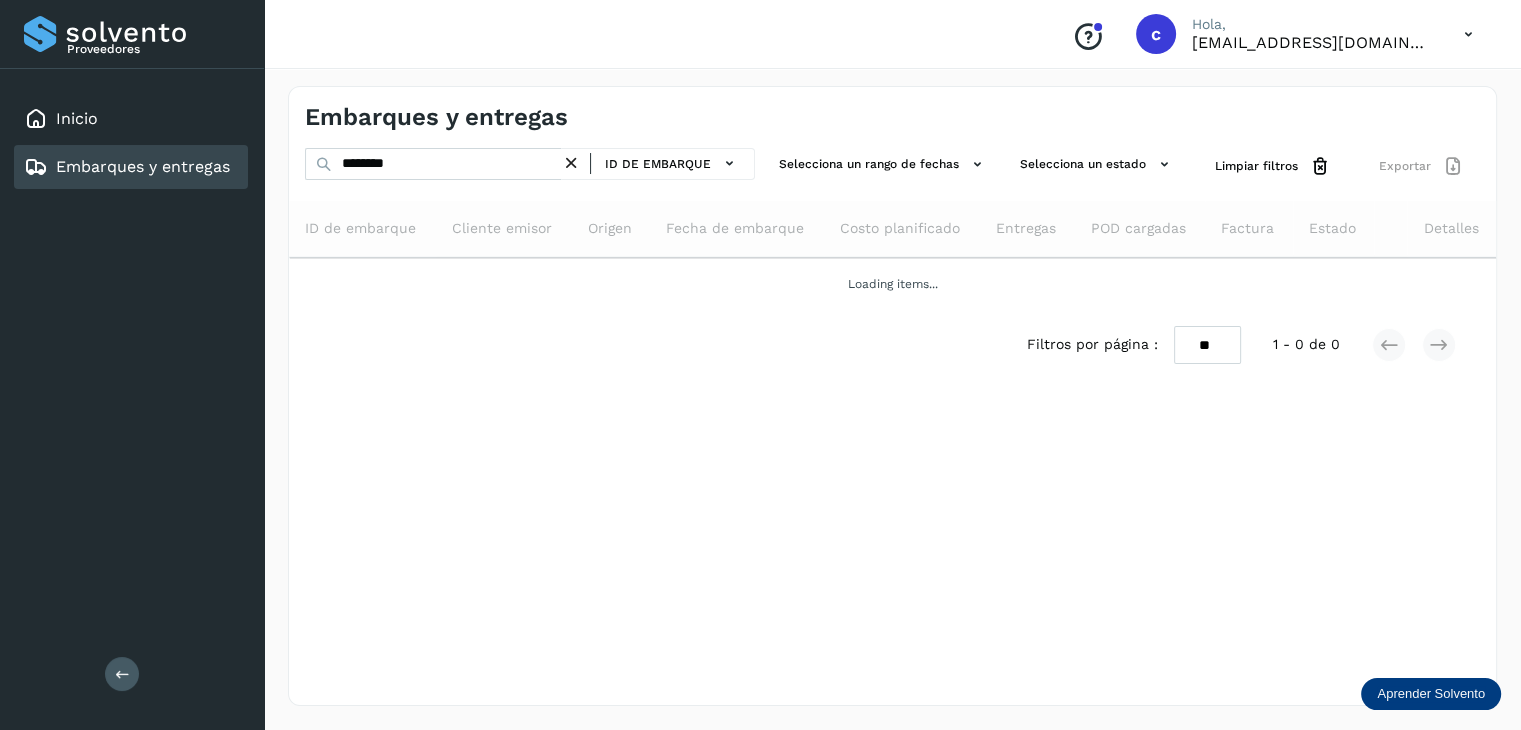 scroll, scrollTop: 0, scrollLeft: 0, axis: both 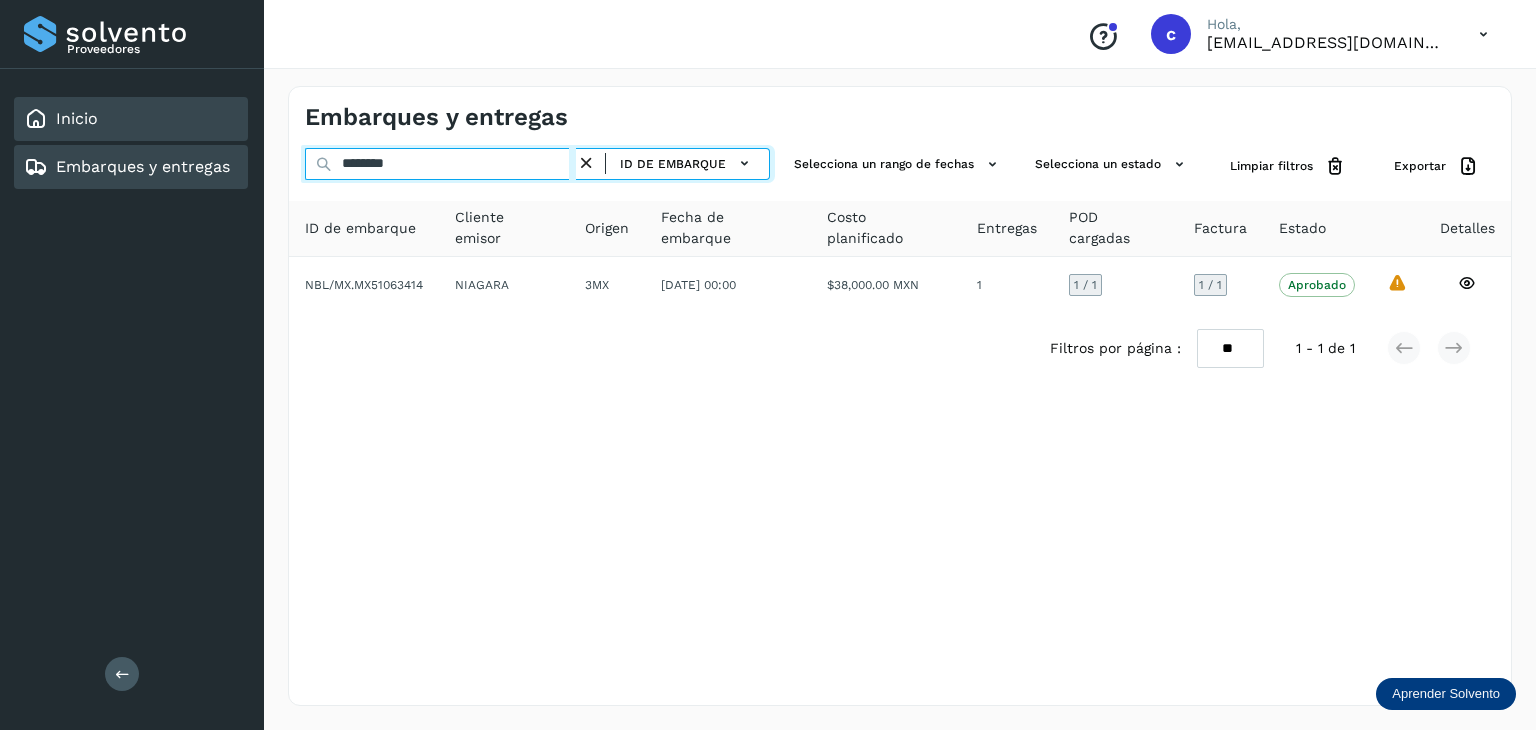 click on "Proveedores Inicio Embarques y entregas Salir
Conoce nuestros beneficios
c Hola, cuentasespeciales8_met@castores.com.mx Embarques y entregas ******** ID de embarque Selecciona un rango de fechas  Selecciona un estado Limpiar filtros Exportar ID de embarque Cliente emisor Origen Fecha de embarque Costo planificado Entregas POD cargadas Factura Estado Detalles NBL/MX.MX51063414 NIAGARA 3MX 04/jul/2025 00:00  $38,000.00 MXN  1 1  / 1 1 / 1 Aprobado
Verifica el estado de la factura o entregas asociadas a este embarque
La validación de Solvento para este embarque ha sido anulada debido al cambio de estado a “Aprobado con Excepción”
Filtros por página : ** ** ** 1 - 1 de 1" 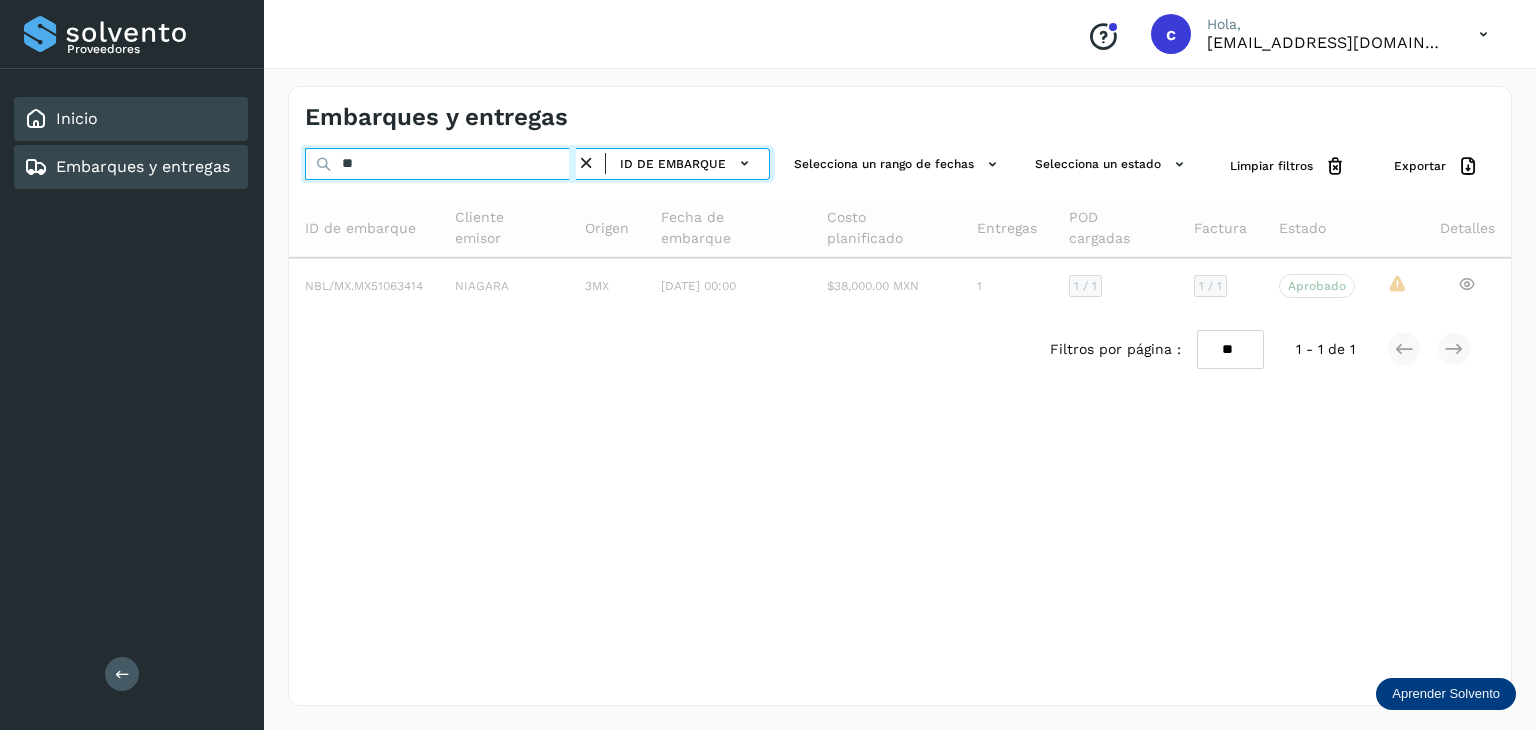 type on "*" 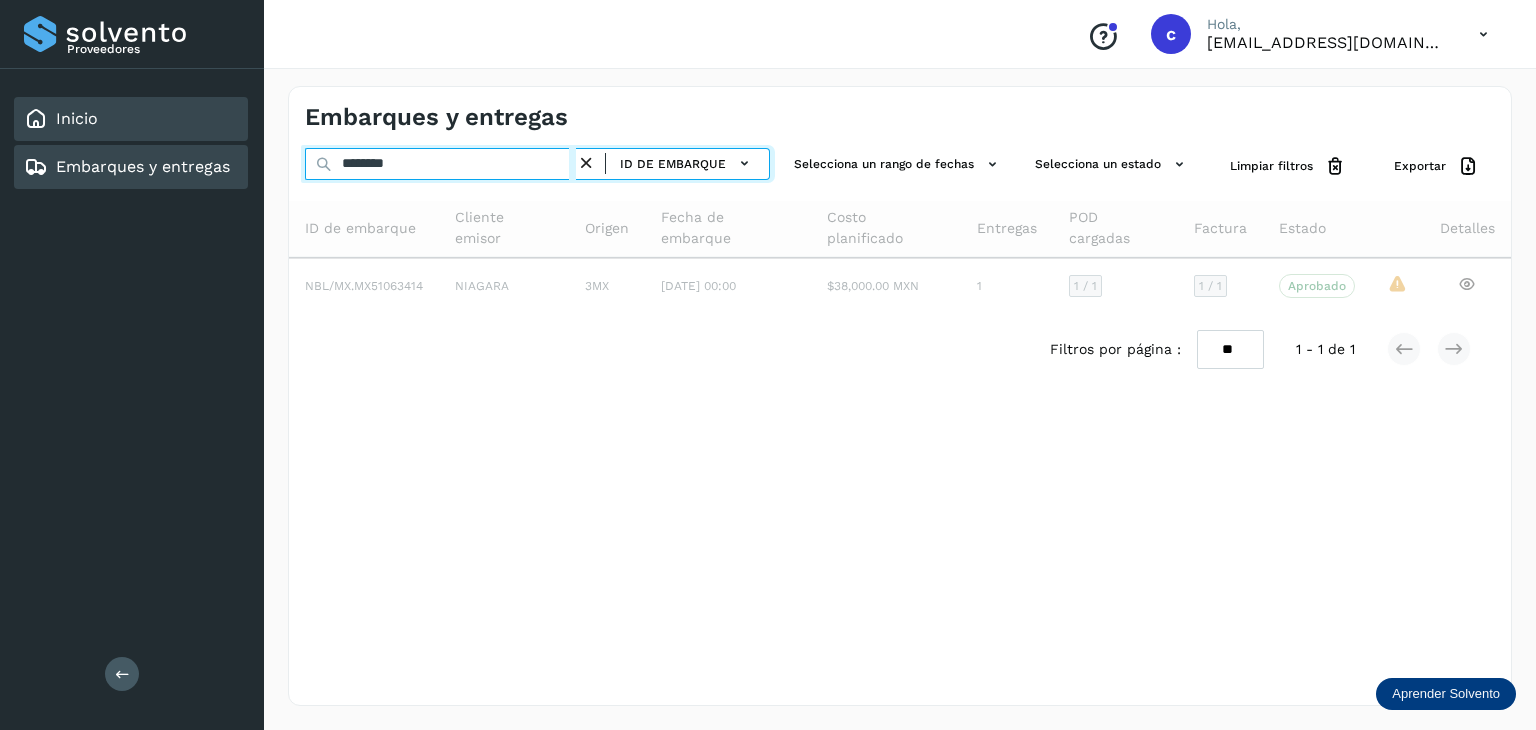 type on "********" 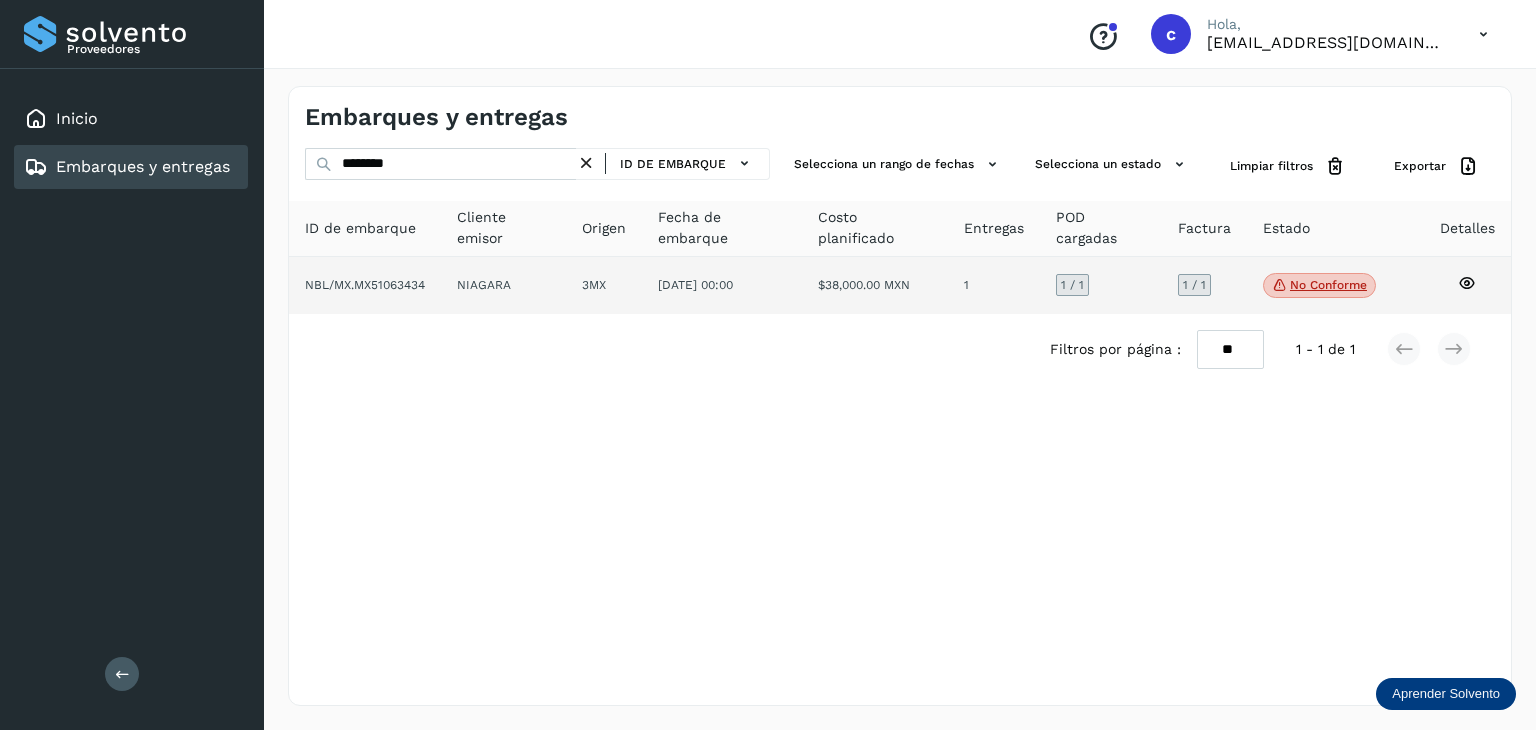 click on "No conforme" 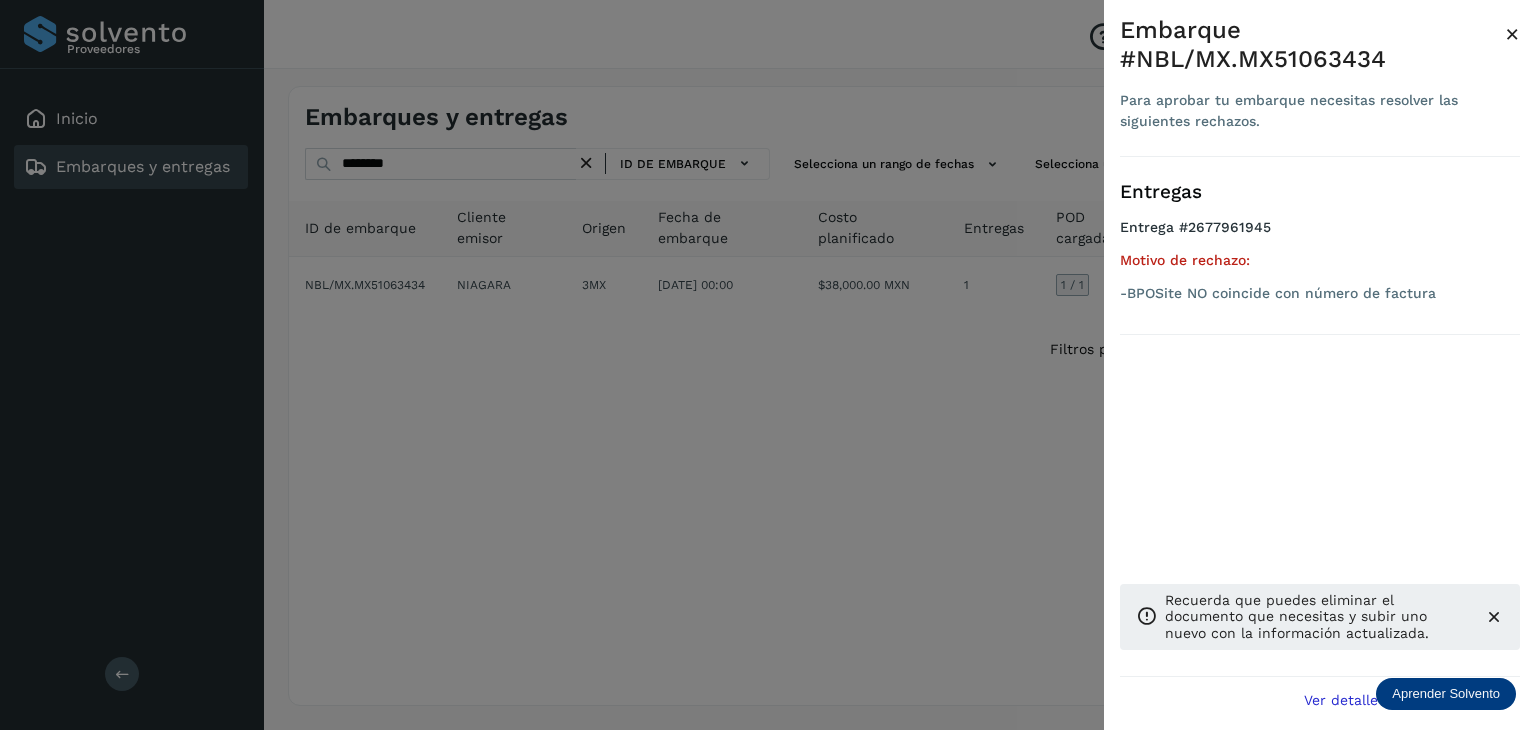 click at bounding box center (768, 365) 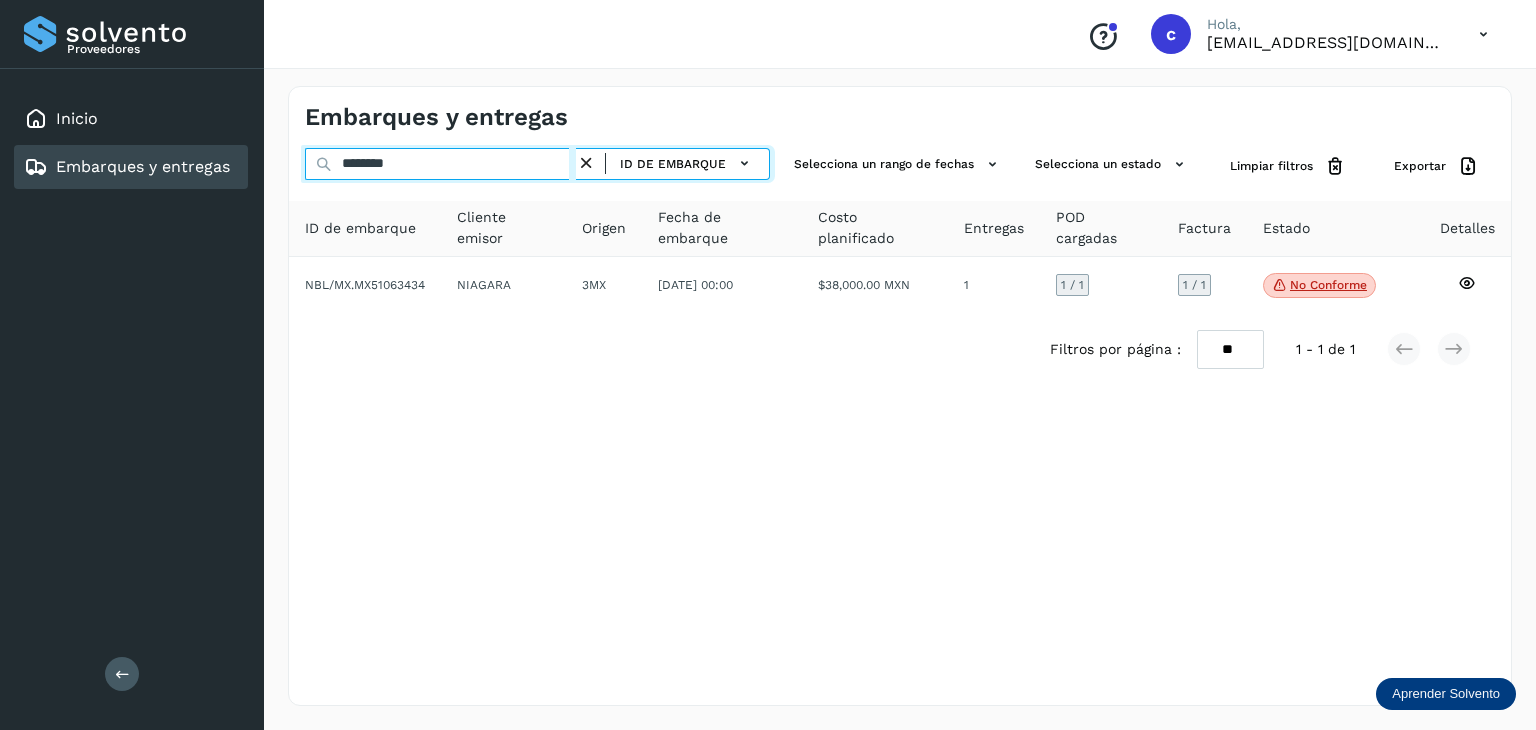 drag, startPoint x: 373, startPoint y: 168, endPoint x: 124, endPoint y: 181, distance: 249.33913 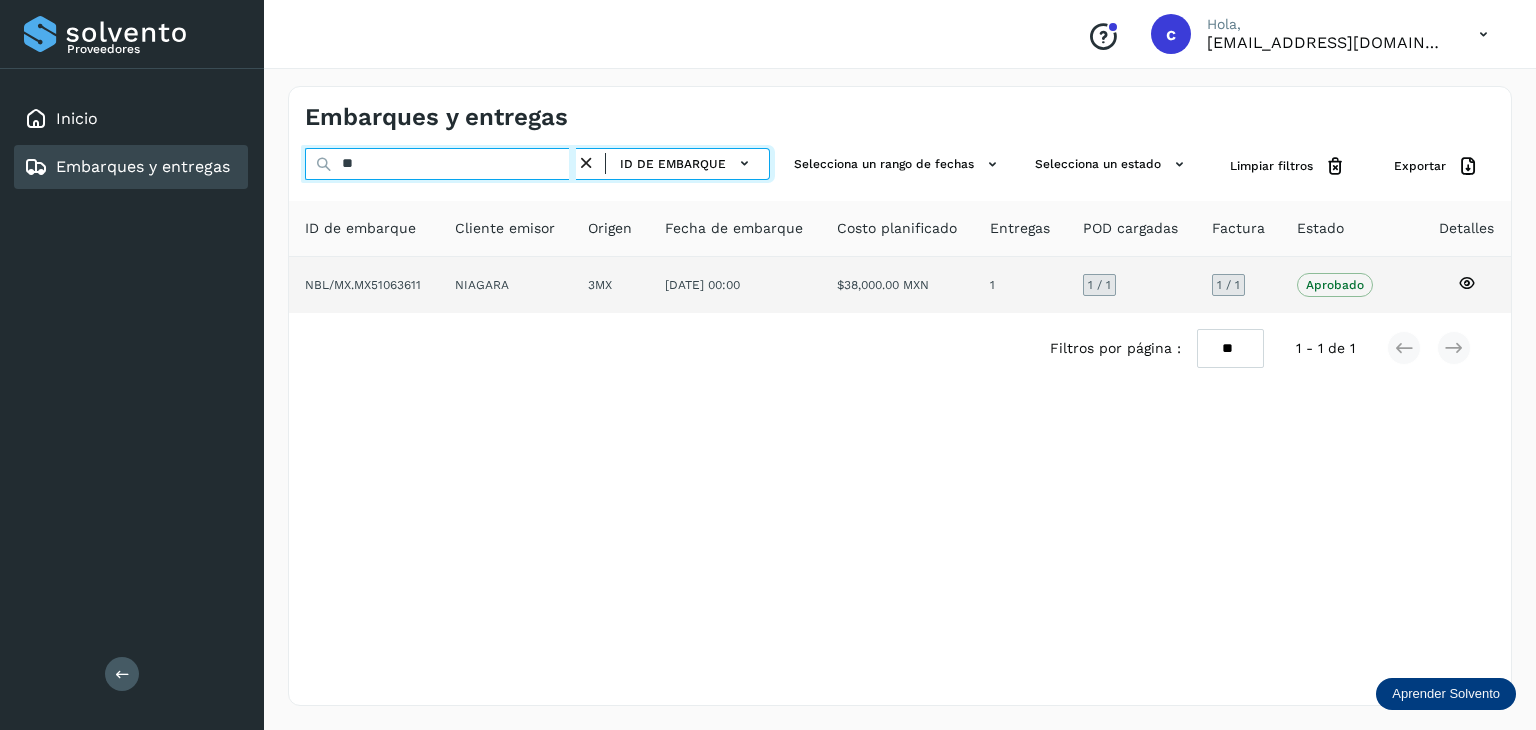 type on "*" 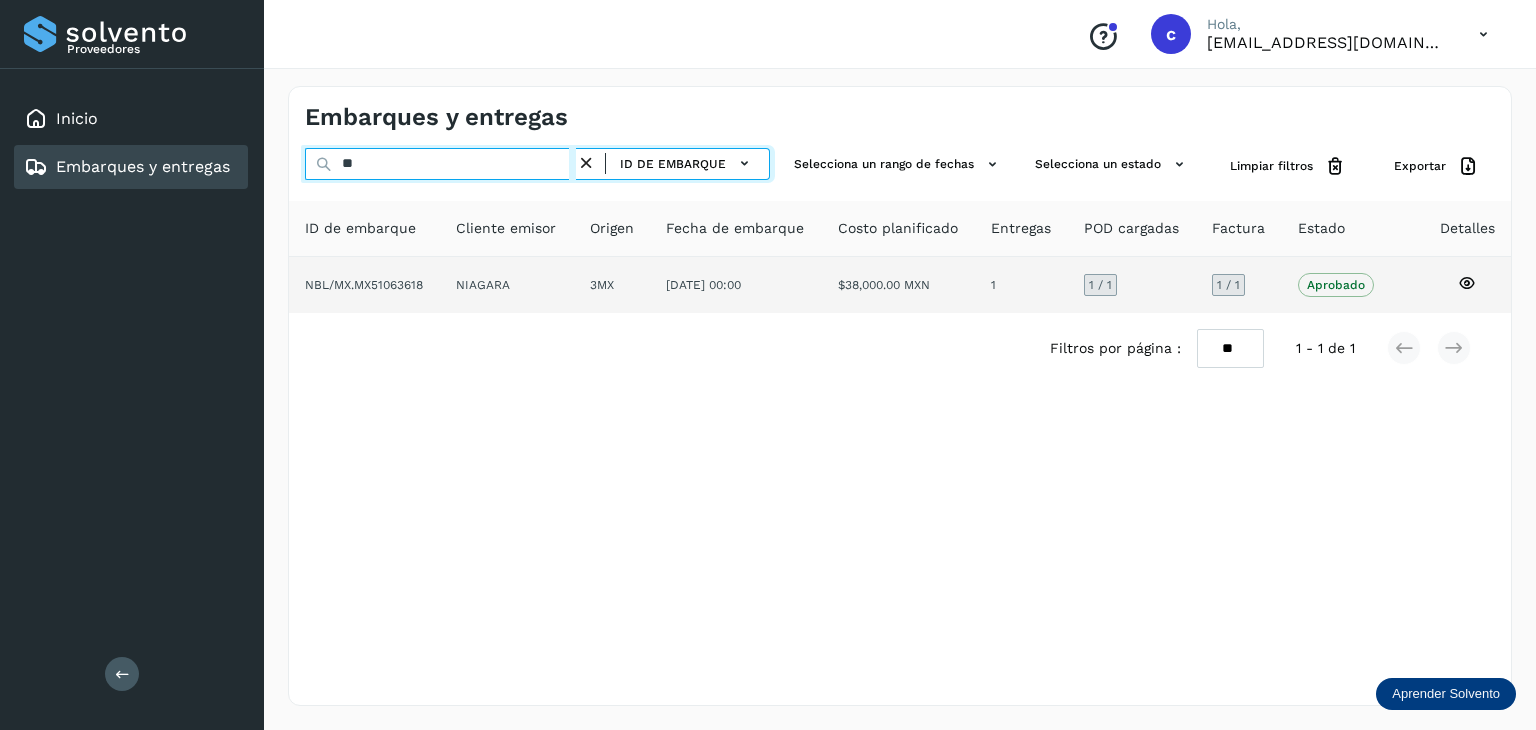type on "*" 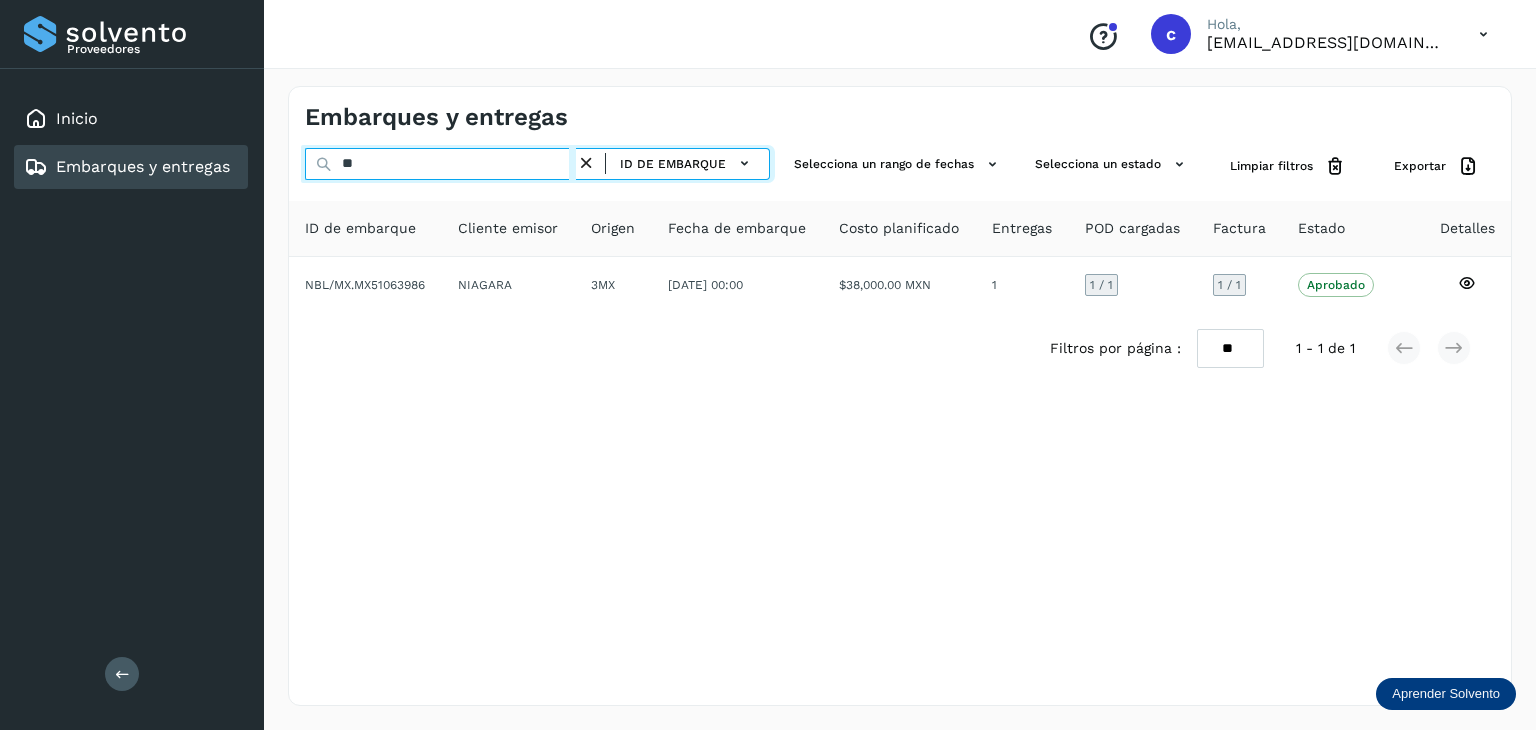 type on "*" 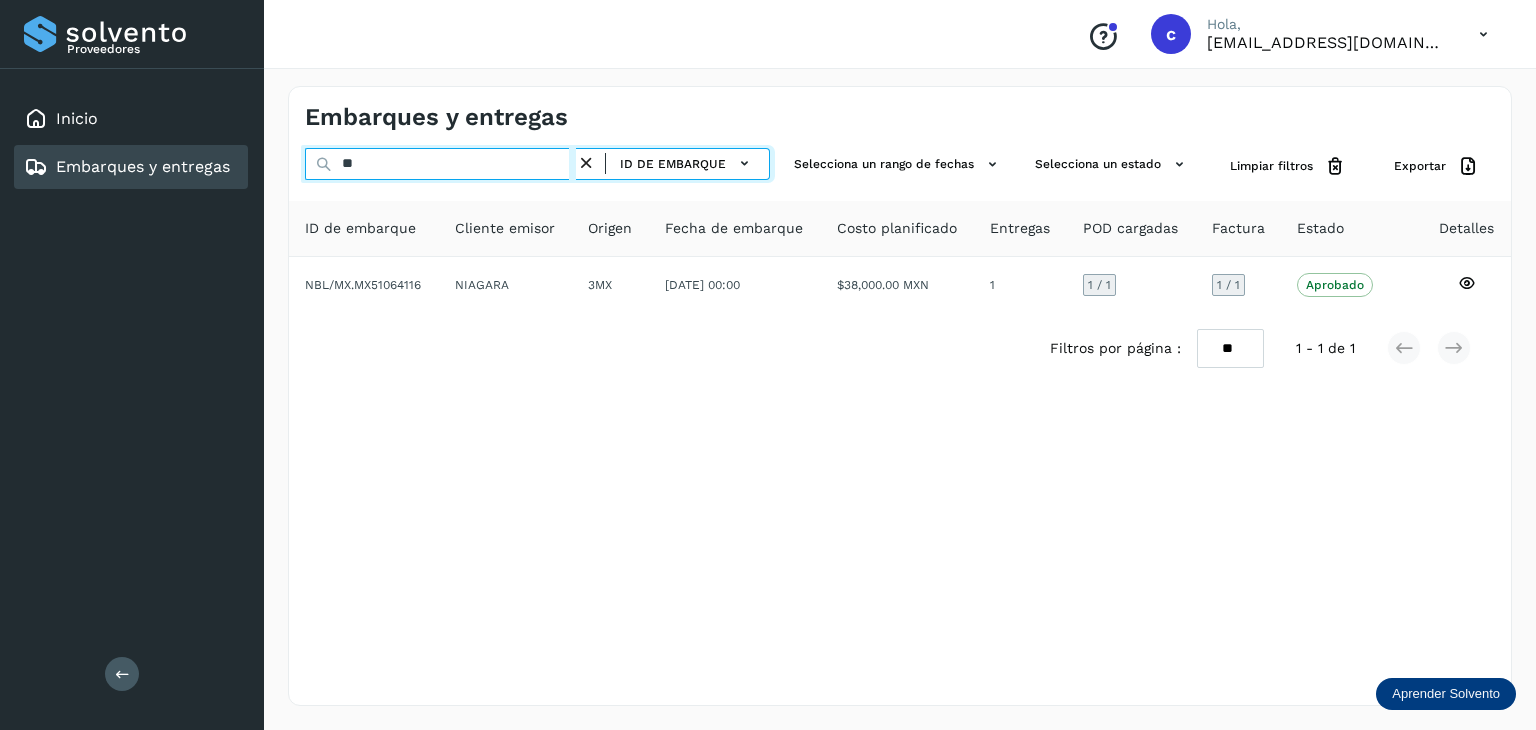 type on "*" 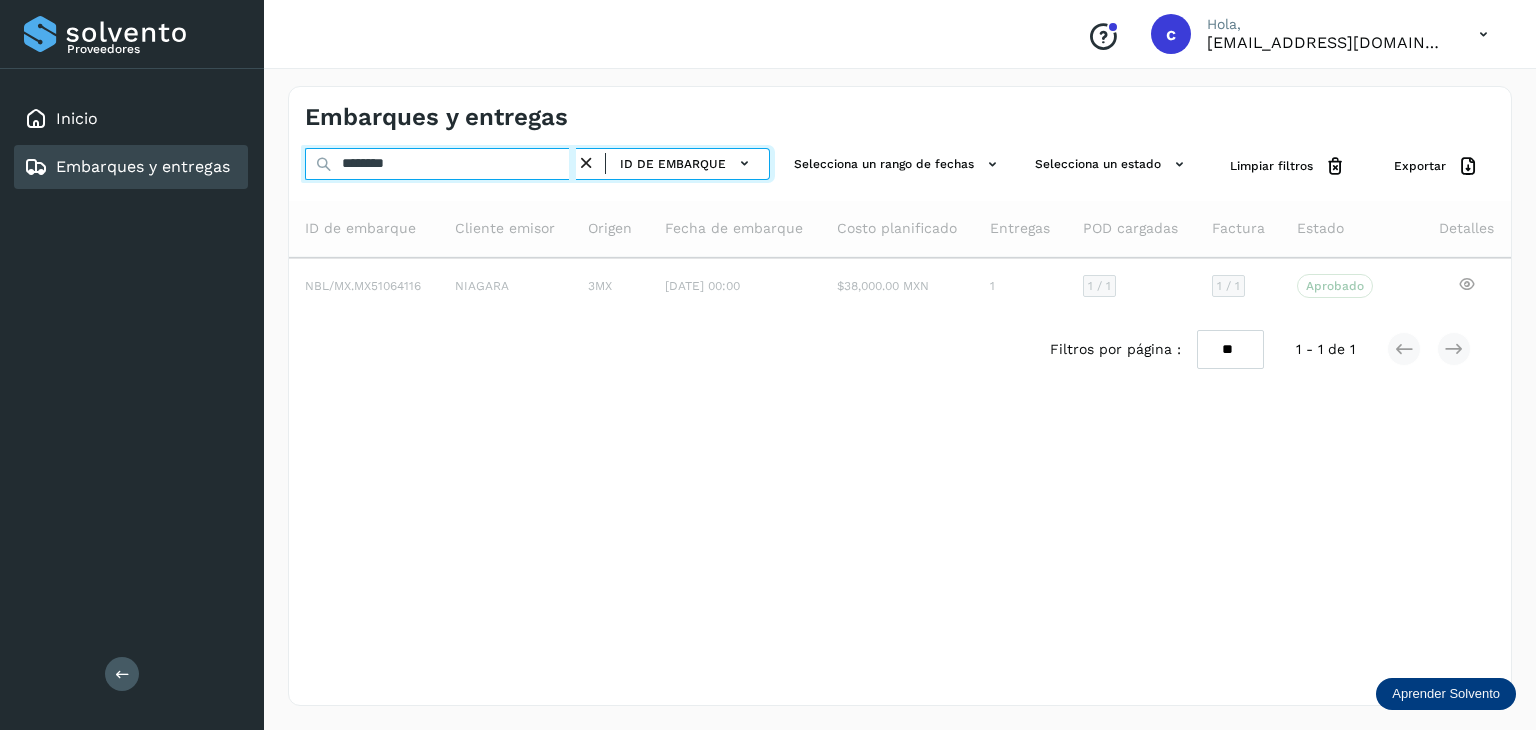type on "********" 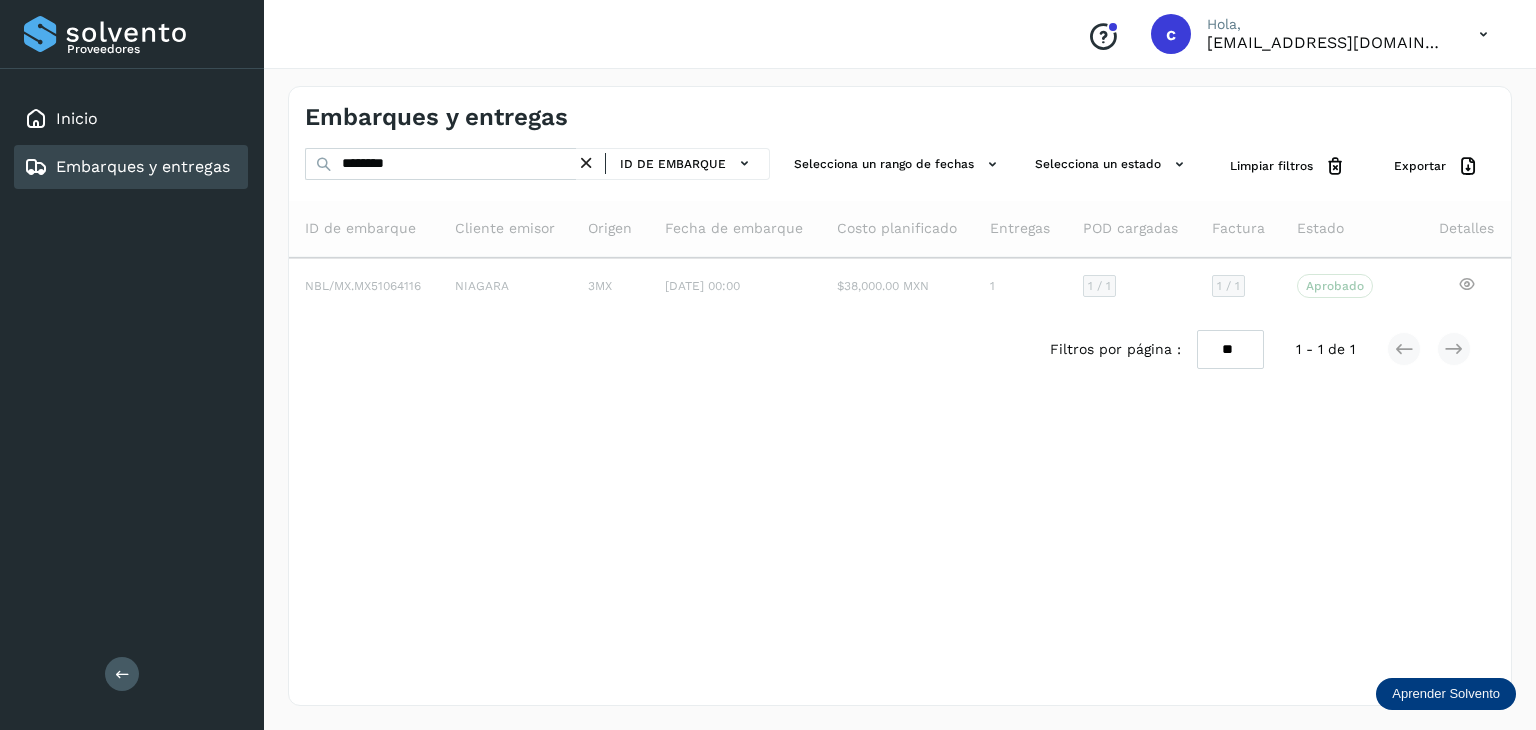 click on "Embarques y entregas ******** ID de embarque Selecciona un rango de fechas  Selecciona un estado Limpiar filtros Exportar ID de embarque Cliente emisor Origen Fecha de embarque Costo planificado Entregas POD cargadas Factura Estado Detalles NBL/MX.MX51064116 NIAGARA 3MX 08/jul/2025 00:00  $38,000.00 MXN  1 1  / 1 1 / 1 Aprobado
Verifica el estado de la factura o entregas asociadas a este embarque
Filtros por página : ** ** ** 1 - 1 de 1" at bounding box center (900, 396) 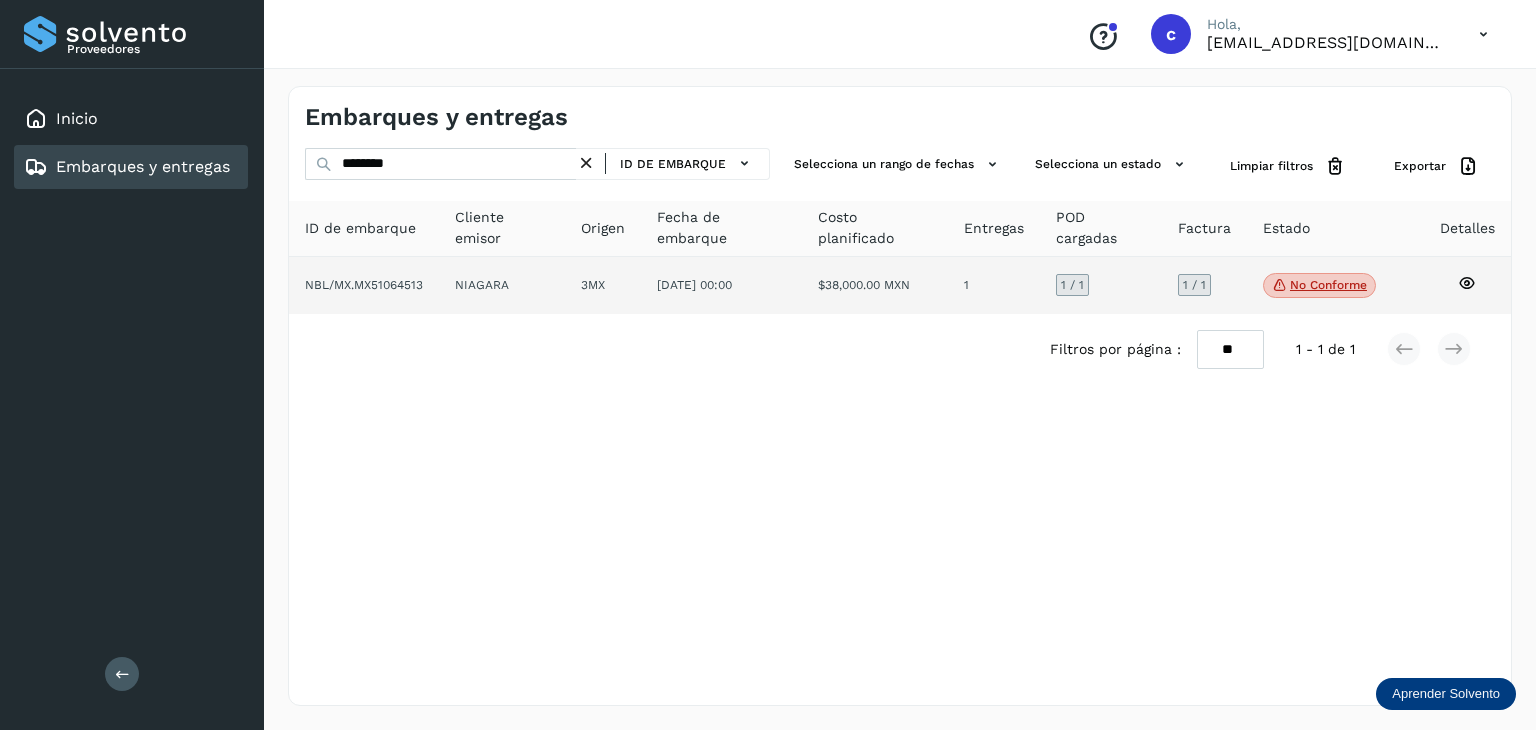 click on "No conforme" 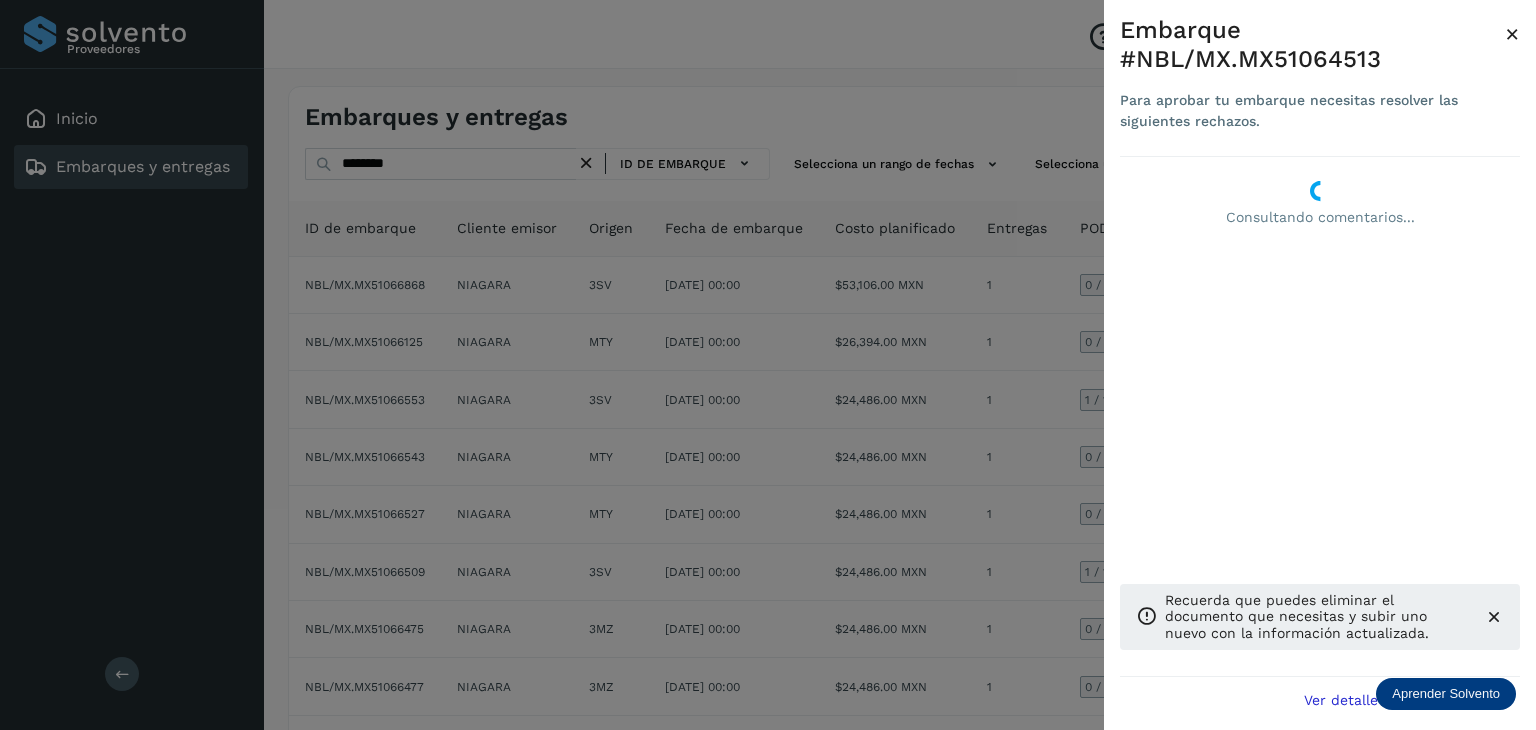 drag, startPoint x: 389, startPoint y: 69, endPoint x: 356, endPoint y: 56, distance: 35.468296 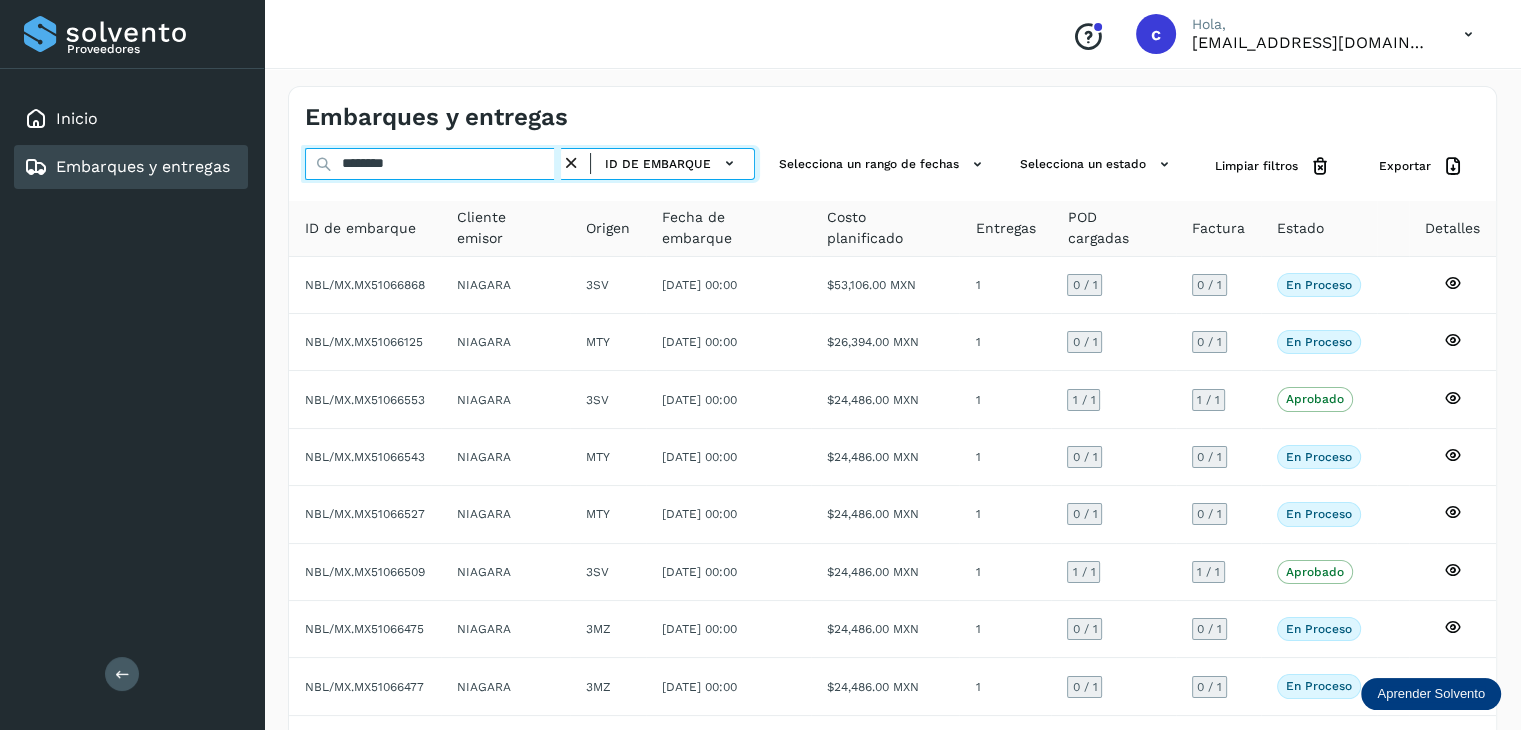 drag, startPoint x: 408, startPoint y: 162, endPoint x: 326, endPoint y: 181, distance: 84.17244 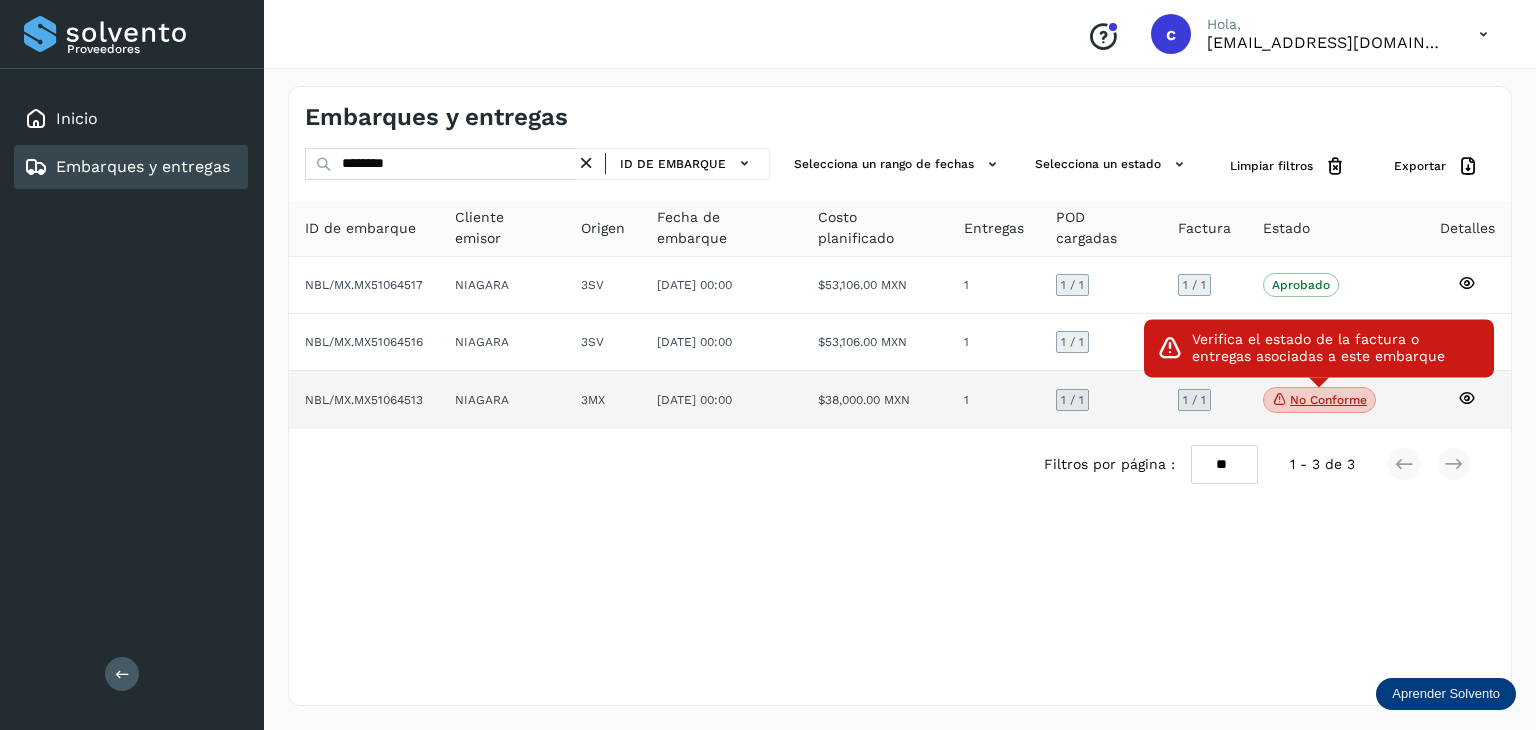 click on "No conforme" 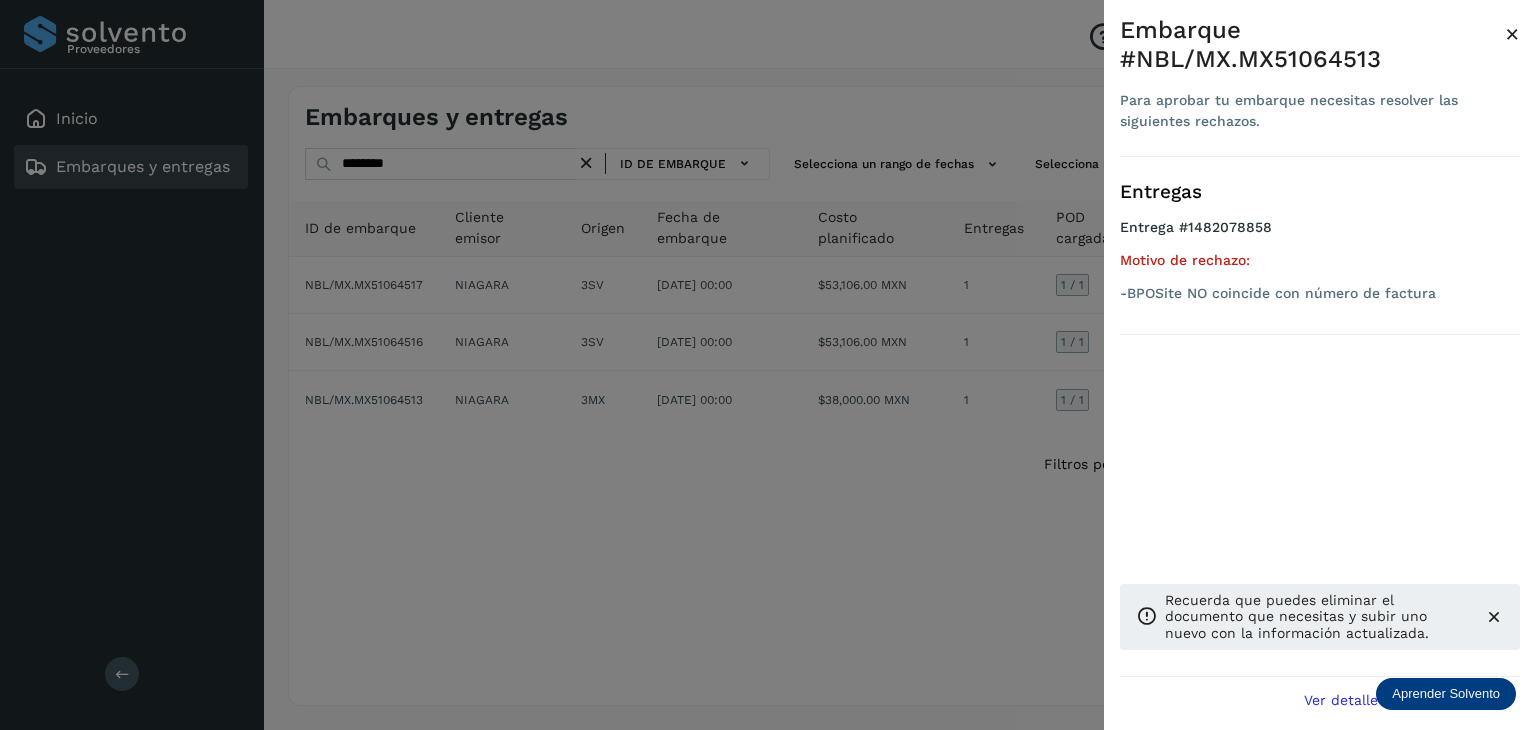click at bounding box center (768, 365) 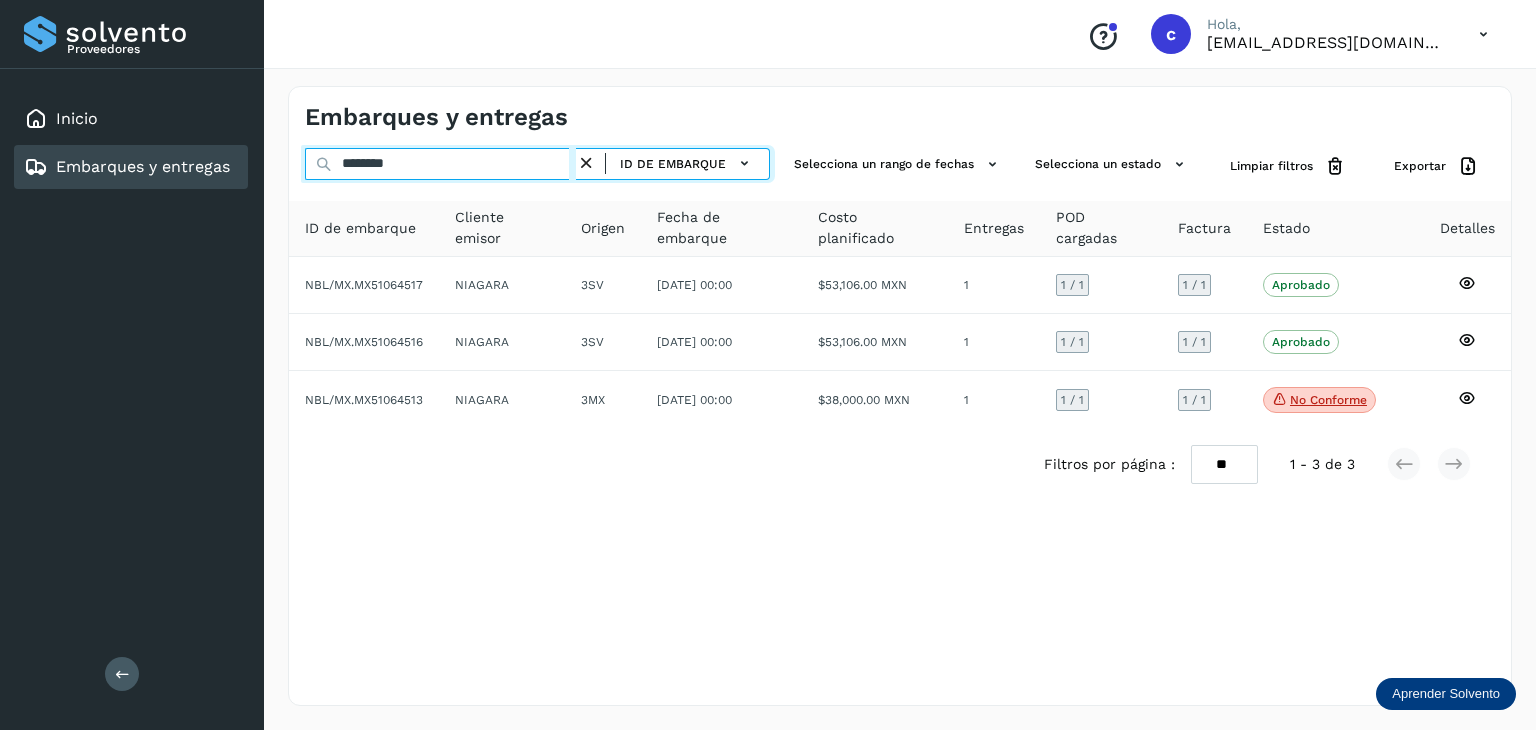drag, startPoint x: 397, startPoint y: 165, endPoint x: 253, endPoint y: 161, distance: 144.05554 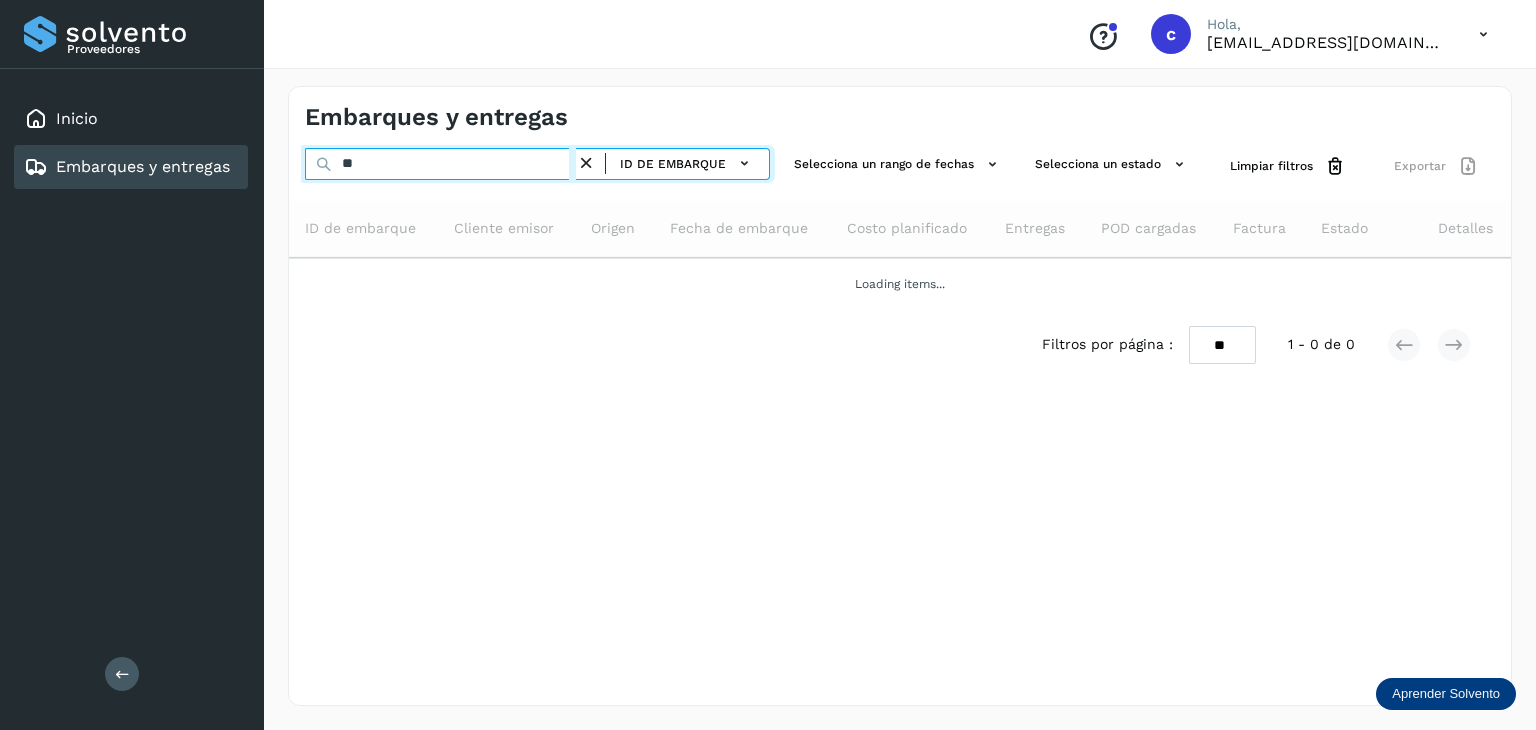 type on "*" 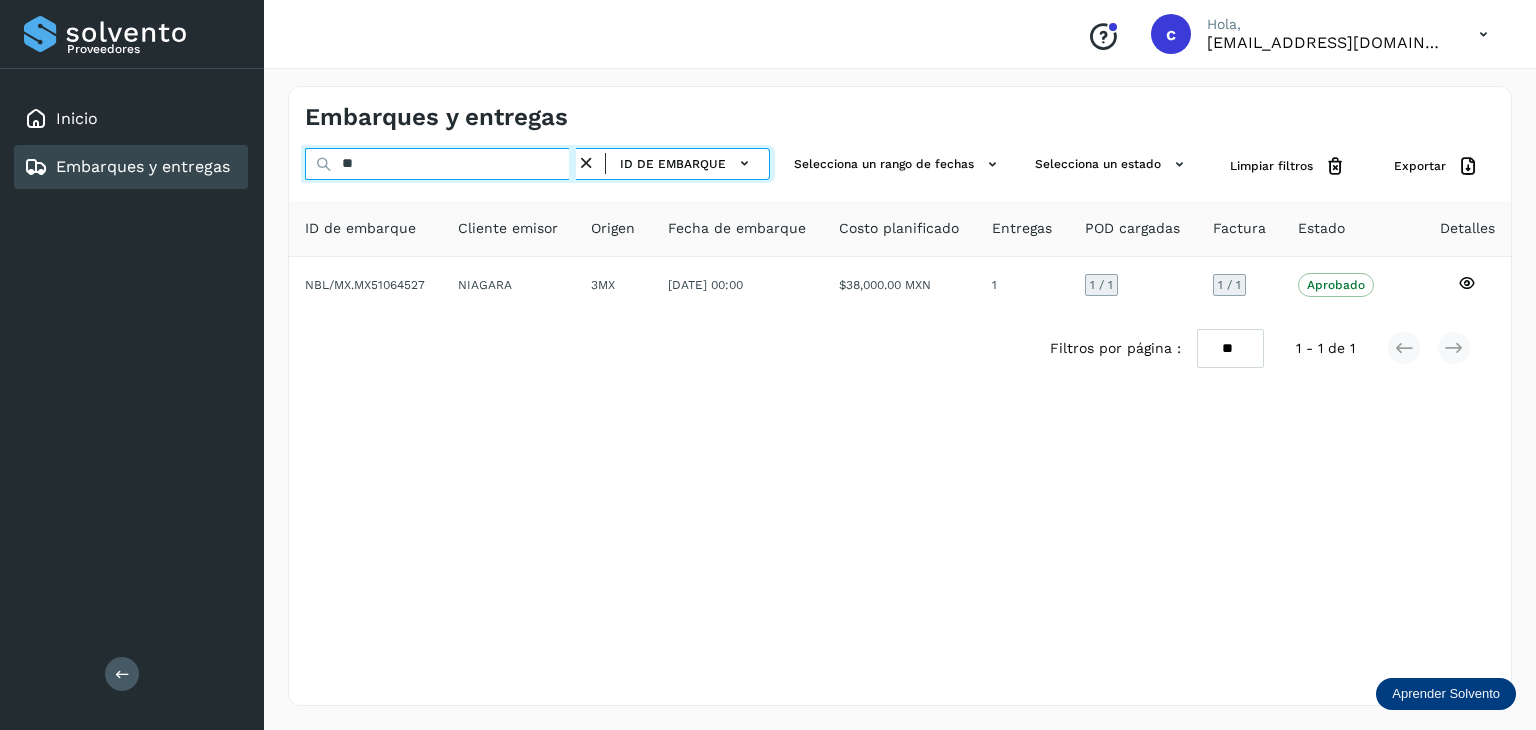 type on "*" 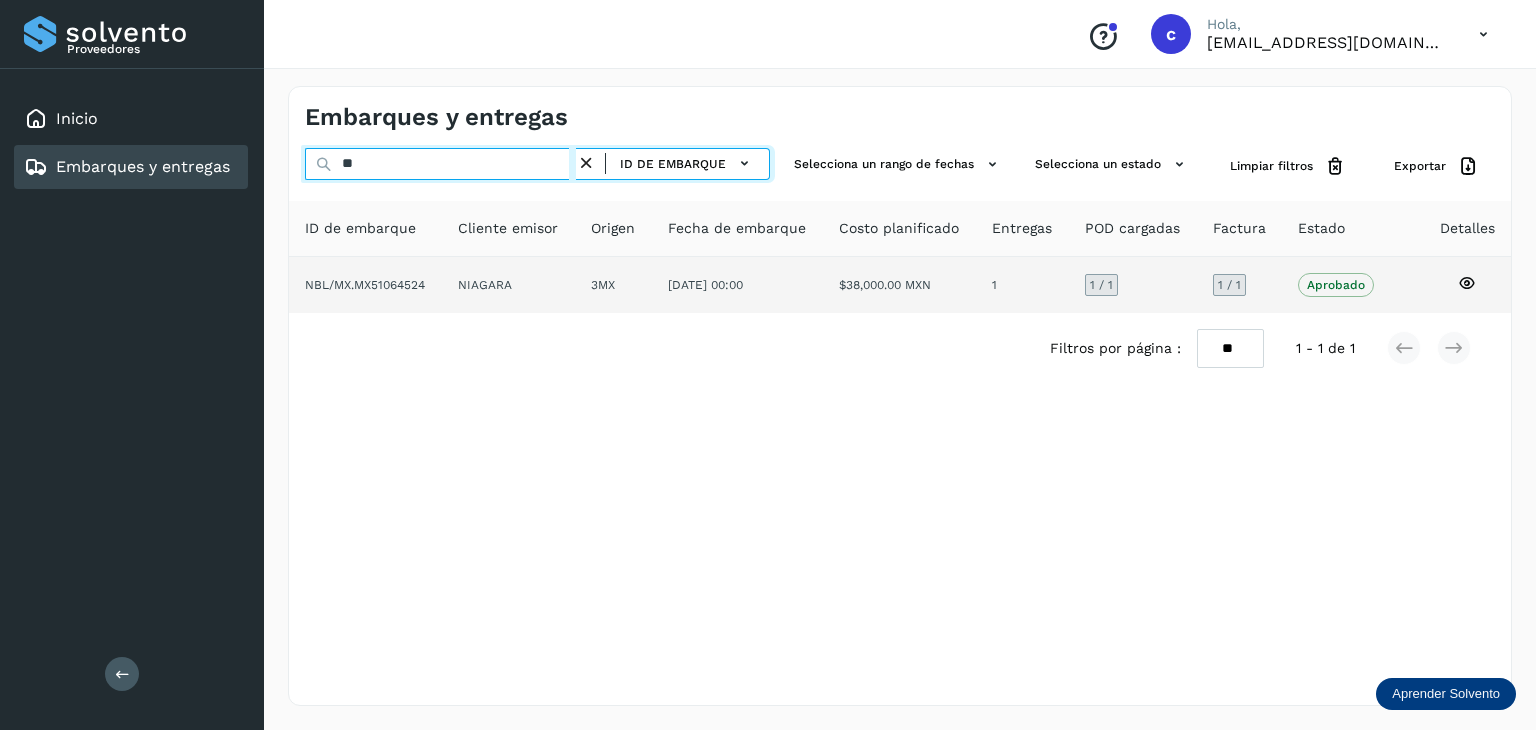type on "*" 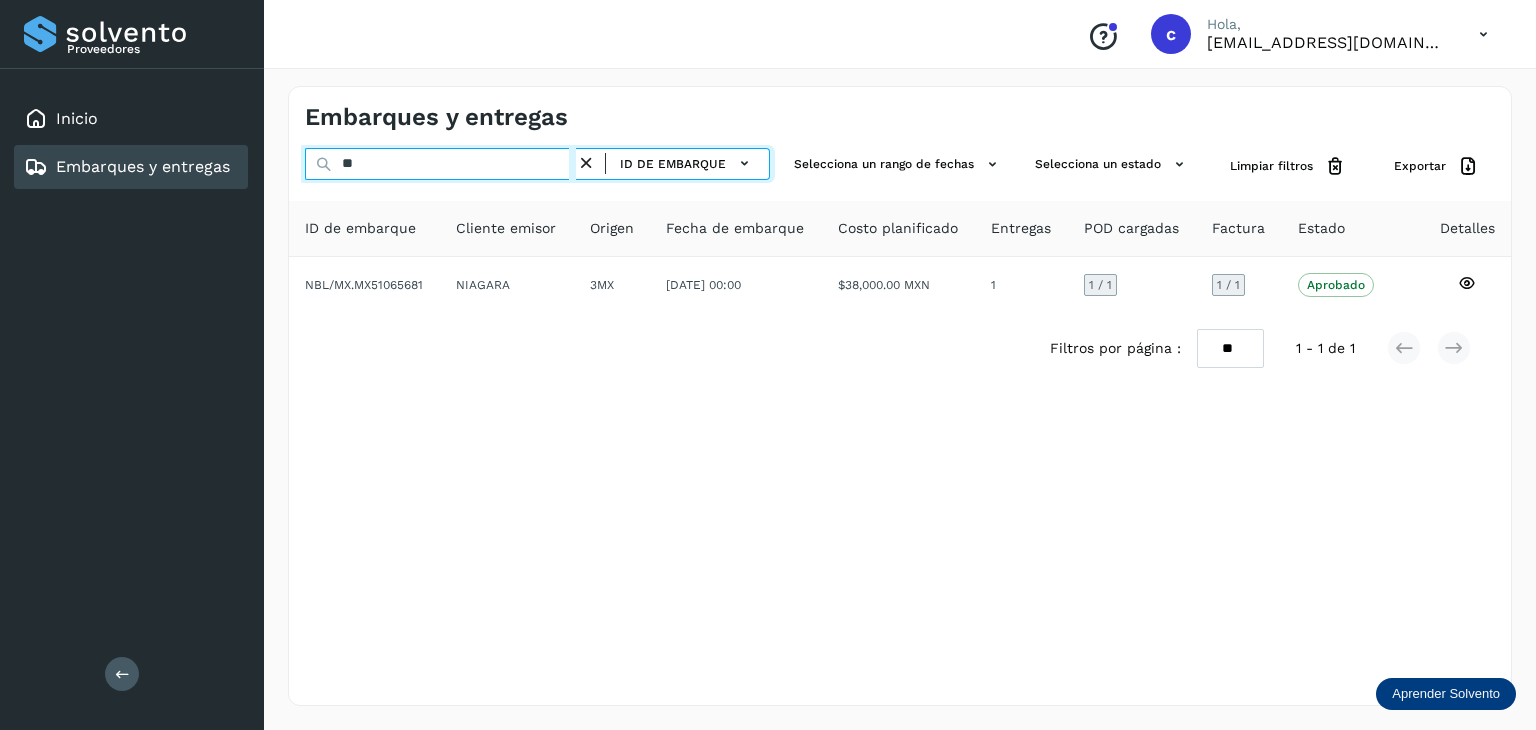 type on "*" 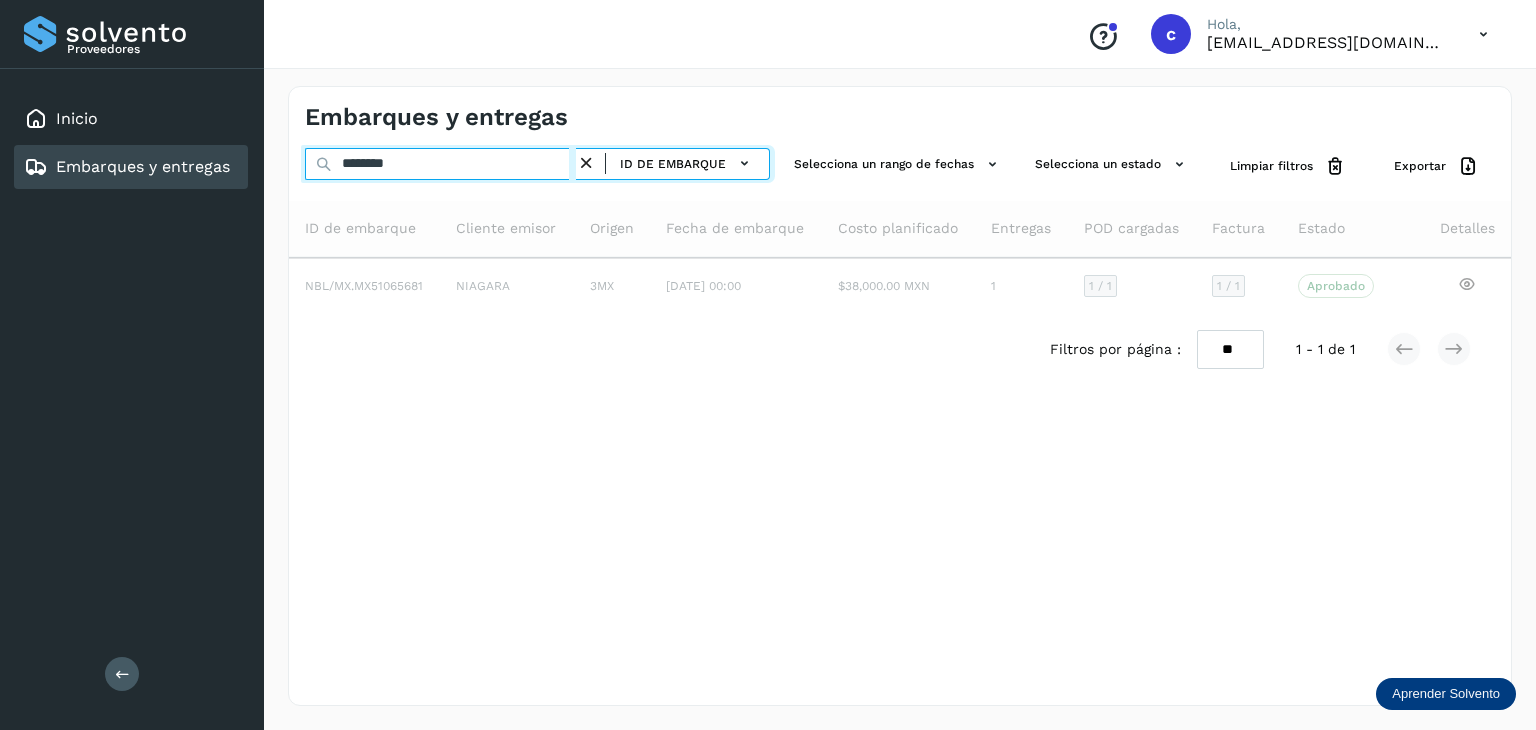 type on "********" 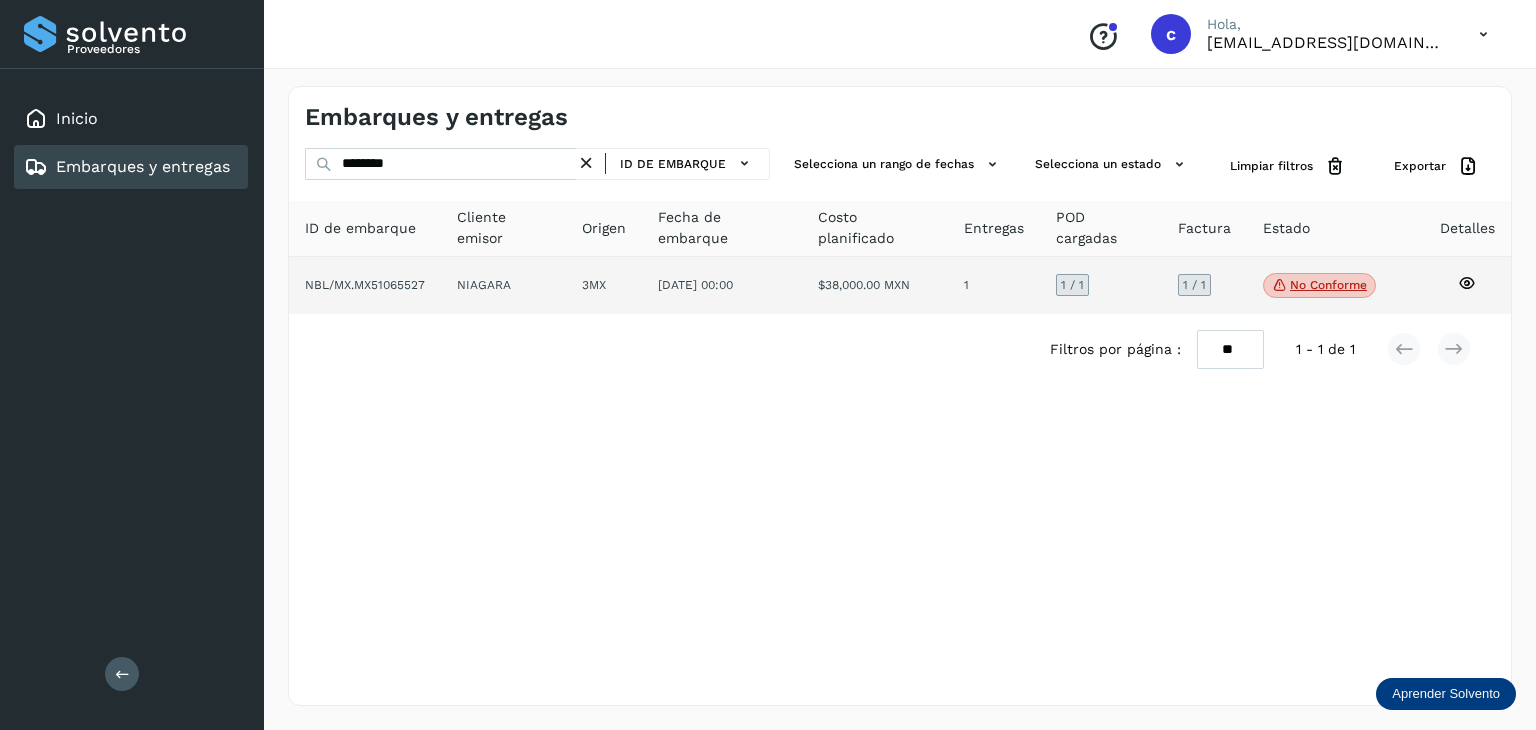 click on "No conforme" 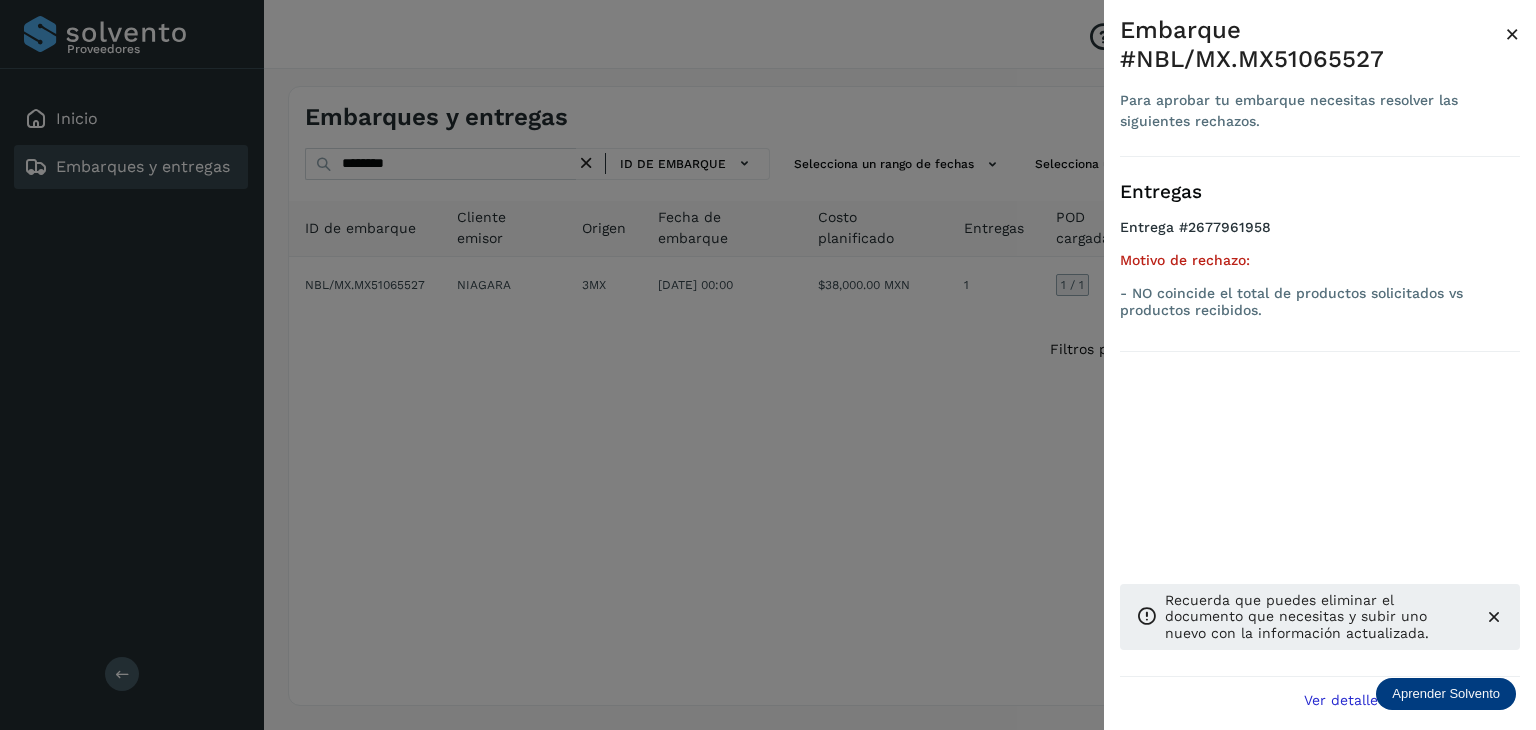 click at bounding box center (768, 365) 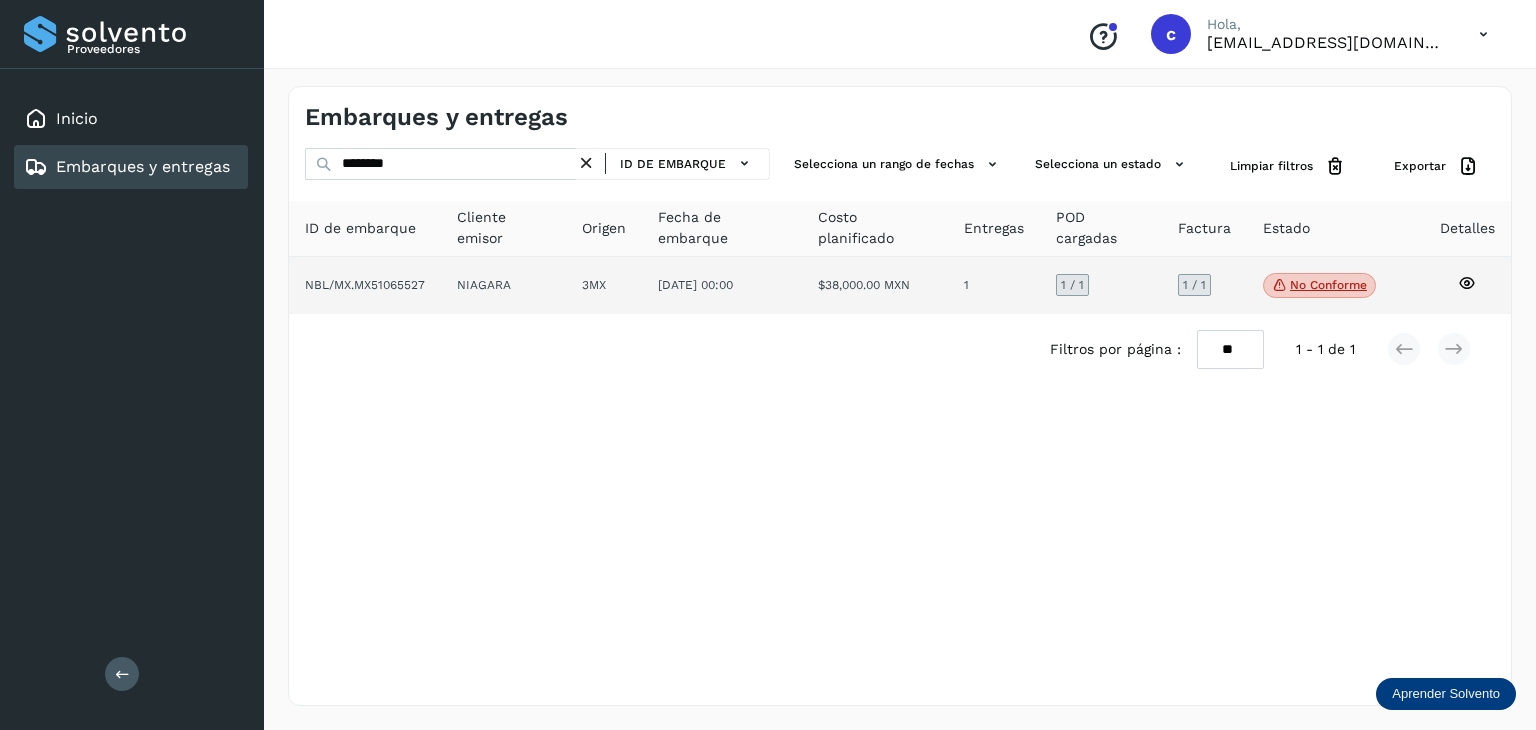 click on "No conforme" at bounding box center [1319, 286] 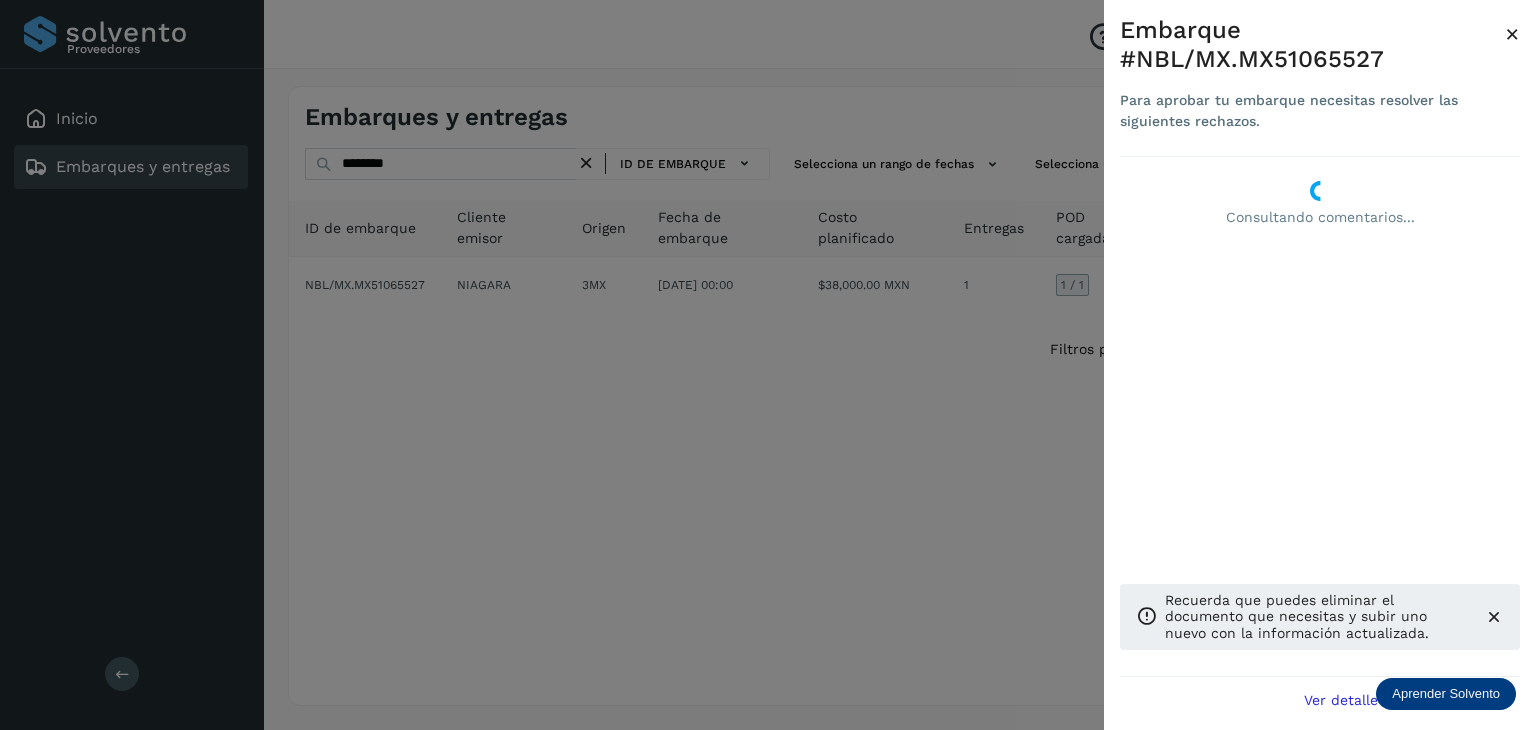 click at bounding box center (768, 365) 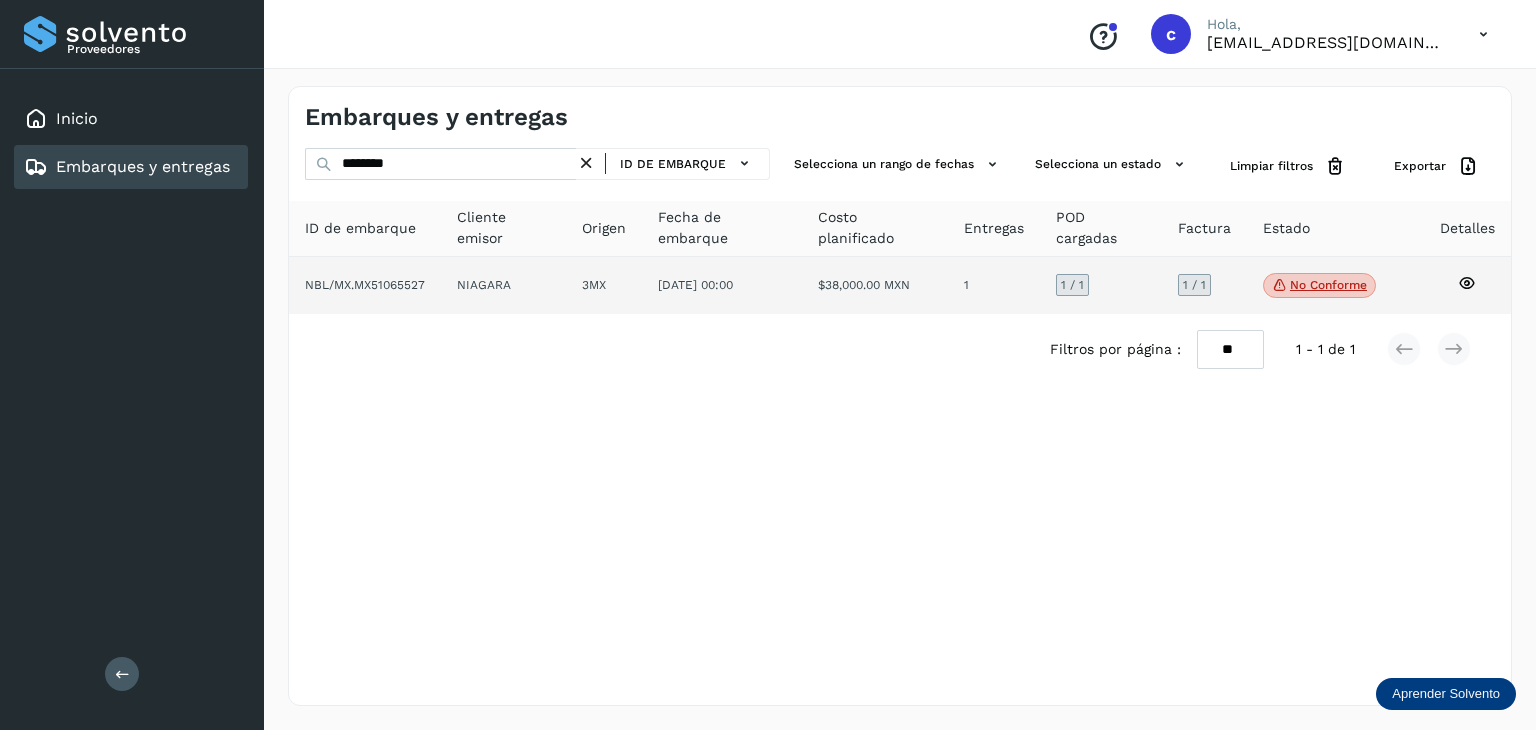 click 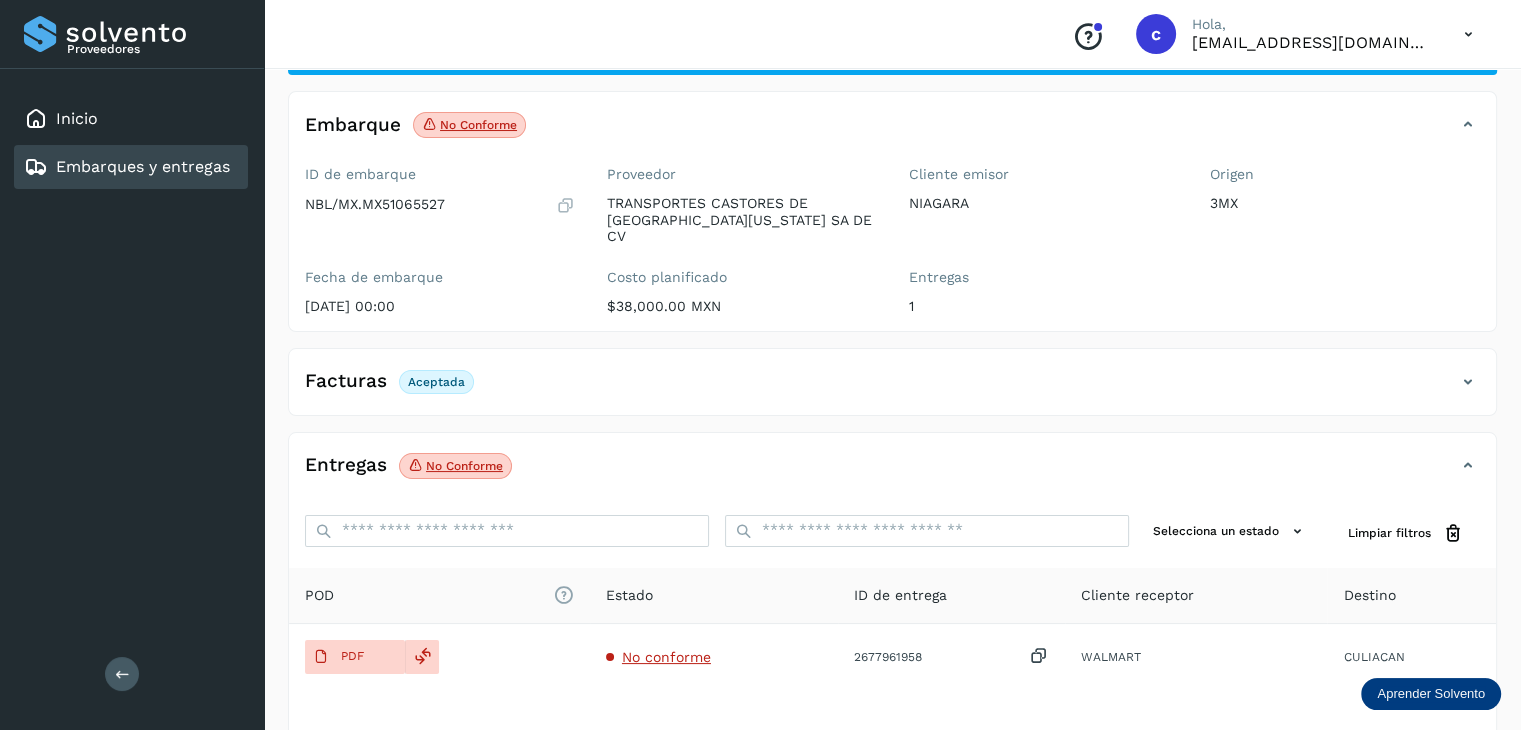 scroll, scrollTop: 200, scrollLeft: 0, axis: vertical 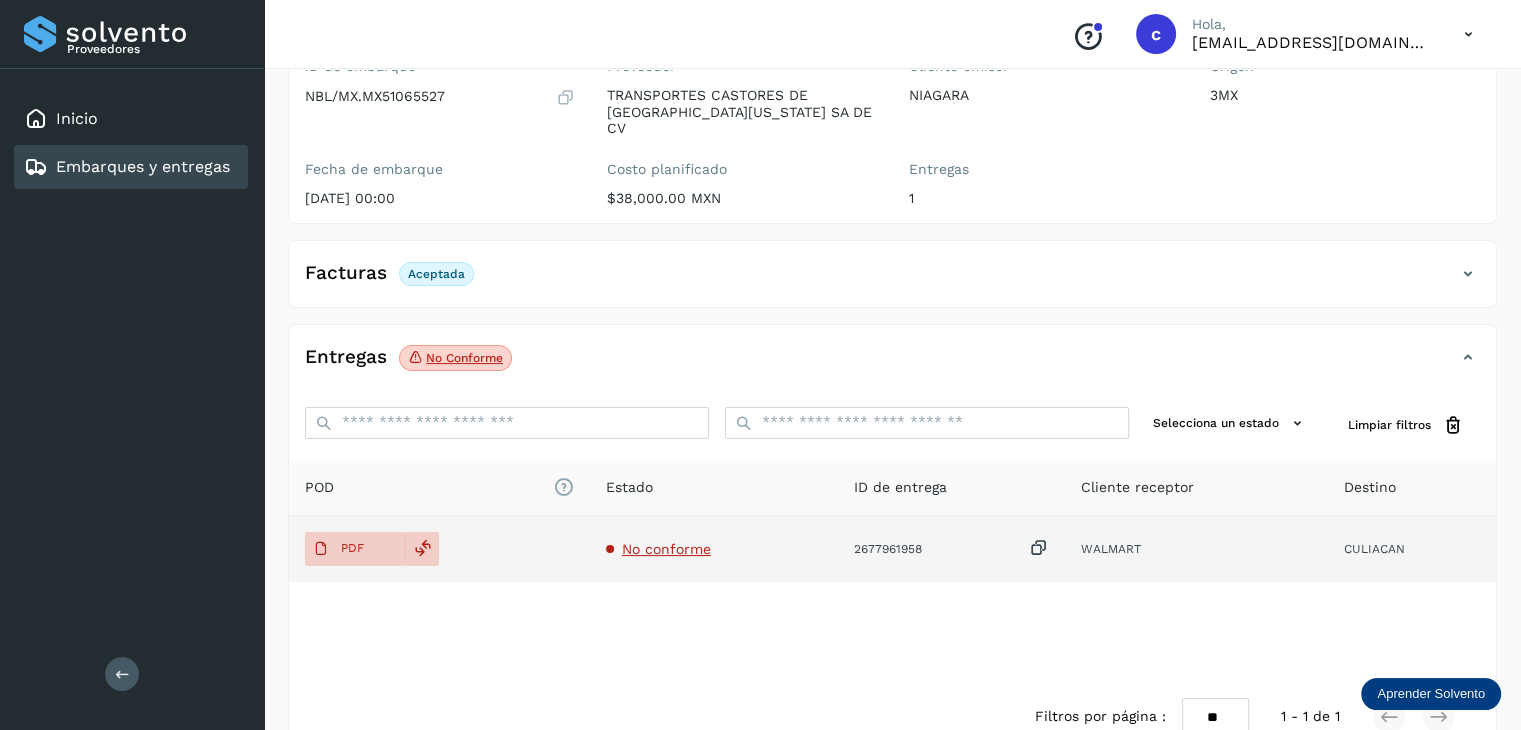 click on "No conforme" at bounding box center (666, 549) 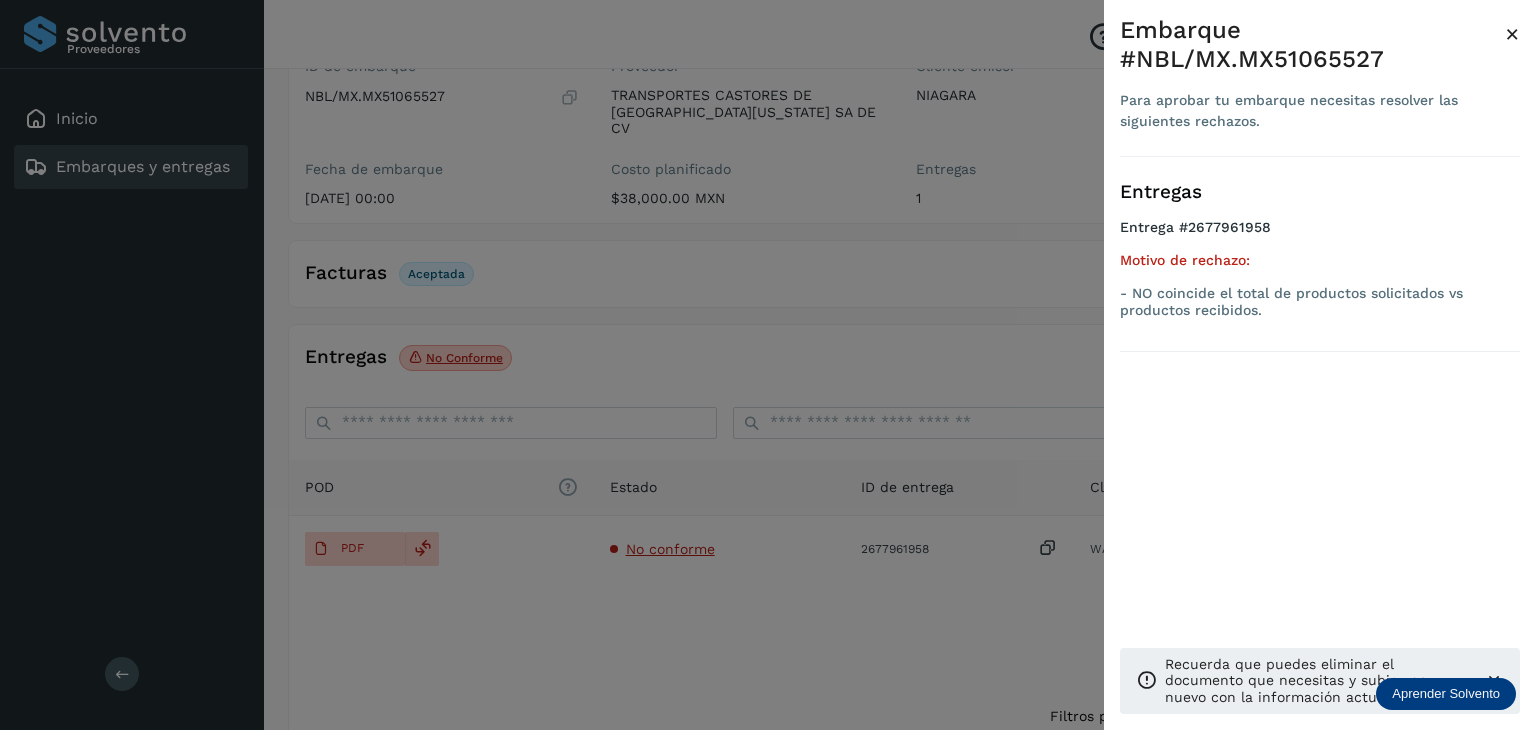 click at bounding box center [768, 365] 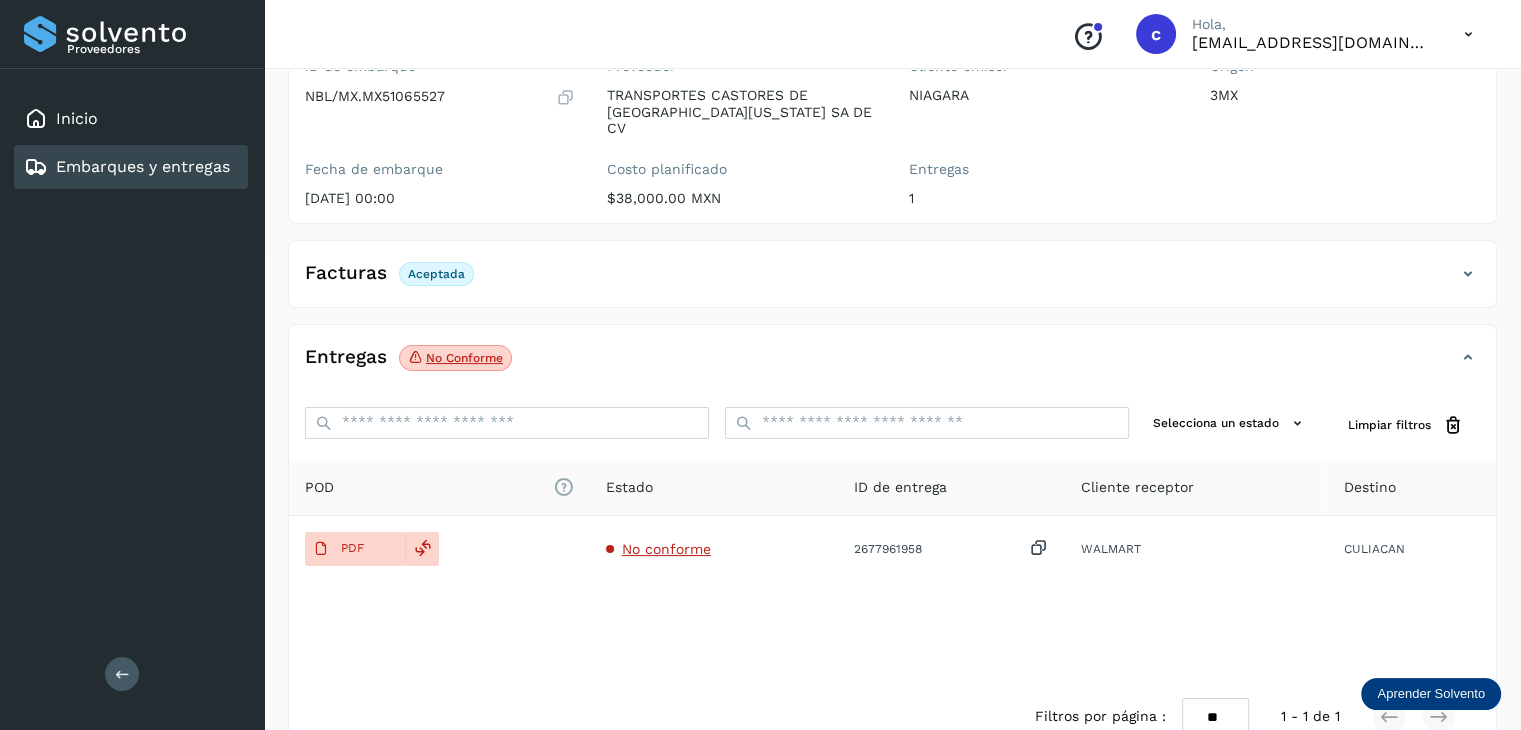 click on "PDF" at bounding box center [355, 549] 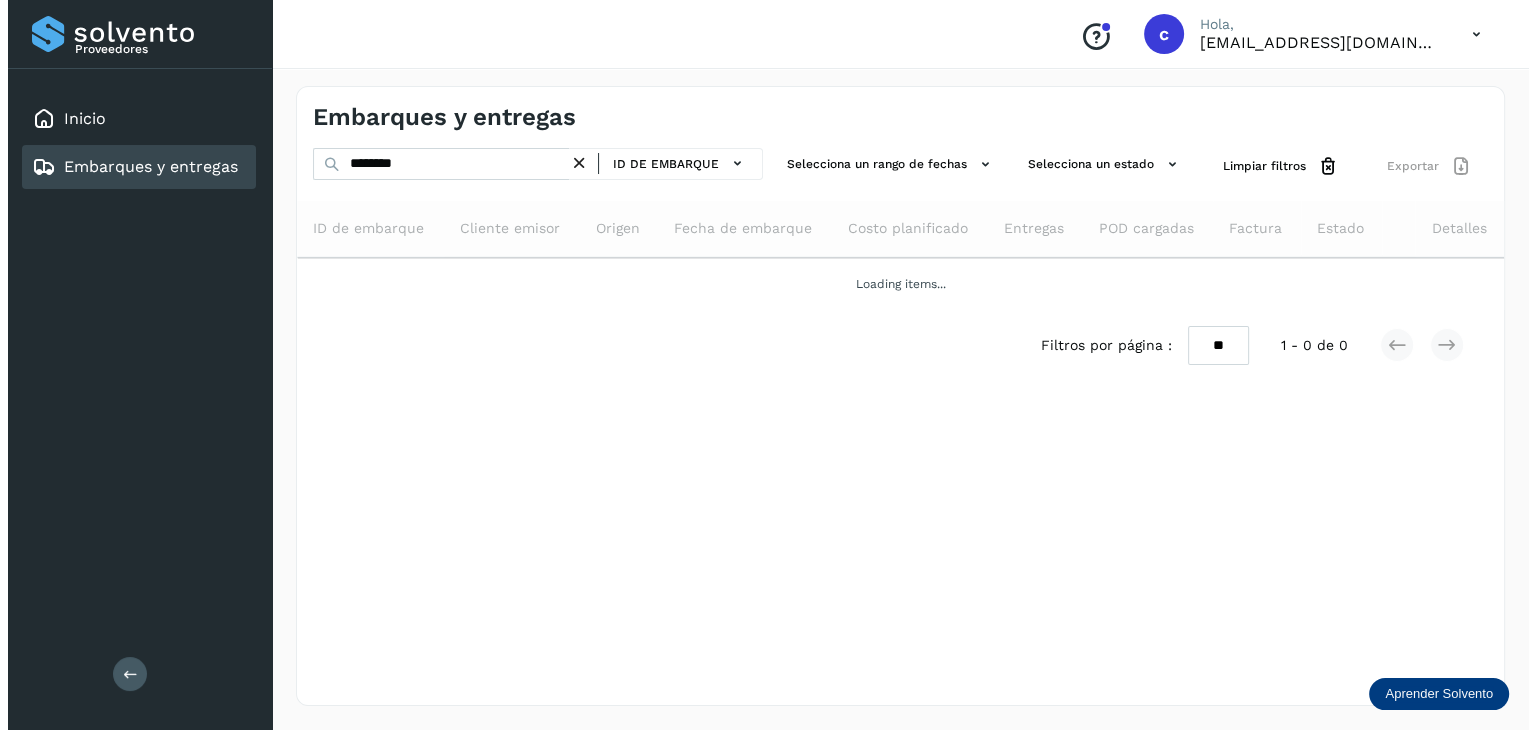 scroll, scrollTop: 0, scrollLeft: 0, axis: both 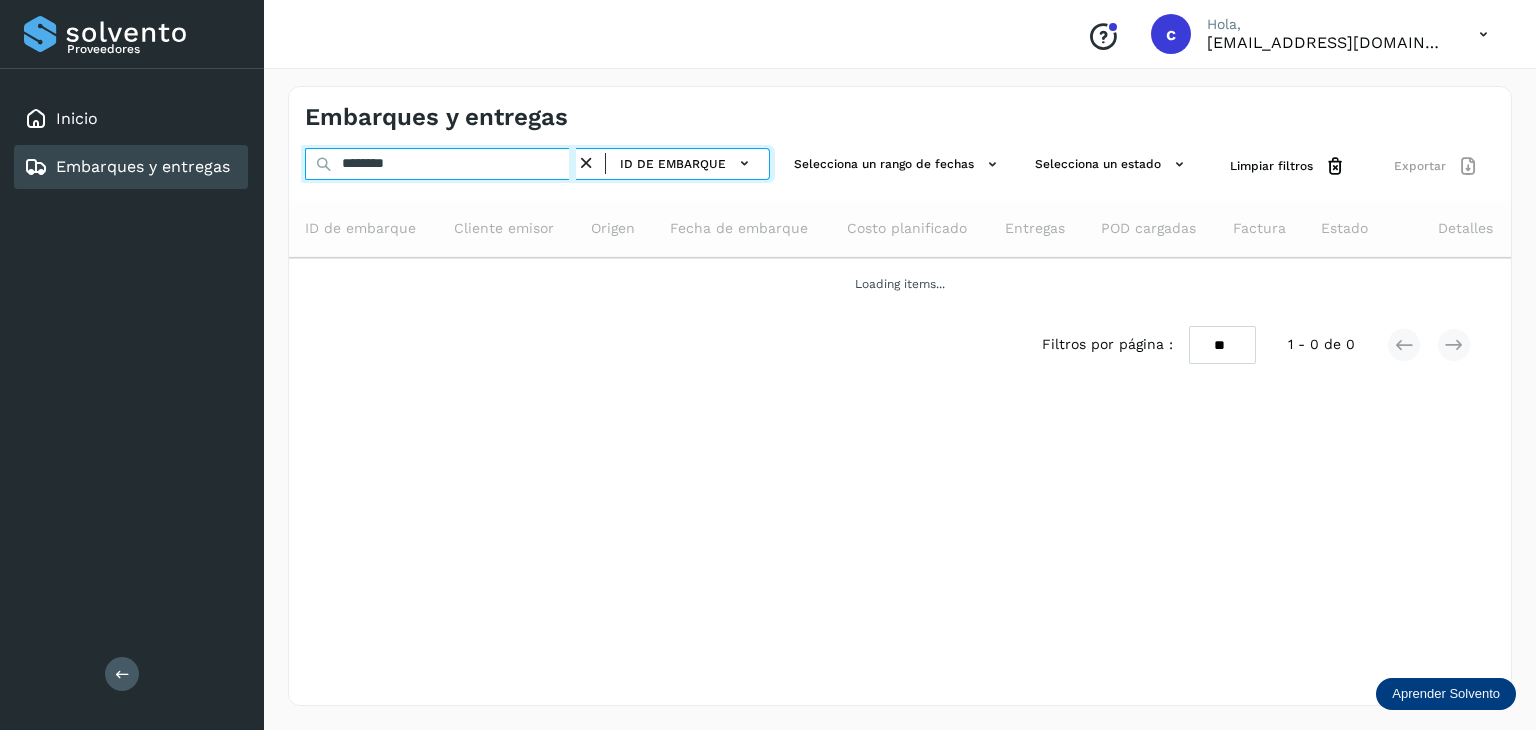 drag, startPoint x: 378, startPoint y: 159, endPoint x: 302, endPoint y: 164, distance: 76.1643 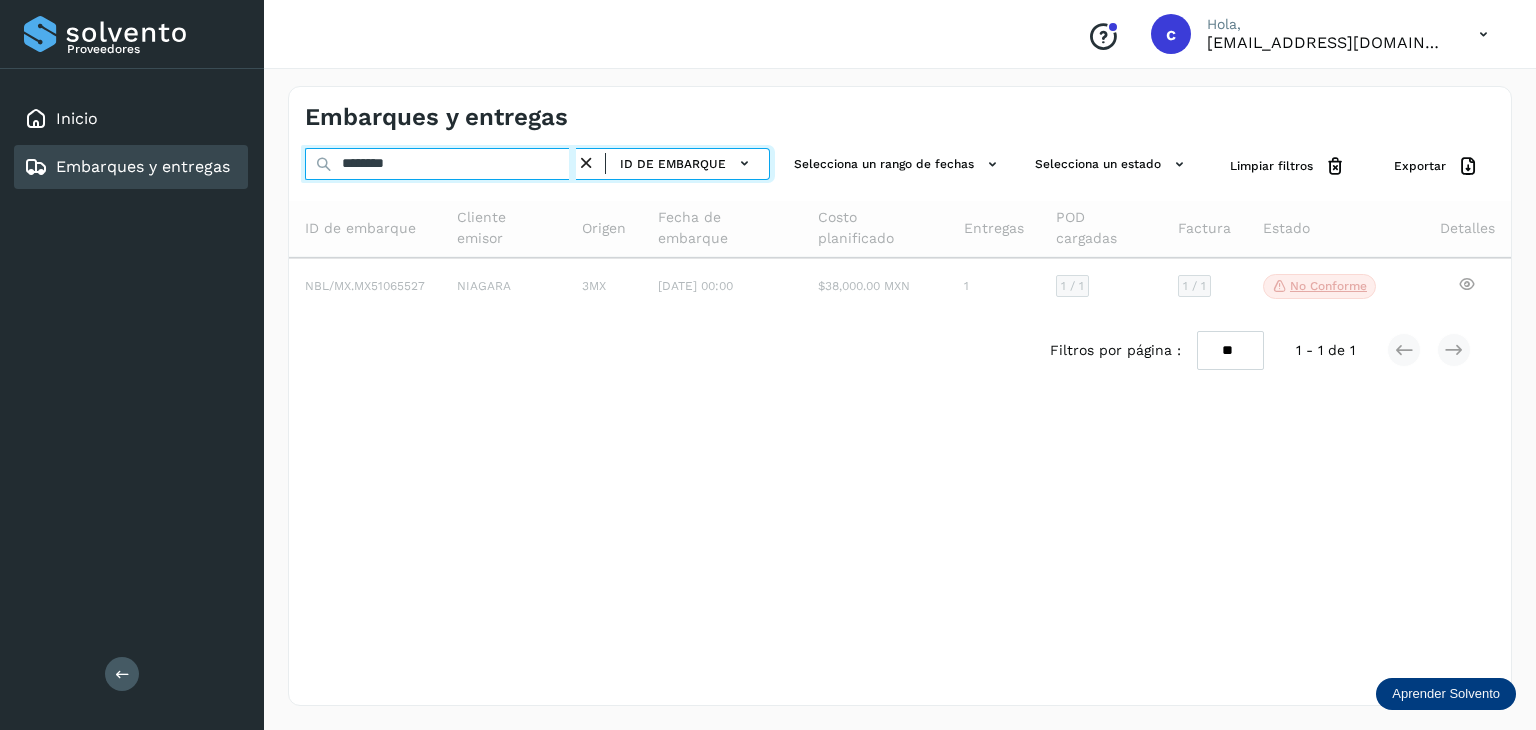 type on "********" 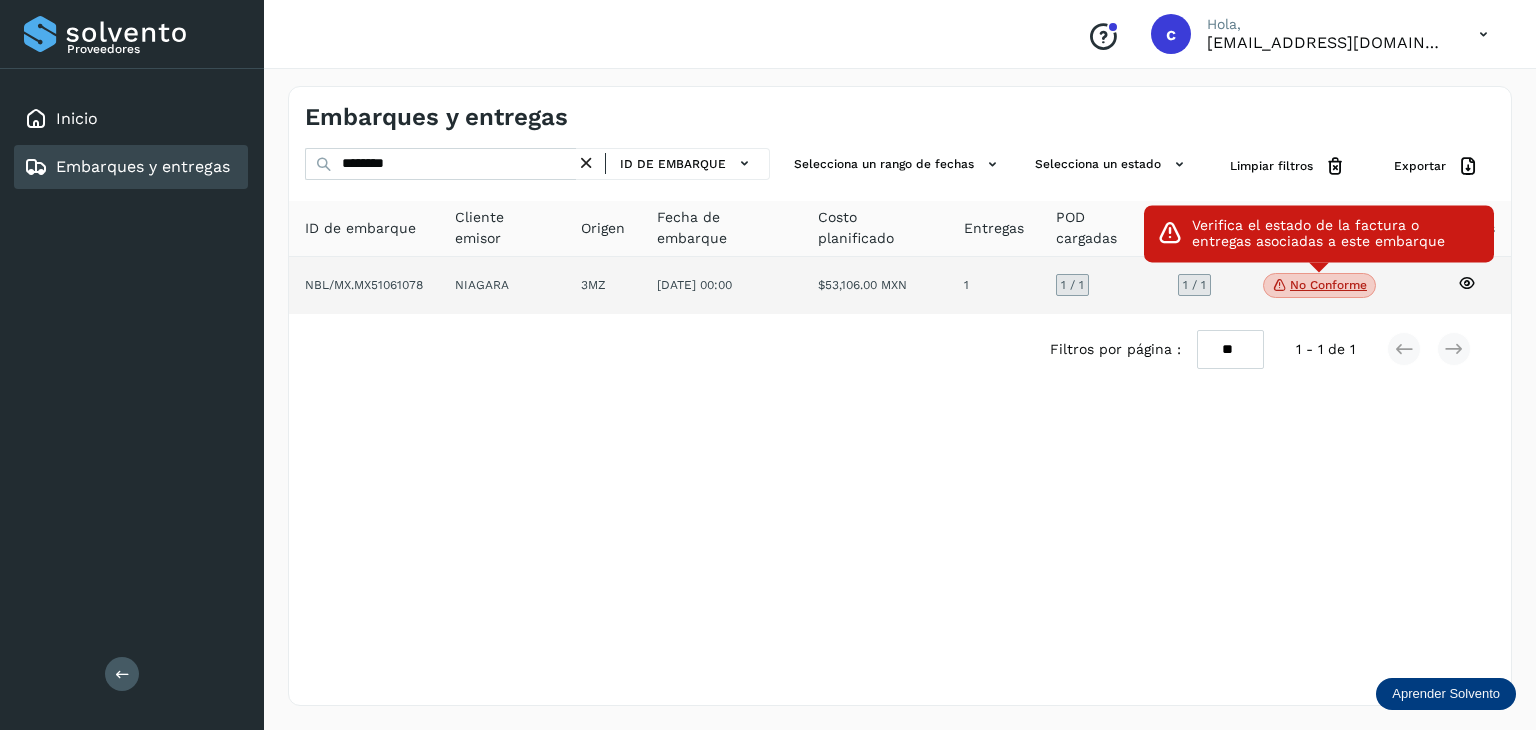 click on "No conforme" 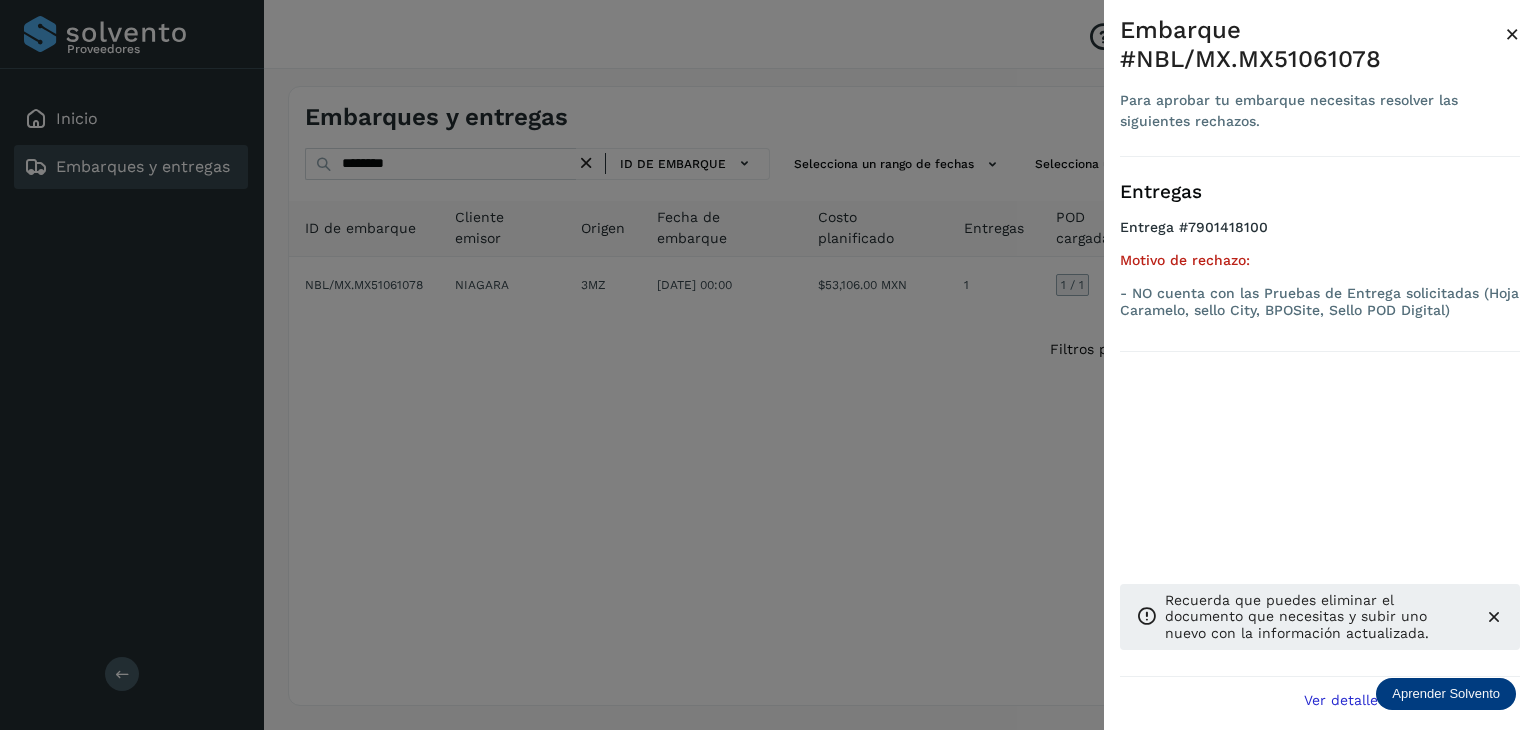 drag, startPoint x: 474, startPoint y: 417, endPoint x: 454, endPoint y: 389, distance: 34.4093 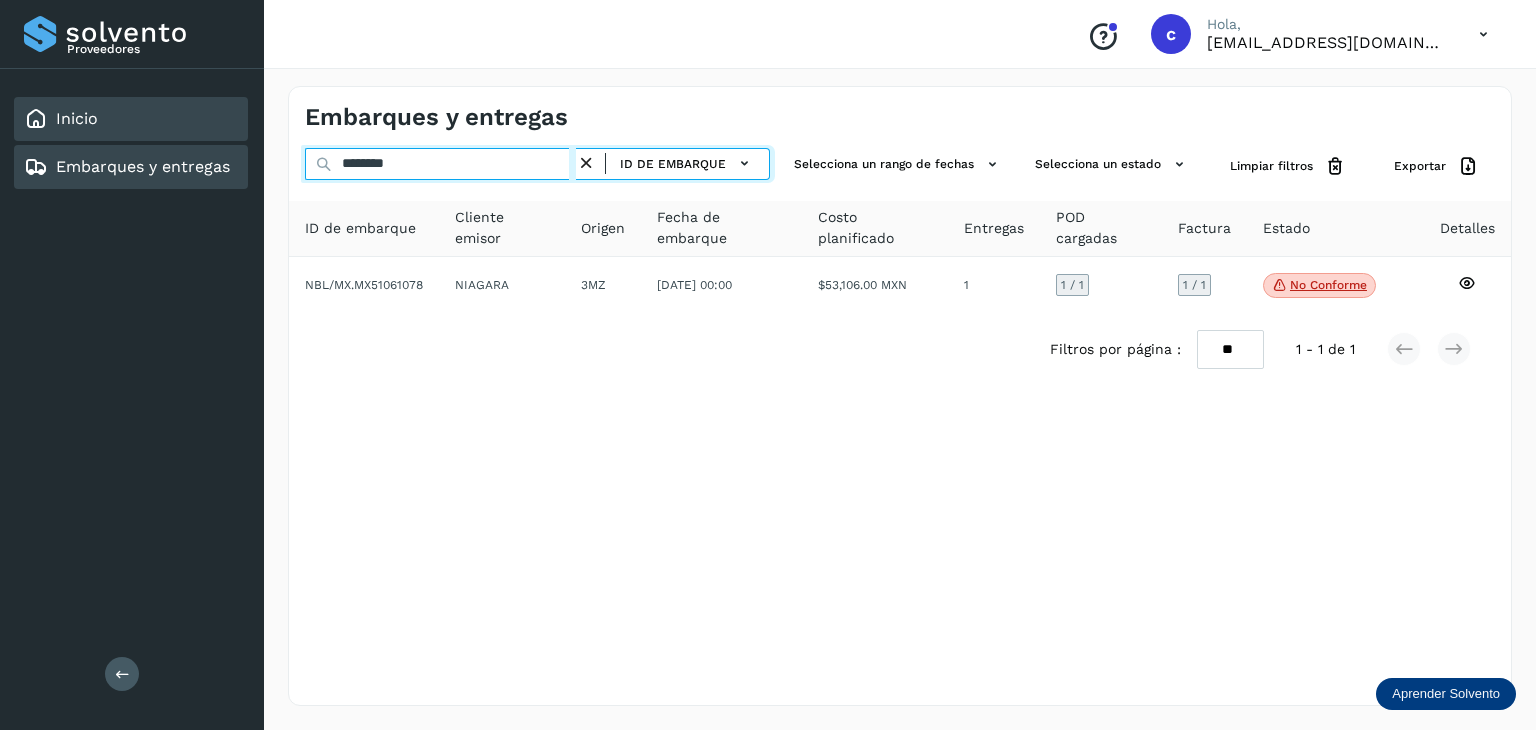 drag, startPoint x: 413, startPoint y: 160, endPoint x: 203, endPoint y: 120, distance: 213.77559 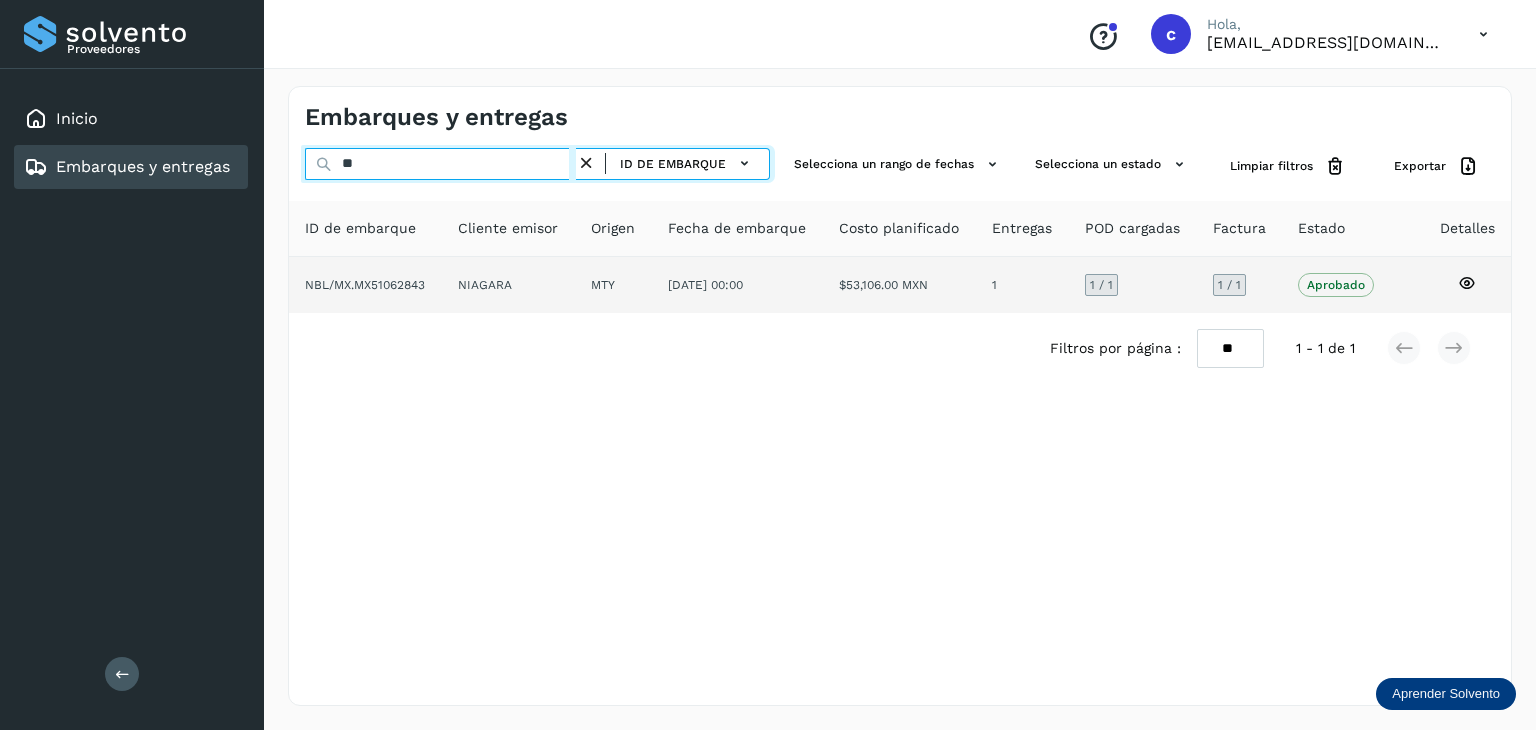 type on "*" 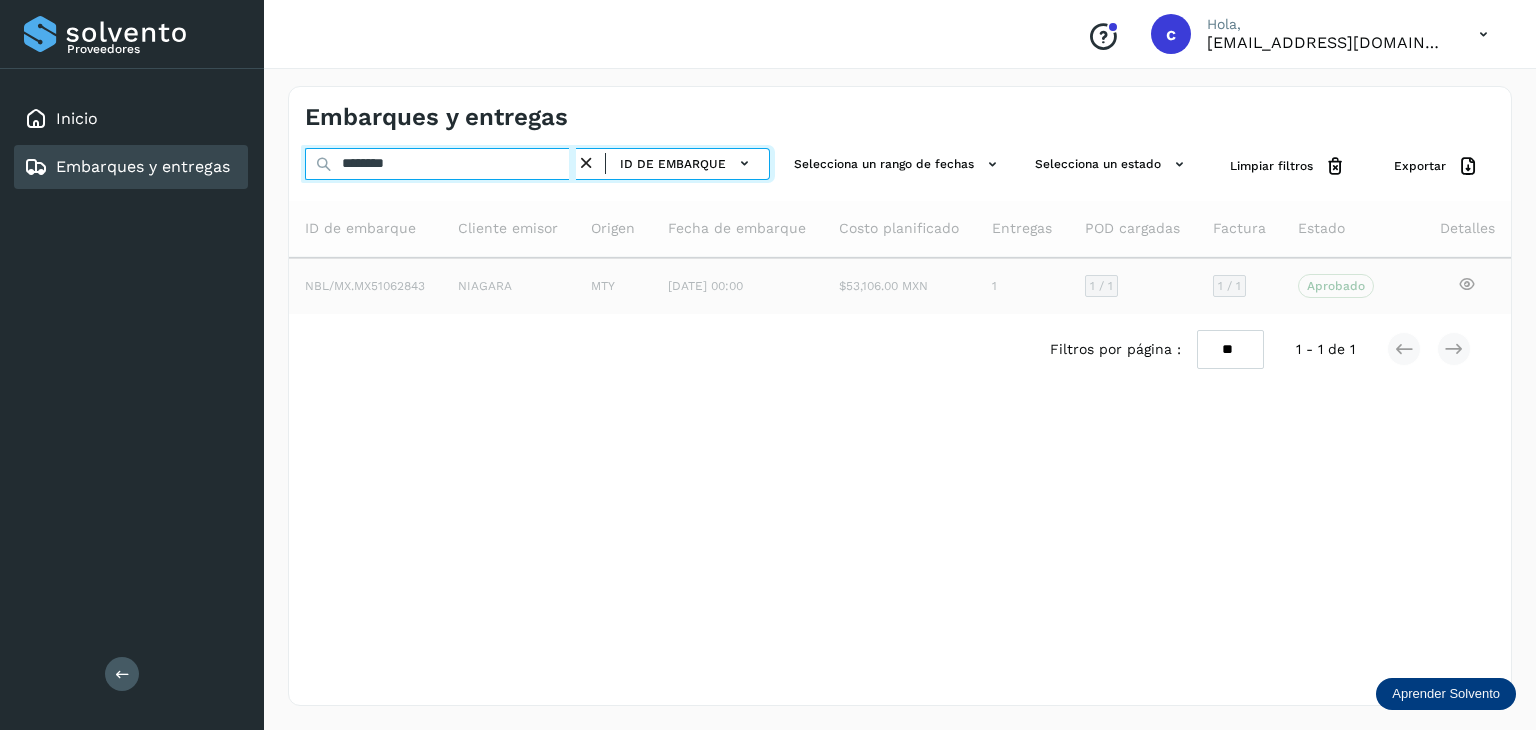 type on "********" 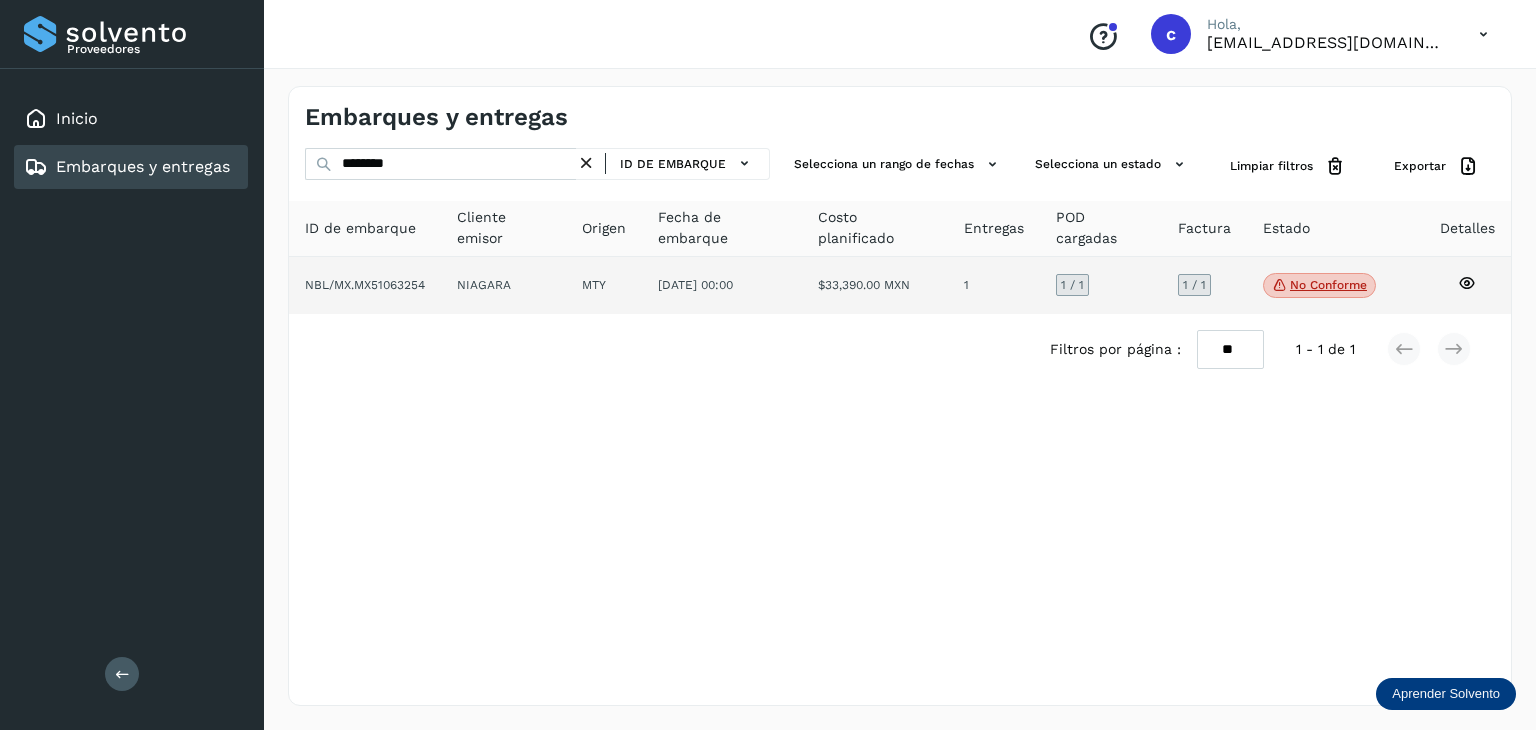 click on "No conforme" 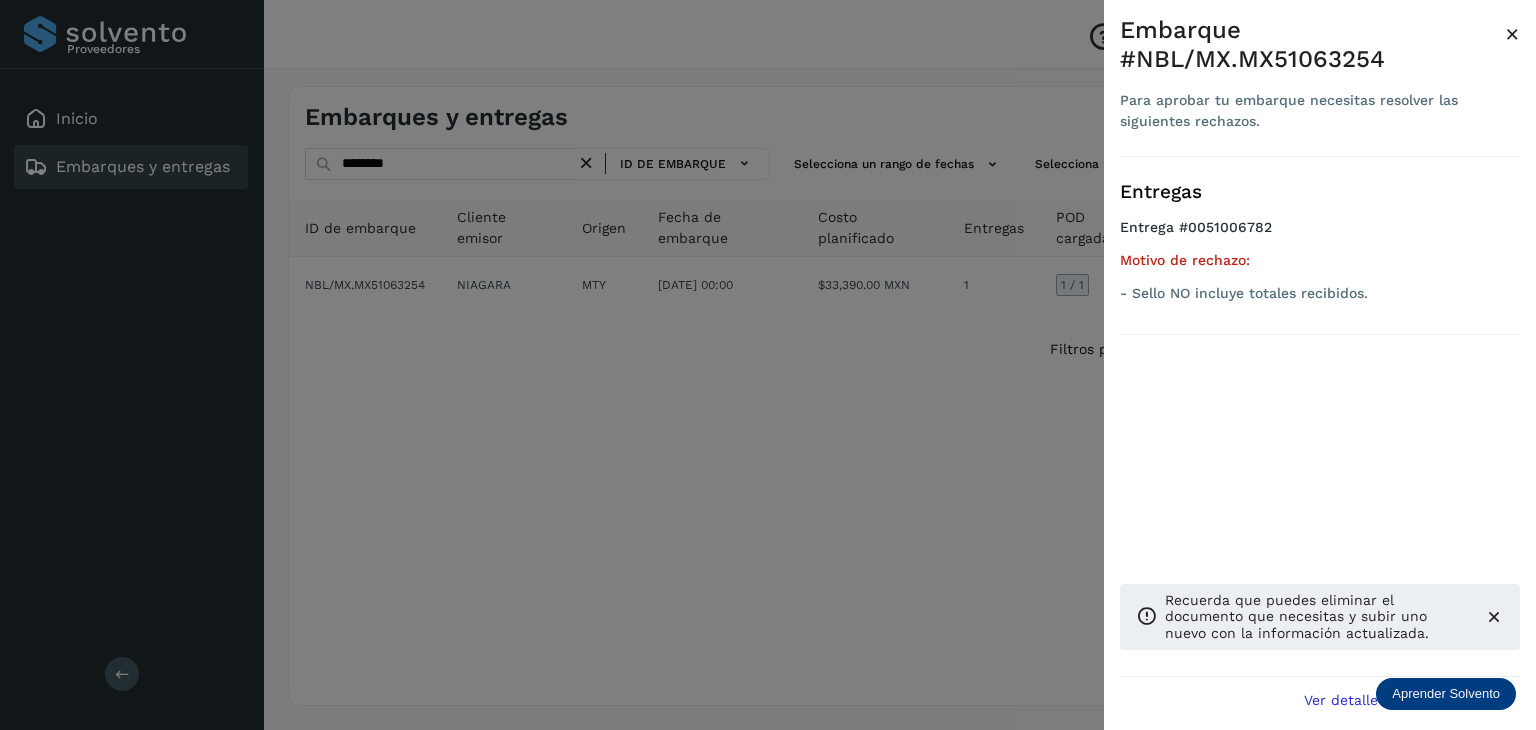 drag, startPoint x: 546, startPoint y: 438, endPoint x: 520, endPoint y: 406, distance: 41.231056 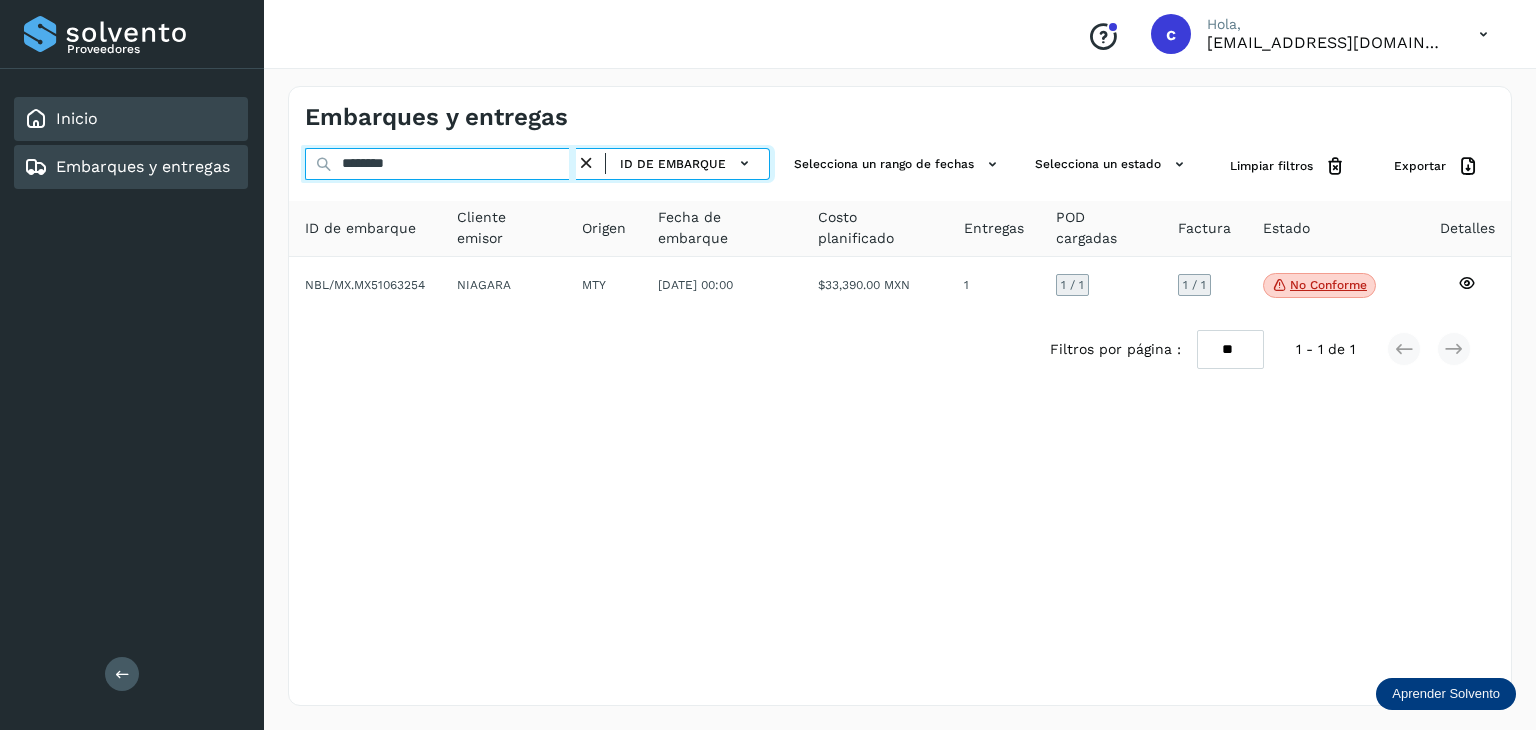 drag, startPoint x: 421, startPoint y: 156, endPoint x: 134, endPoint y: 135, distance: 287.76727 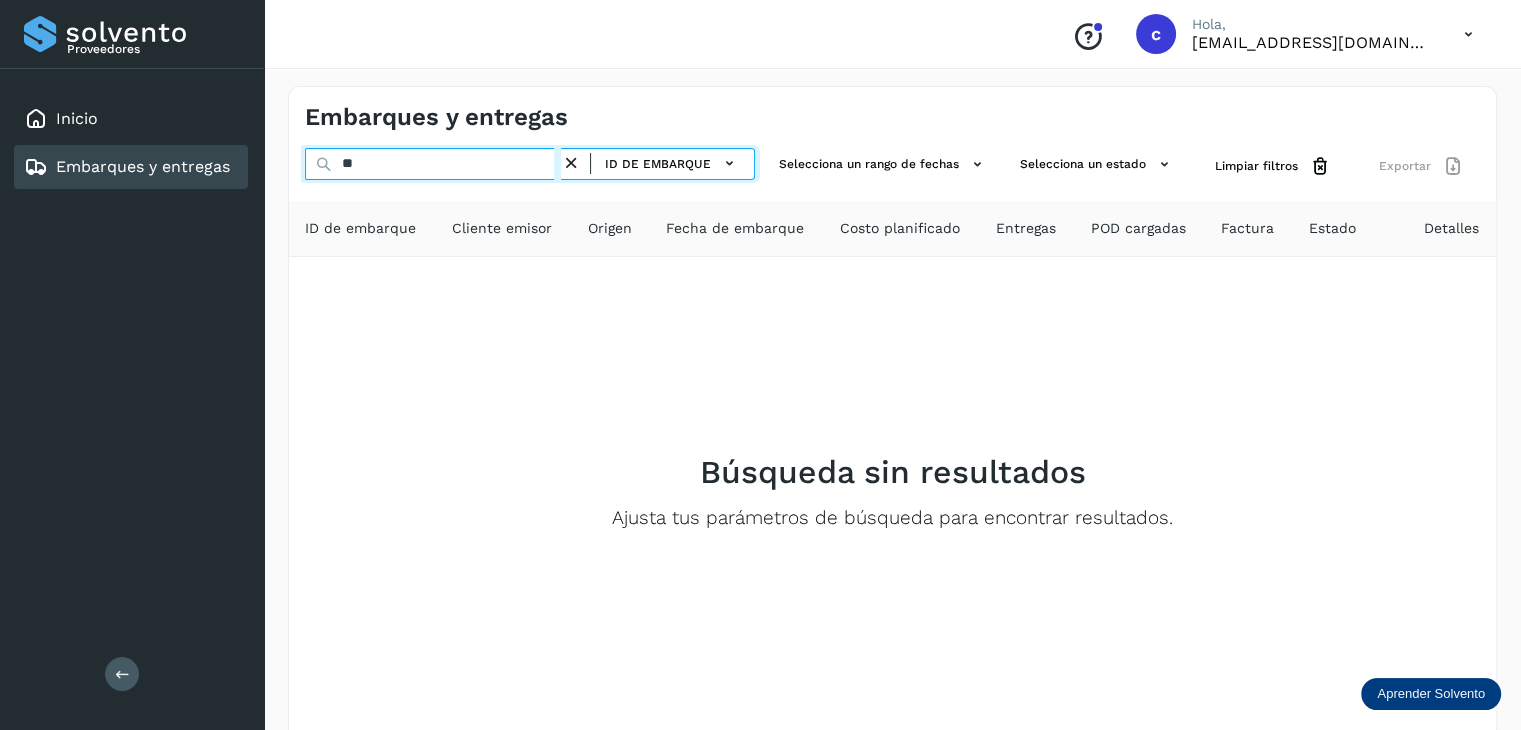 type on "*" 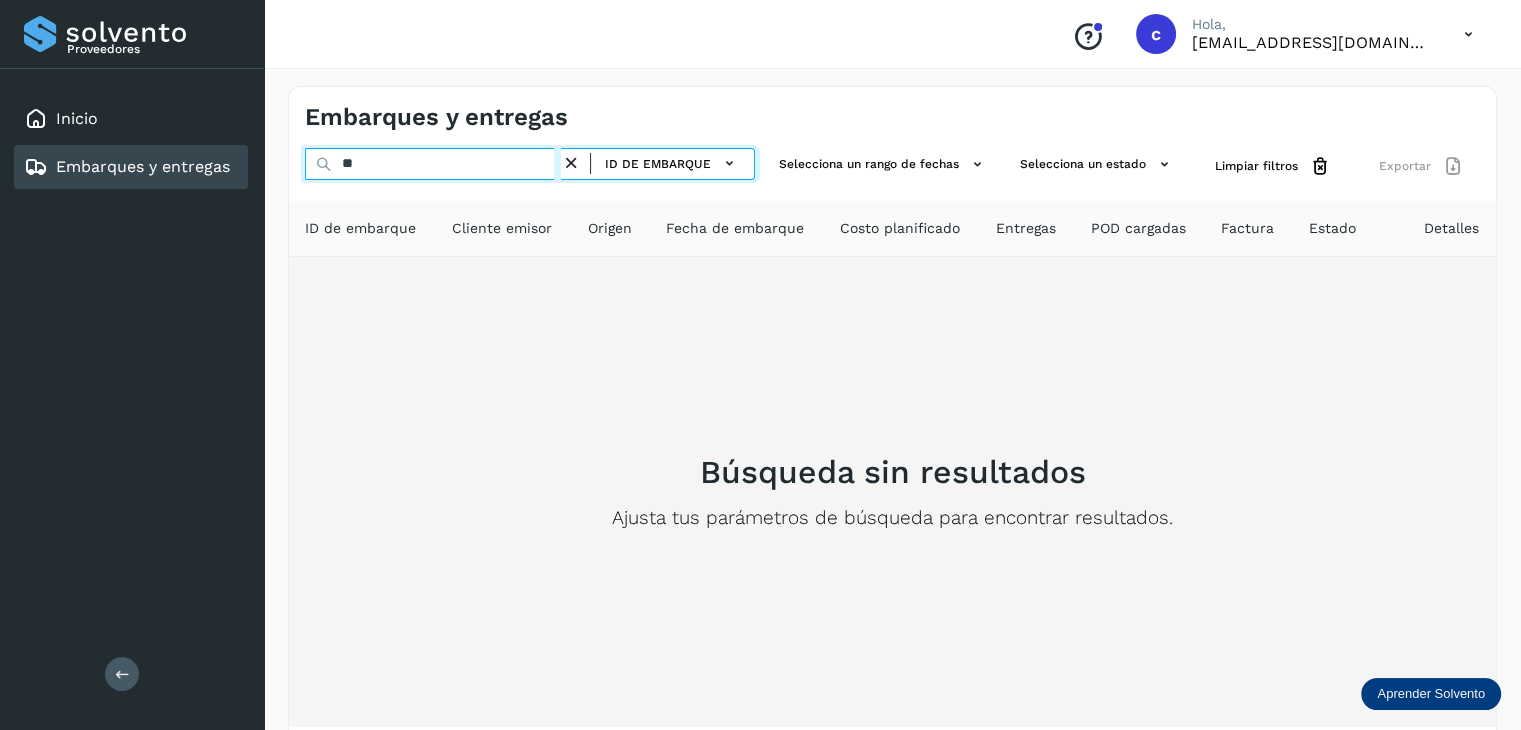 type on "*" 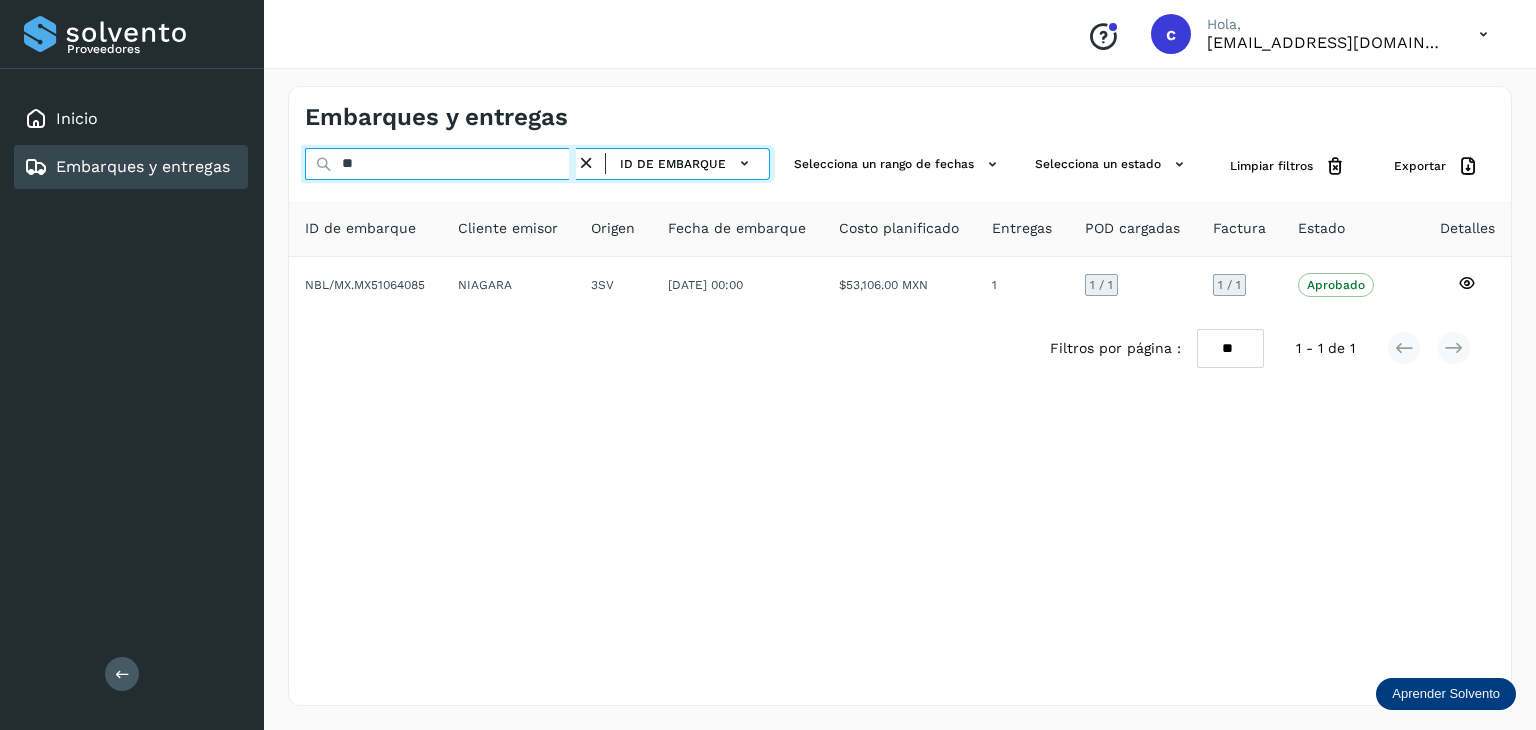 type on "*" 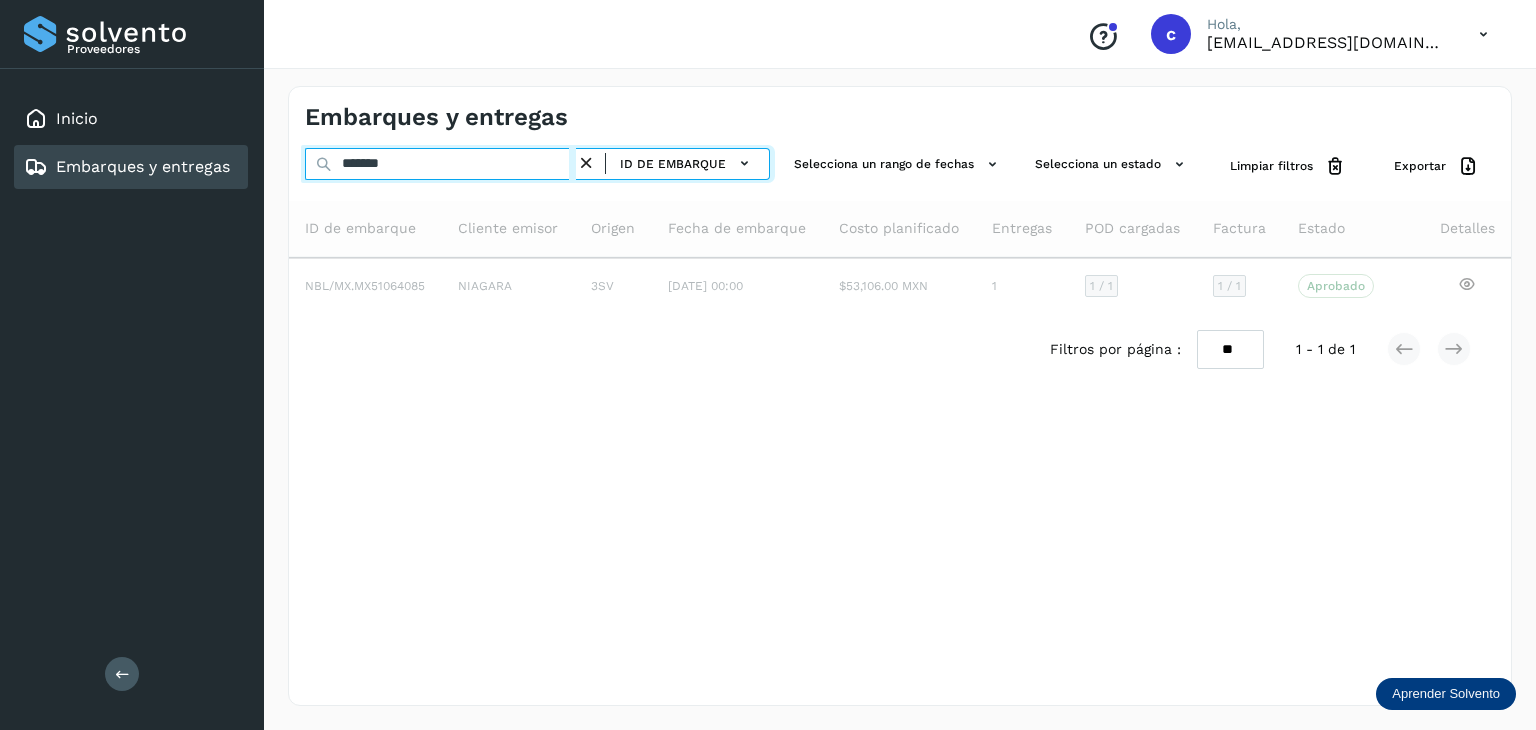 type on "********" 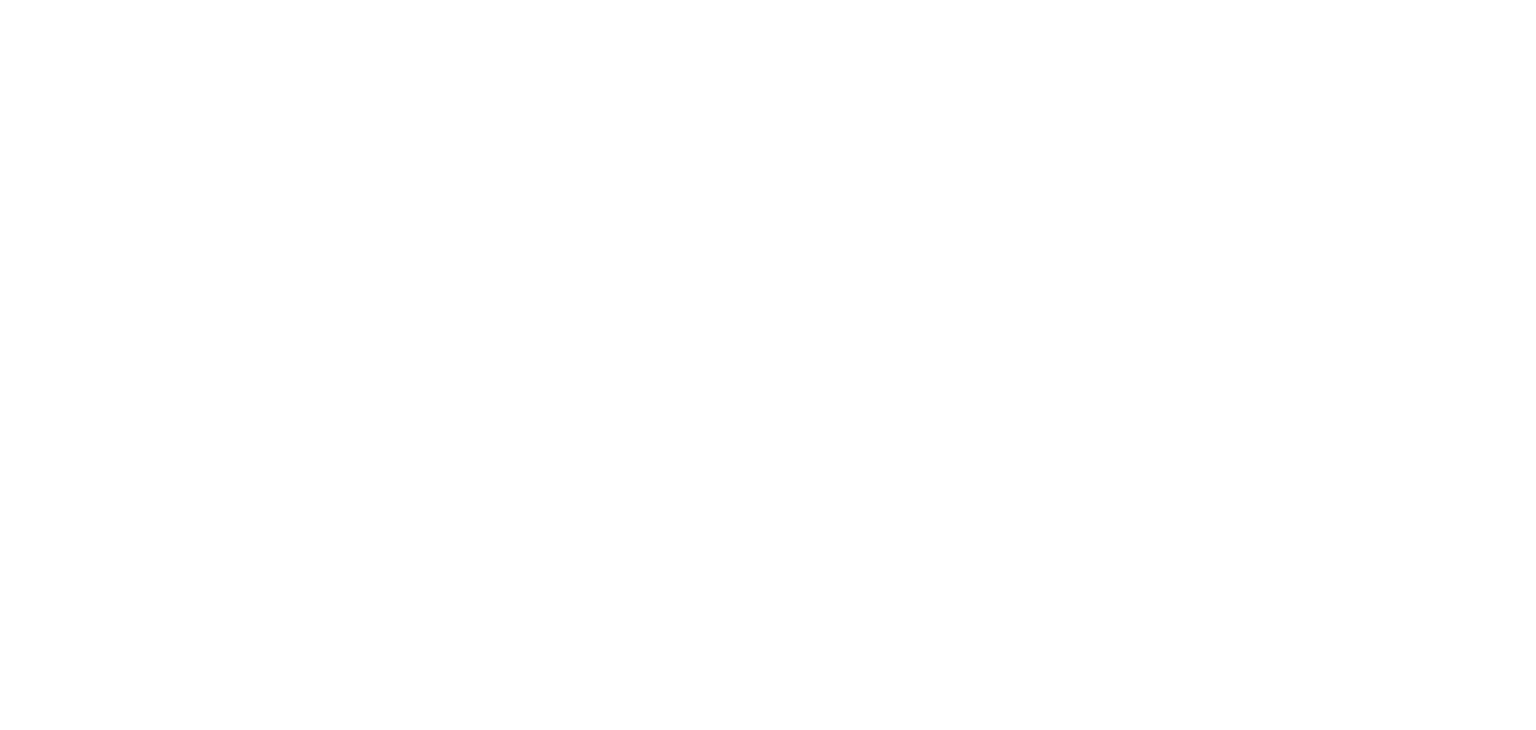 scroll, scrollTop: 0, scrollLeft: 0, axis: both 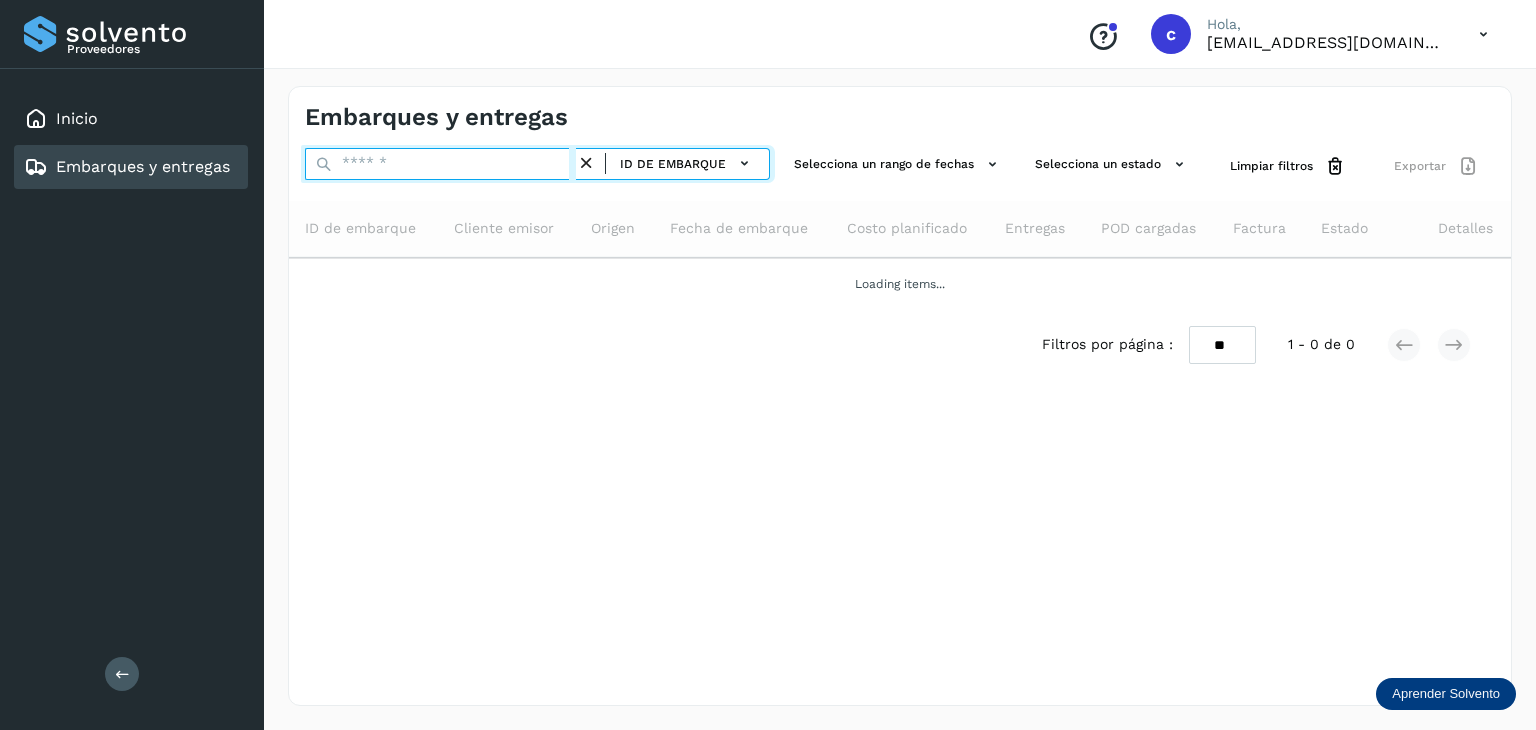 click at bounding box center [440, 164] 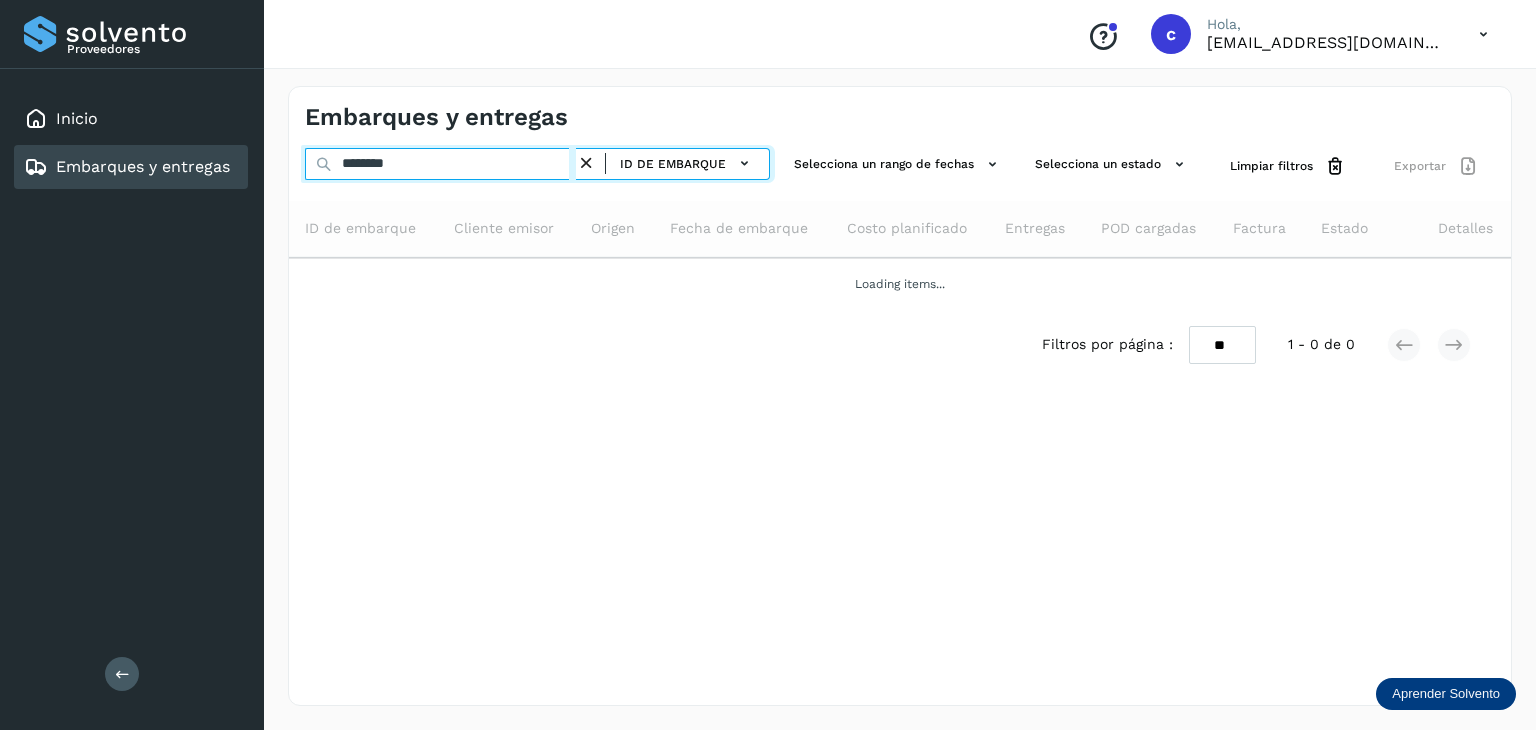 type on "********" 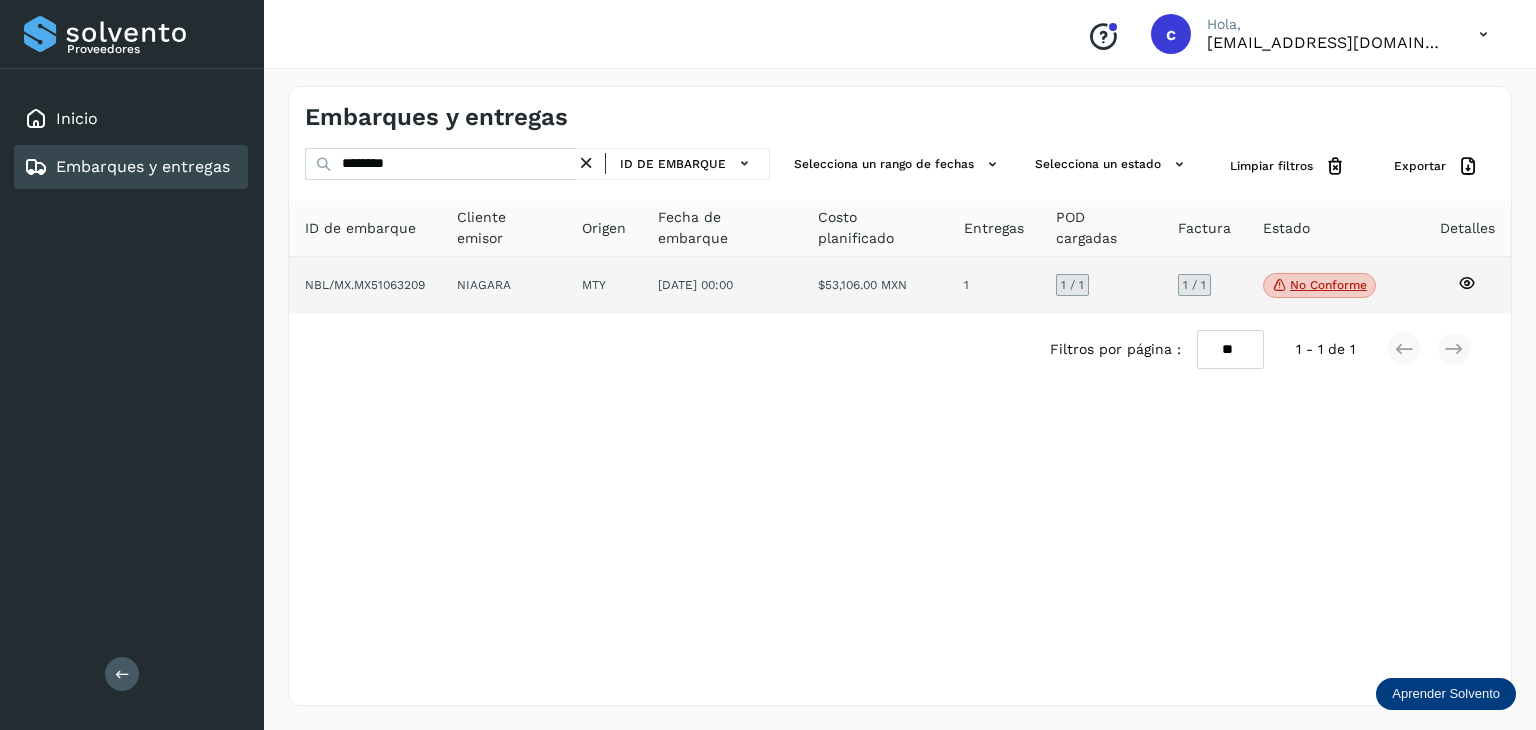 click on "No conforme" 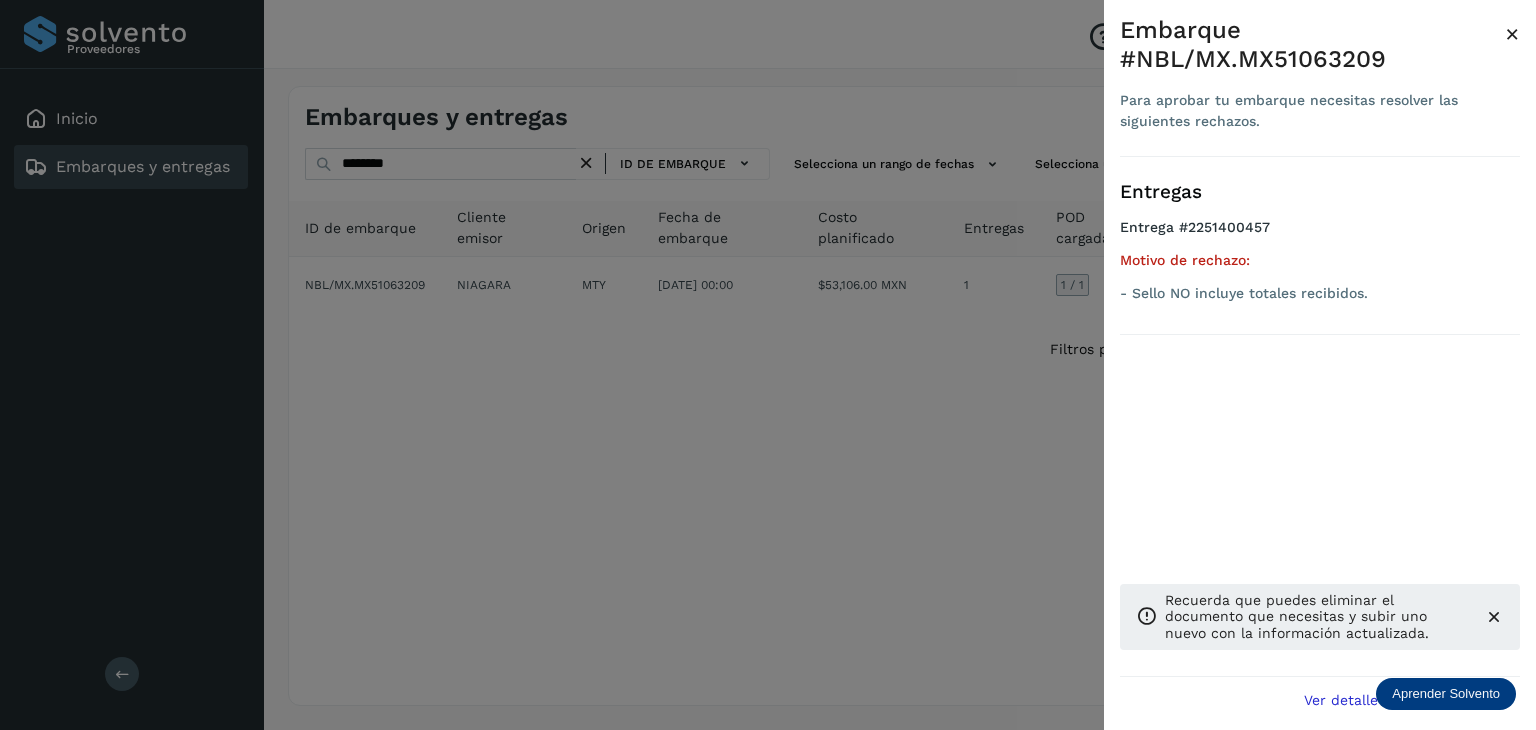 click at bounding box center [768, 365] 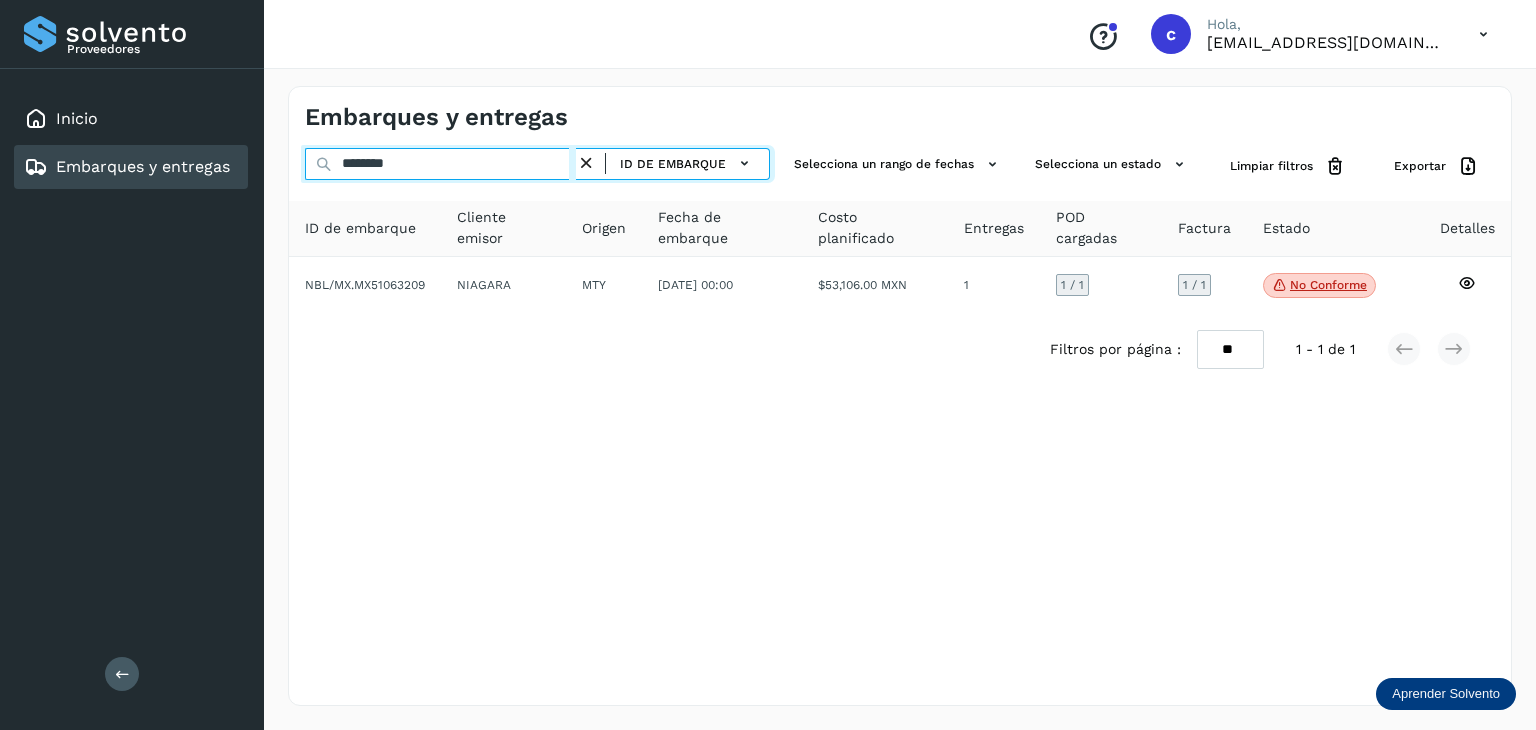 drag, startPoint x: 425, startPoint y: 163, endPoint x: 253, endPoint y: 165, distance: 172.01163 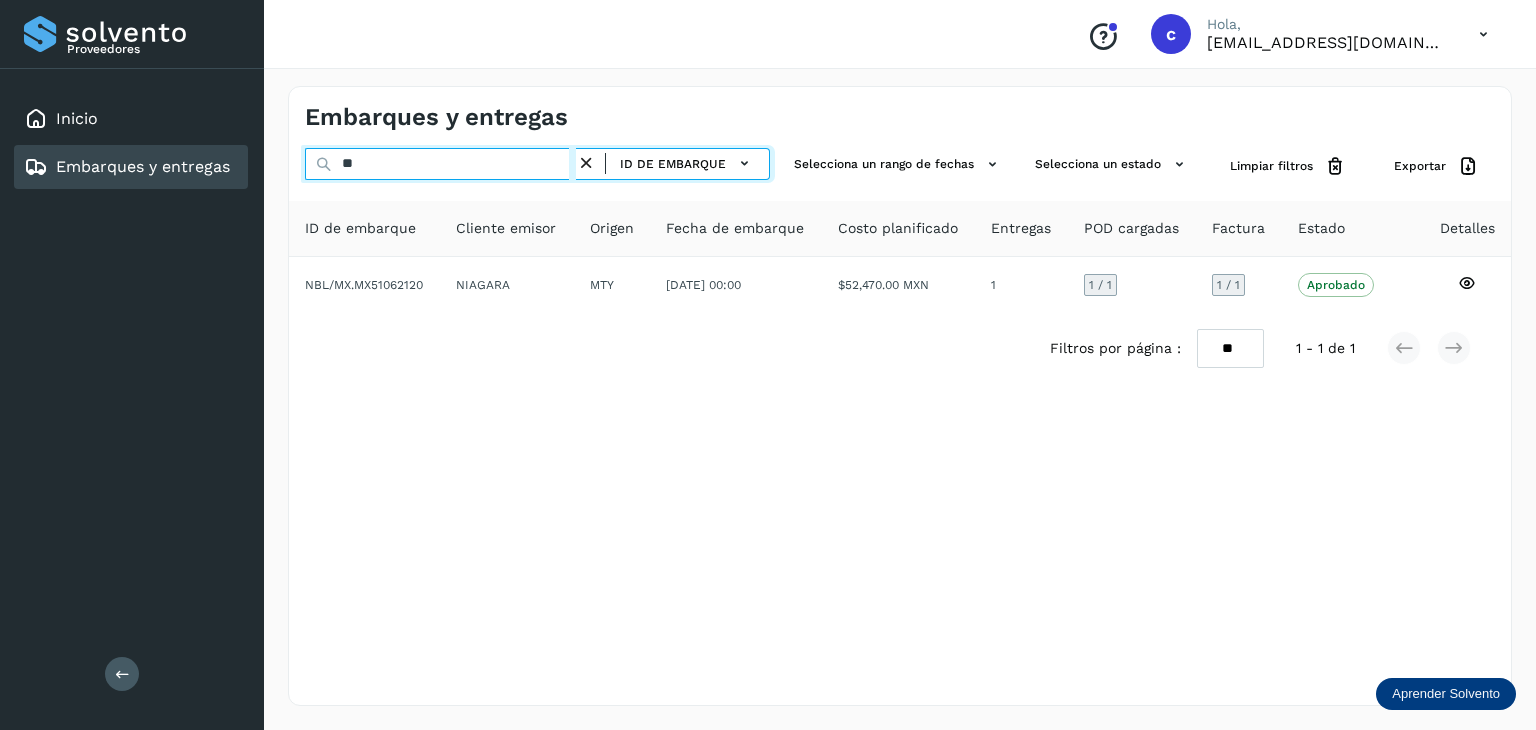 type on "*" 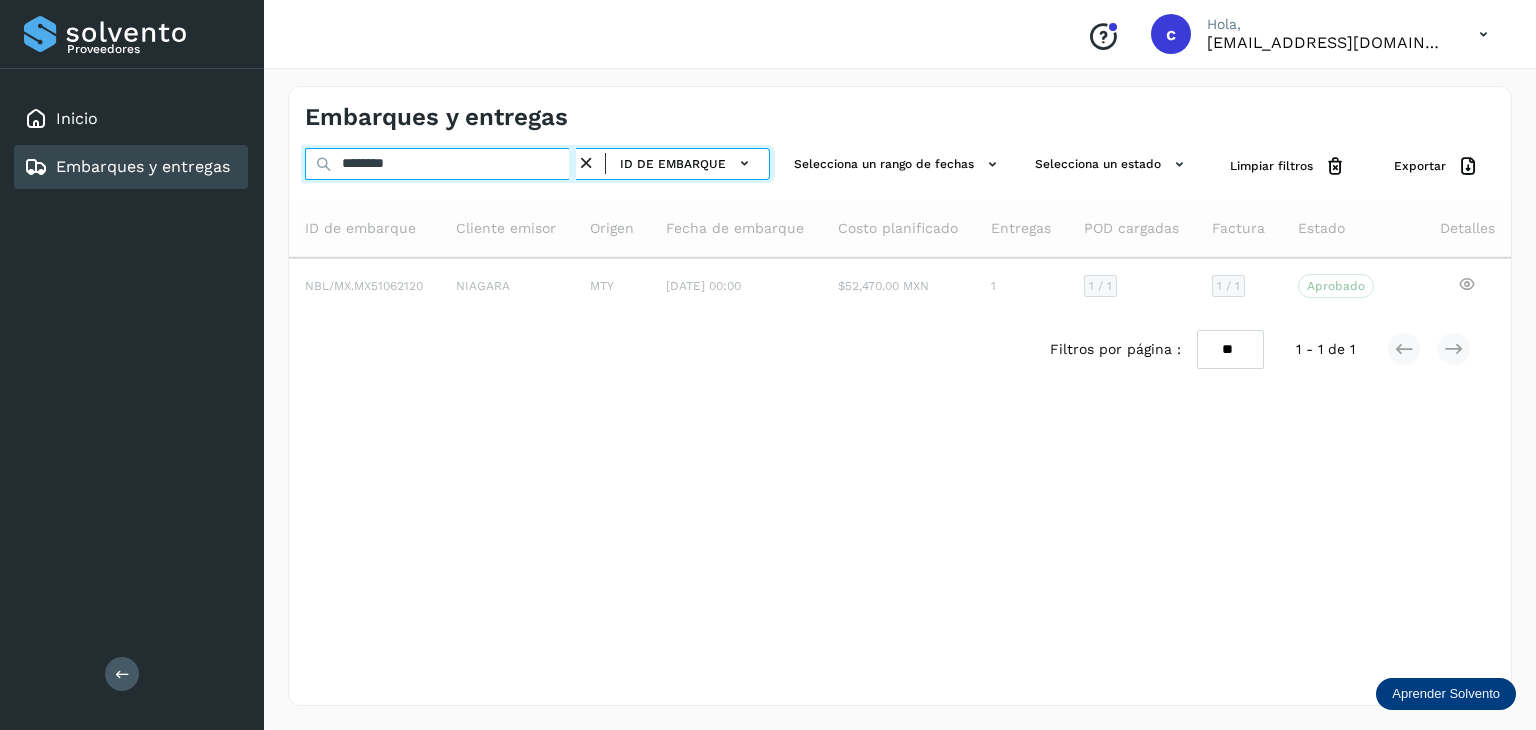 type on "********" 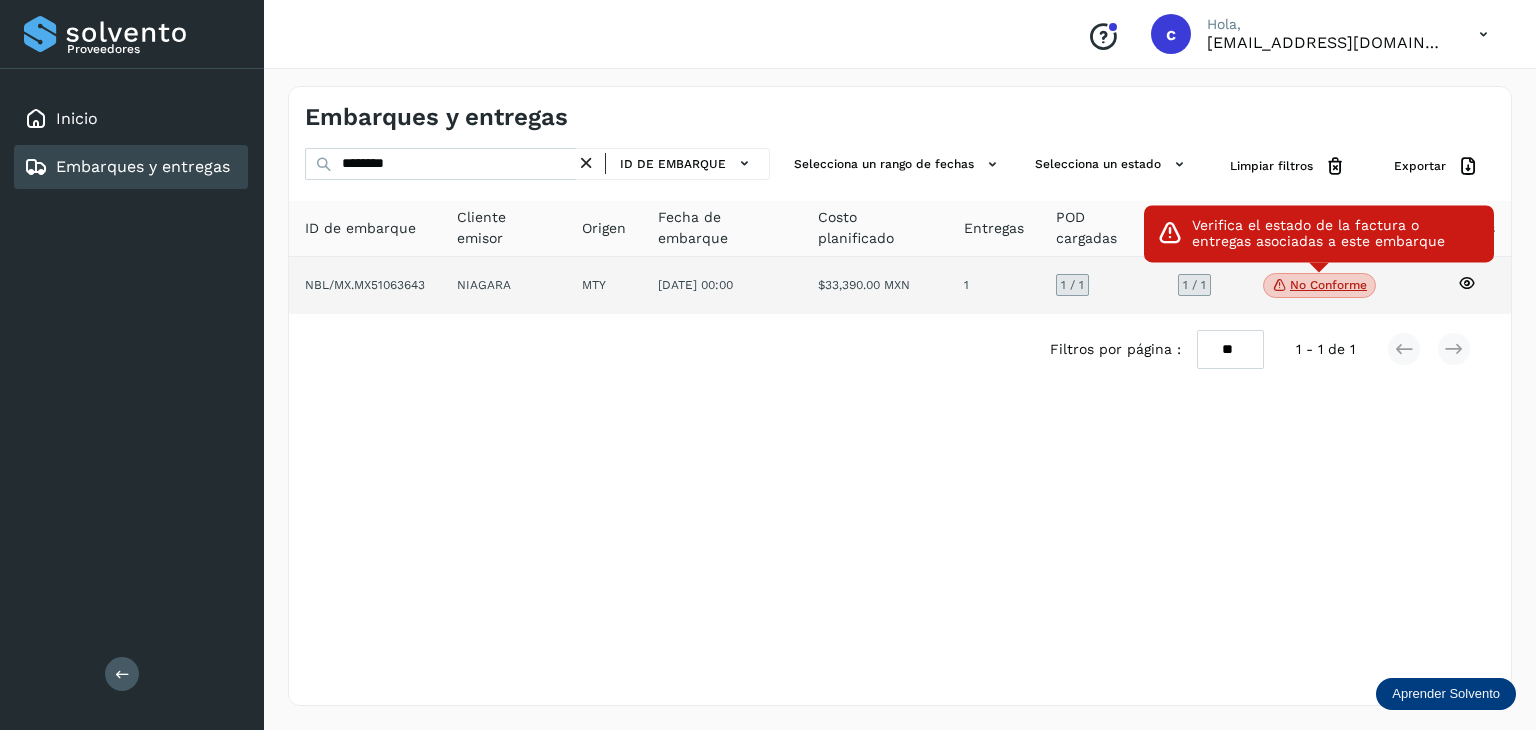 click on "No conforme" 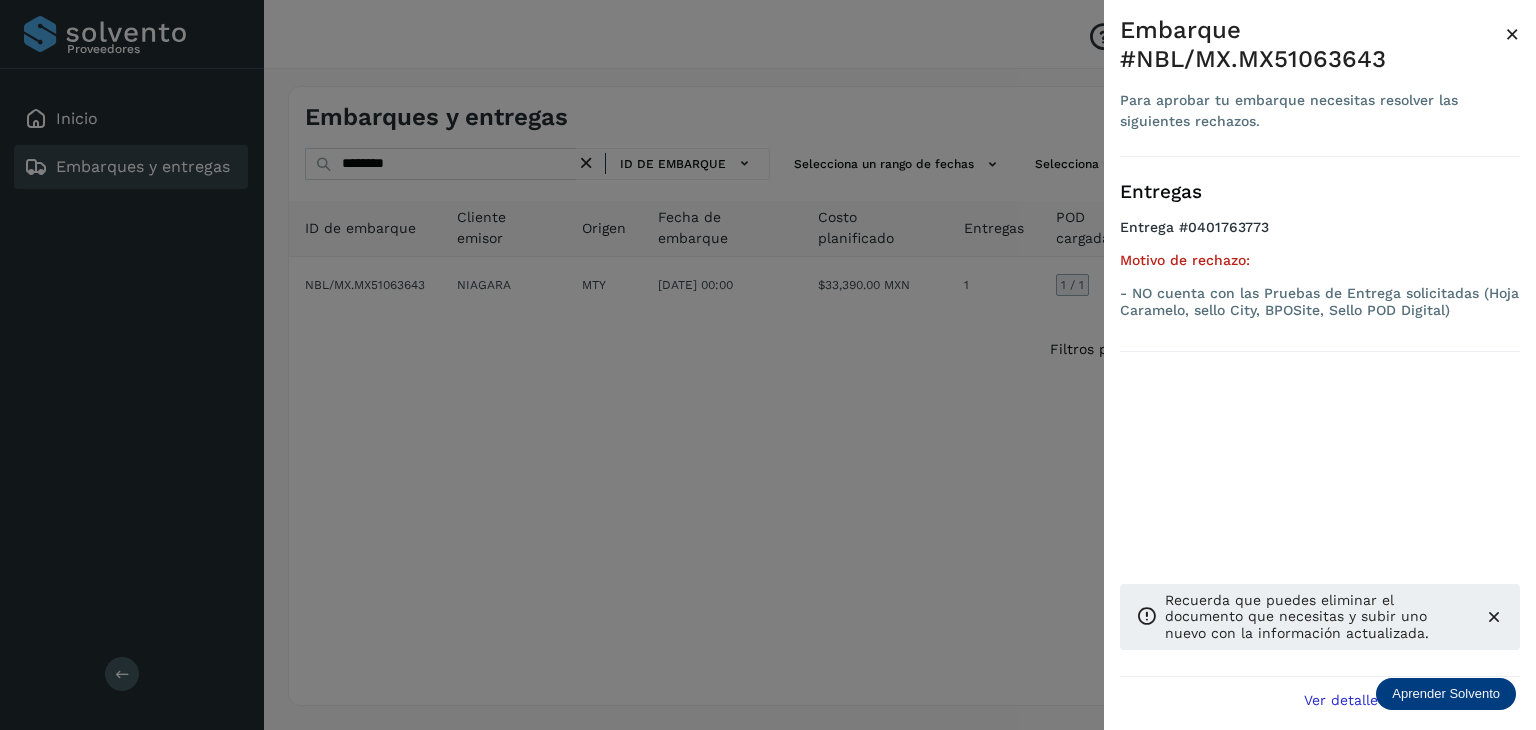 drag, startPoint x: 392, startPoint y: 303, endPoint x: 436, endPoint y: 217, distance: 96.60228 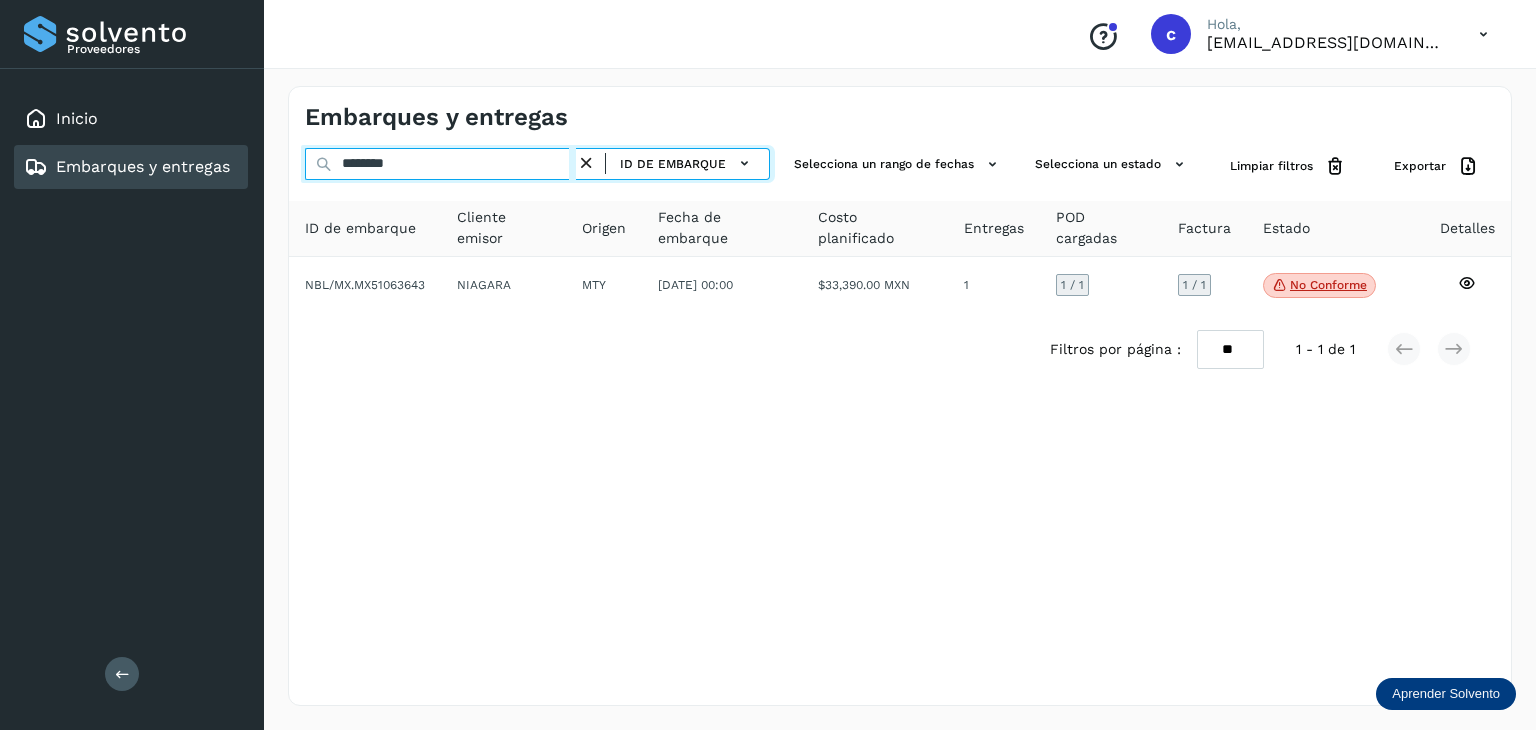 drag, startPoint x: 315, startPoint y: 174, endPoint x: 213, endPoint y: 151, distance: 104.56099 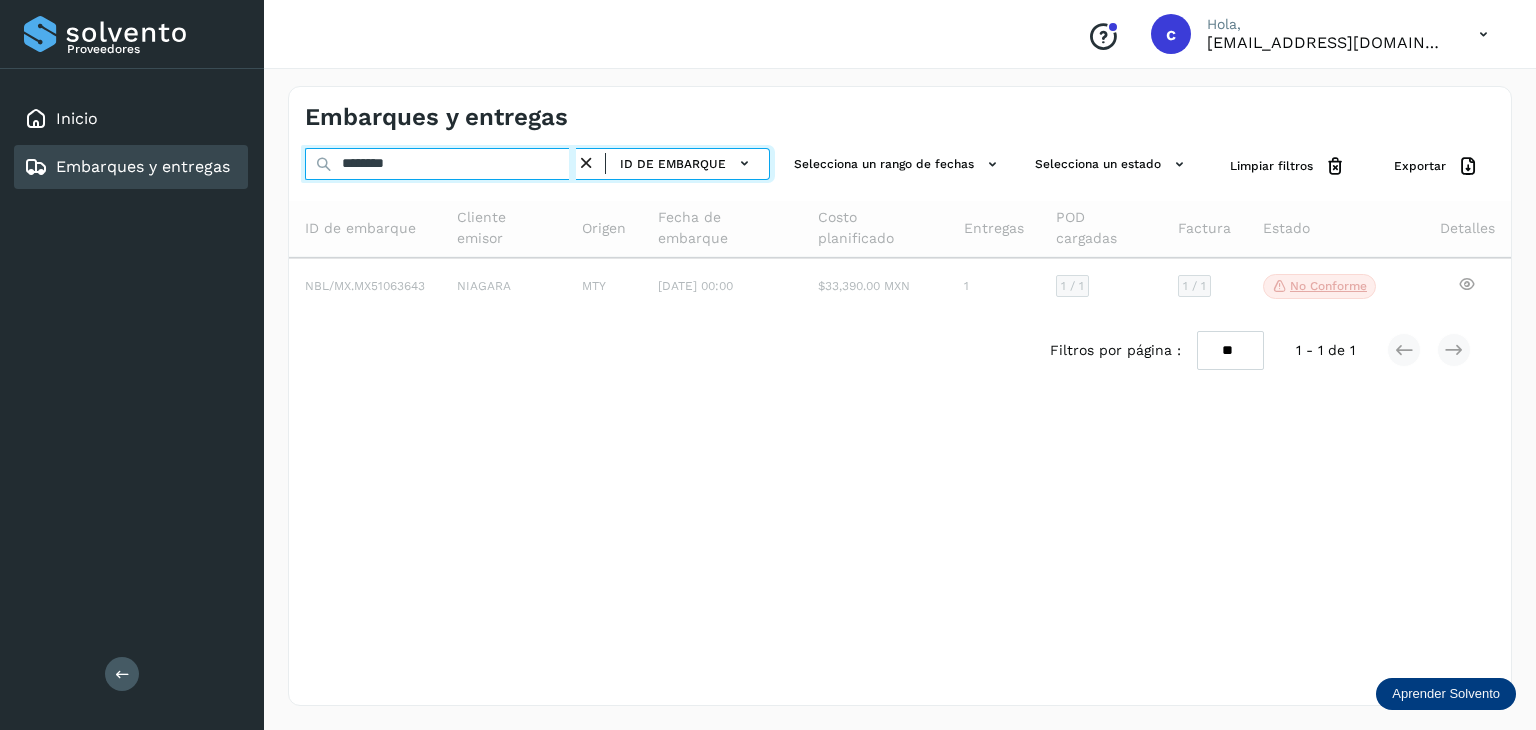 type on "********" 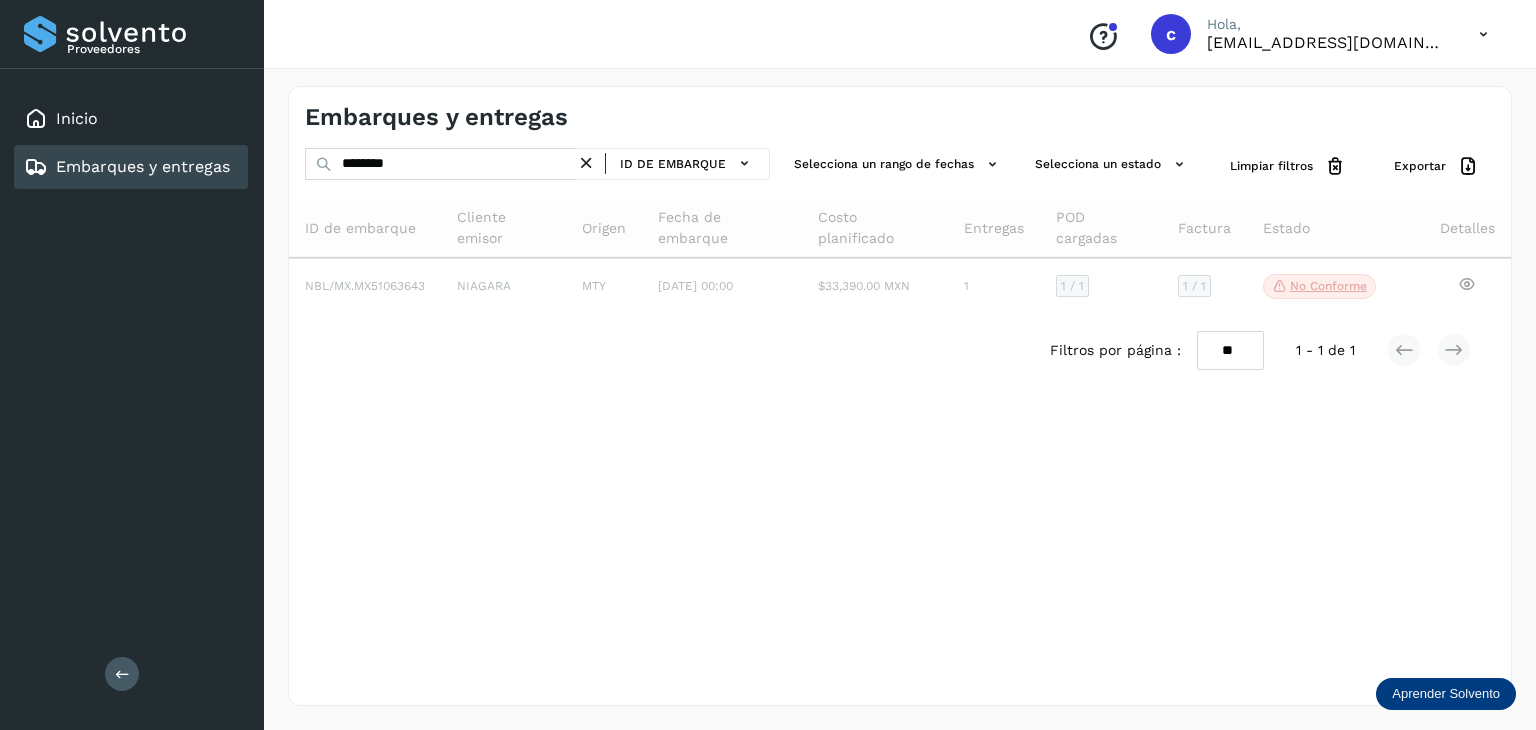 click on "Embarques y entregas ******** ID de embarque Selecciona un rango de fechas  Selecciona un estado Limpiar filtros Exportar ID de embarque Cliente emisor Origen Fecha de embarque Costo planificado Entregas POD cargadas Factura Estado Detalles NBL/MX.MX51063643 NIAGARA MTY [DATE] 00:00  $33,390.00 MXN  1 1  / 1 1 / 1 No conforme
Verifica el estado de la factura o entregas asociadas a este embarque
Filtros por página : ** ** ** 1 - 1 de 1" at bounding box center [900, 396] 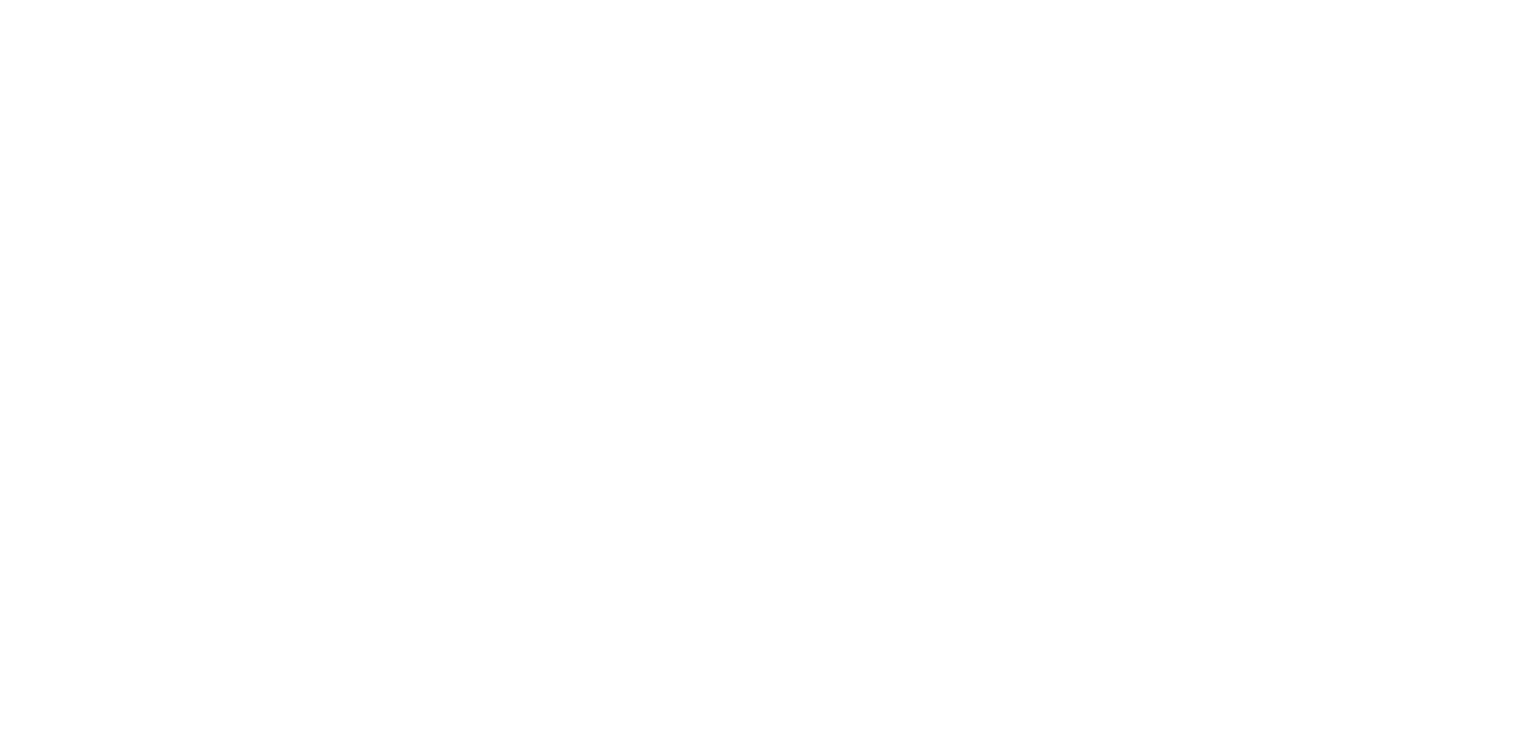 scroll, scrollTop: 0, scrollLeft: 0, axis: both 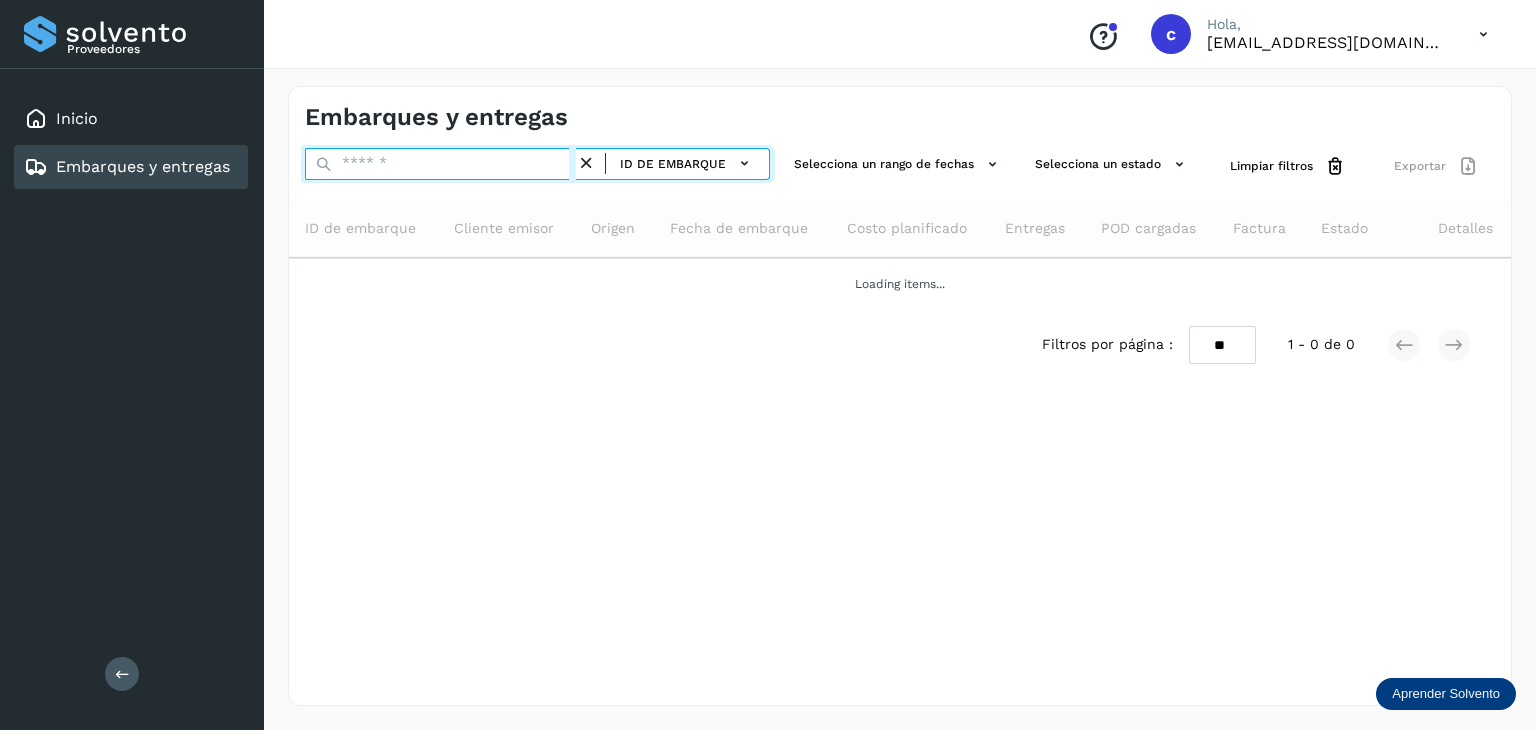 click at bounding box center [440, 164] 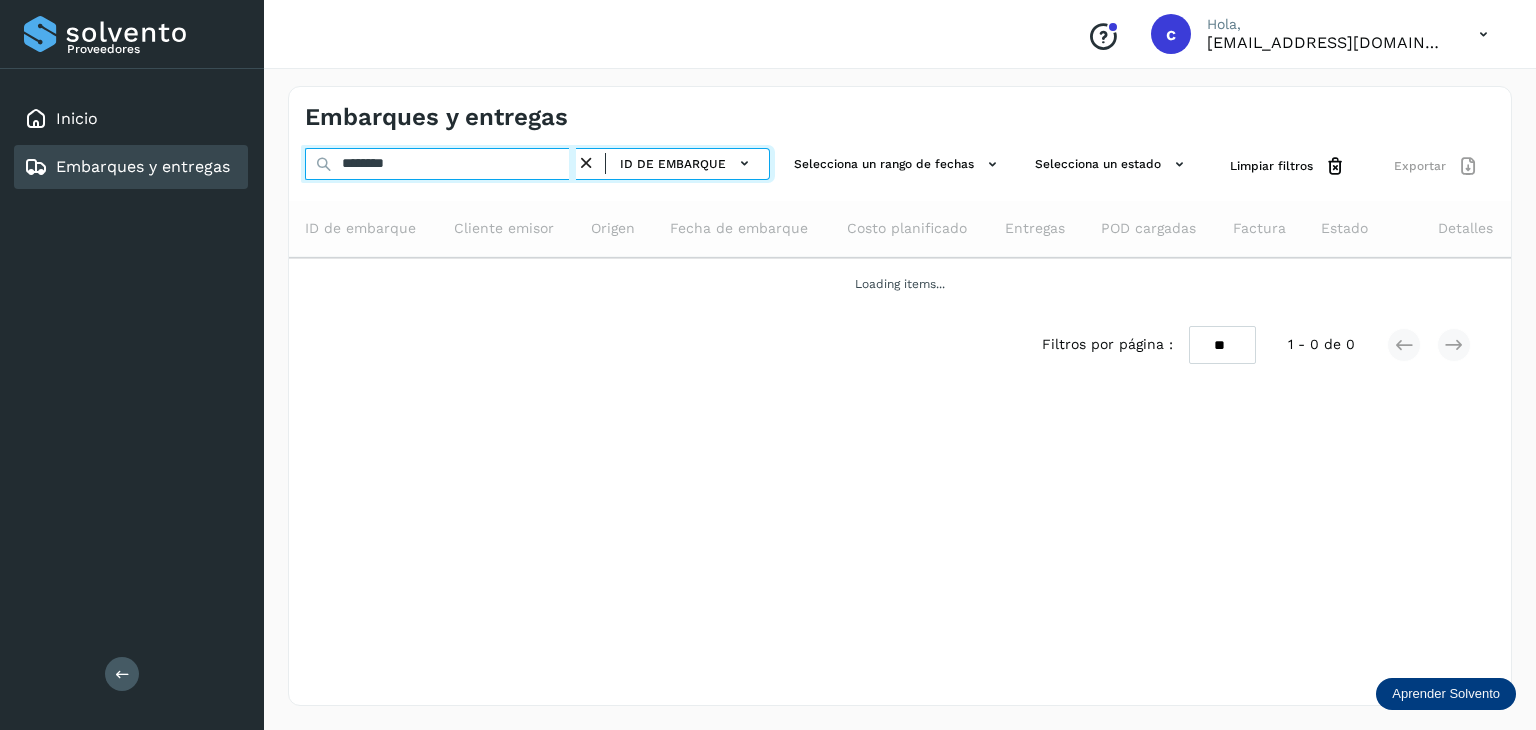 type on "********" 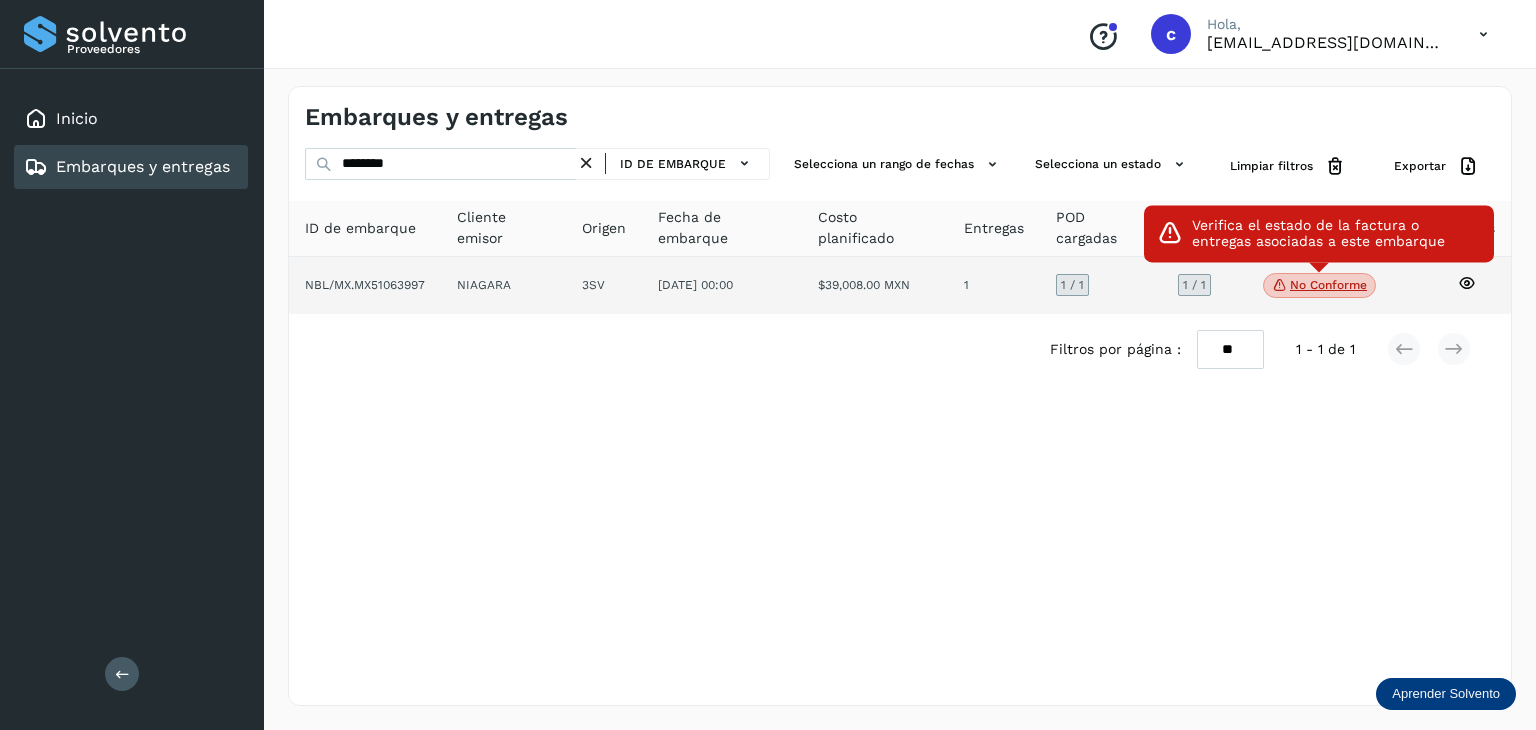 click on "No conforme" 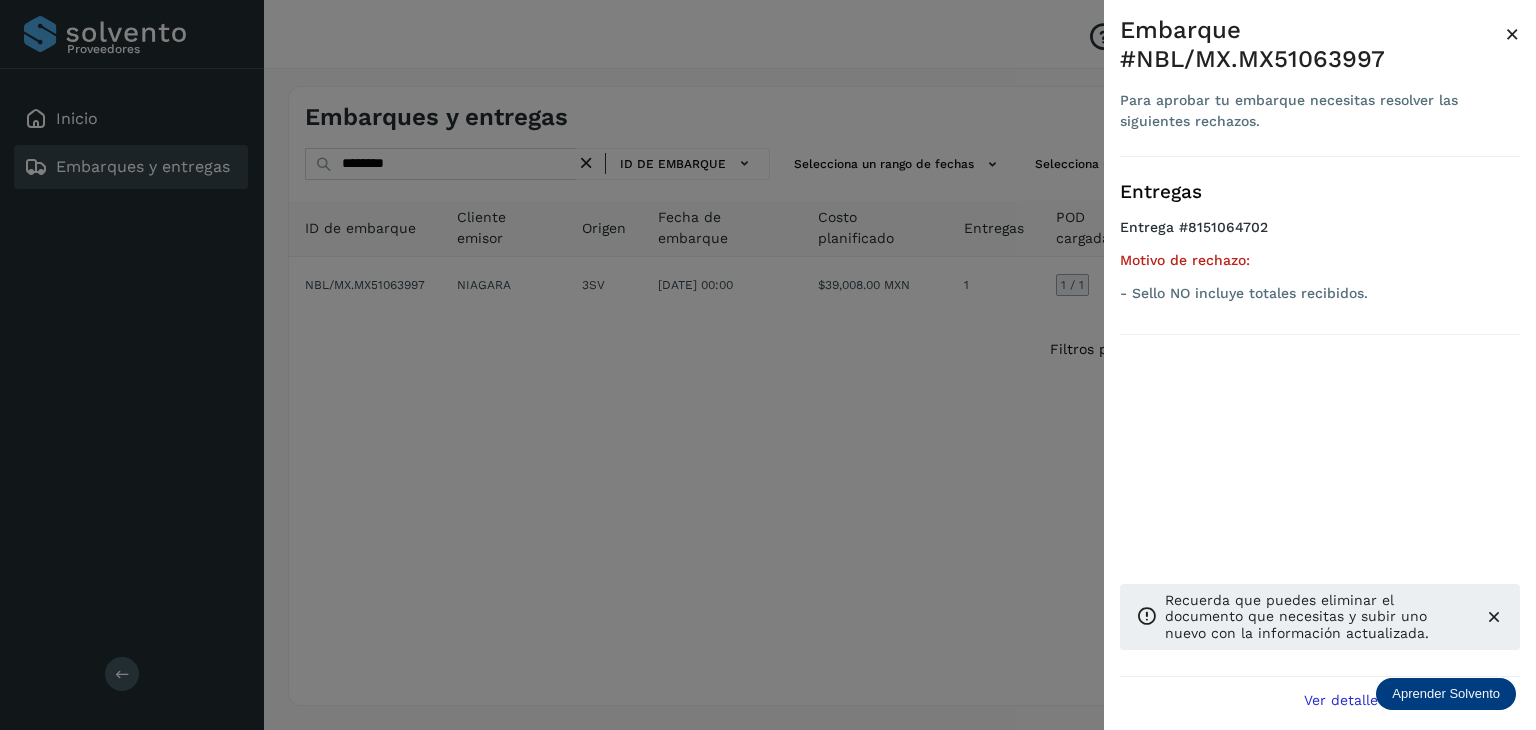 drag, startPoint x: 570, startPoint y: 488, endPoint x: 419, endPoint y: 353, distance: 202.54877 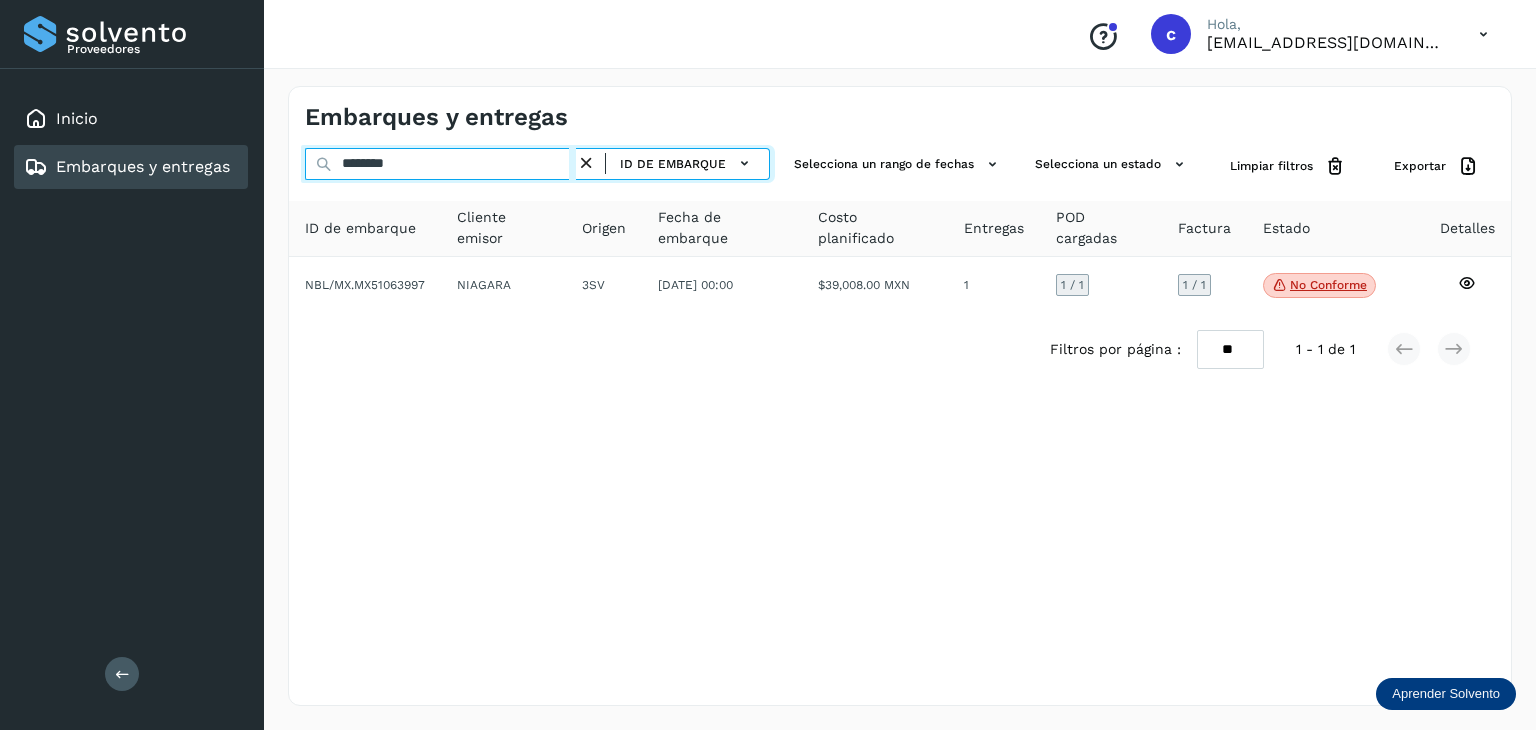 click on "******** ID de embarque Selecciona un rango de fechas  Selecciona un estado Limpiar filtros Exportar" at bounding box center (900, 166) 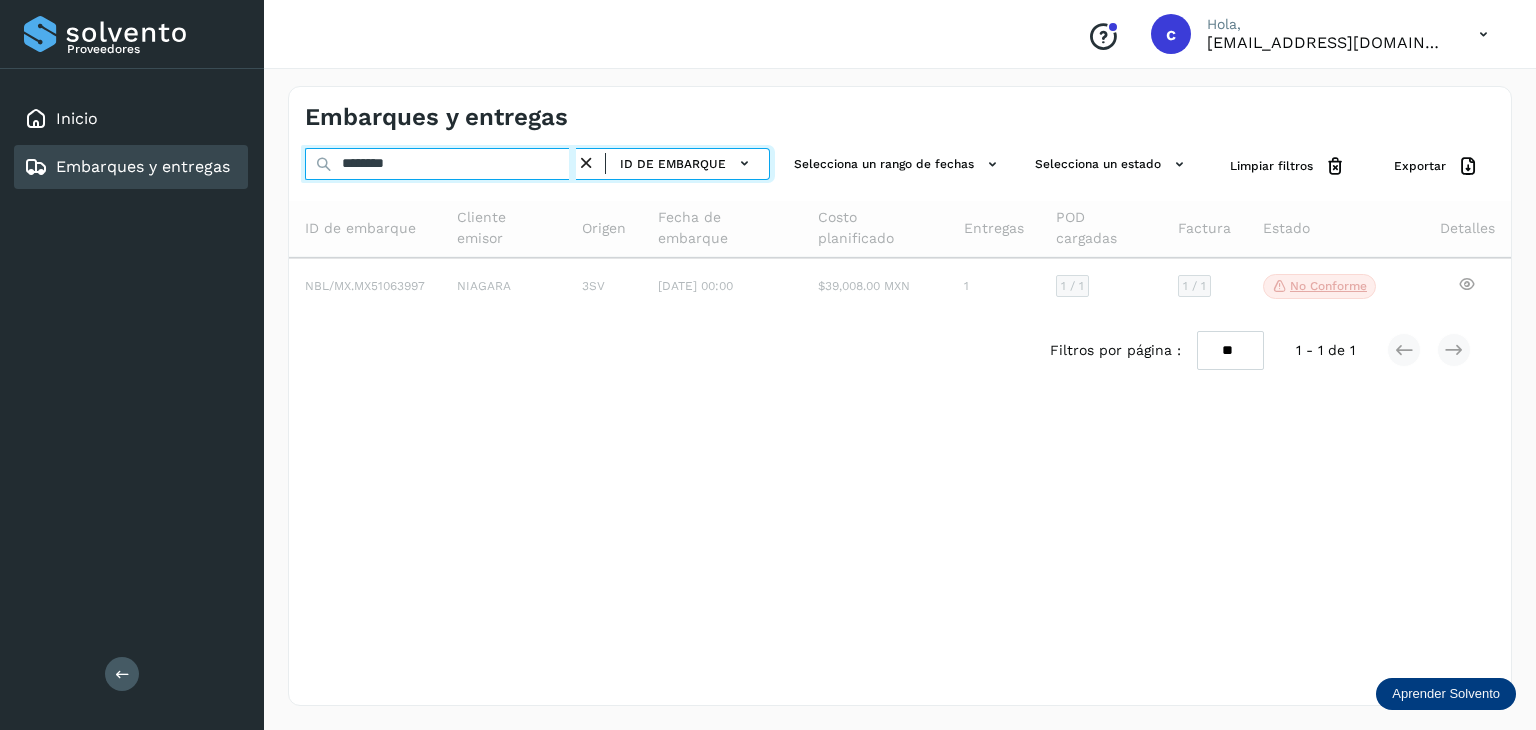 type on "********" 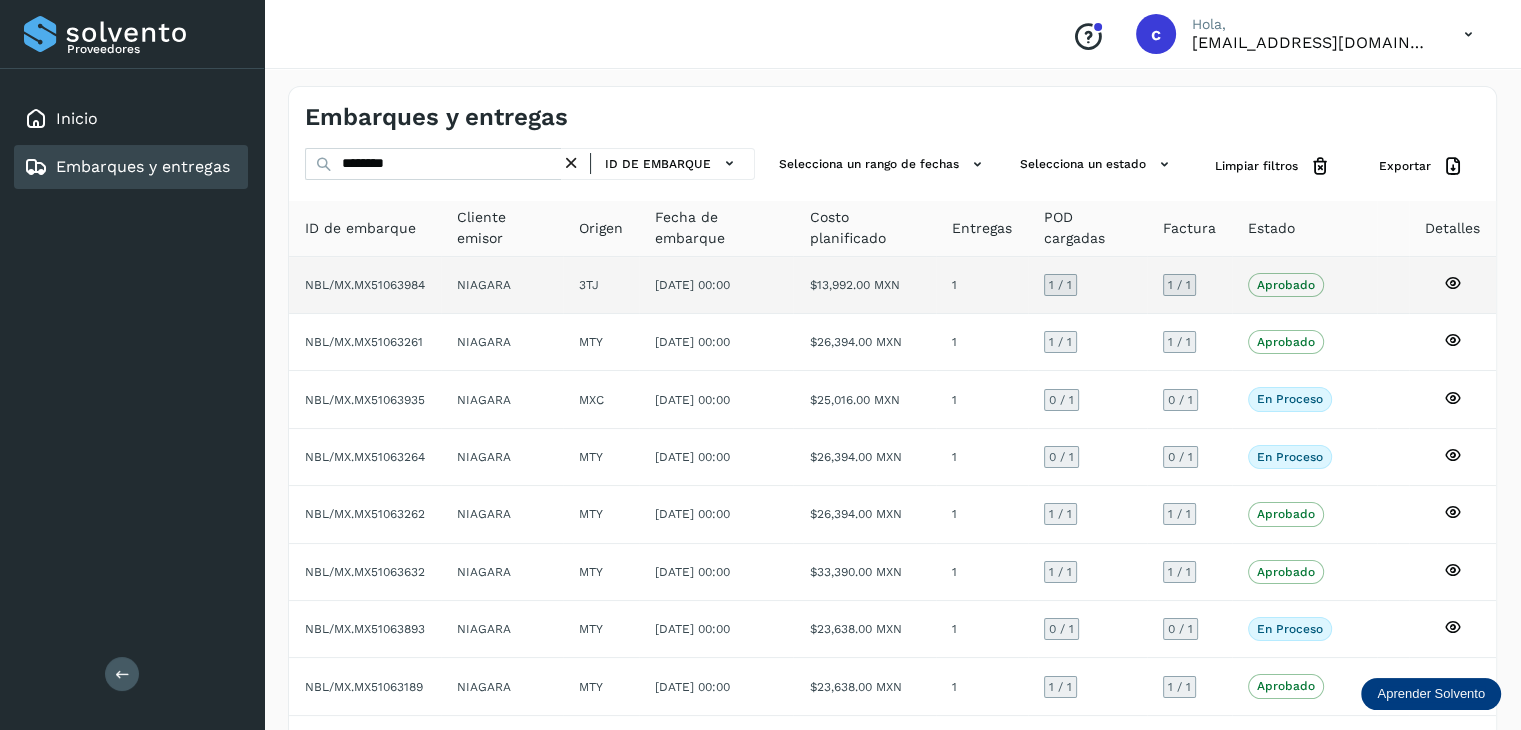 click on "Aprobado
Verifica el estado de la factura o entregas asociadas a este embarque" 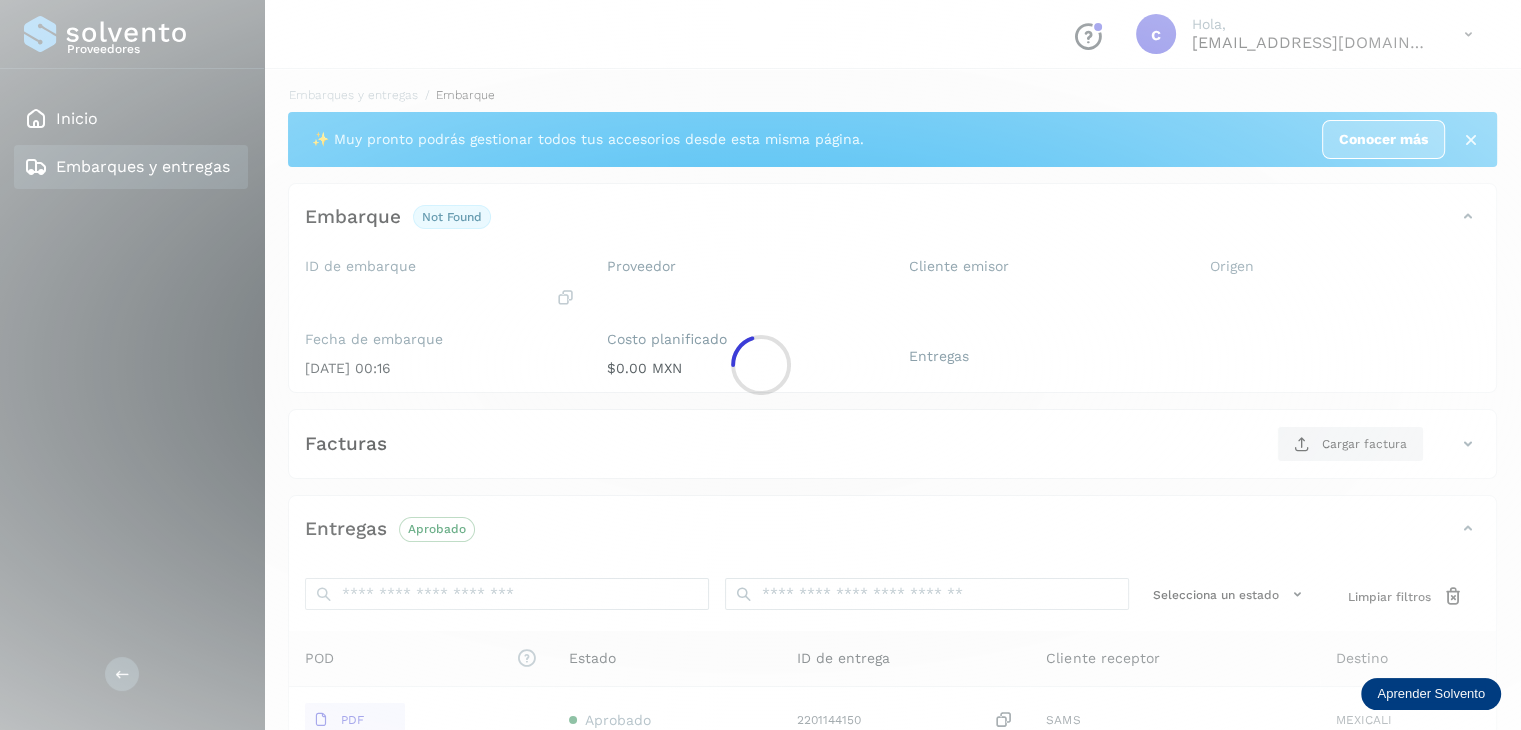 drag, startPoint x: 170, startPoint y: 161, endPoint x: 260, endPoint y: 169, distance: 90.35486 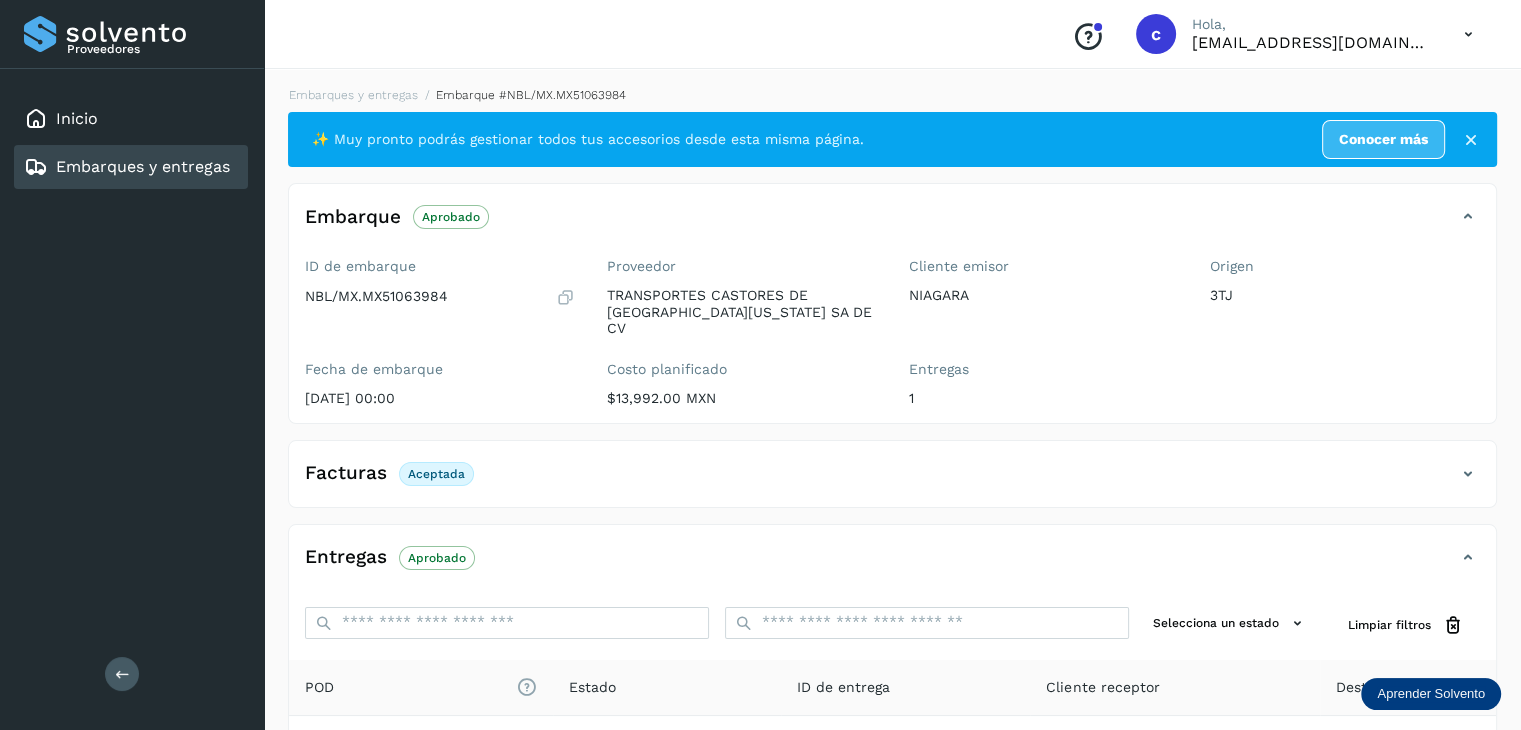 click on "Embarques y entregas" at bounding box center [127, 167] 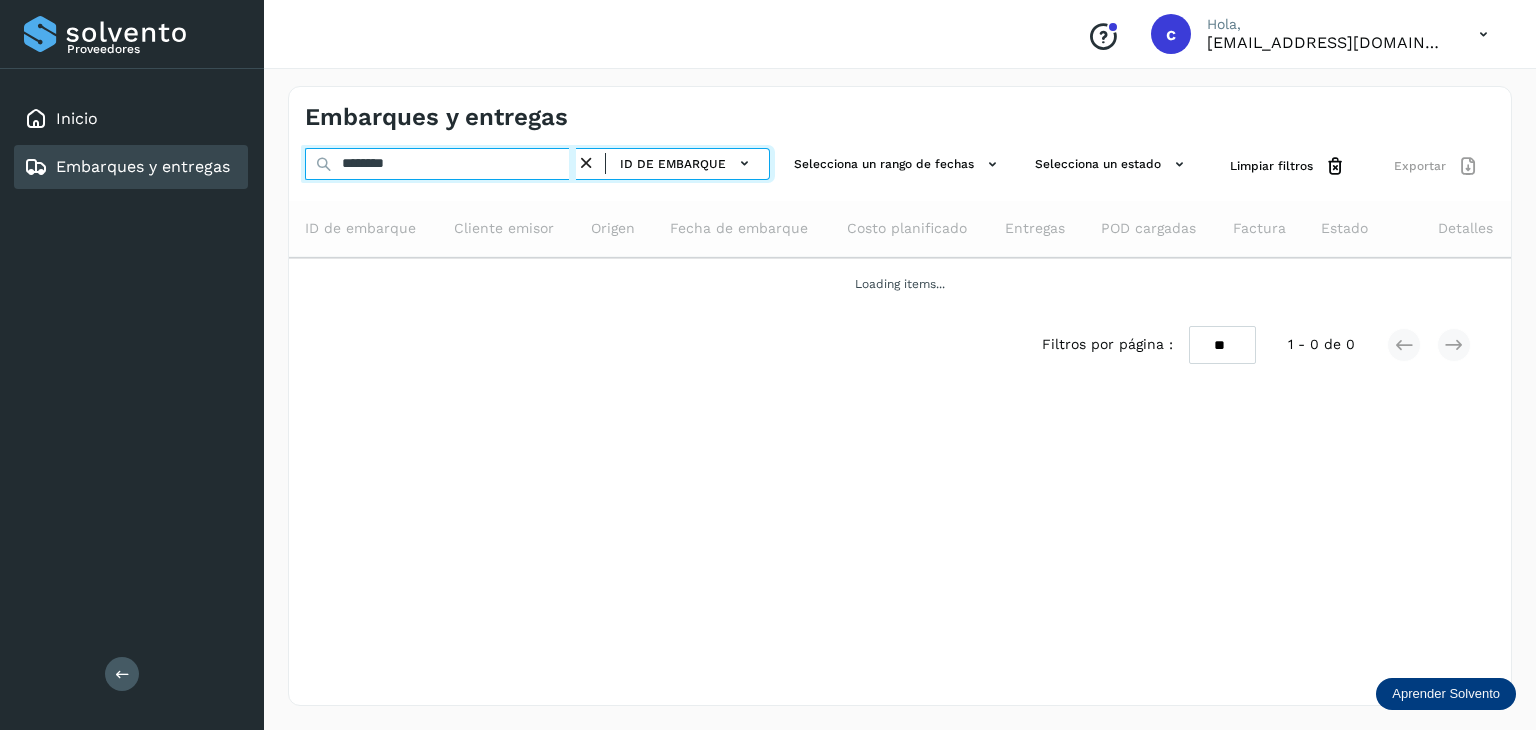 drag, startPoint x: 433, startPoint y: 166, endPoint x: 108, endPoint y: 161, distance: 325.03845 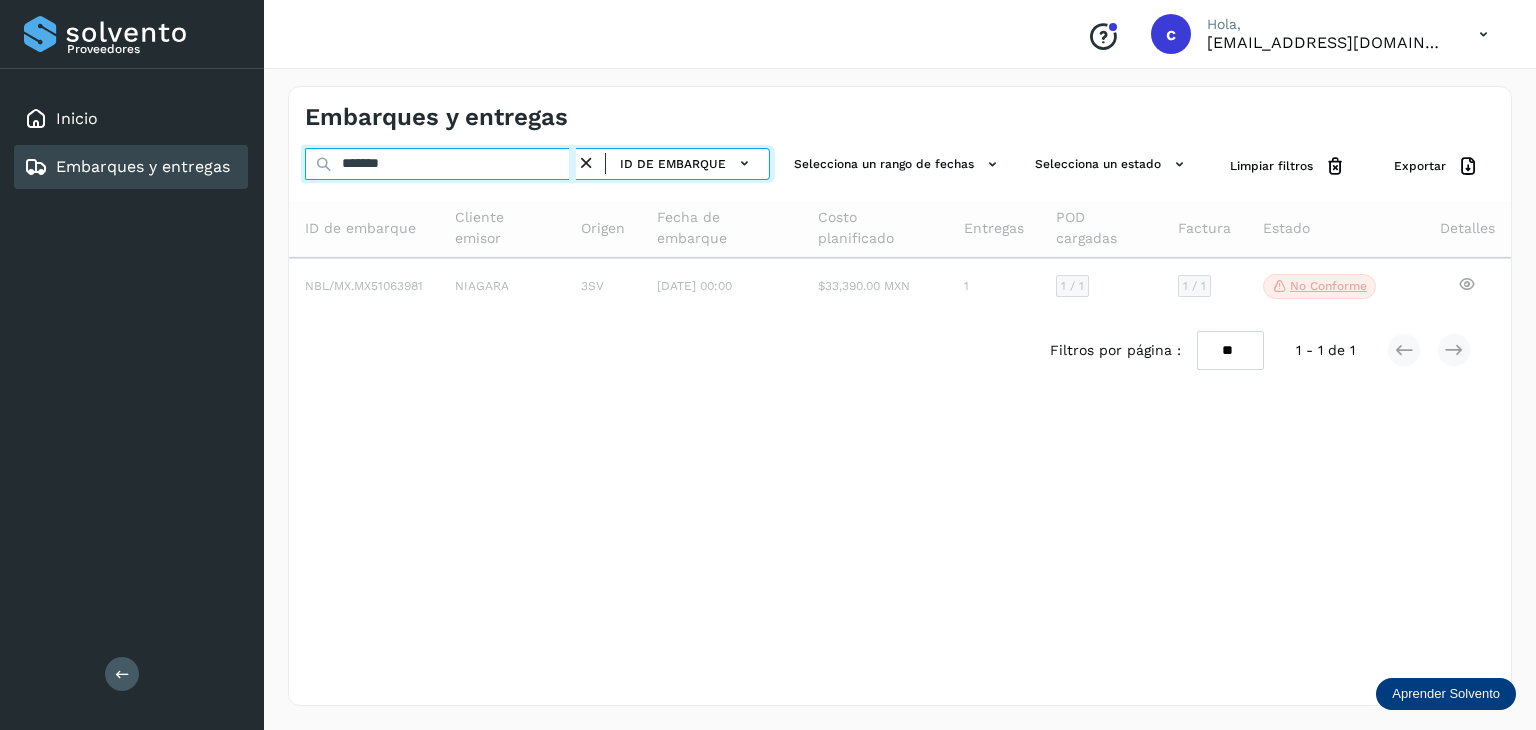 type on "********" 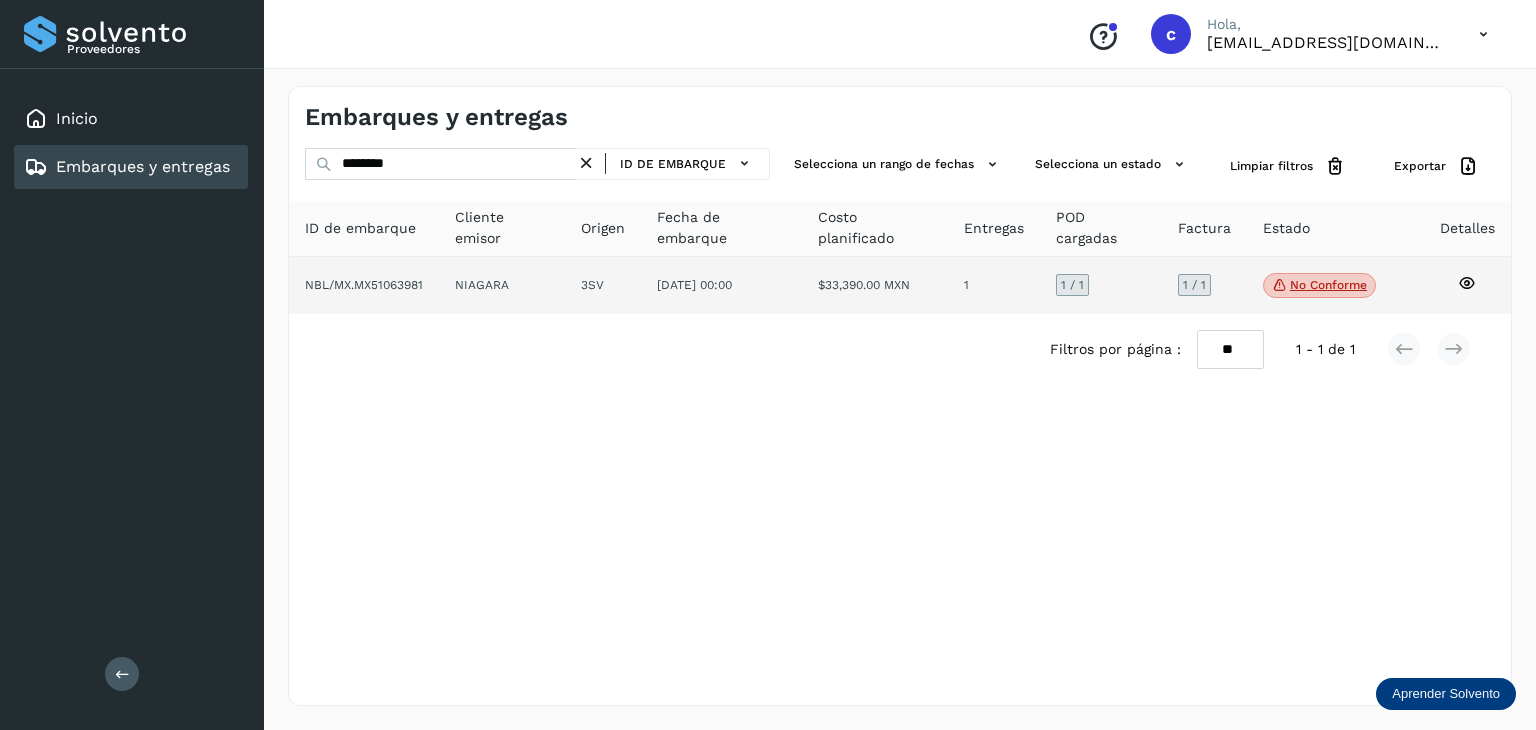 click on "No conforme" 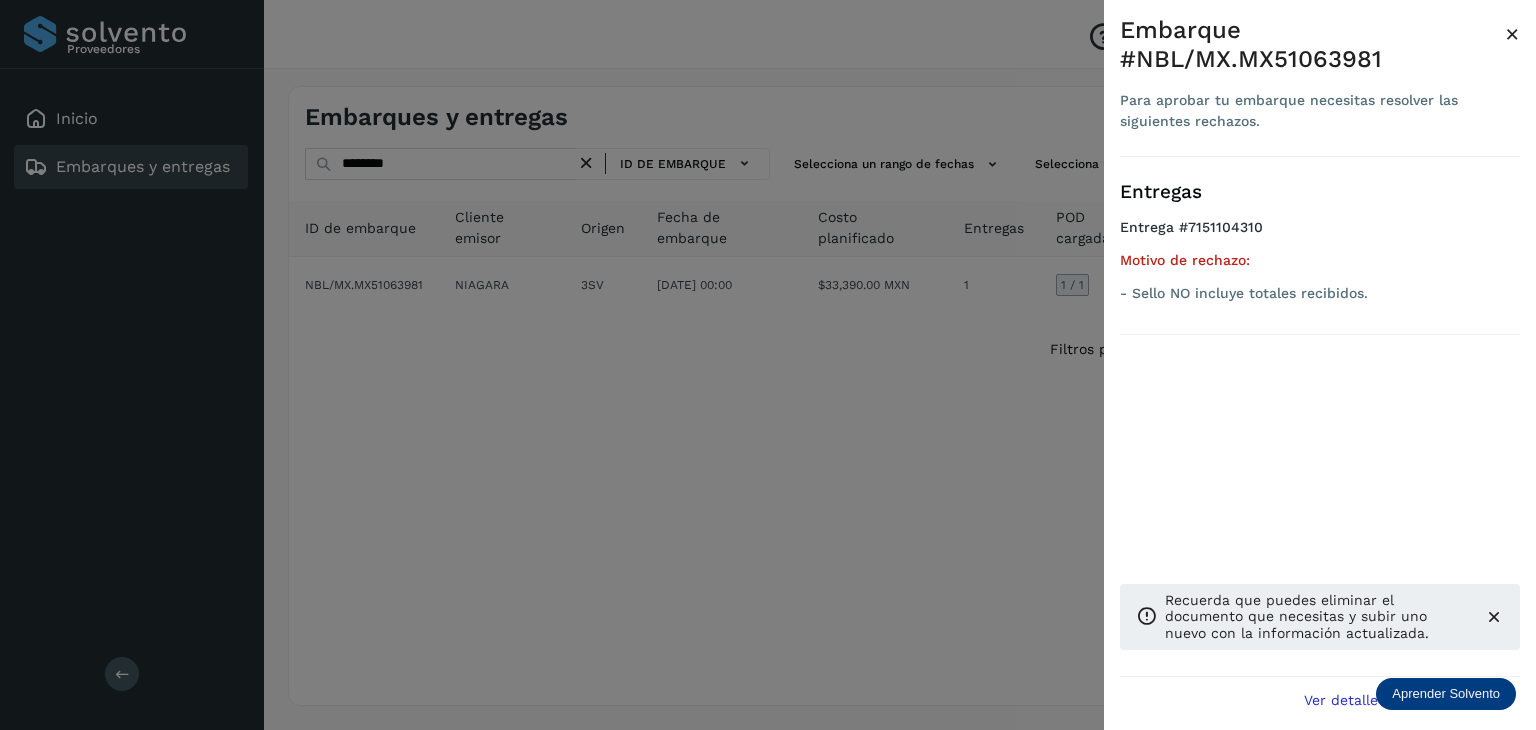 drag, startPoint x: 488, startPoint y: 348, endPoint x: 460, endPoint y: 287, distance: 67.11929 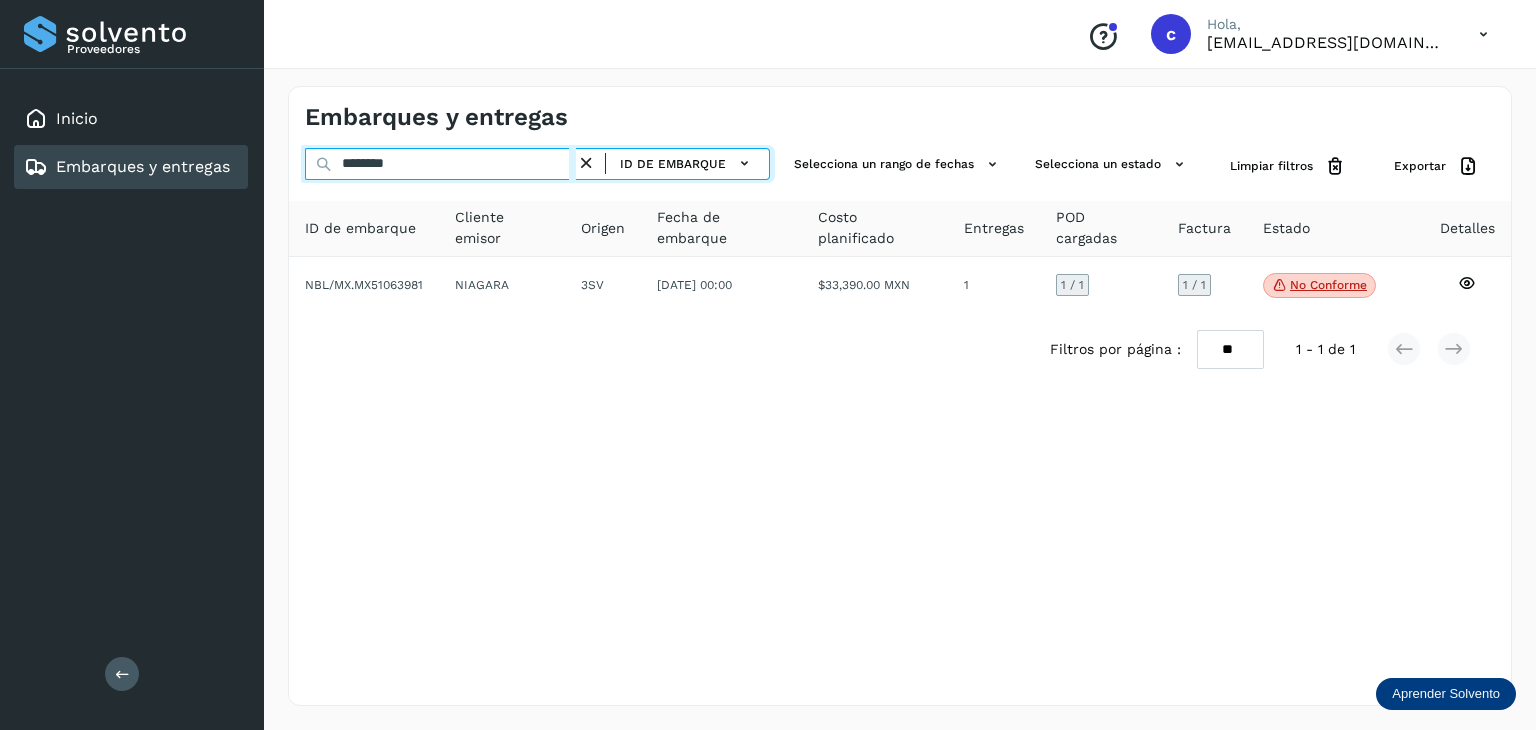 click on "Proveedores Inicio Embarques y entregas Salir
Conoce nuestros beneficios
c Hola, [EMAIL_ADDRESS][DOMAIN_NAME] Embarques y entregas ******** ID de embarque Selecciona un rango de fechas  Selecciona un estado Limpiar filtros Exportar ID de embarque Cliente emisor Origen Fecha de embarque Costo planificado Entregas POD cargadas Factura Estado Detalles NBL/MX.MX51063981 NIAGARA 3SV [DATE] 00:00  $33,390.00 MXN  1 1  / 1 1 / 1 No conforme
Verifica el estado de la factura o entregas asociadas a este embarque
Filtros por página : ** ** ** 1 - 1 de 1" 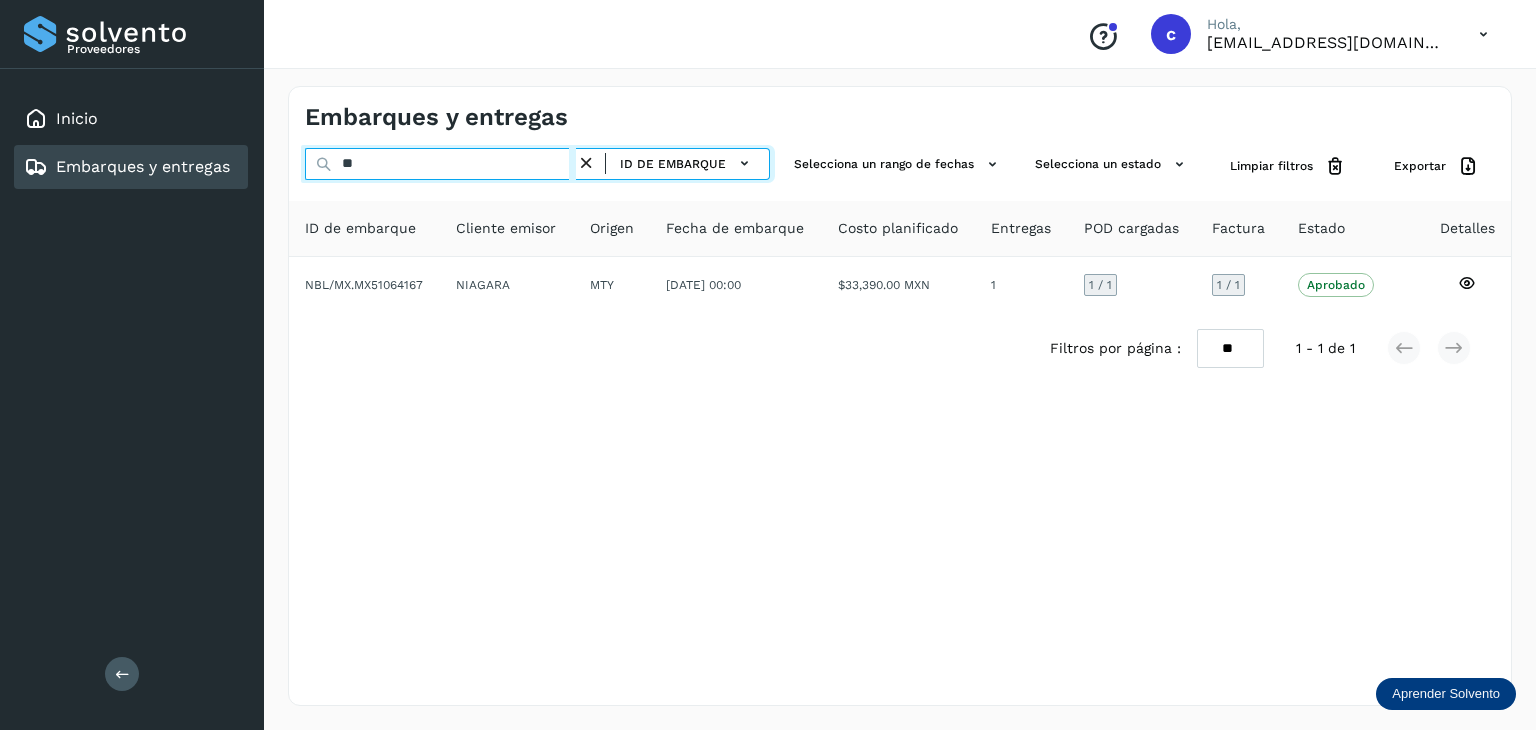 type on "*" 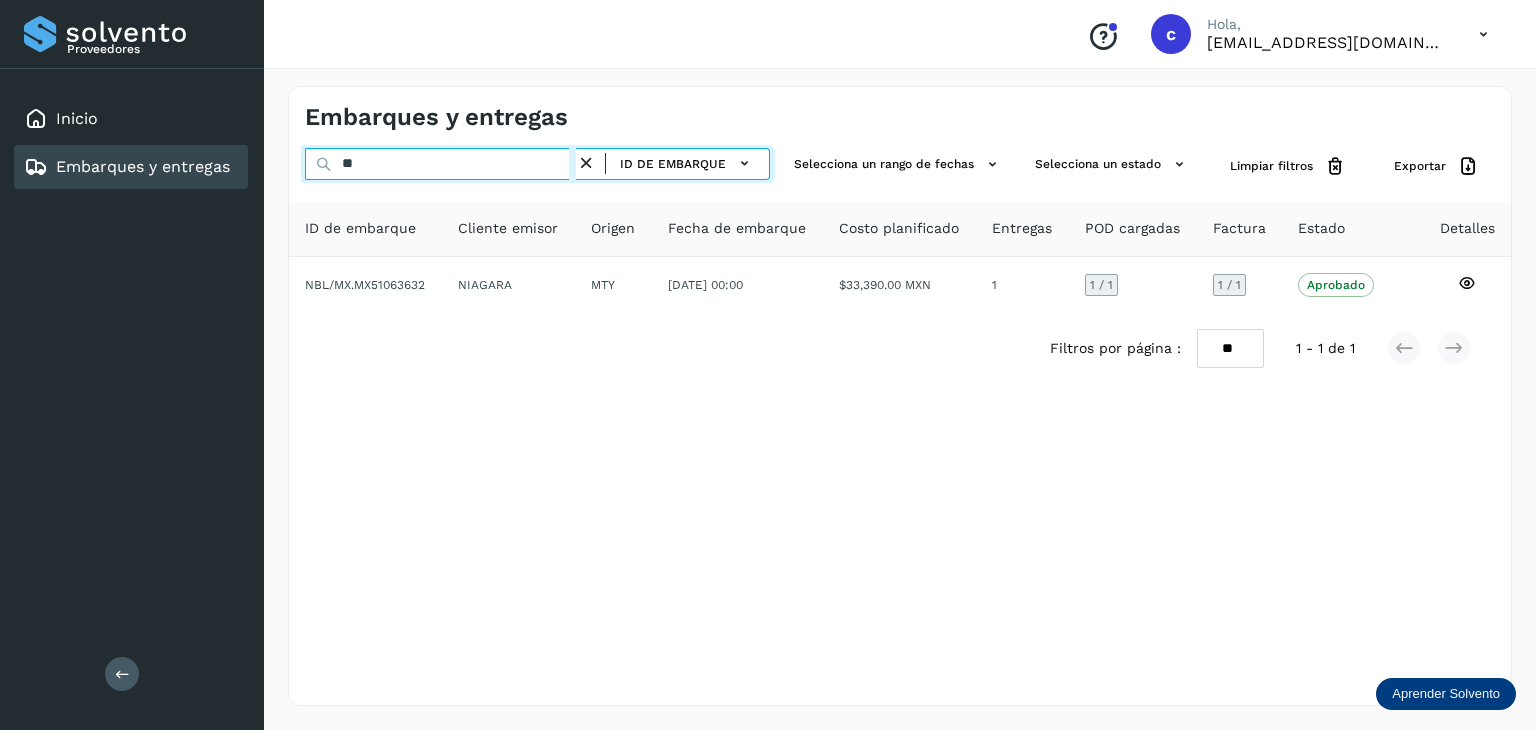 type on "*" 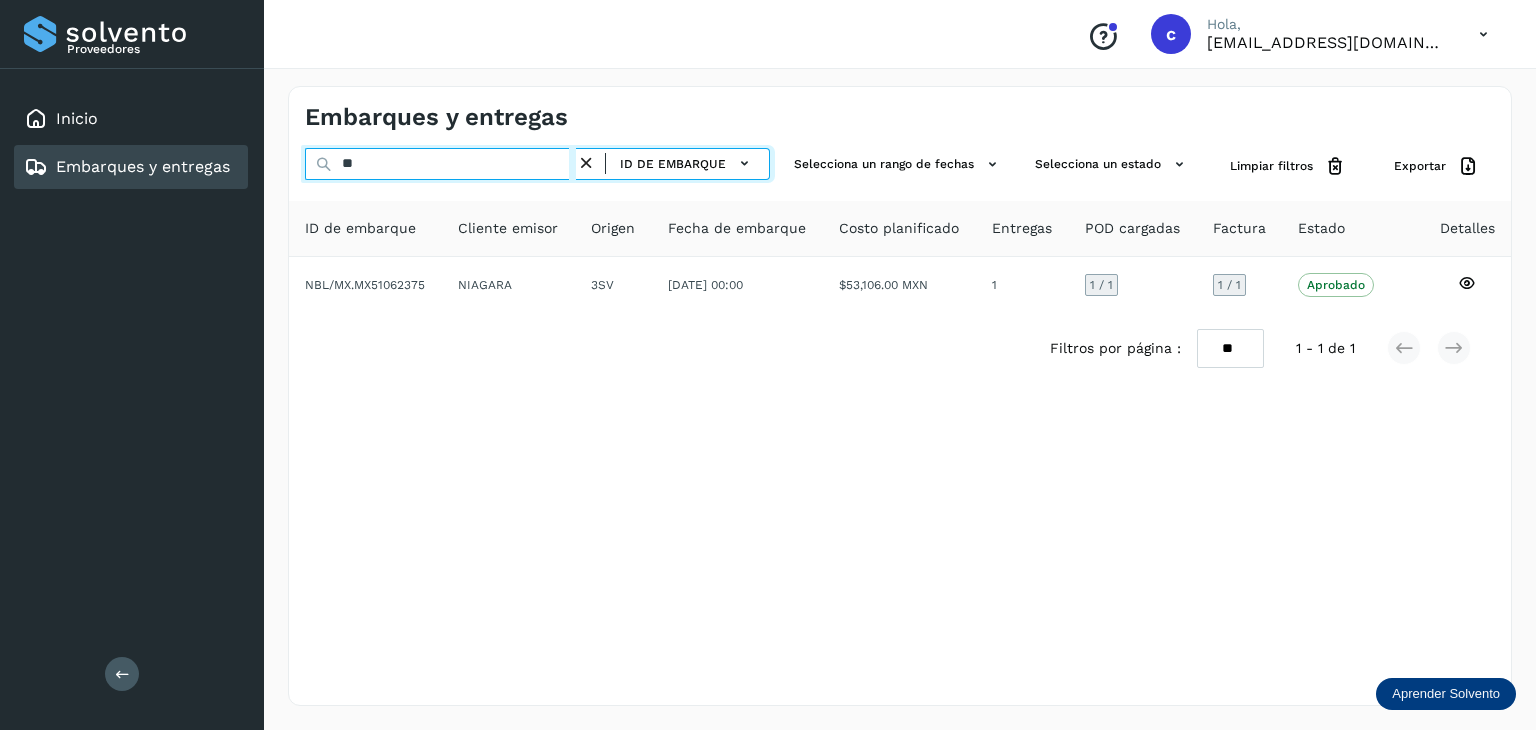 type on "*" 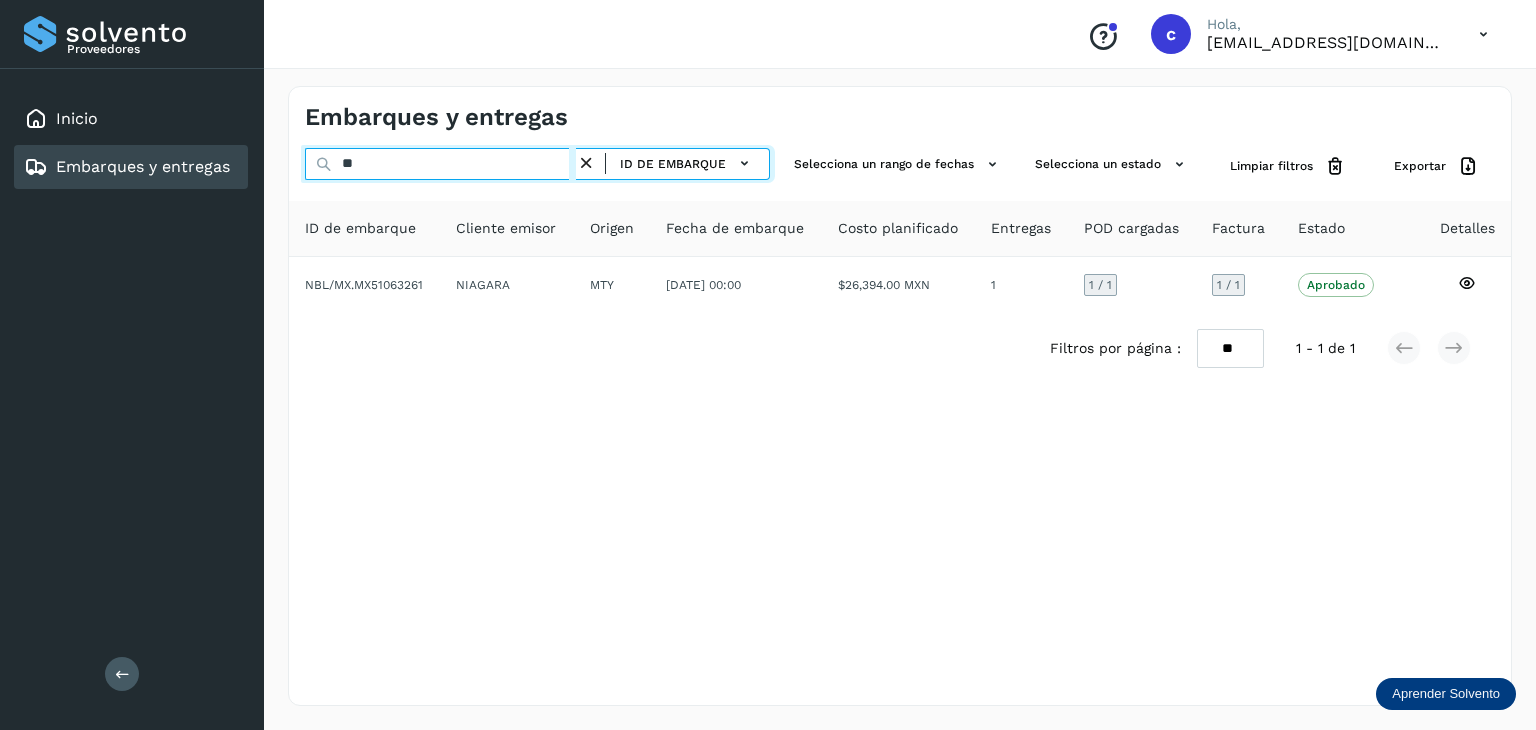 type on "*" 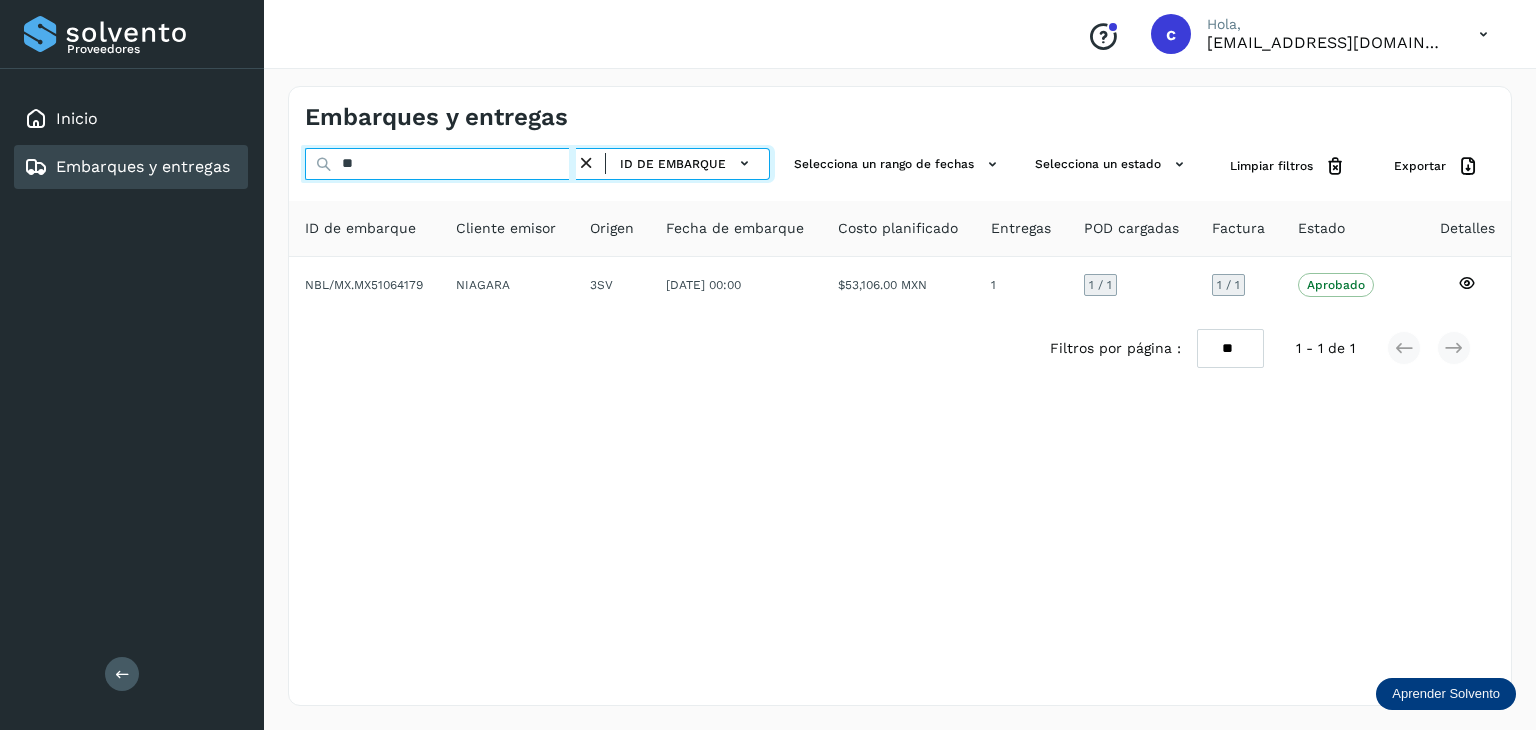 type on "*" 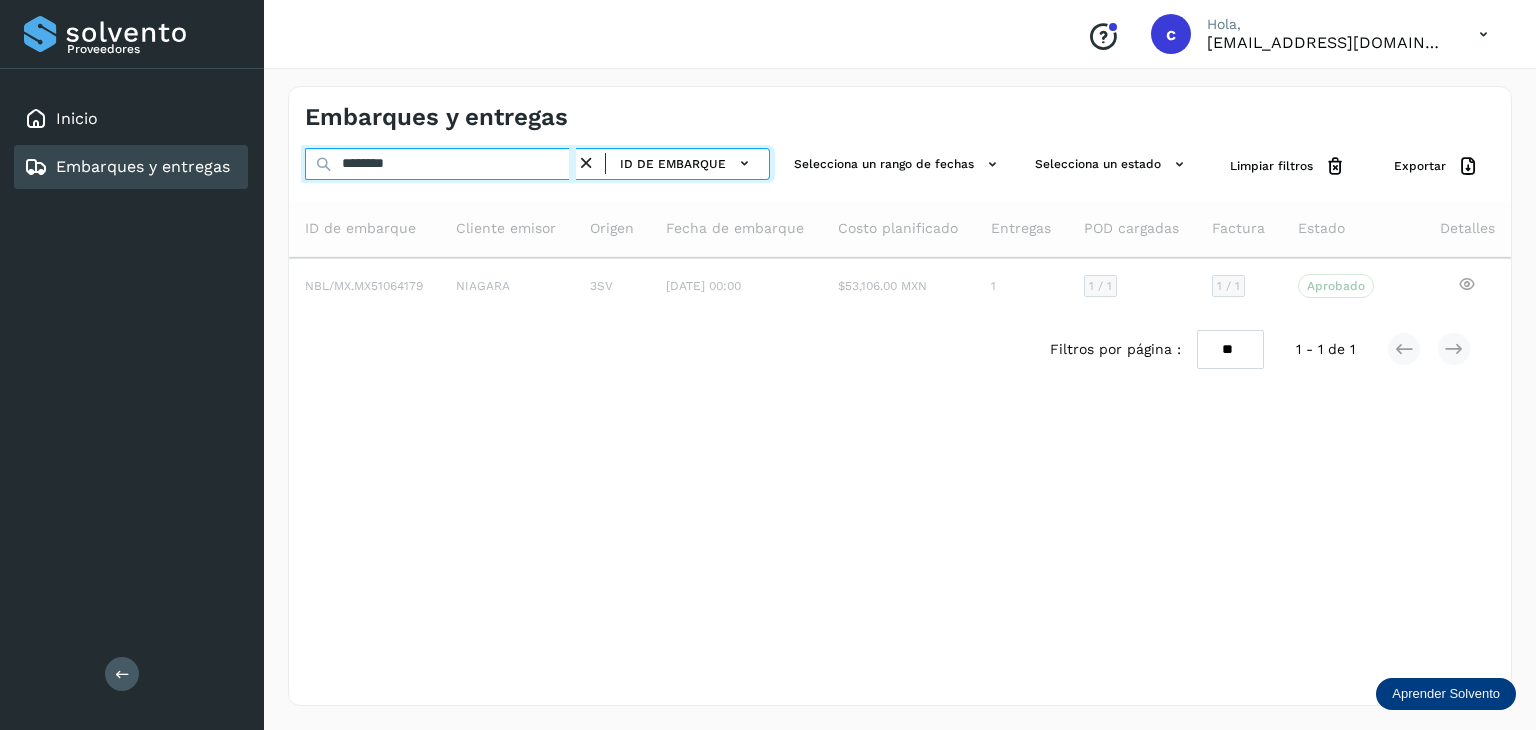 type on "********" 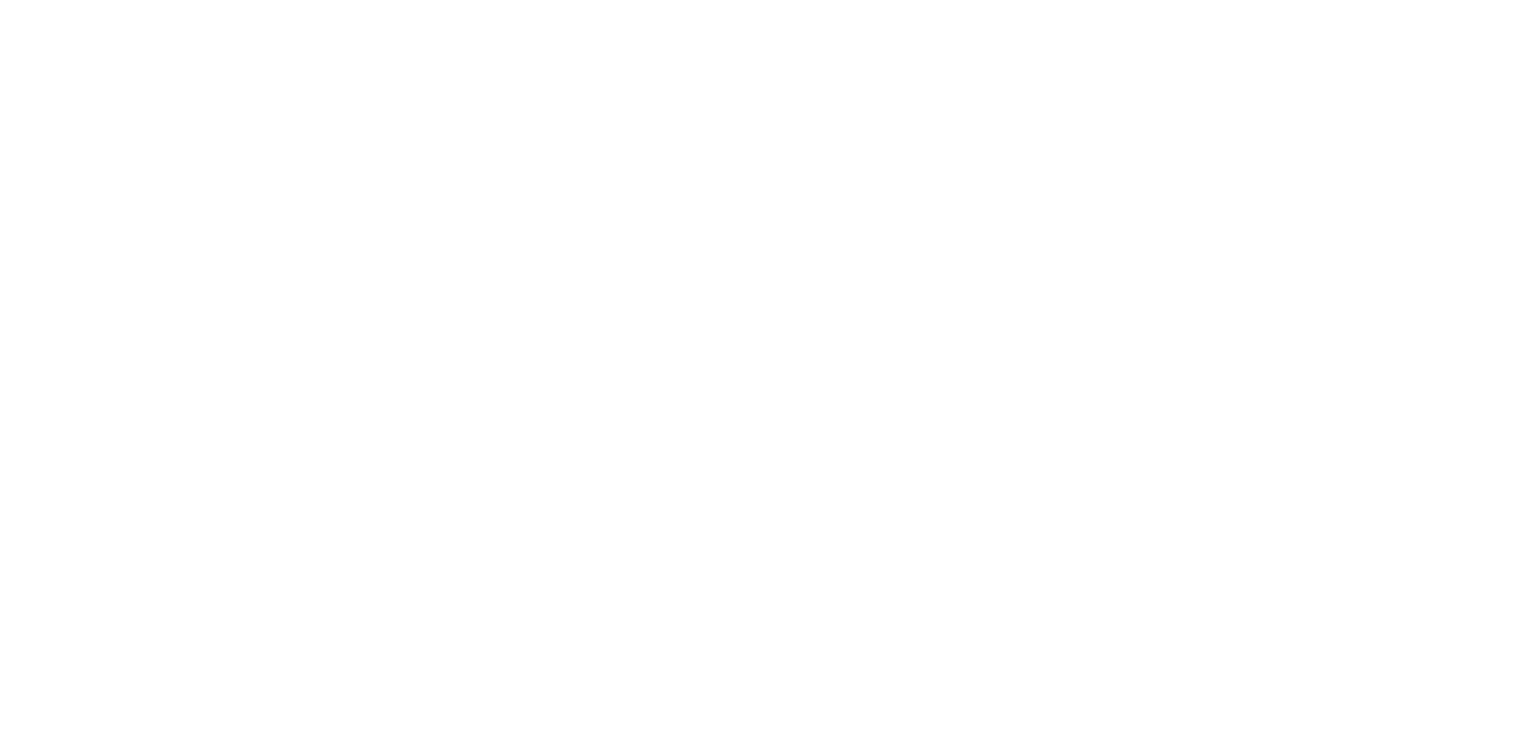 scroll, scrollTop: 0, scrollLeft: 0, axis: both 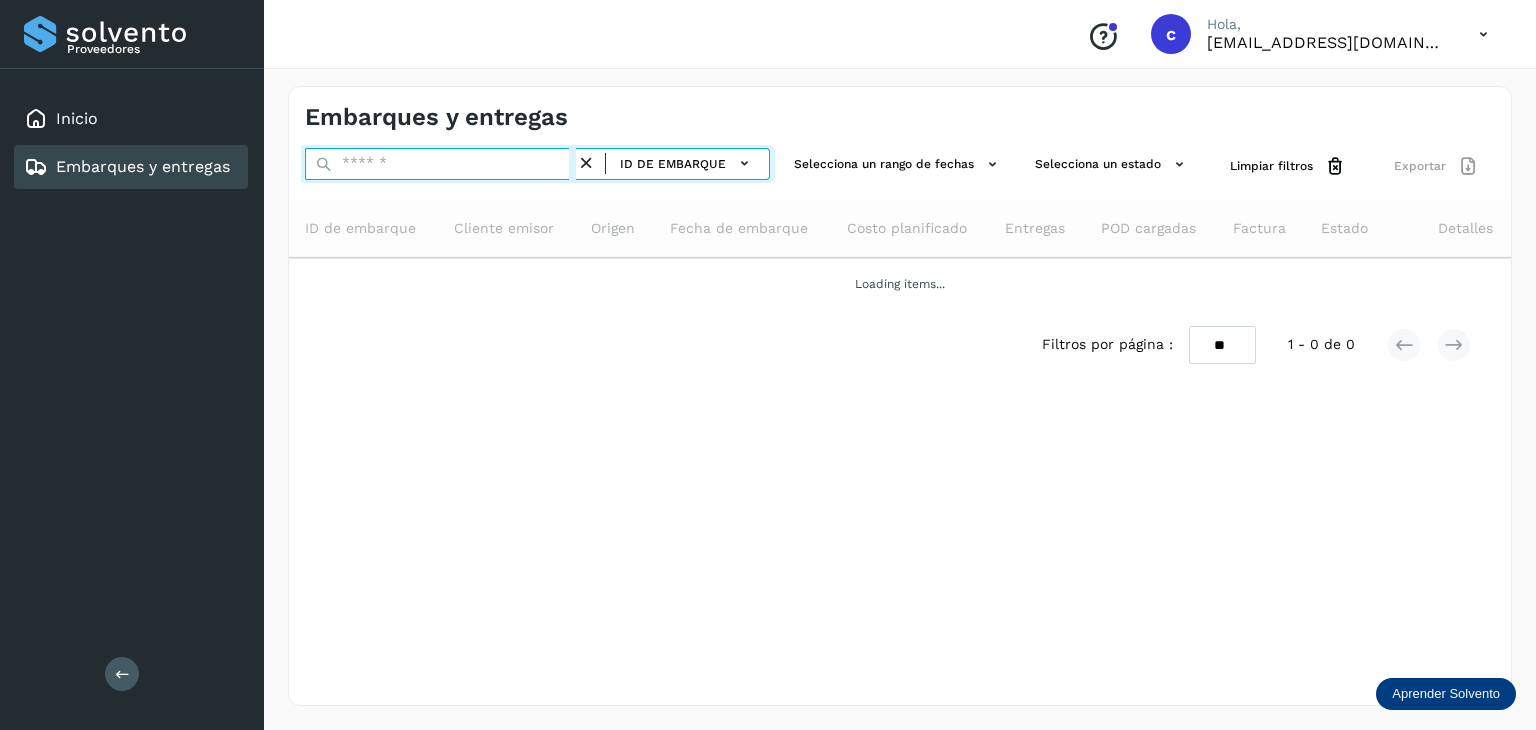 drag, startPoint x: 420, startPoint y: 165, endPoint x: 379, endPoint y: 142, distance: 47.010635 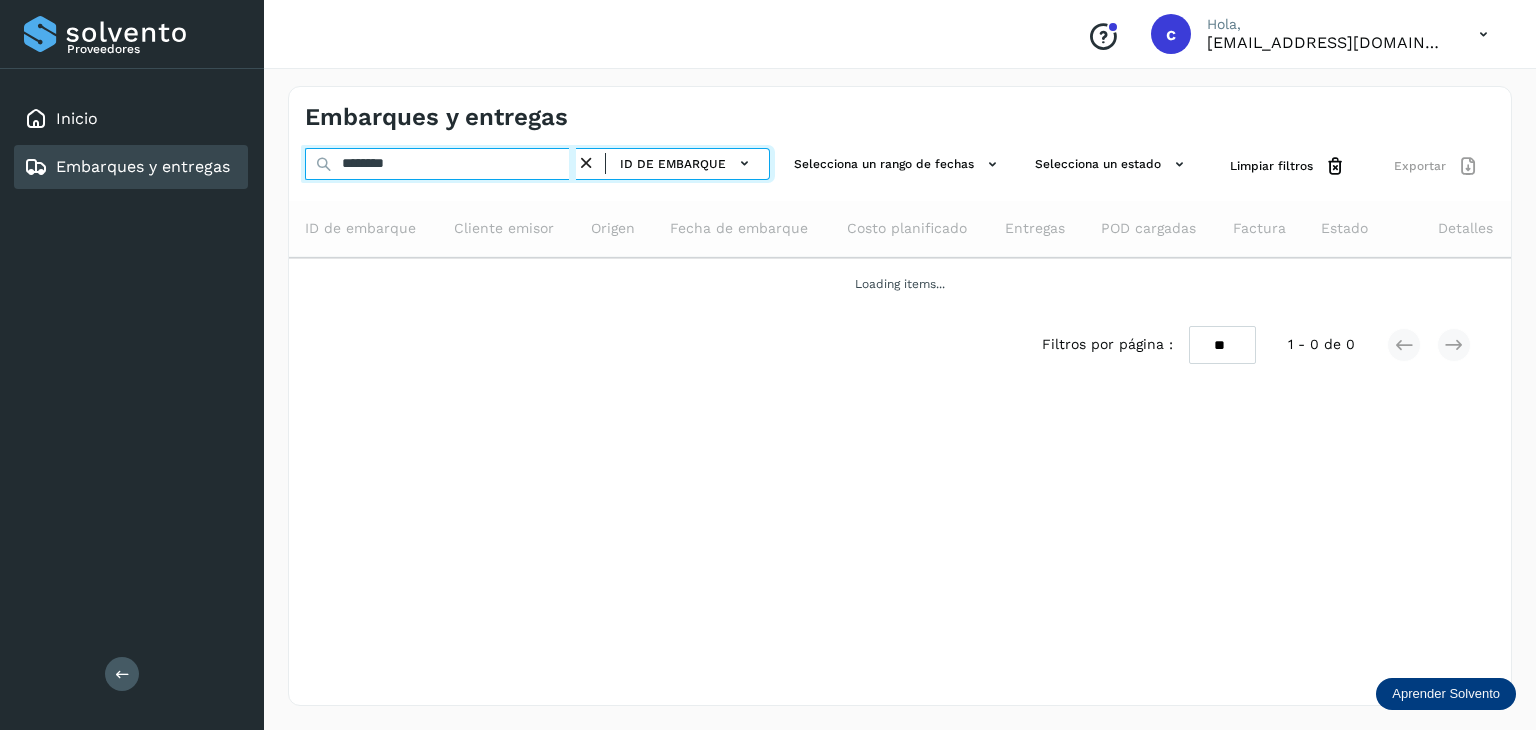 type on "********" 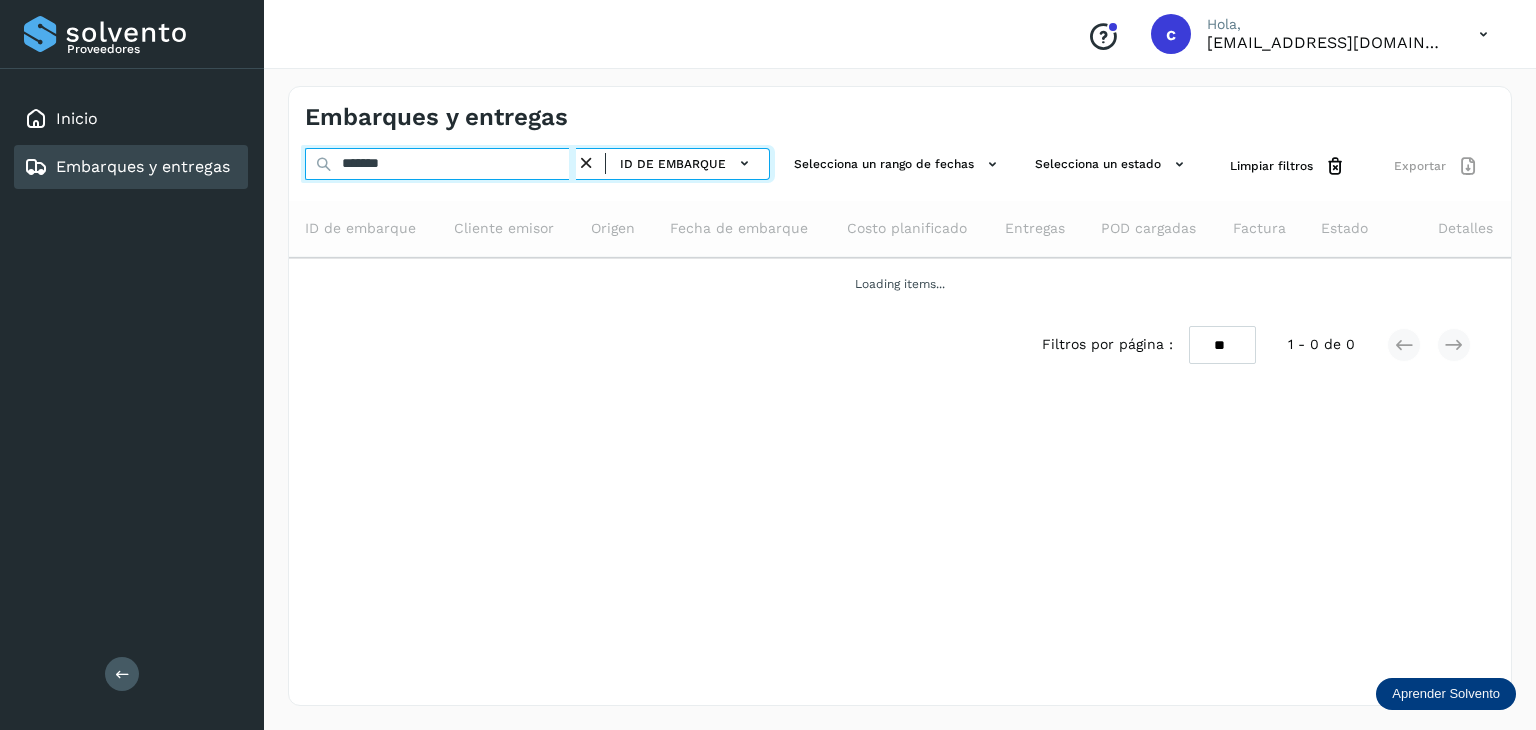 type on "********" 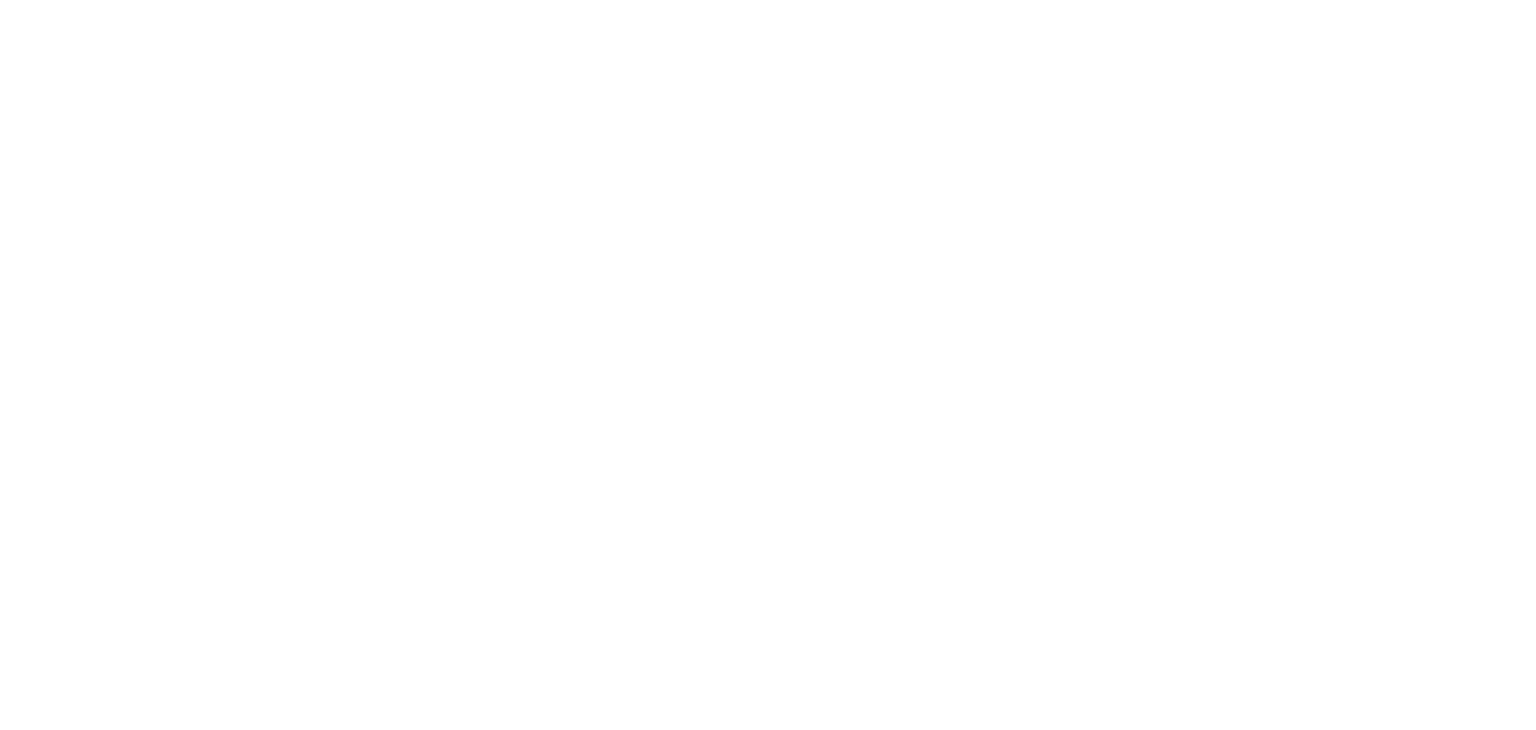 scroll, scrollTop: 0, scrollLeft: 0, axis: both 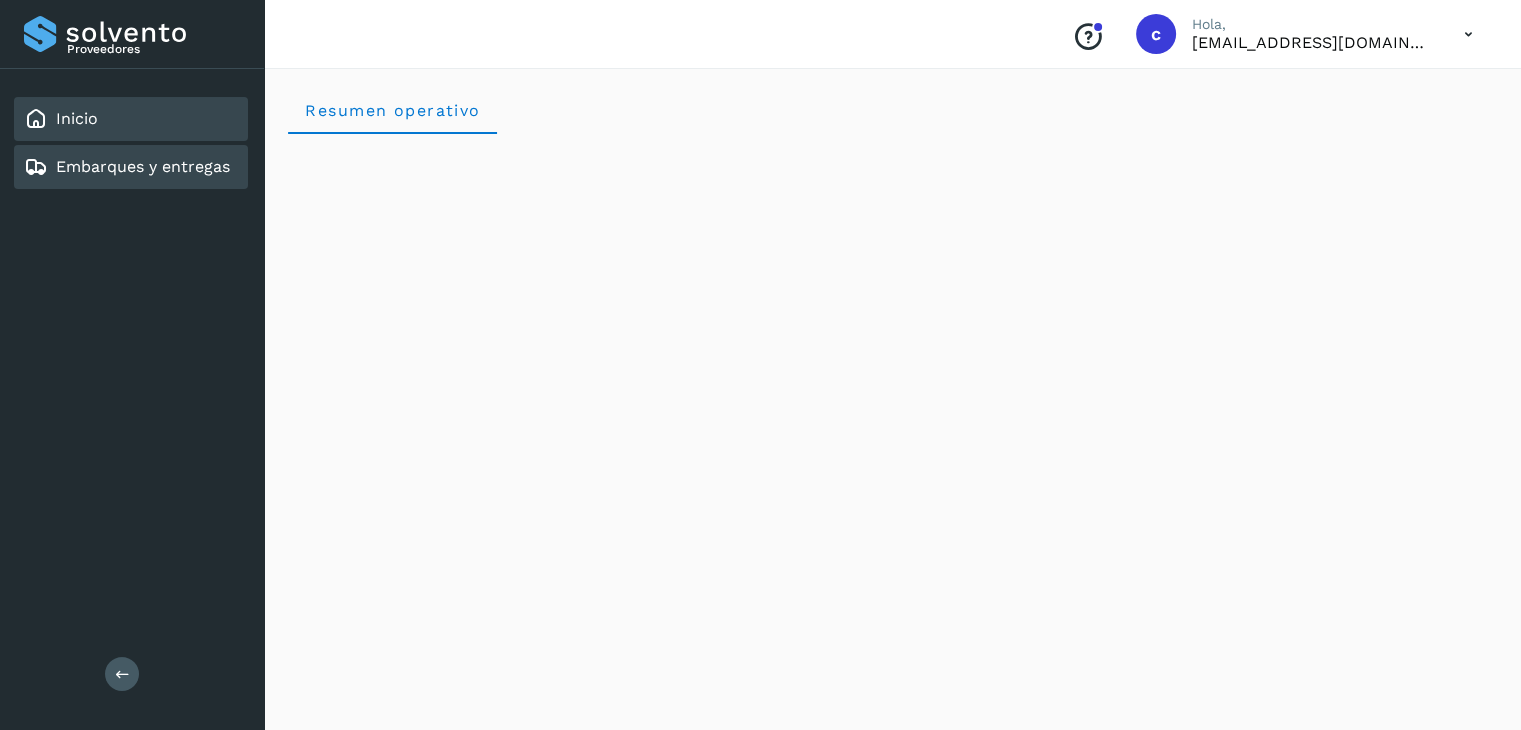 click on "Embarques y entregas" at bounding box center [143, 166] 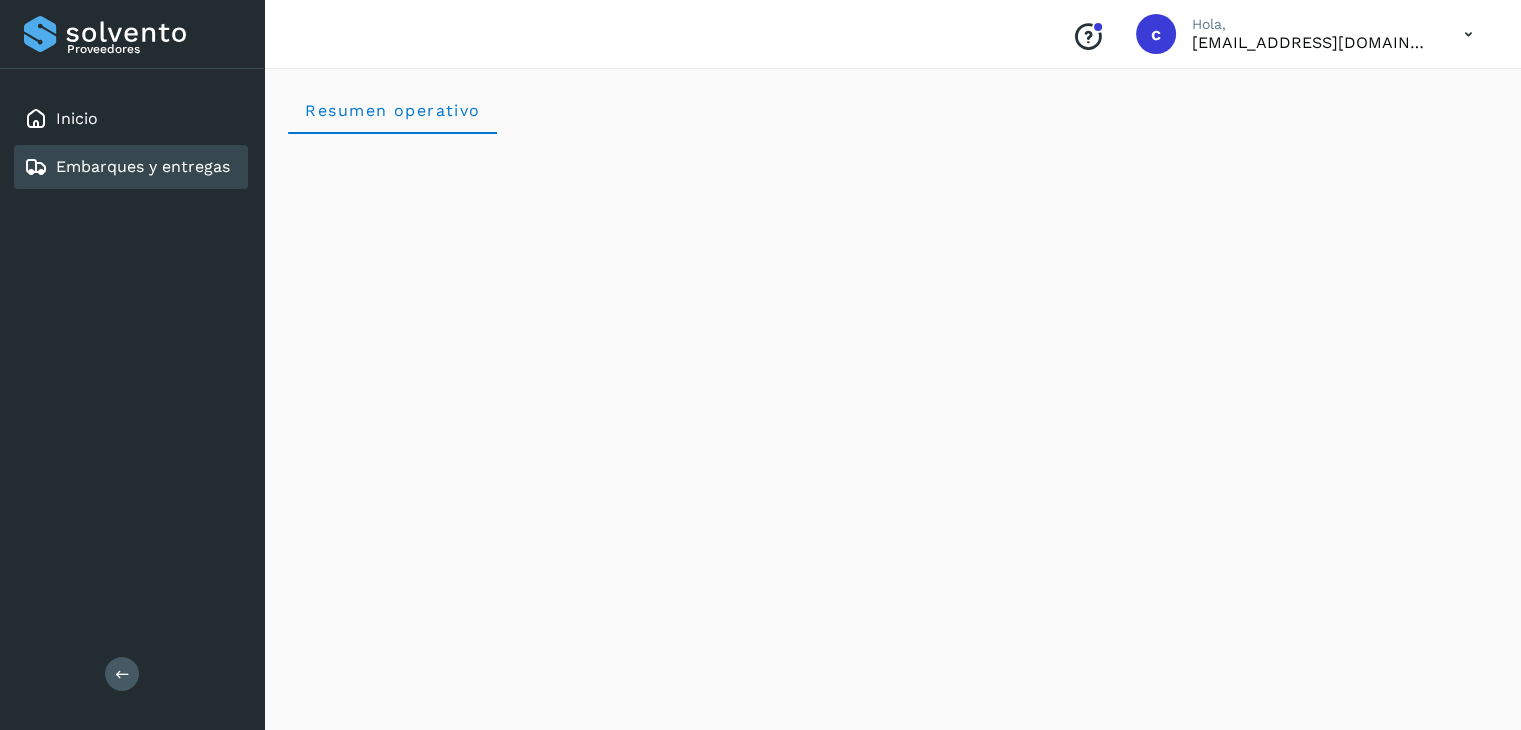 click on "Embarques y entregas" at bounding box center [143, 166] 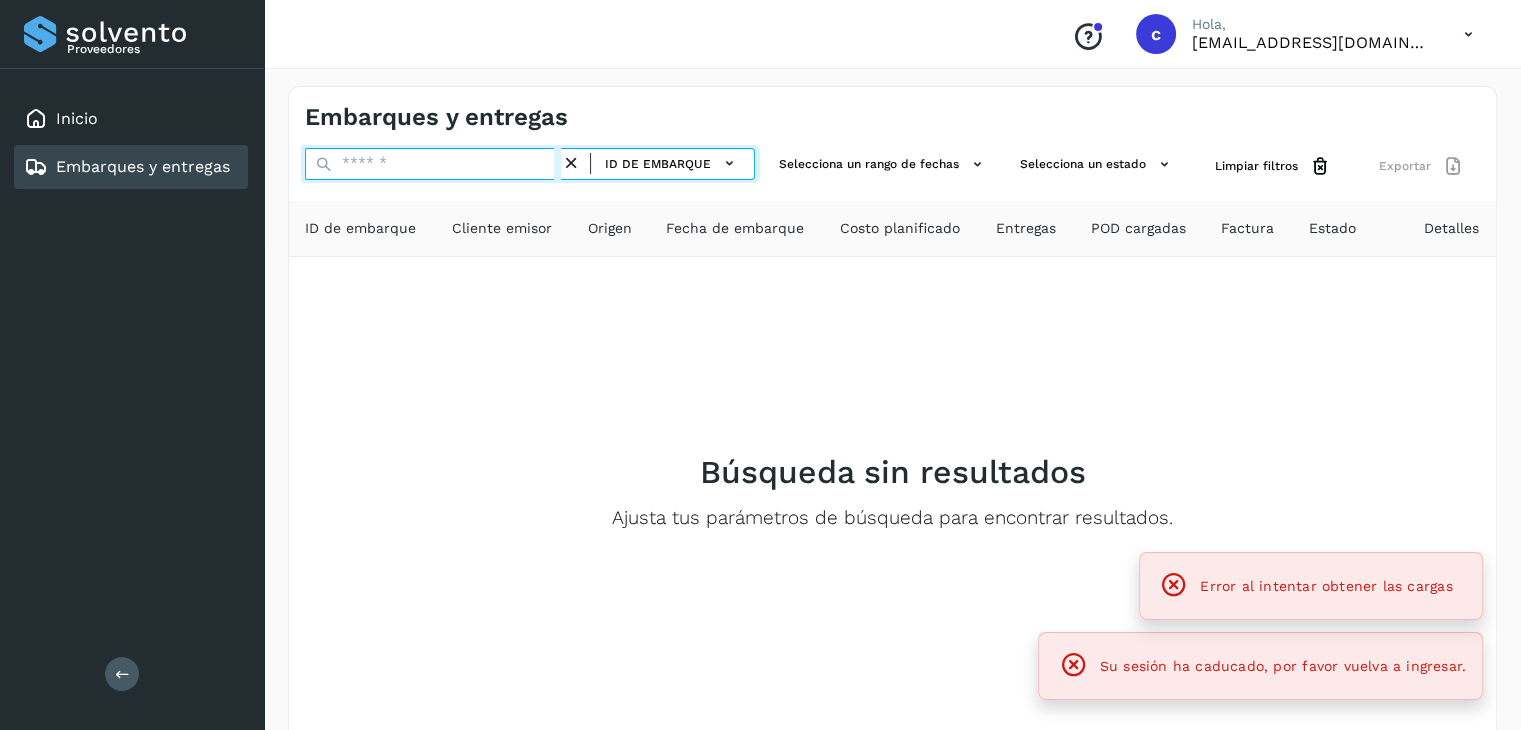 click at bounding box center [433, 164] 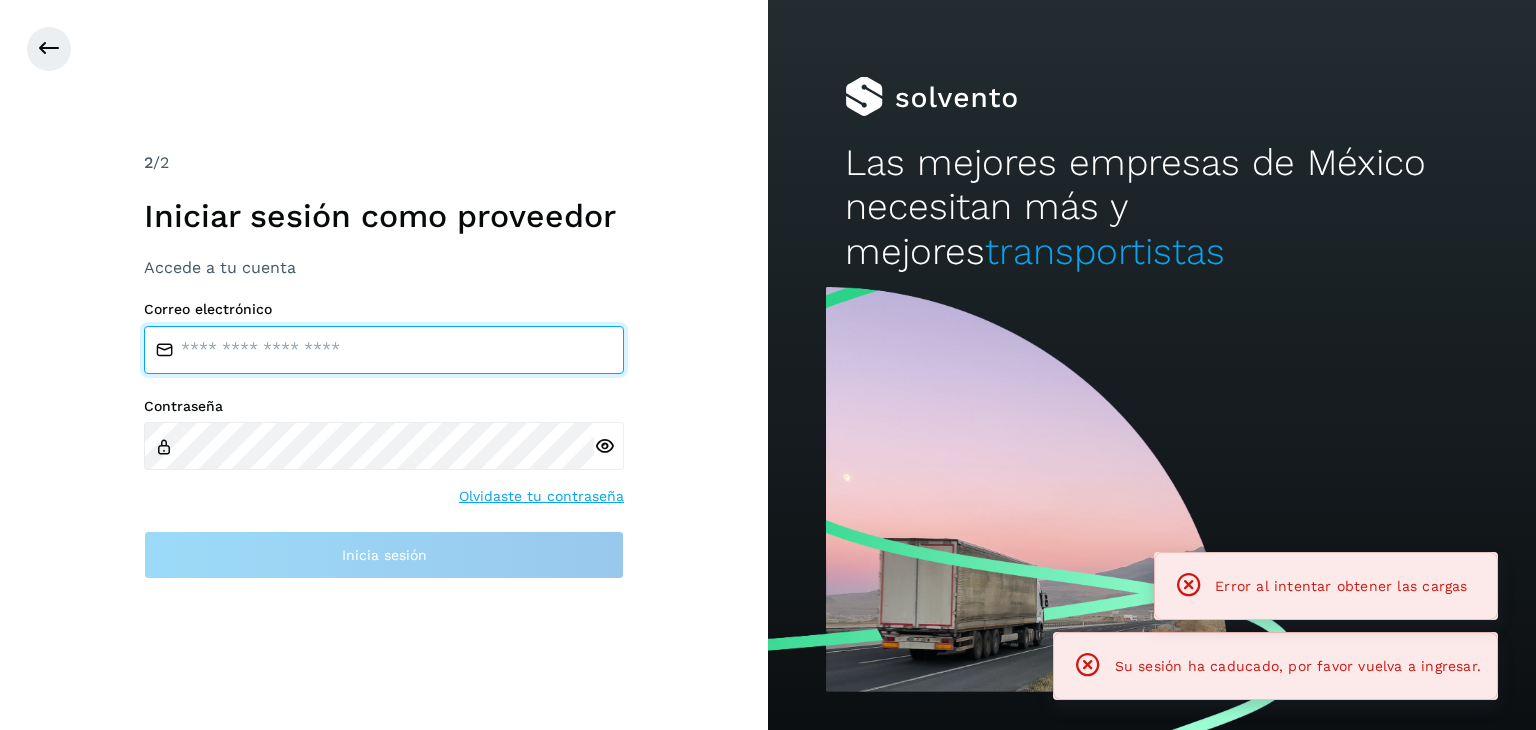 type on "**********" 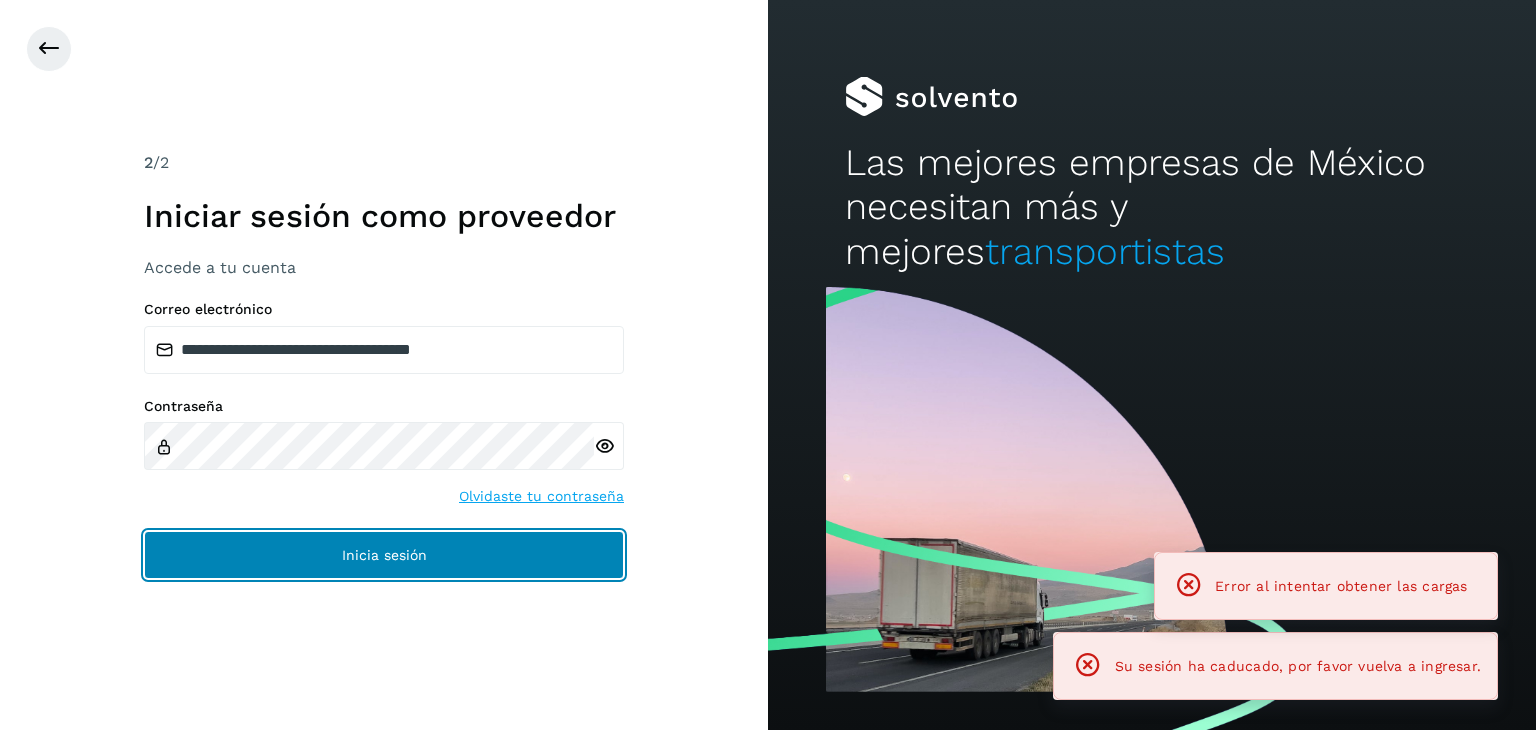 click on "Inicia sesión" at bounding box center (384, 555) 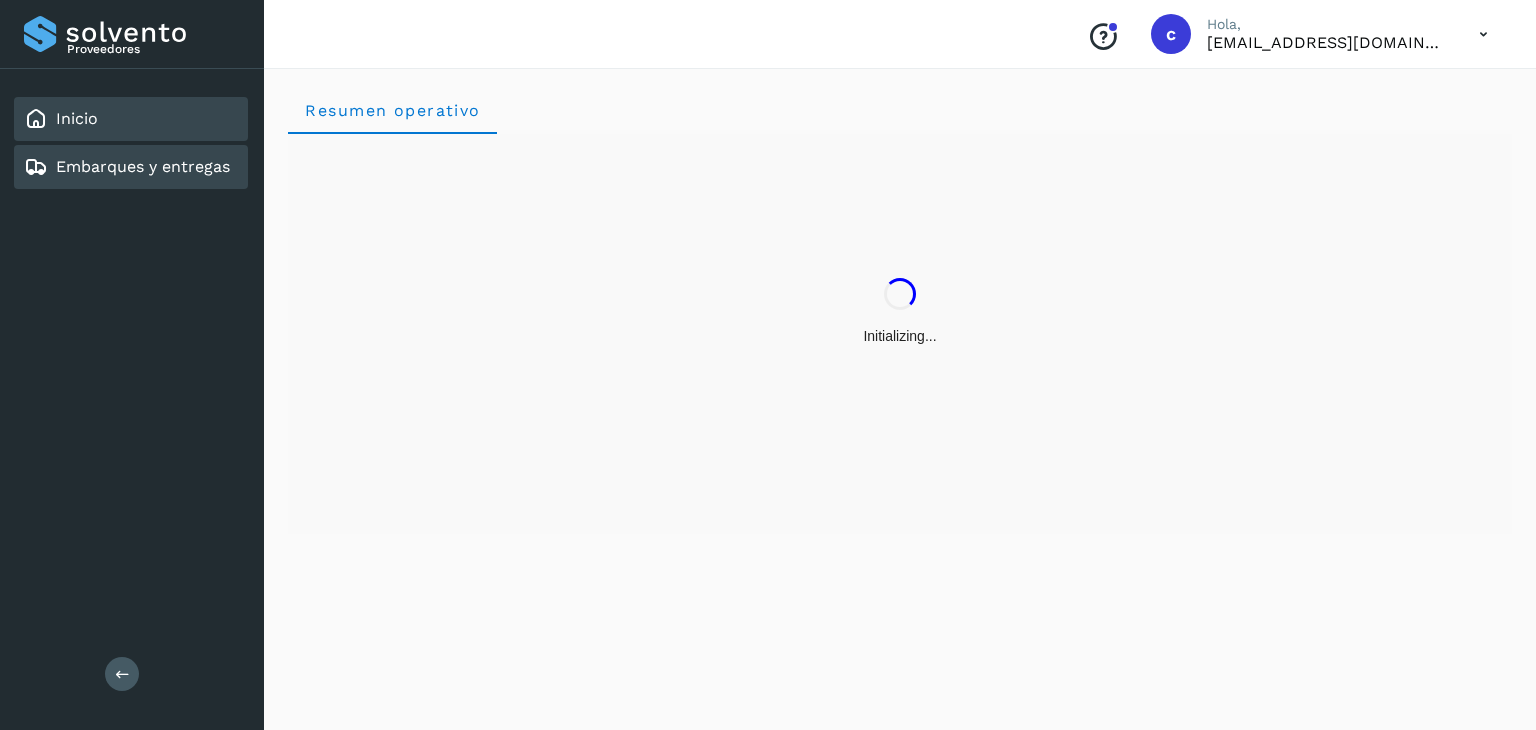 click on "Embarques y entregas" at bounding box center (143, 166) 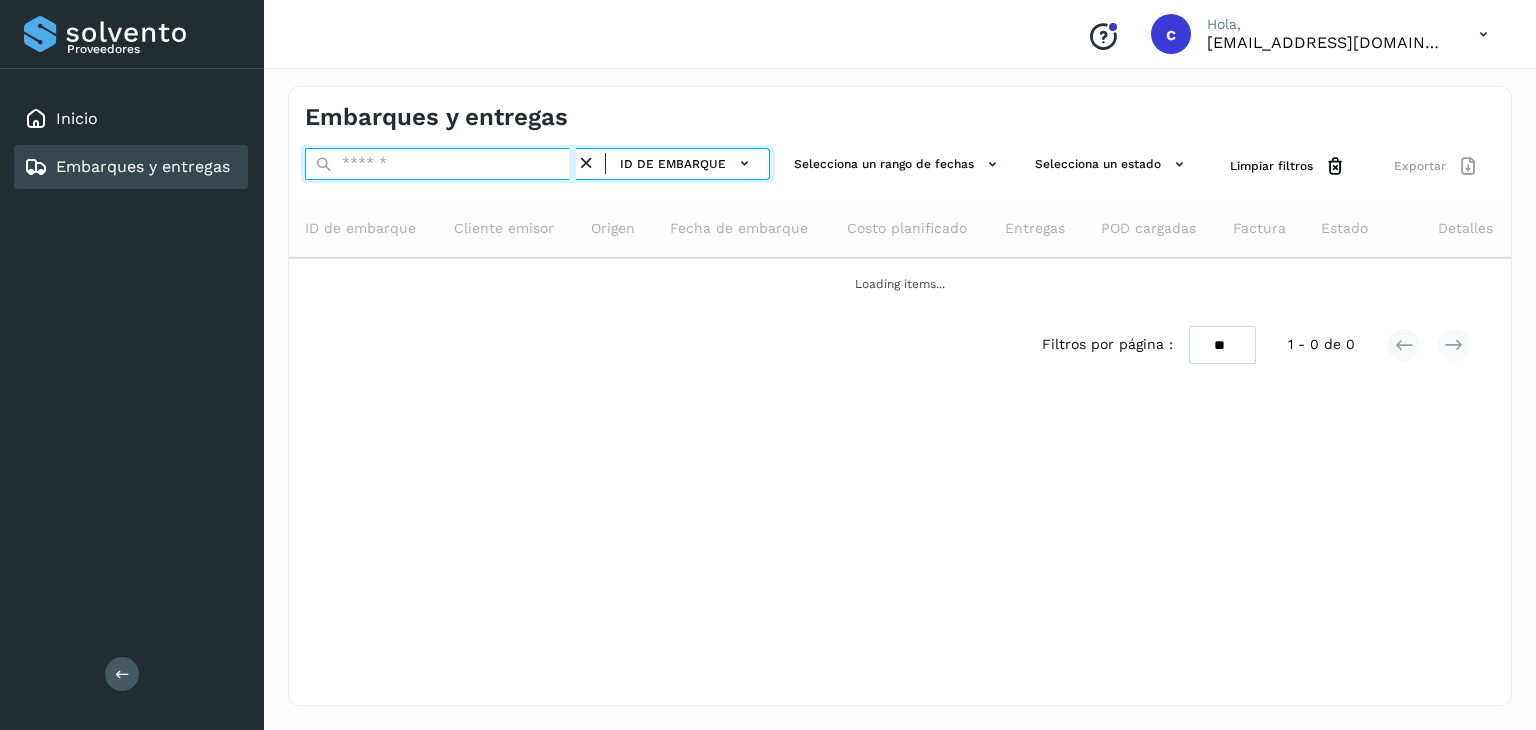 click at bounding box center (440, 164) 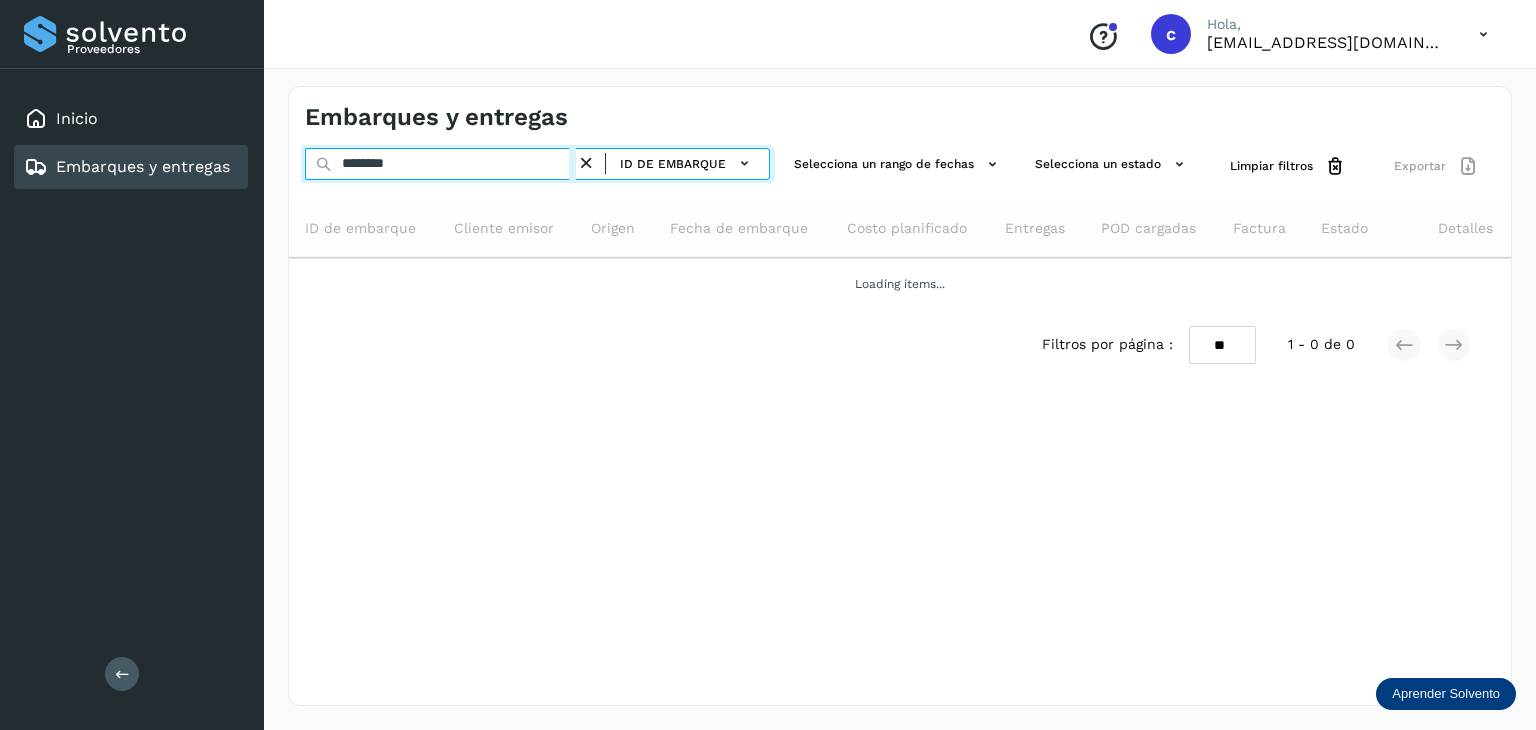 type on "********" 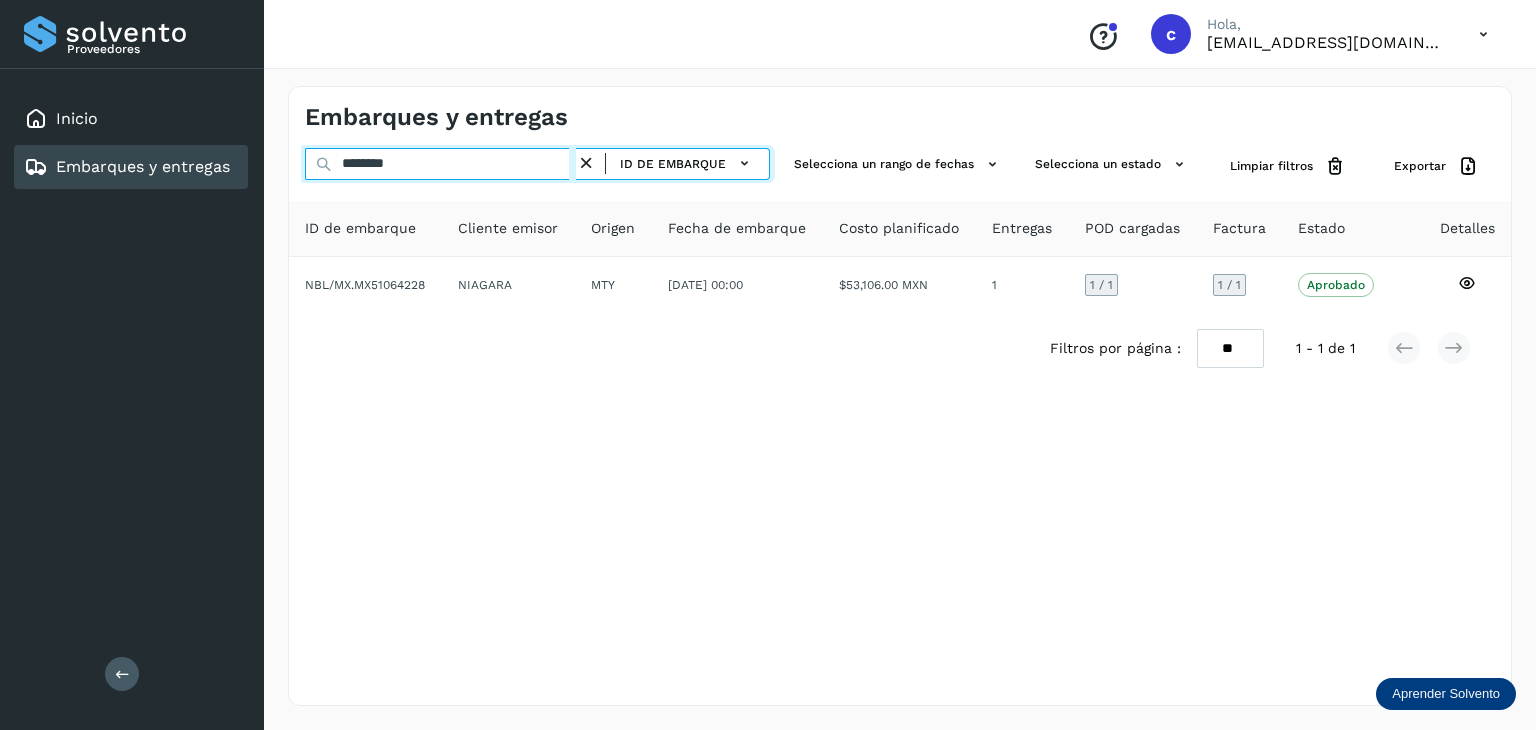 drag, startPoint x: 332, startPoint y: 159, endPoint x: 178, endPoint y: 167, distance: 154.20766 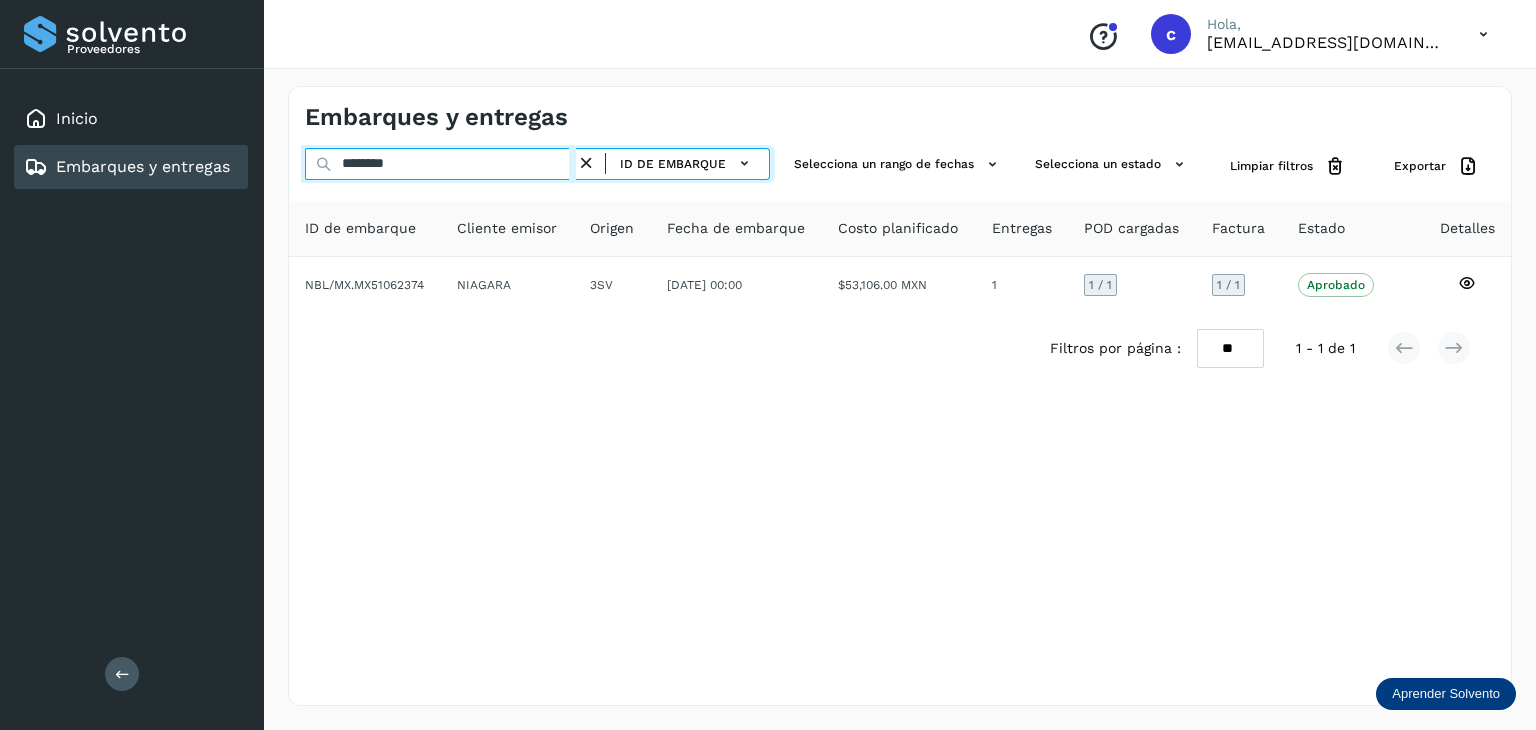 drag, startPoint x: 383, startPoint y: 168, endPoint x: 204, endPoint y: 170, distance: 179.01117 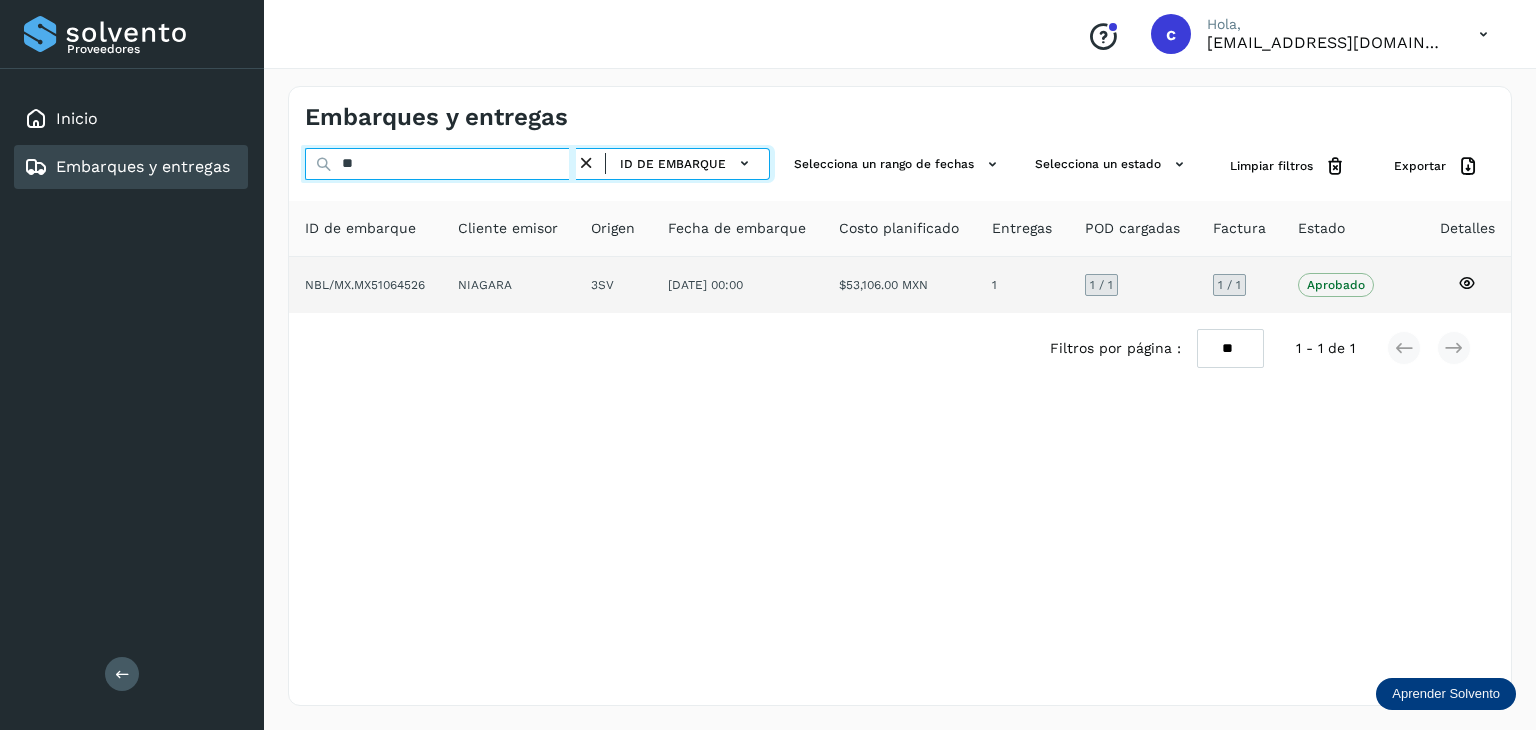 type on "*" 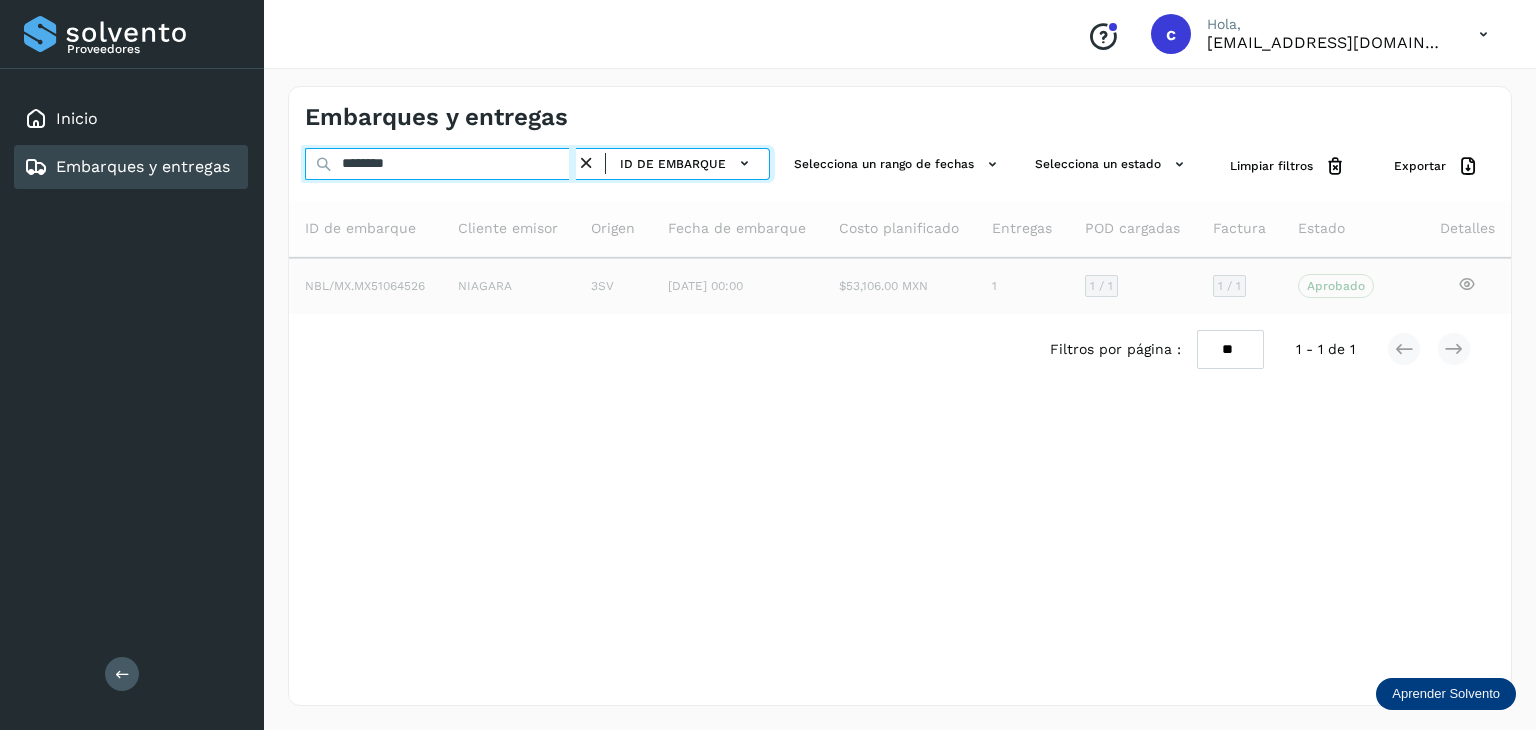 type on "********" 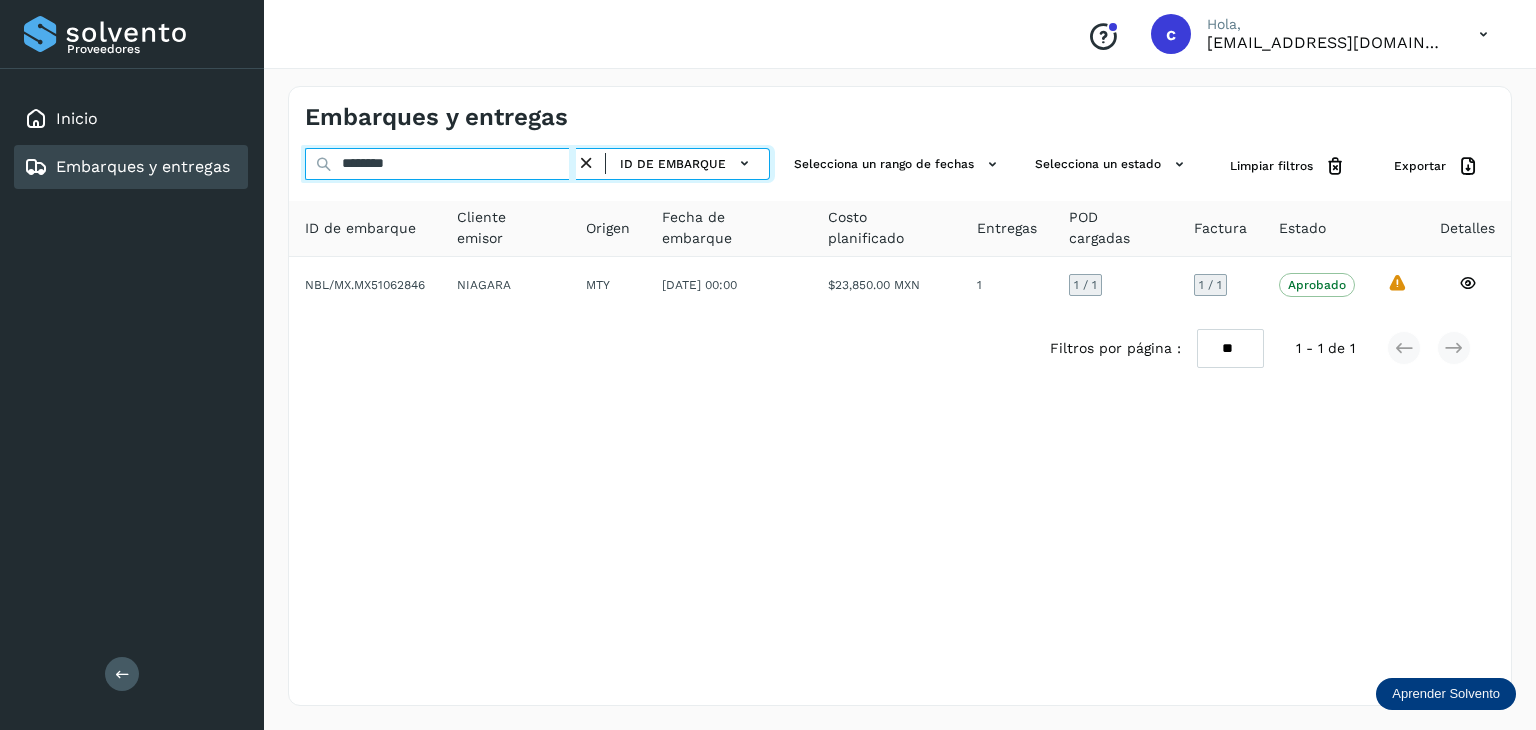 drag, startPoint x: 412, startPoint y: 171, endPoint x: 184, endPoint y: 149, distance: 229.05894 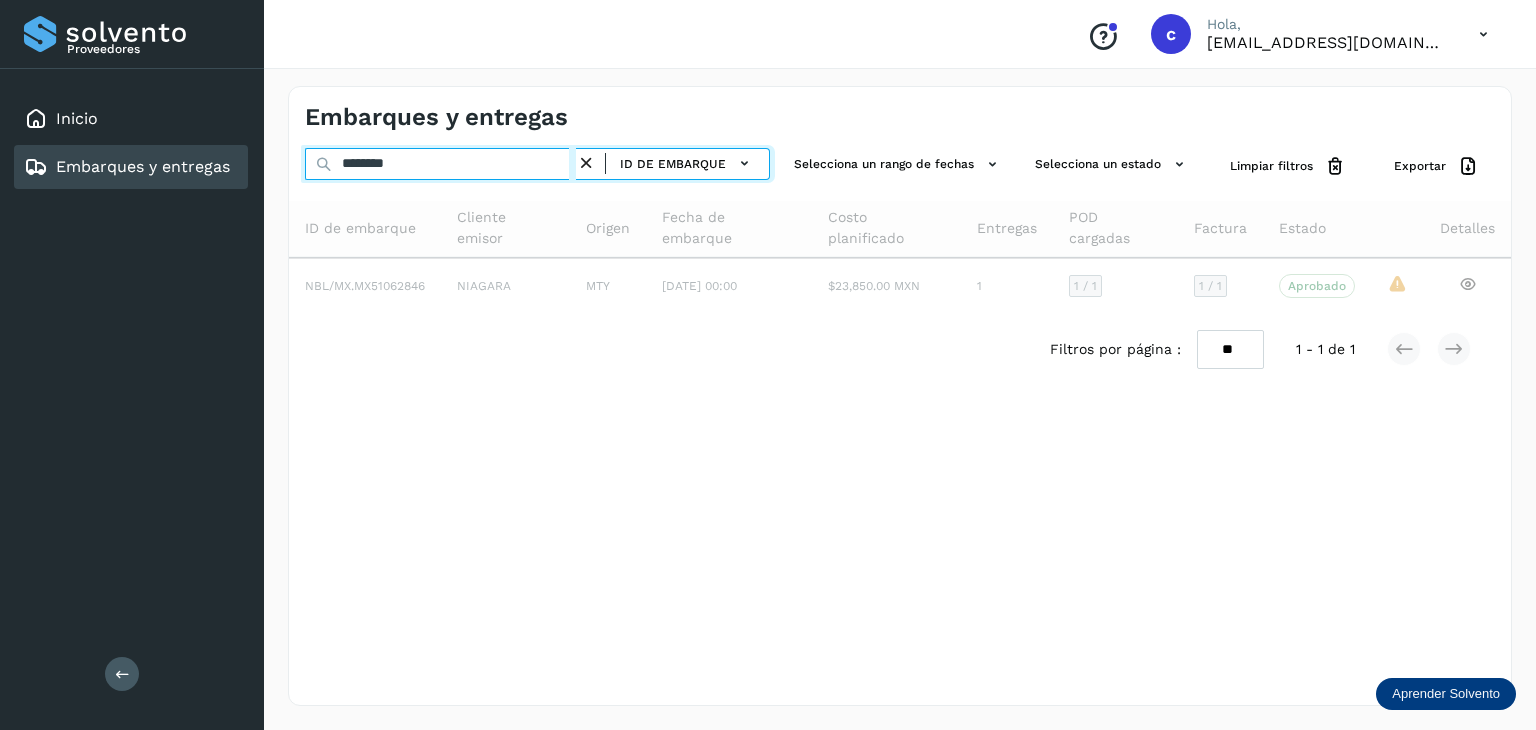 type on "********" 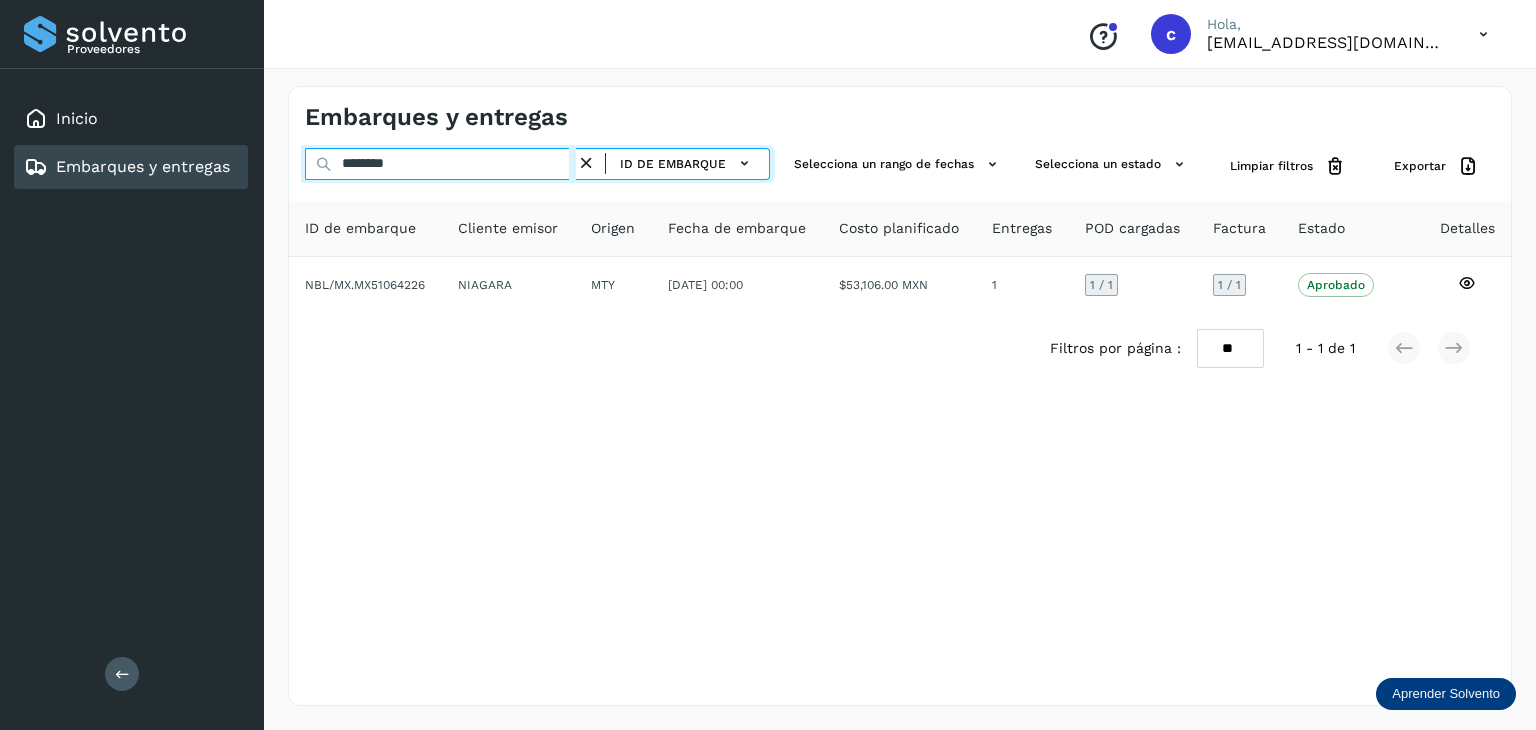 drag, startPoint x: 452, startPoint y: 168, endPoint x: 23, endPoint y: 196, distance: 429.91278 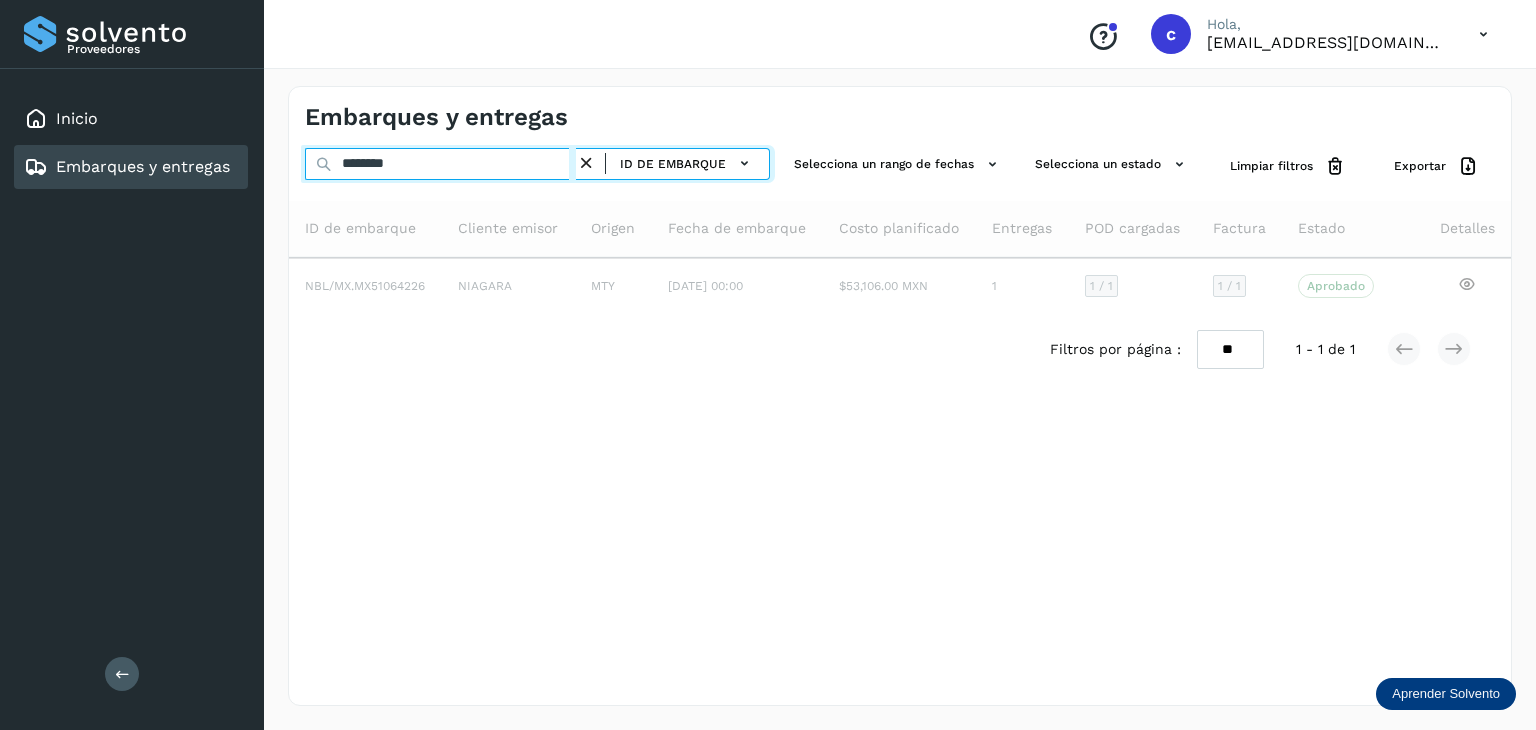 type on "********" 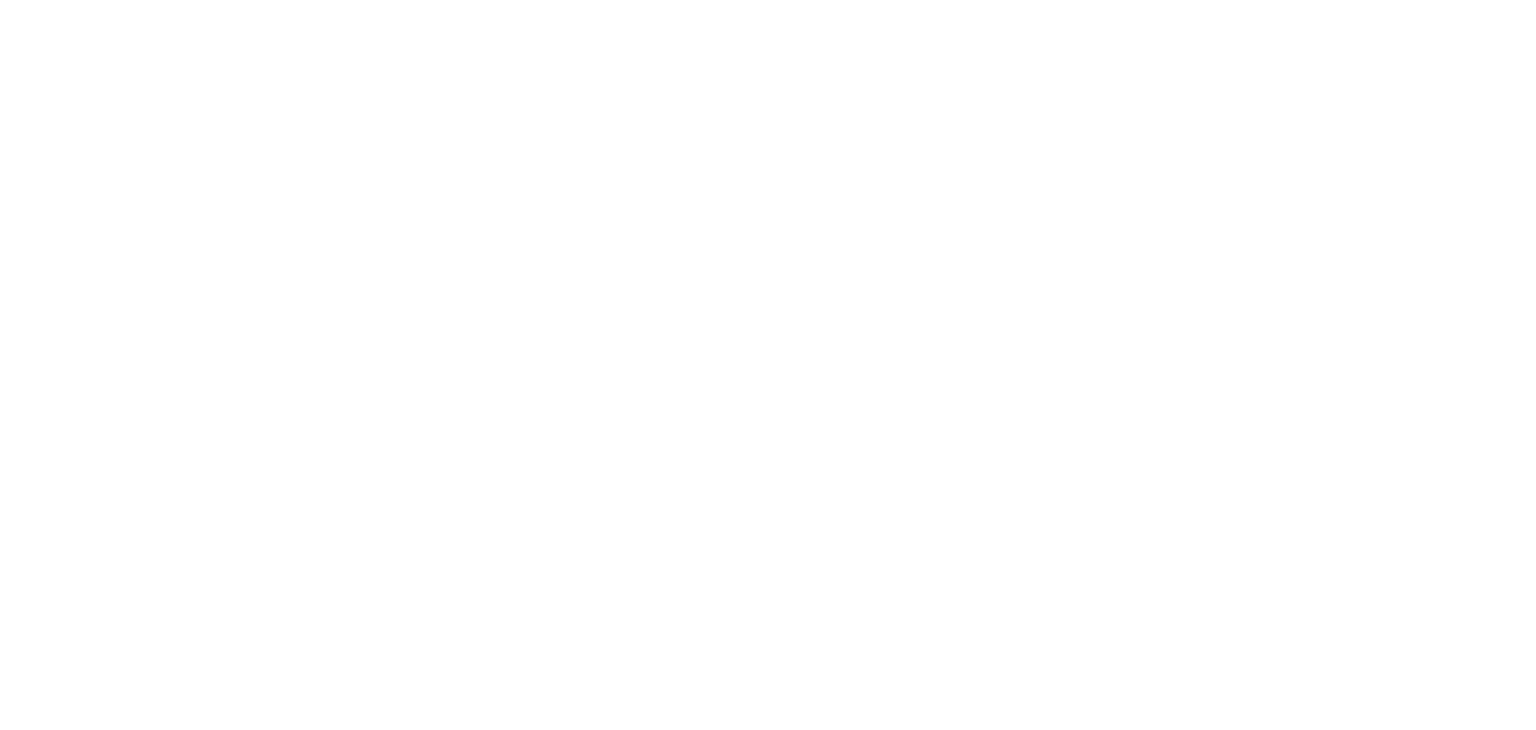 scroll, scrollTop: 0, scrollLeft: 0, axis: both 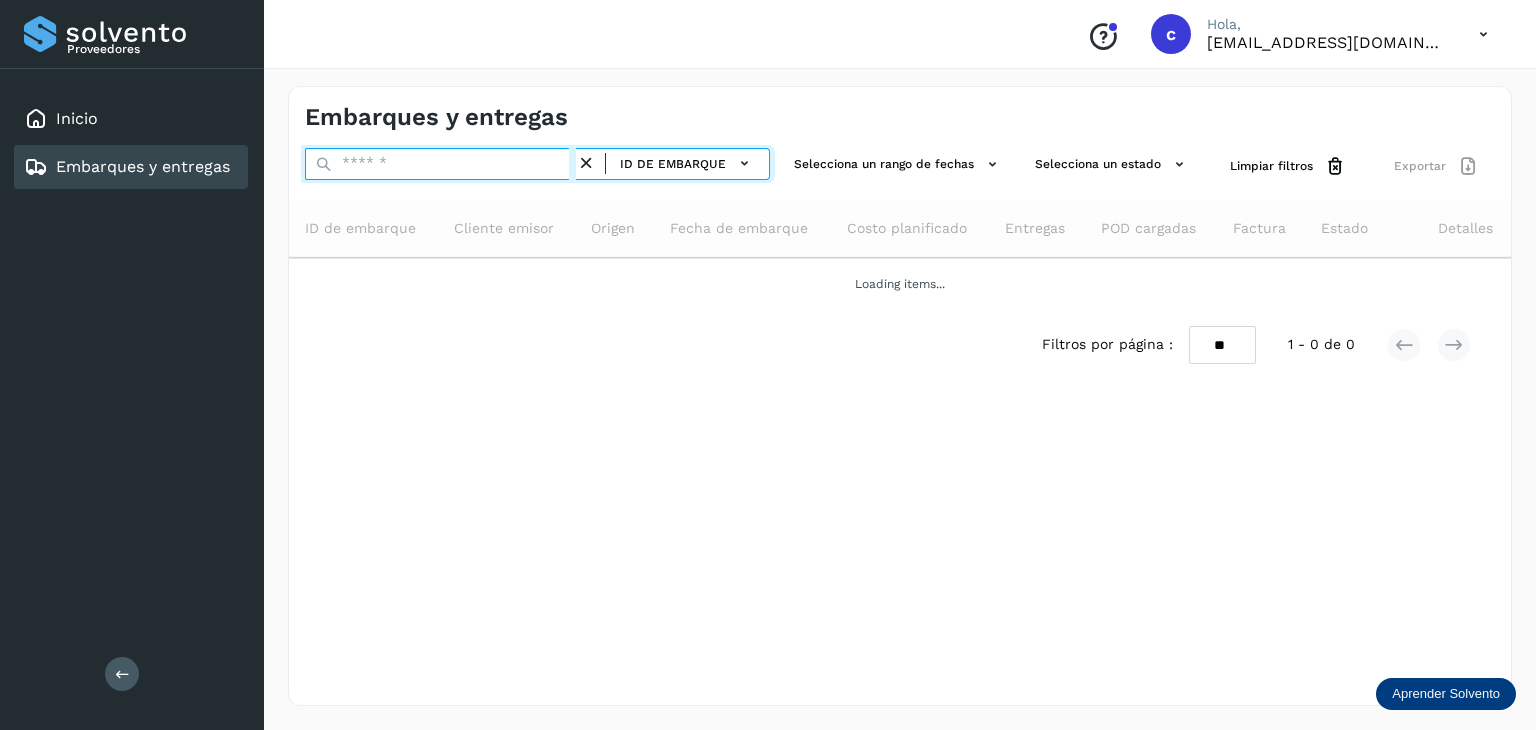 click at bounding box center (440, 164) 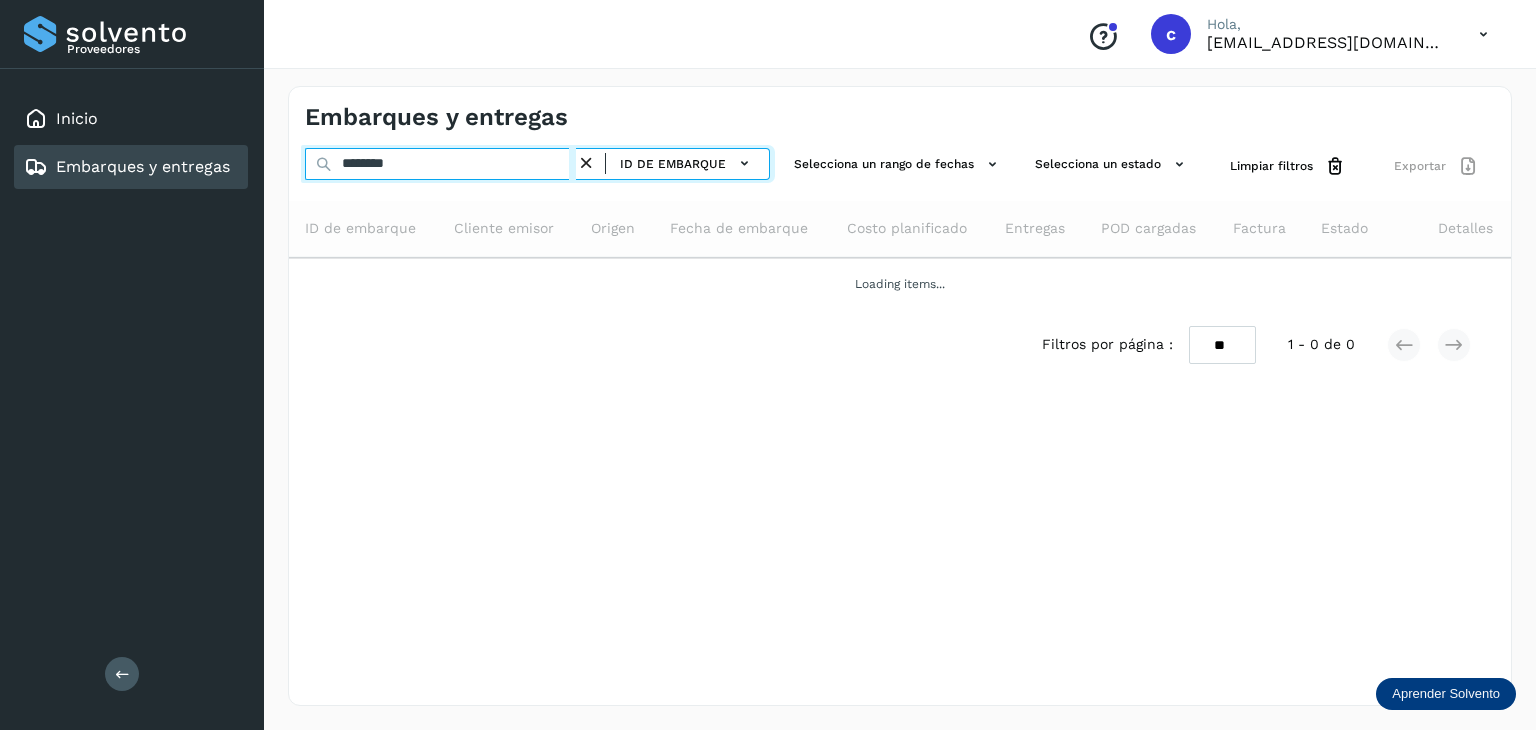 type on "********" 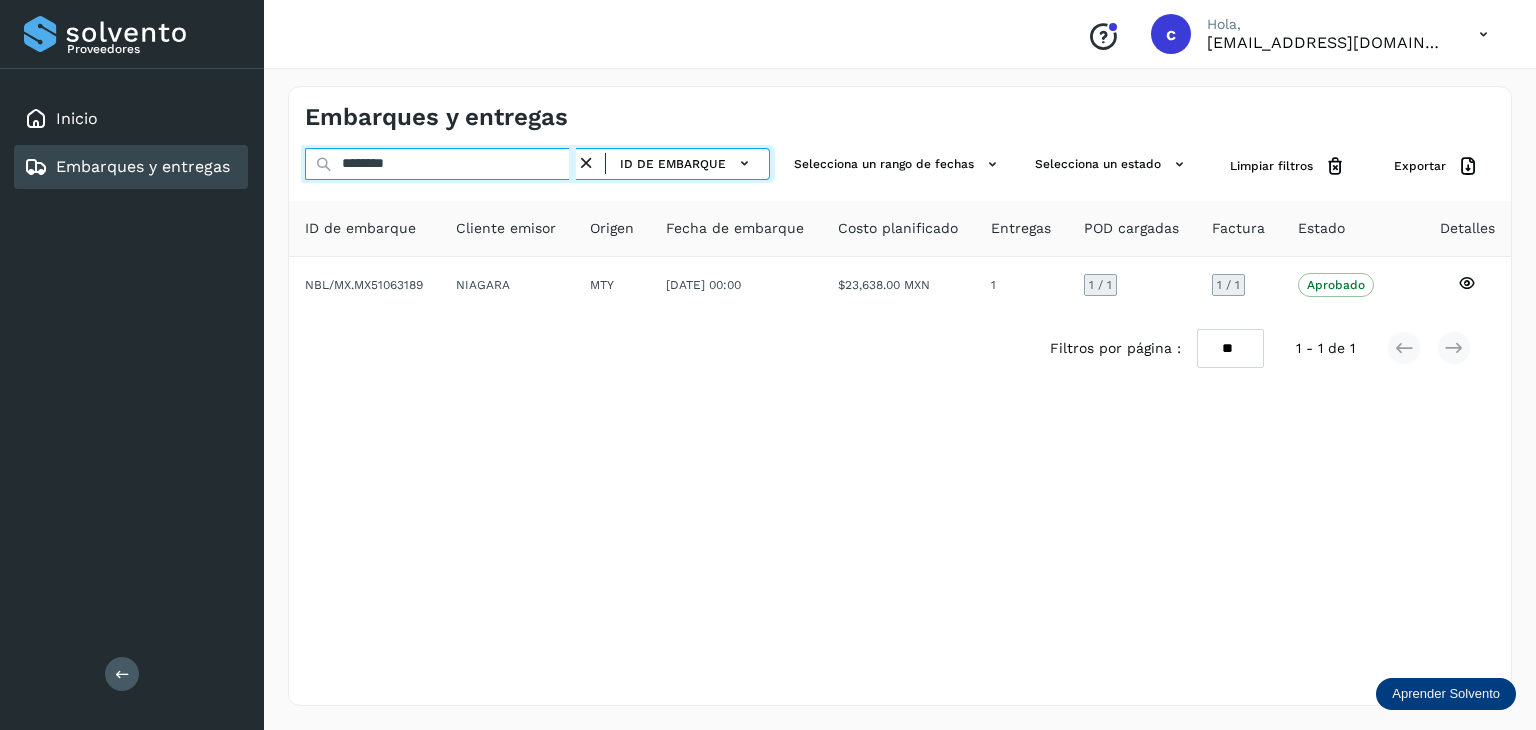 drag, startPoint x: 364, startPoint y: 158, endPoint x: 276, endPoint y: 149, distance: 88.45903 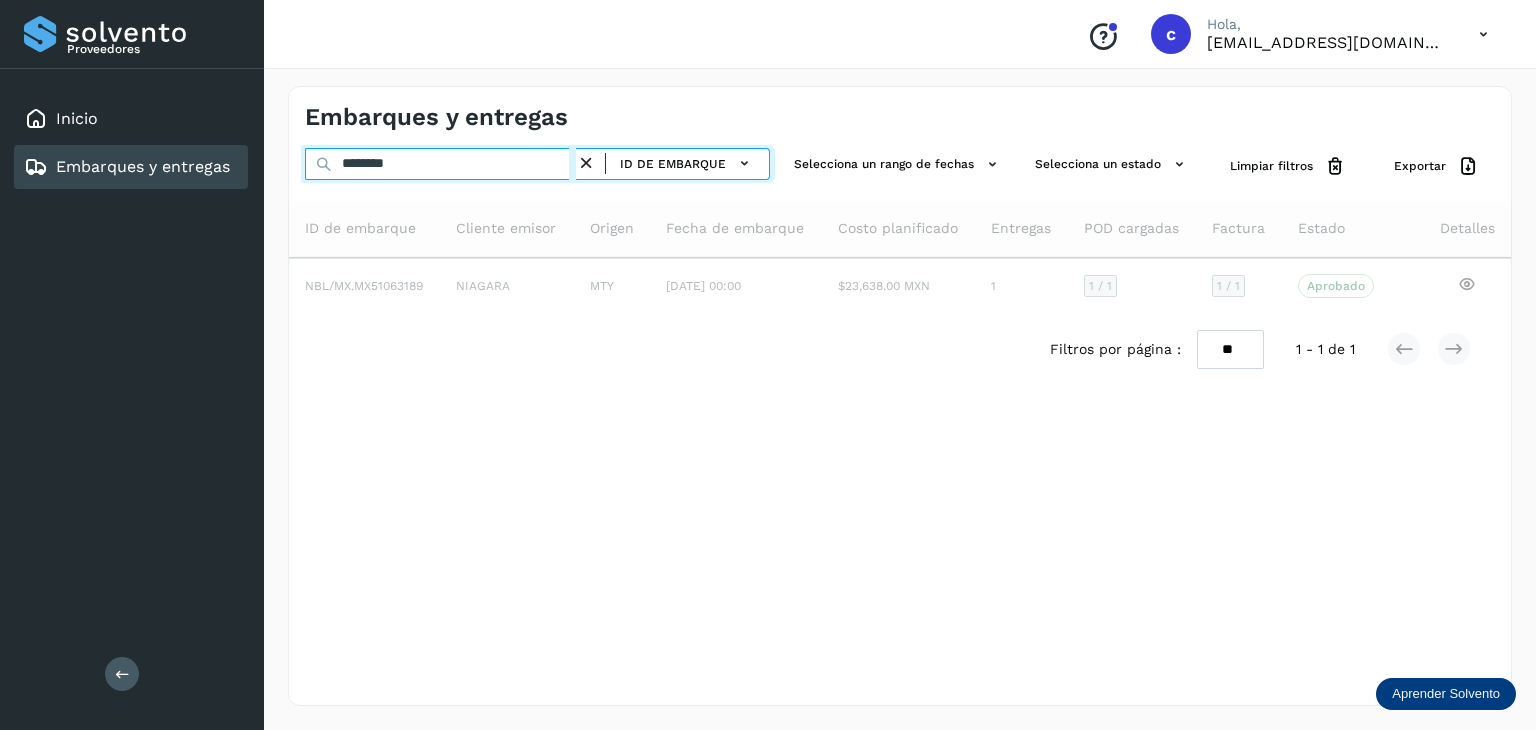 type on "********" 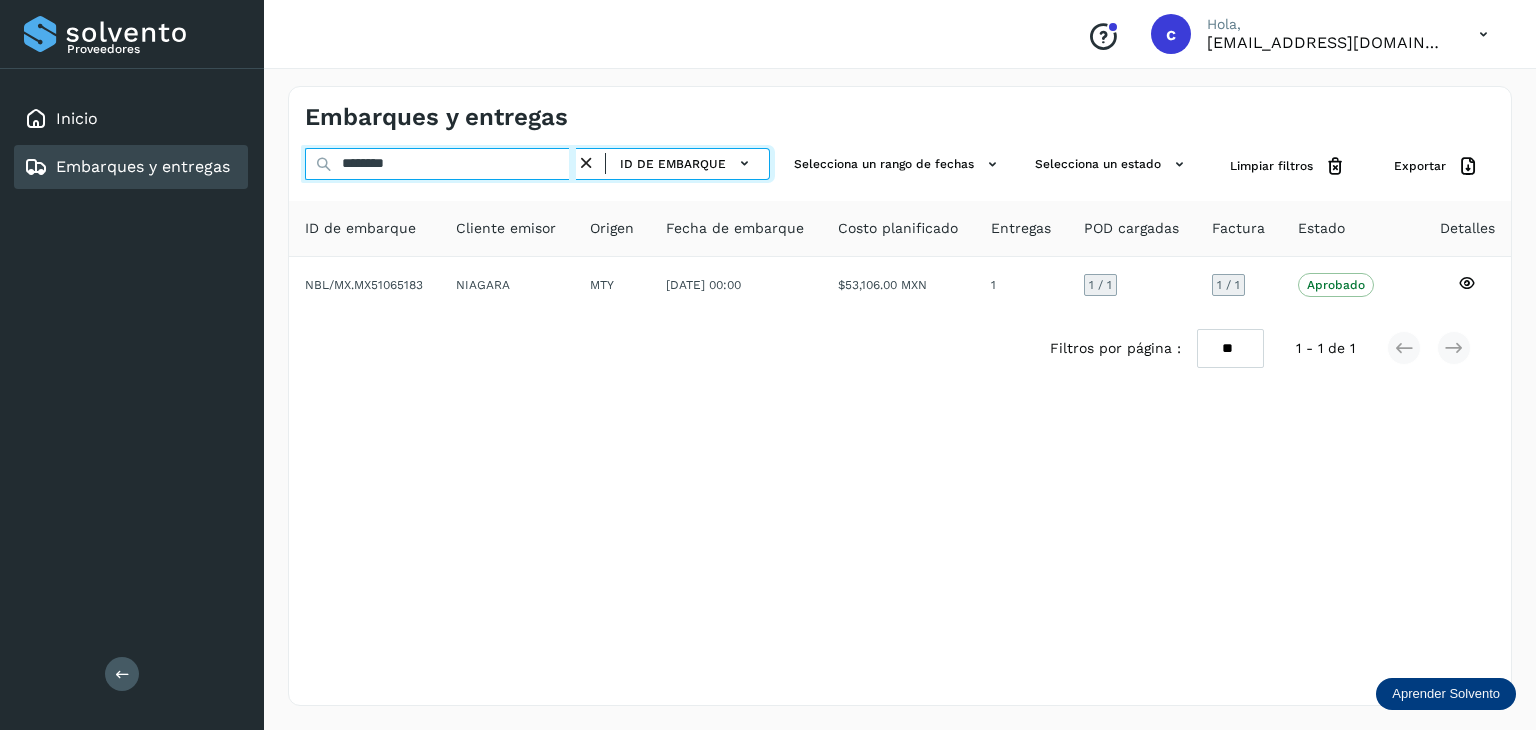 drag, startPoint x: 435, startPoint y: 171, endPoint x: 16, endPoint y: 153, distance: 419.38644 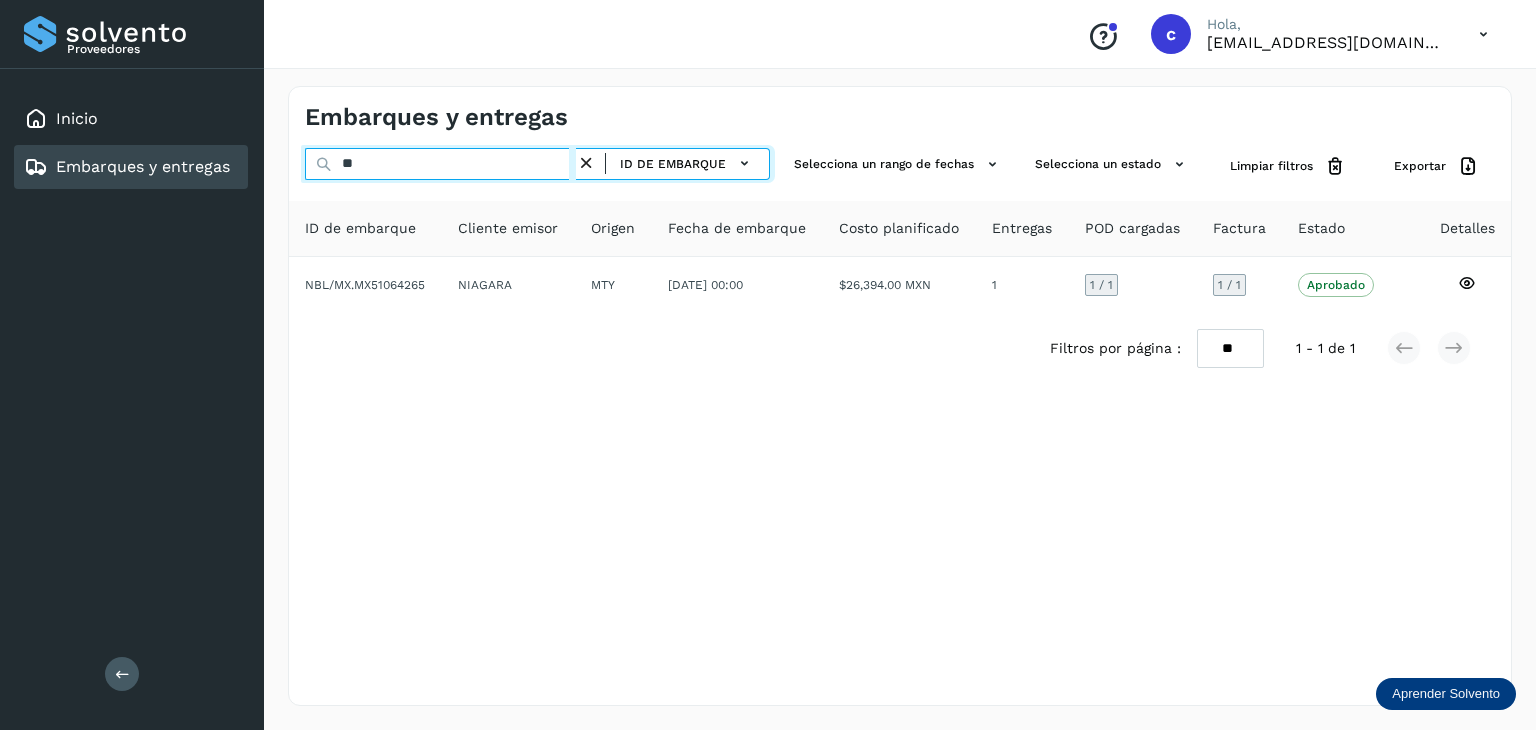 type on "*" 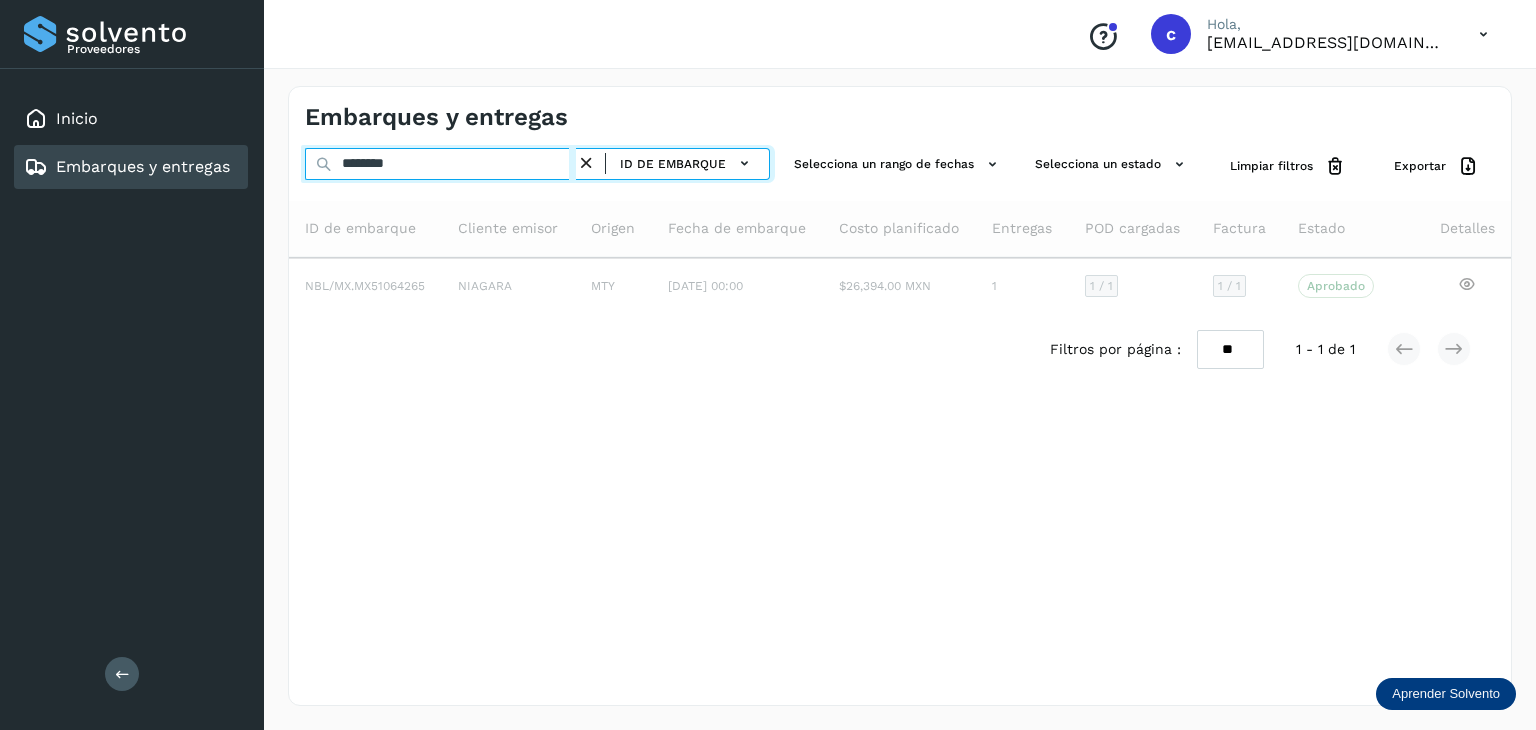 type on "********" 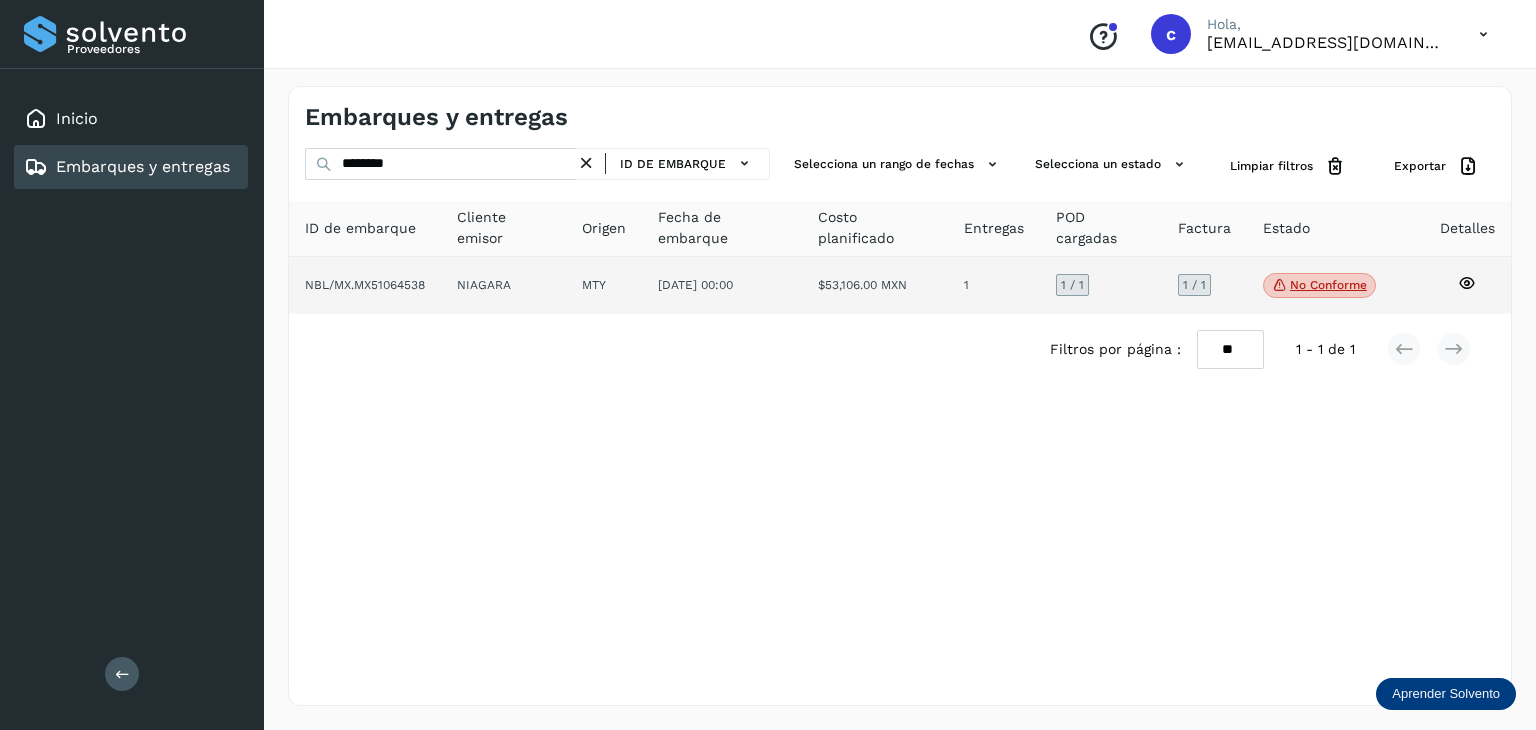click on "No conforme" 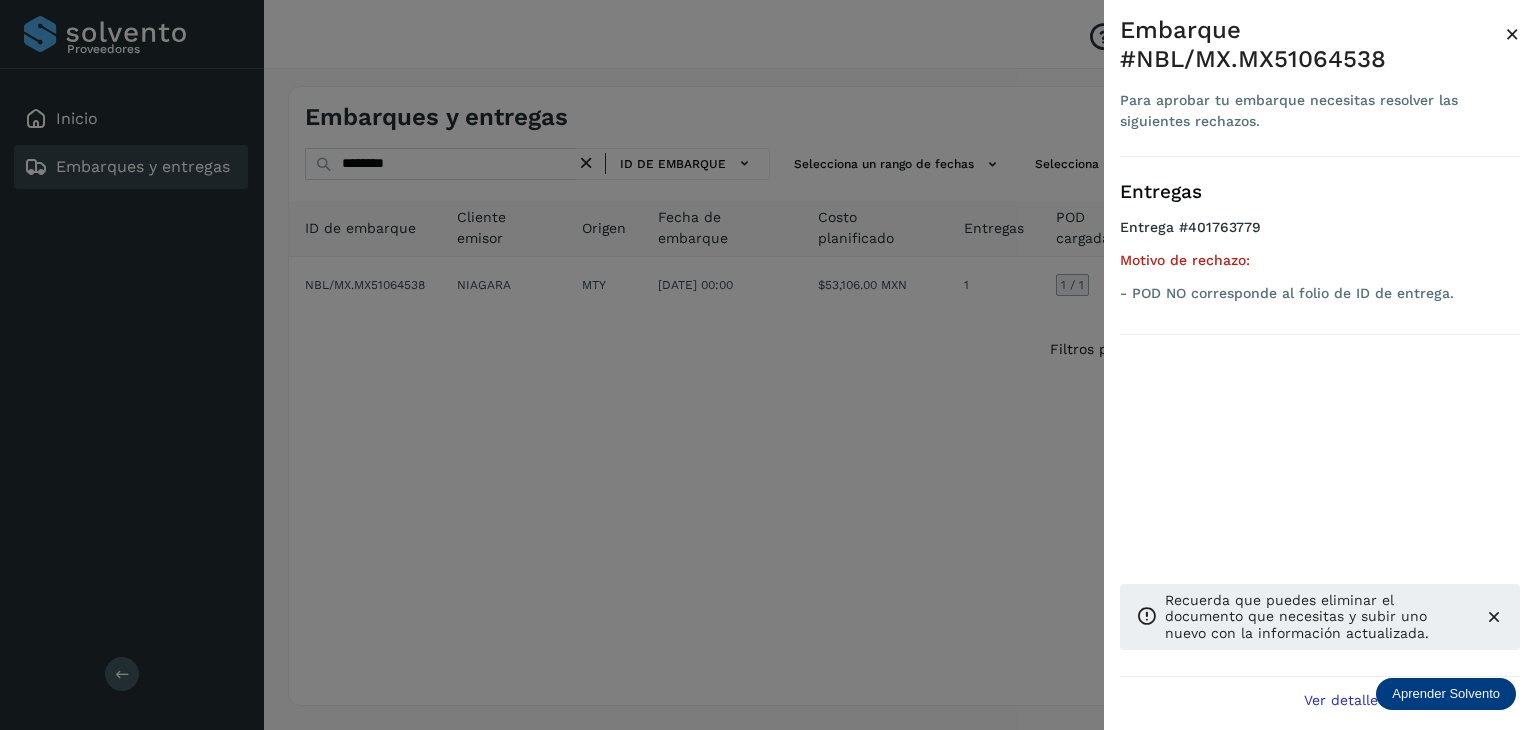 click at bounding box center [768, 365] 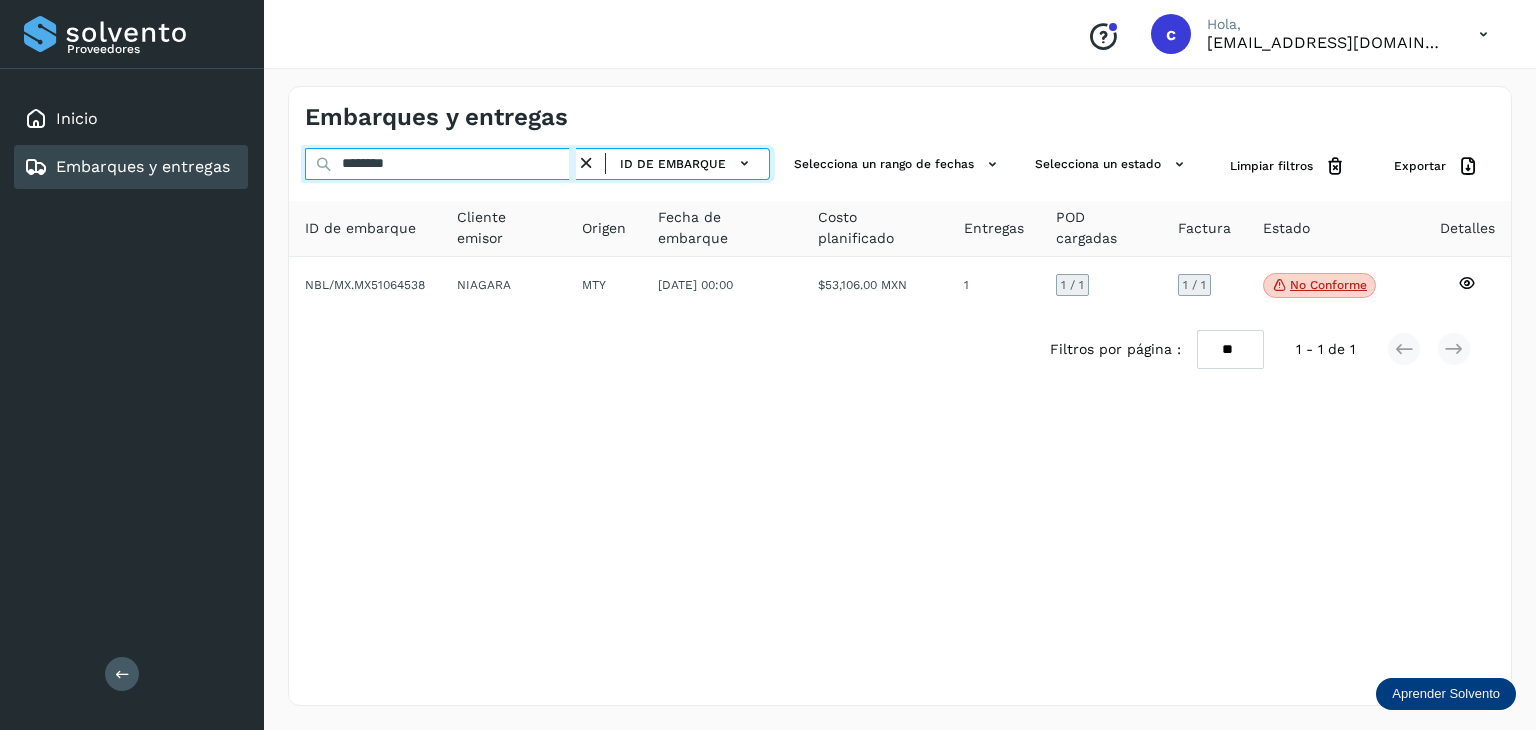 drag, startPoint x: 441, startPoint y: 161, endPoint x: 224, endPoint y: 160, distance: 217.0023 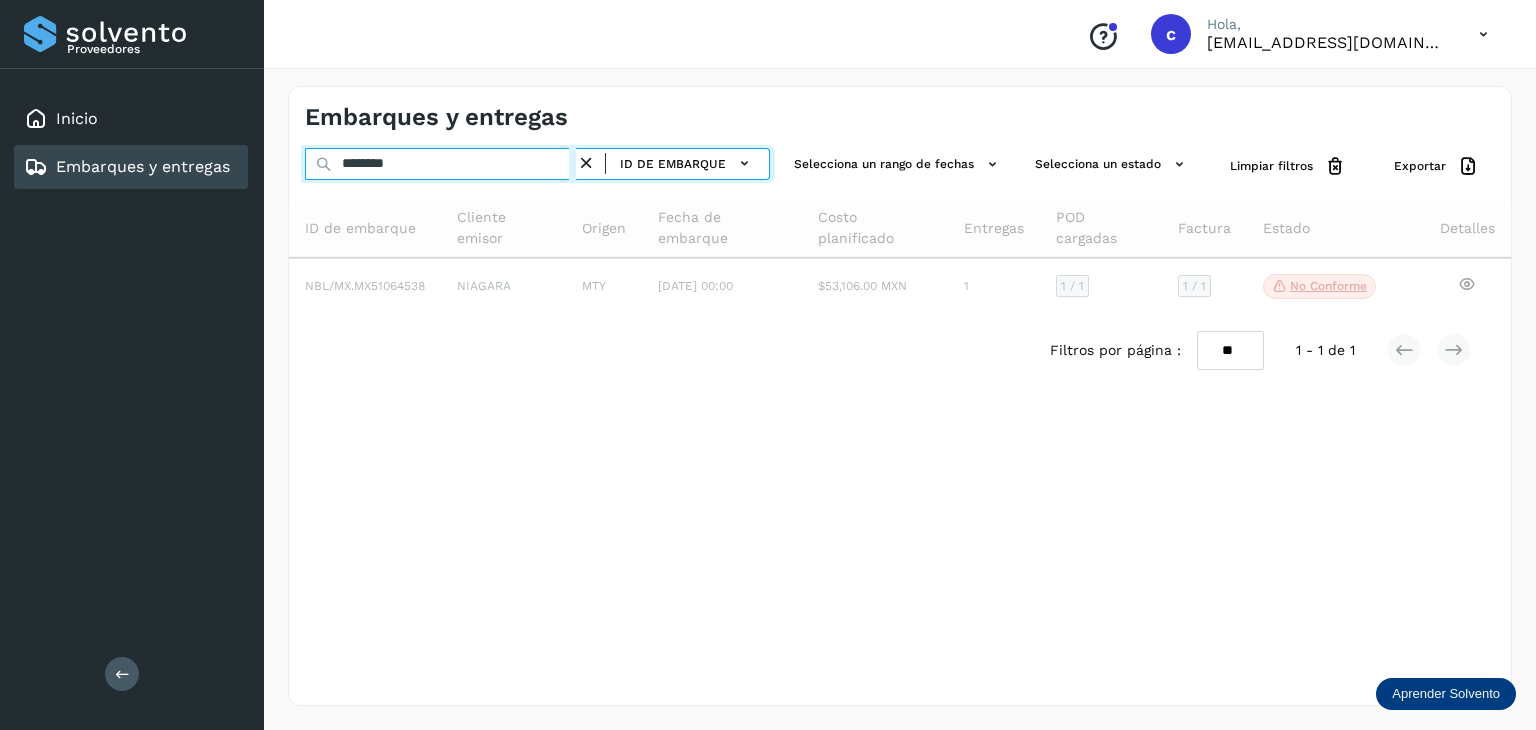 type on "********" 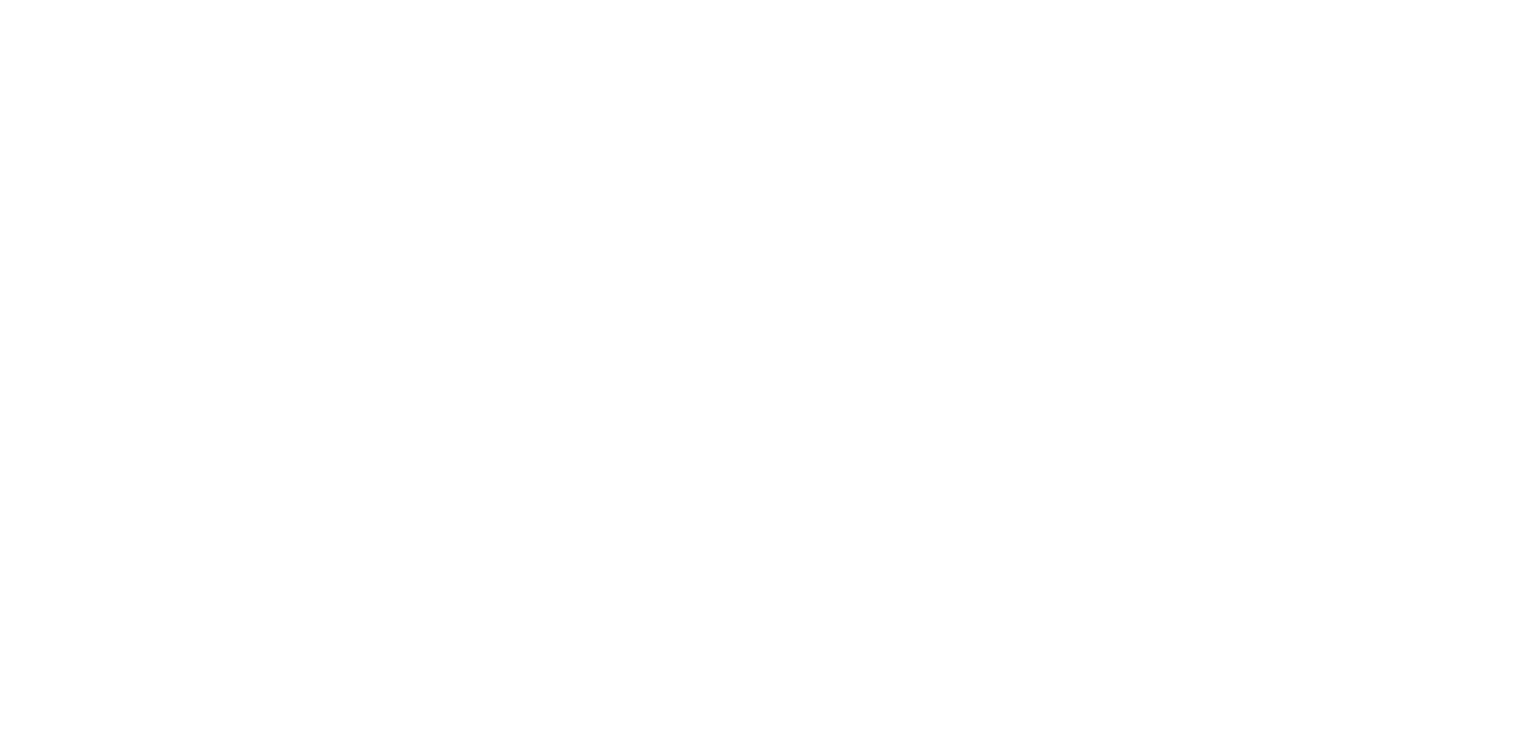 scroll, scrollTop: 0, scrollLeft: 0, axis: both 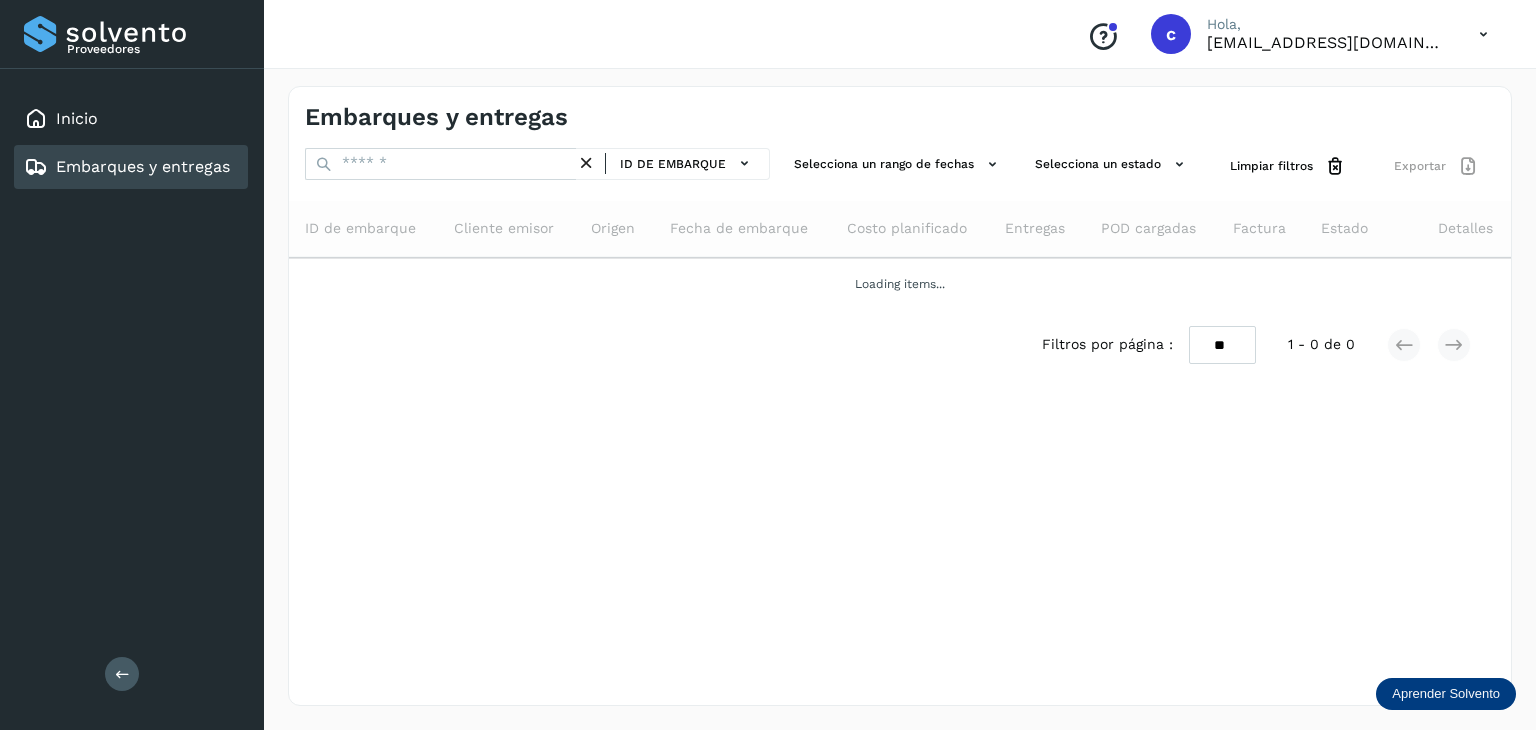 drag, startPoint x: 377, startPoint y: 143, endPoint x: 404, endPoint y: 167, distance: 36.124783 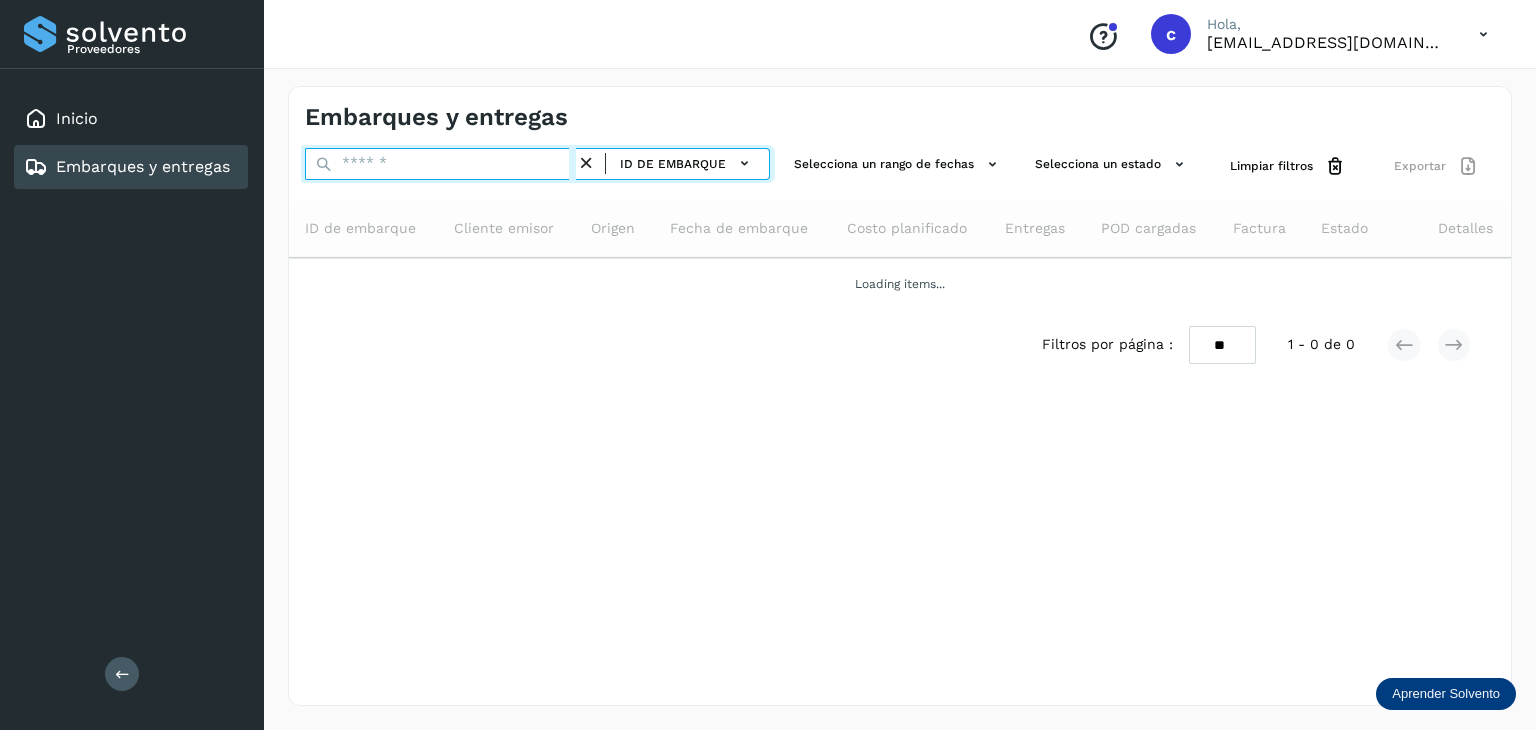 click at bounding box center (440, 164) 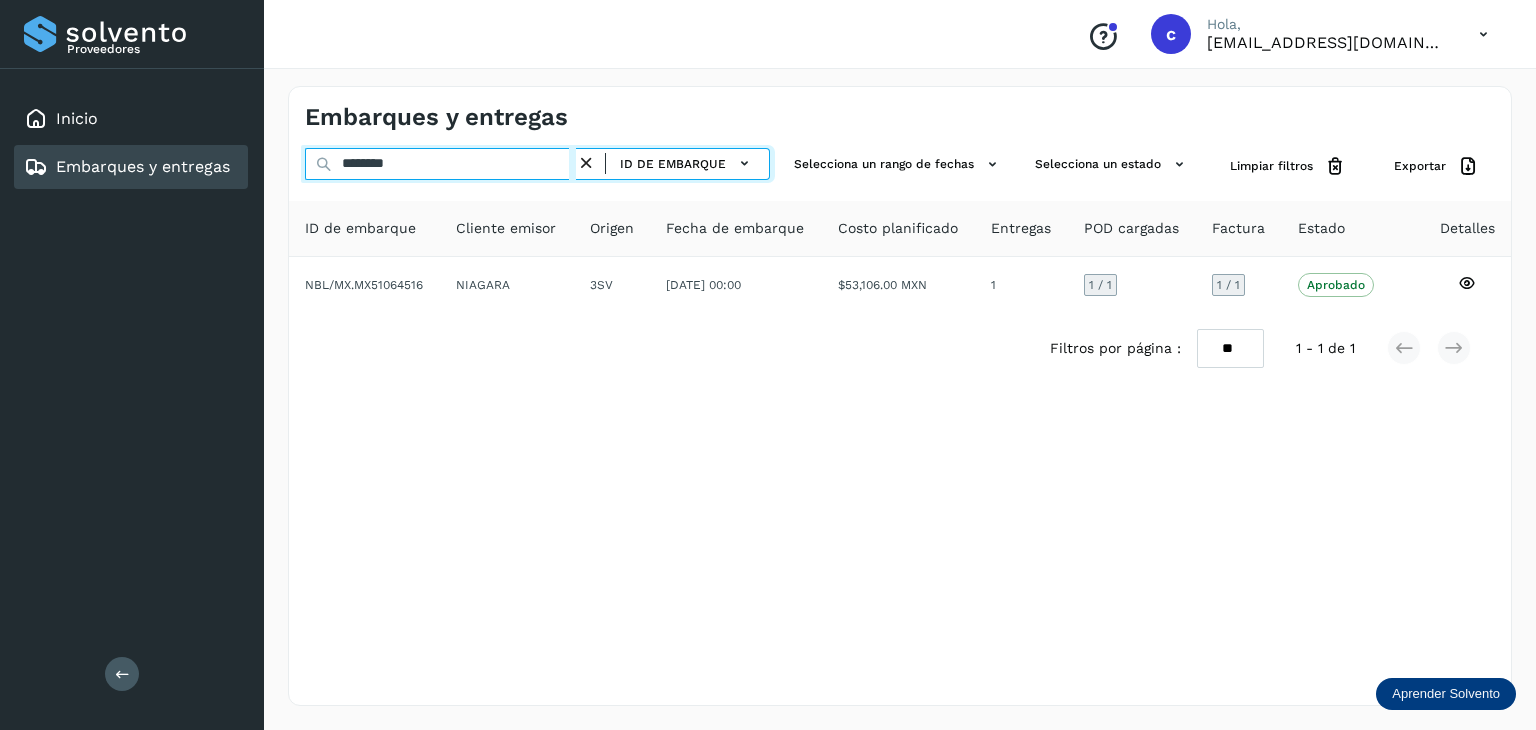 drag, startPoint x: 377, startPoint y: 177, endPoint x: 257, endPoint y: 162, distance: 120.93387 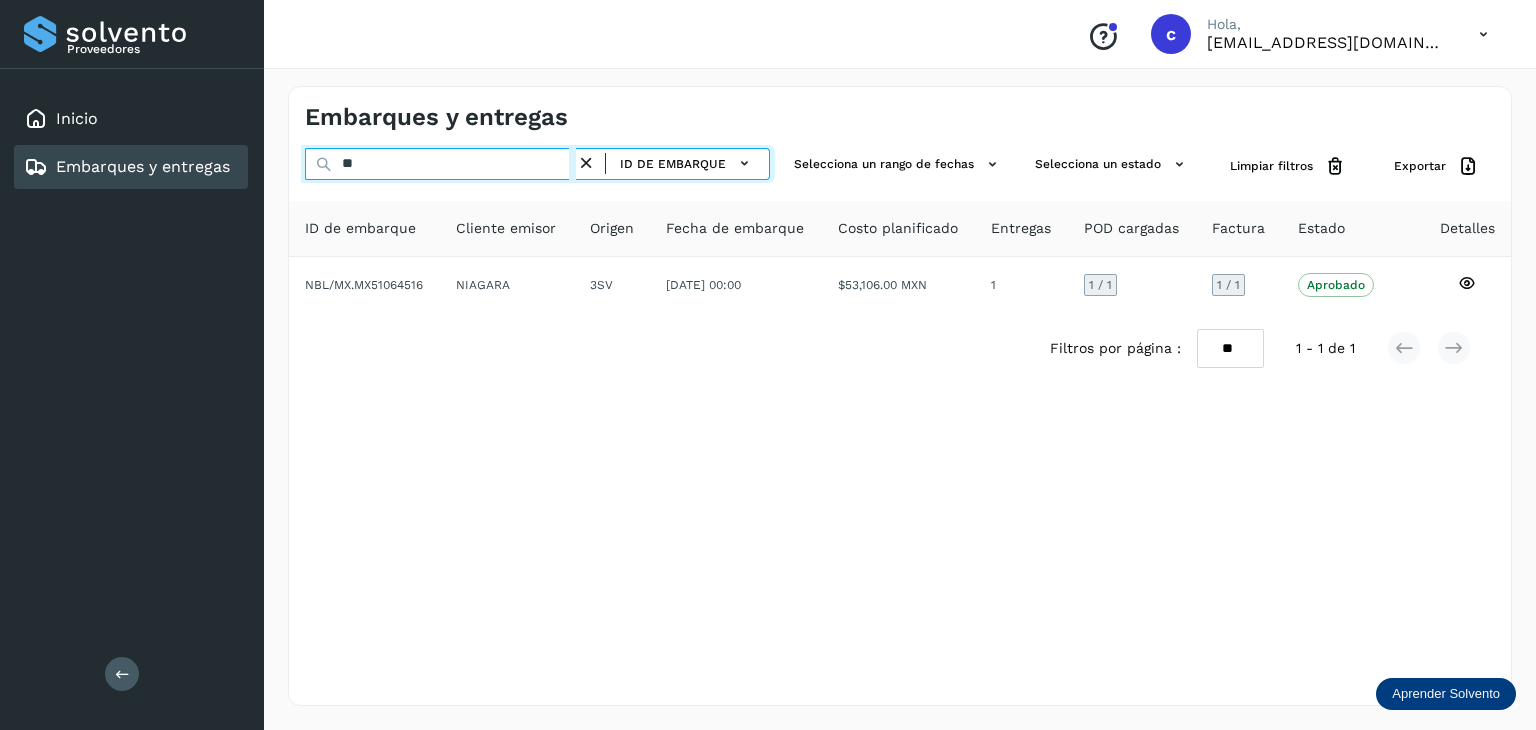 type on "*" 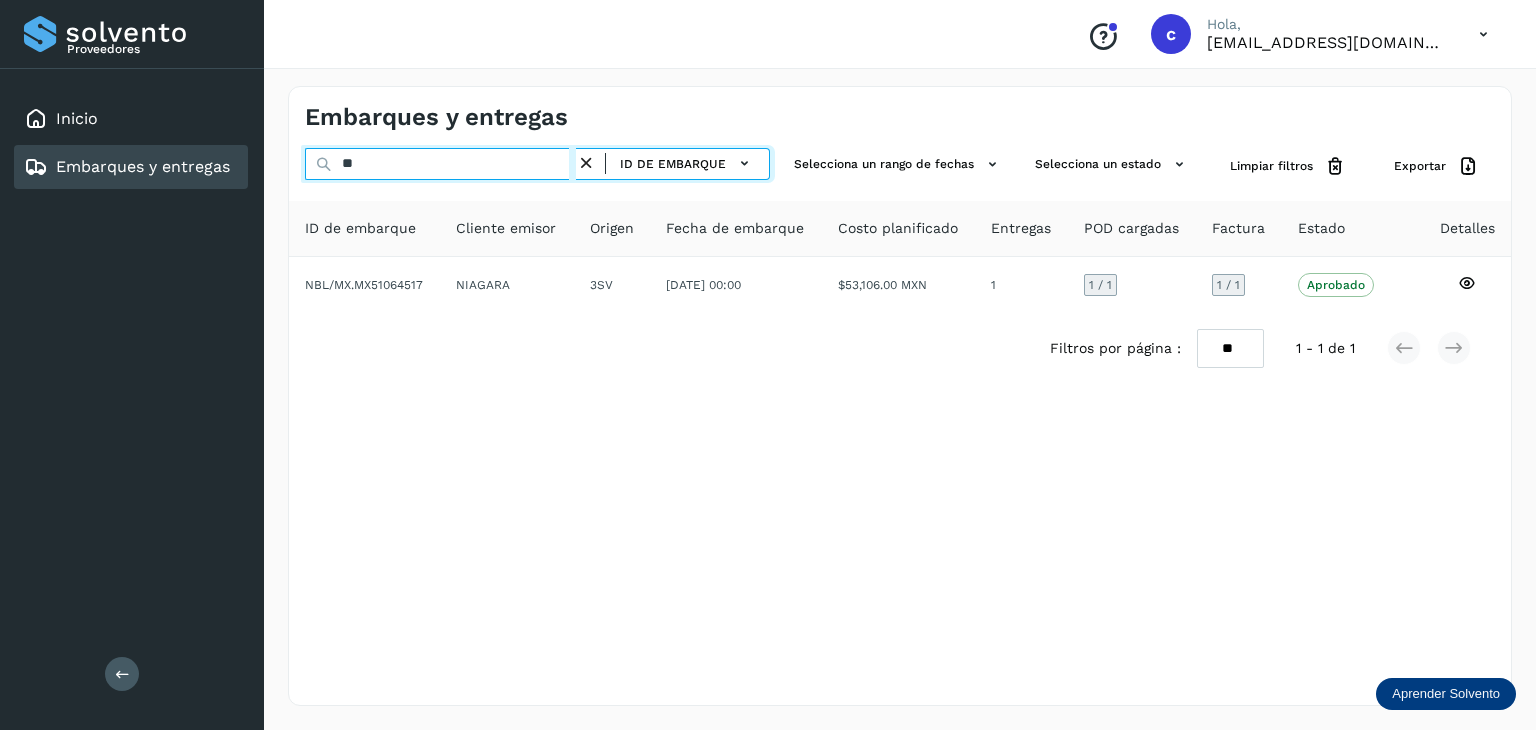 type on "*" 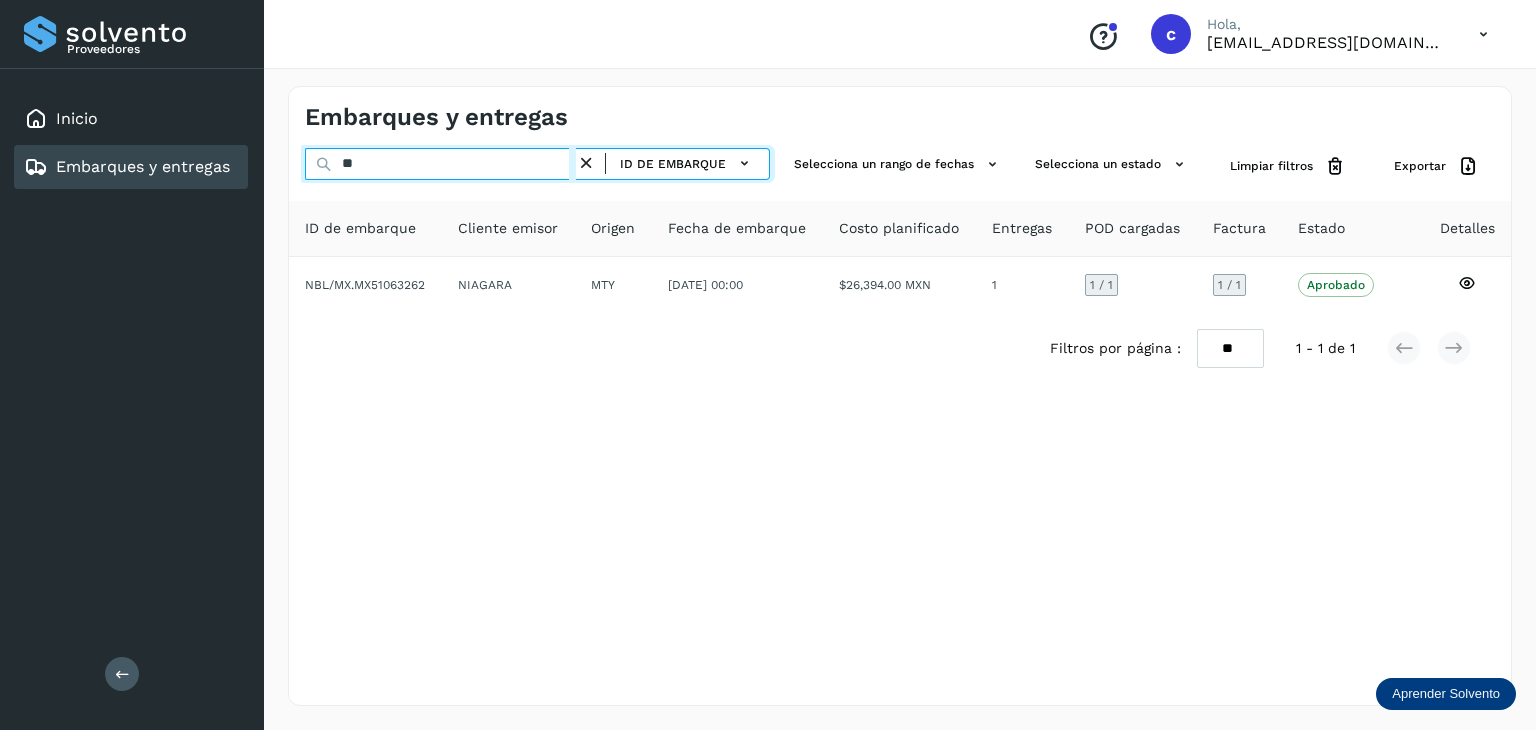 type on "*" 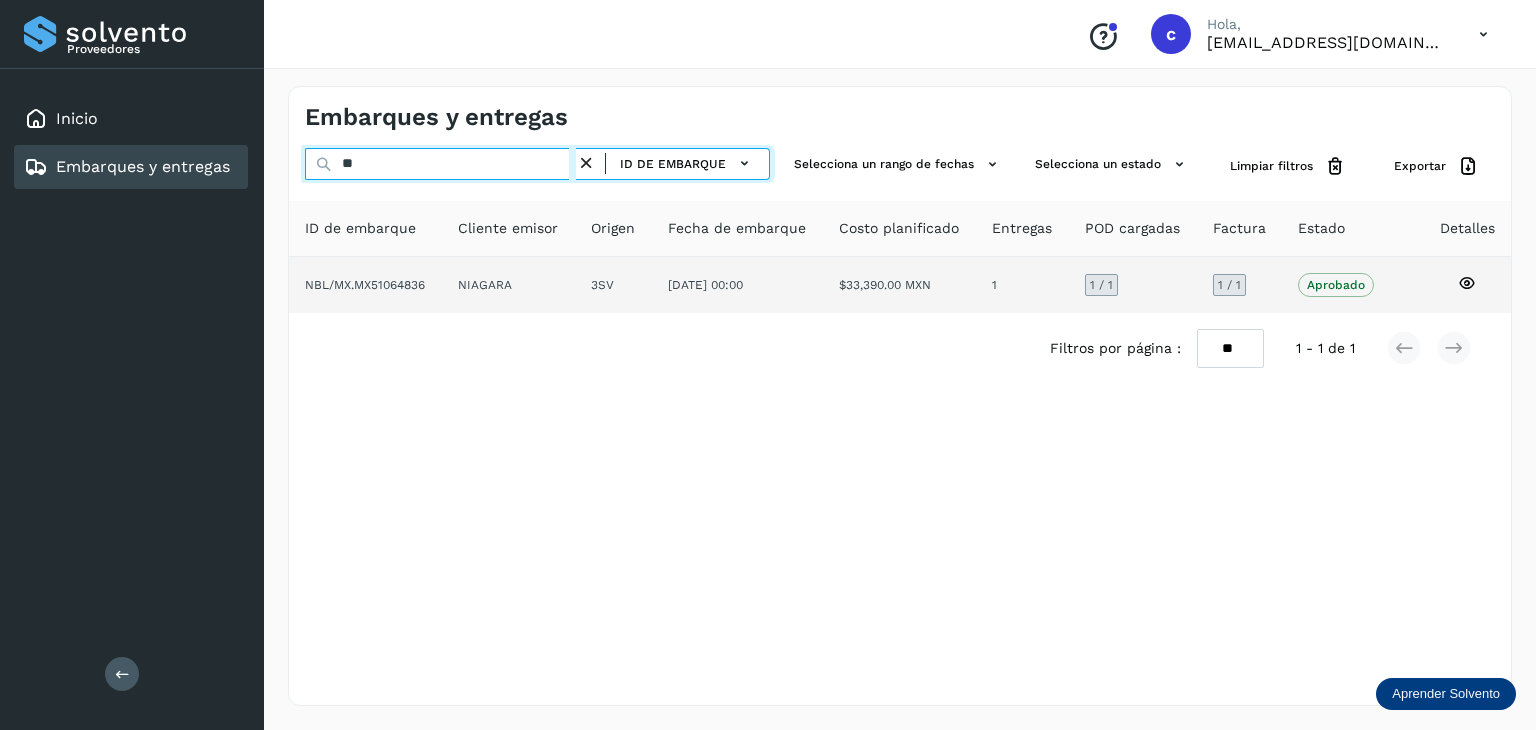type on "*" 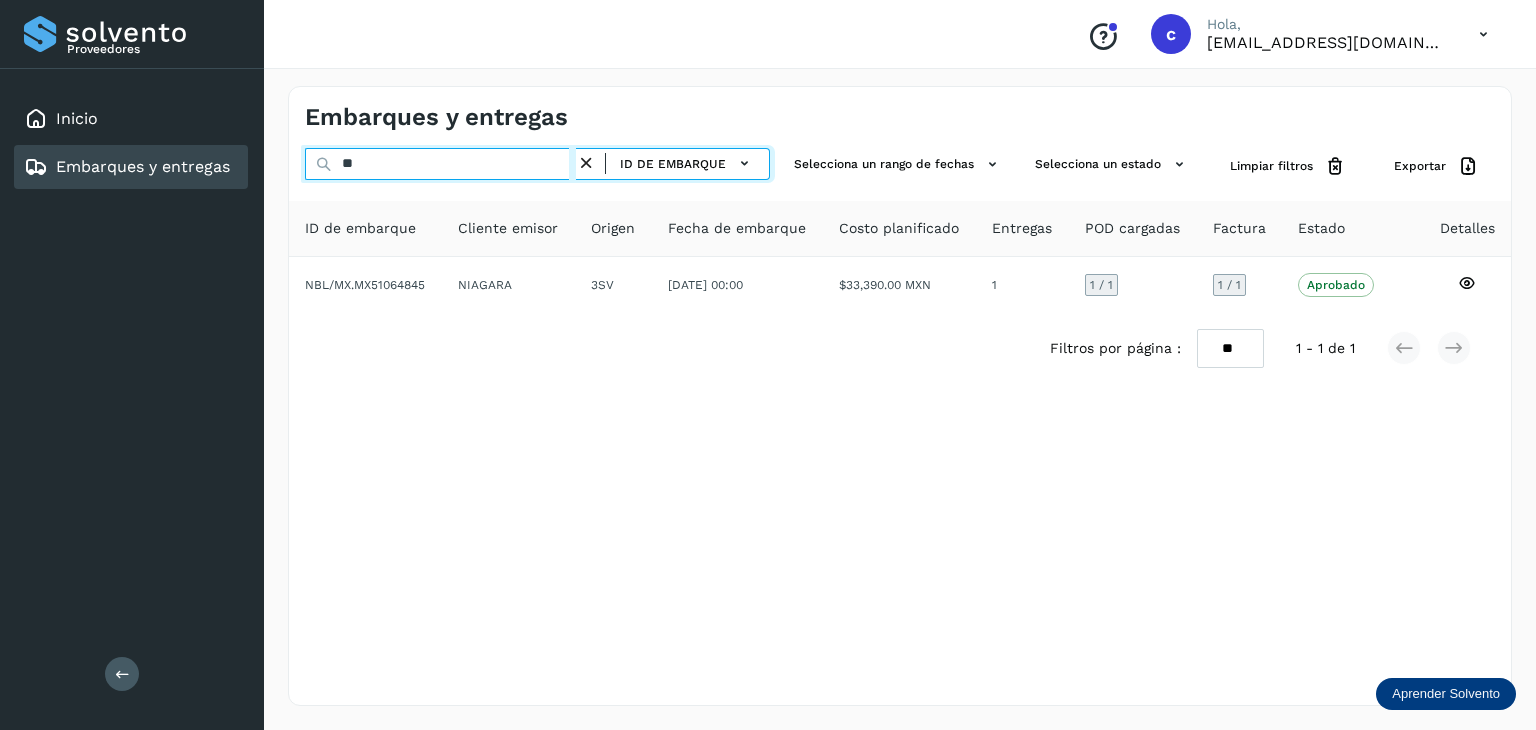 type on "*" 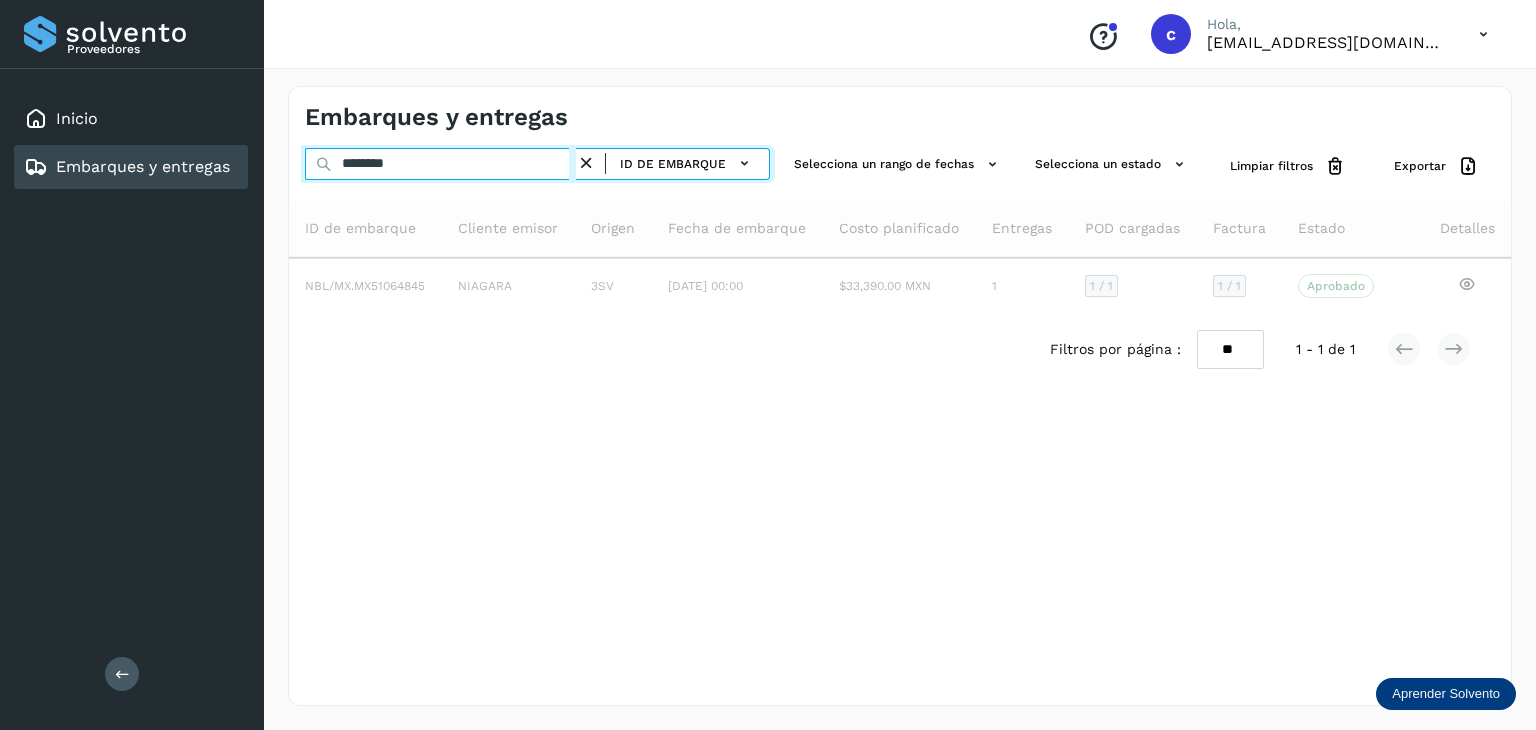 type on "********" 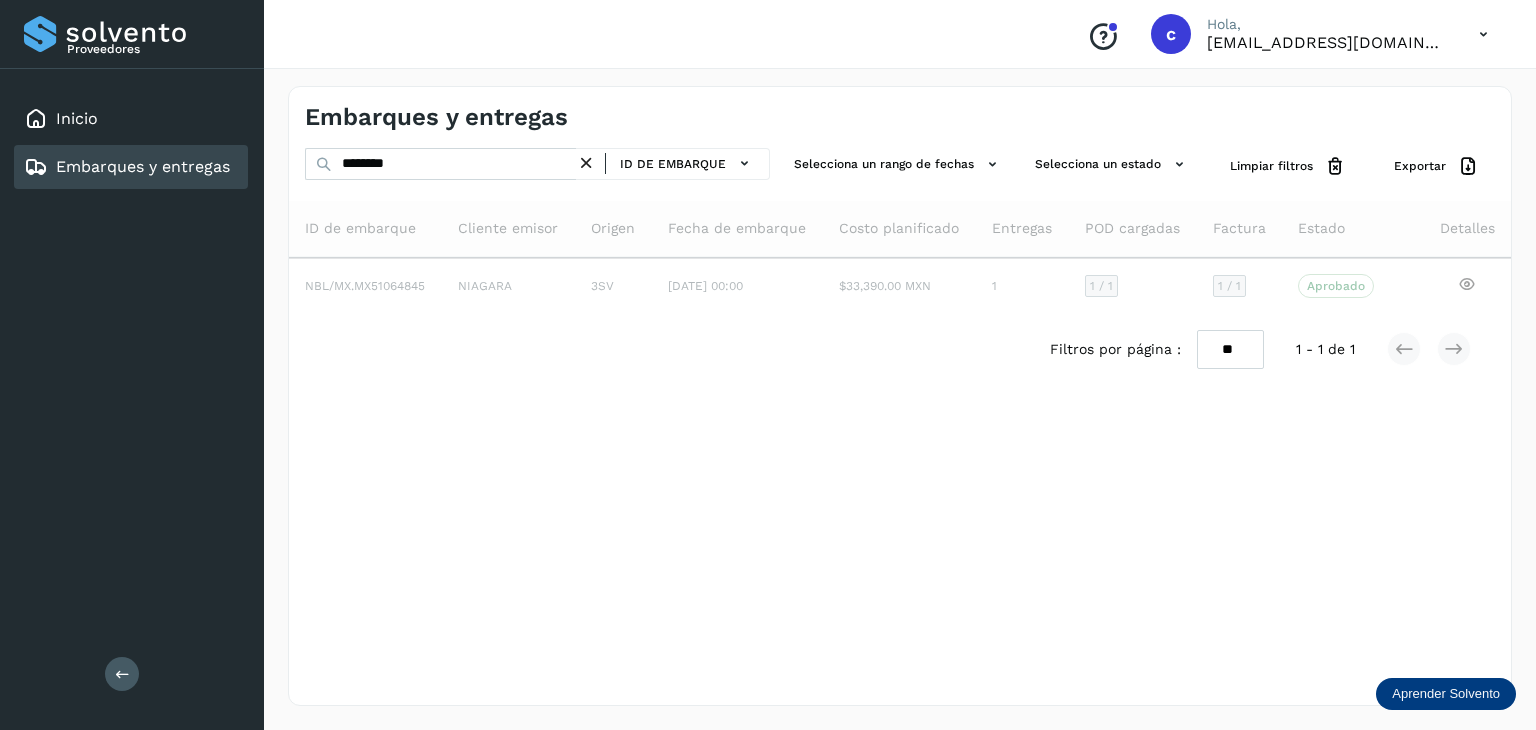 drag, startPoint x: 873, startPoint y: 456, endPoint x: 576, endPoint y: 223, distance: 377.48907 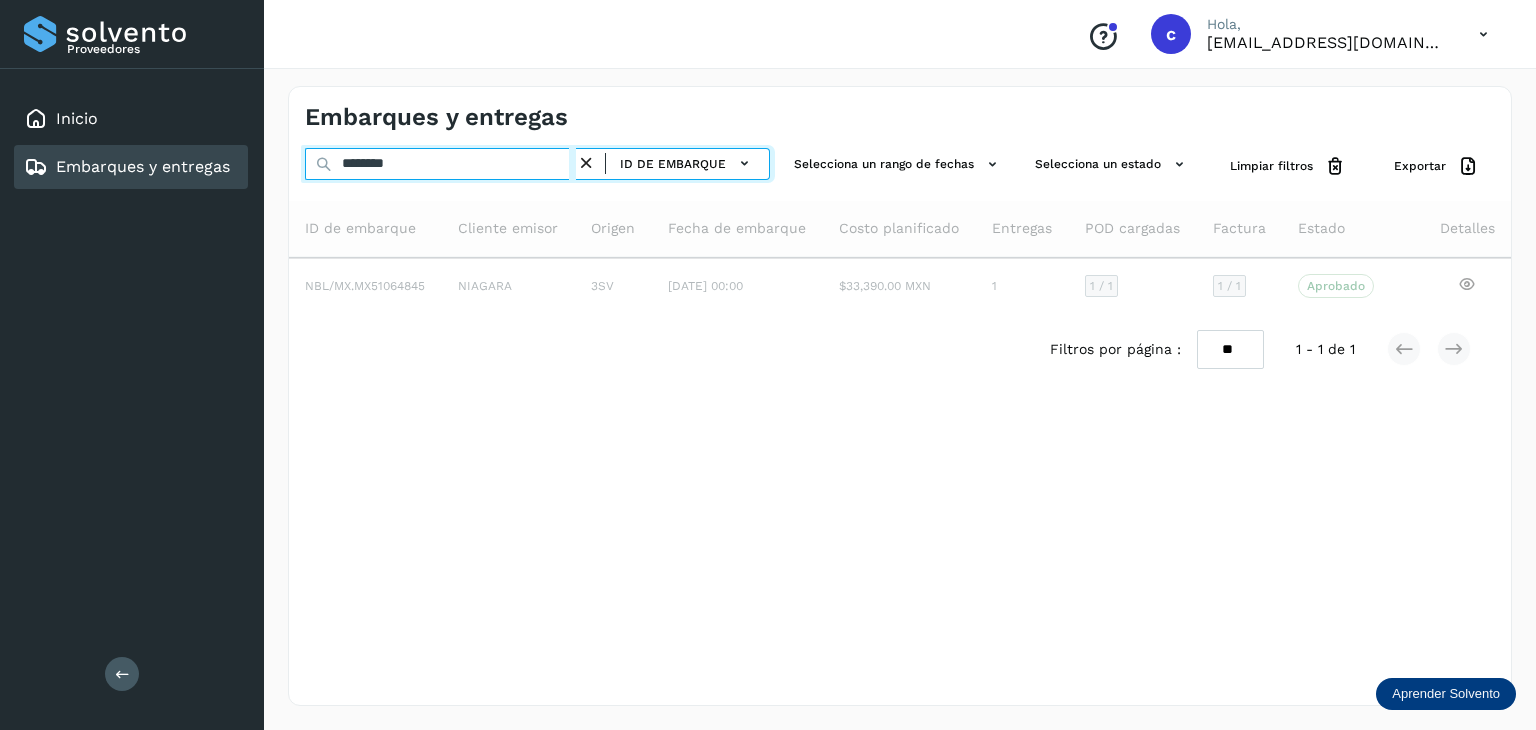 drag, startPoint x: 446, startPoint y: 163, endPoint x: 396, endPoint y: 171, distance: 50.635956 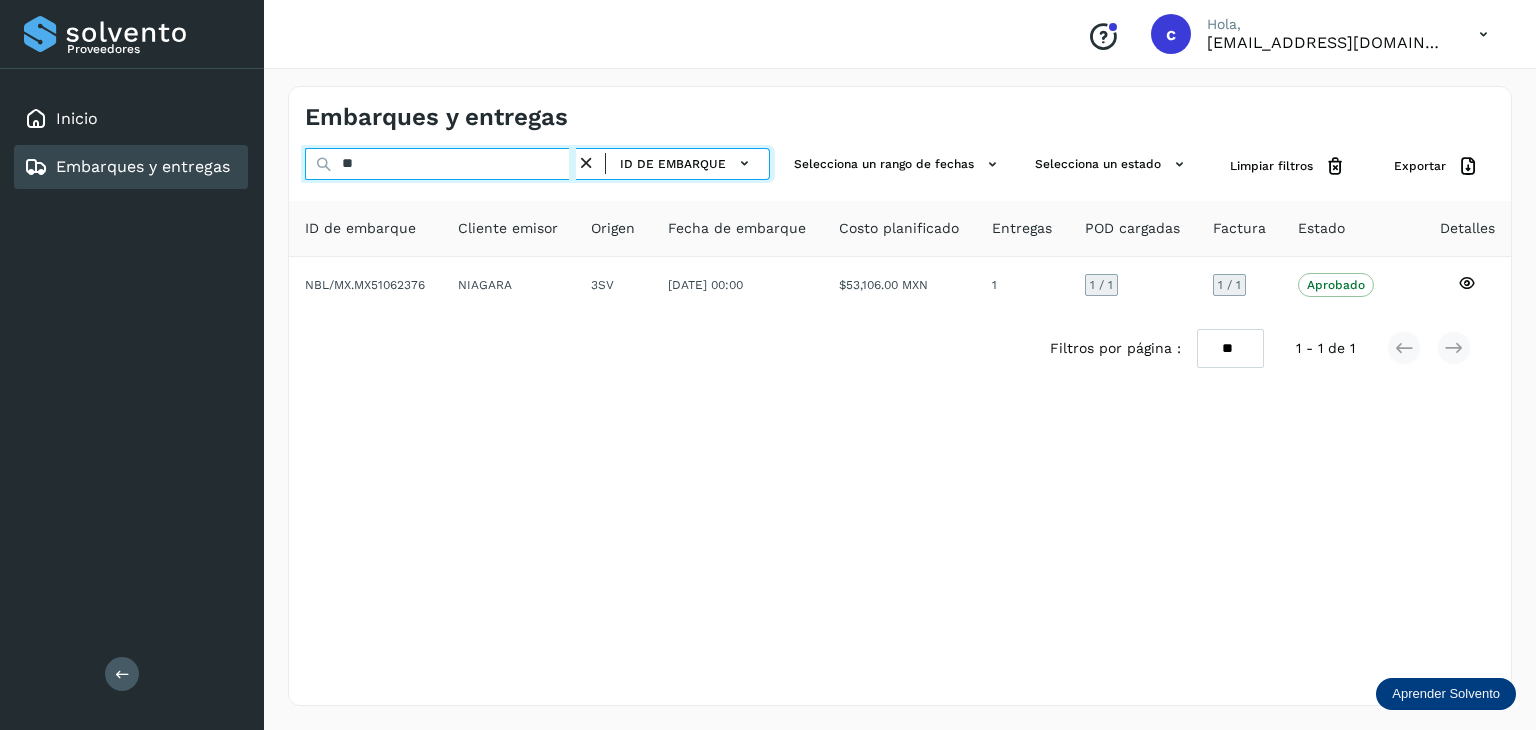 type on "*" 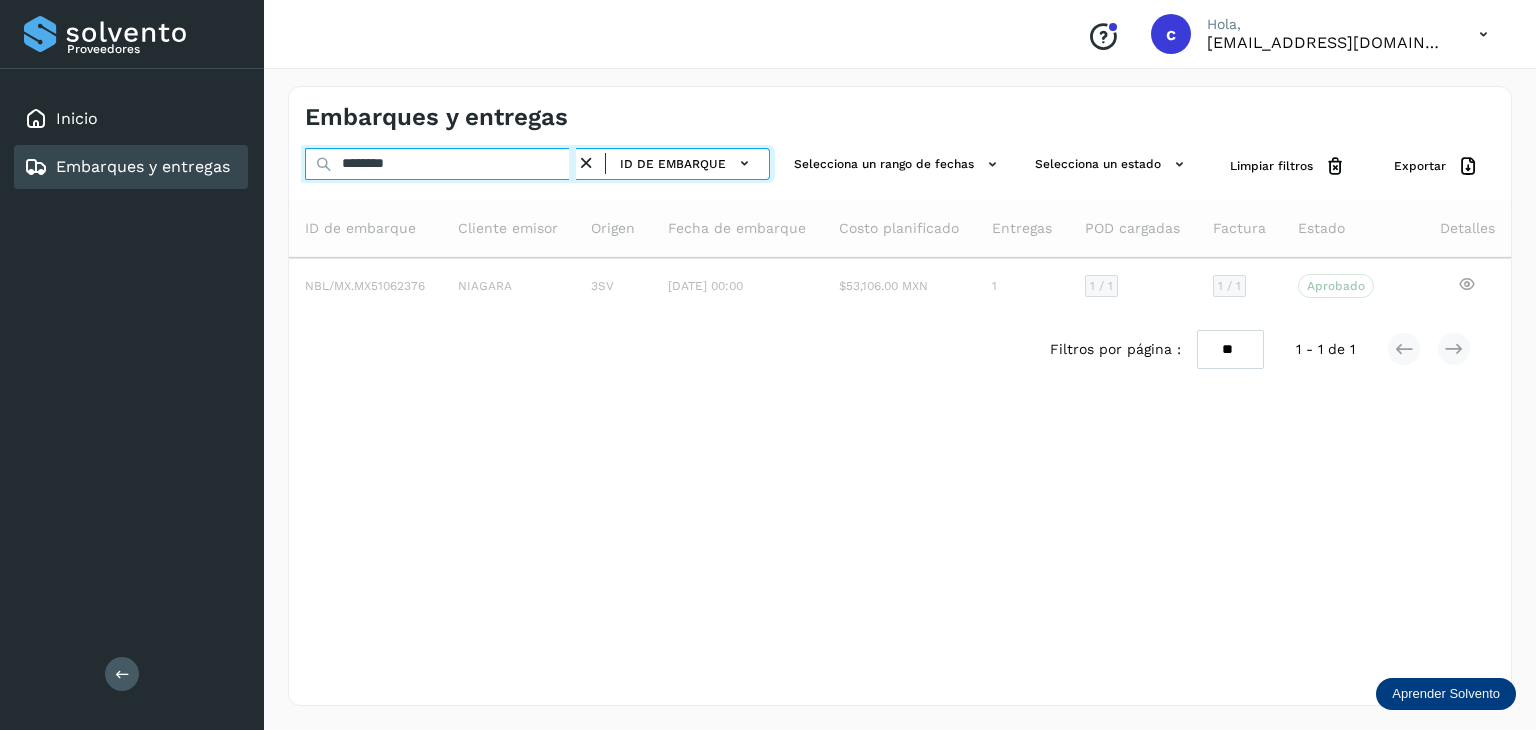 type on "********" 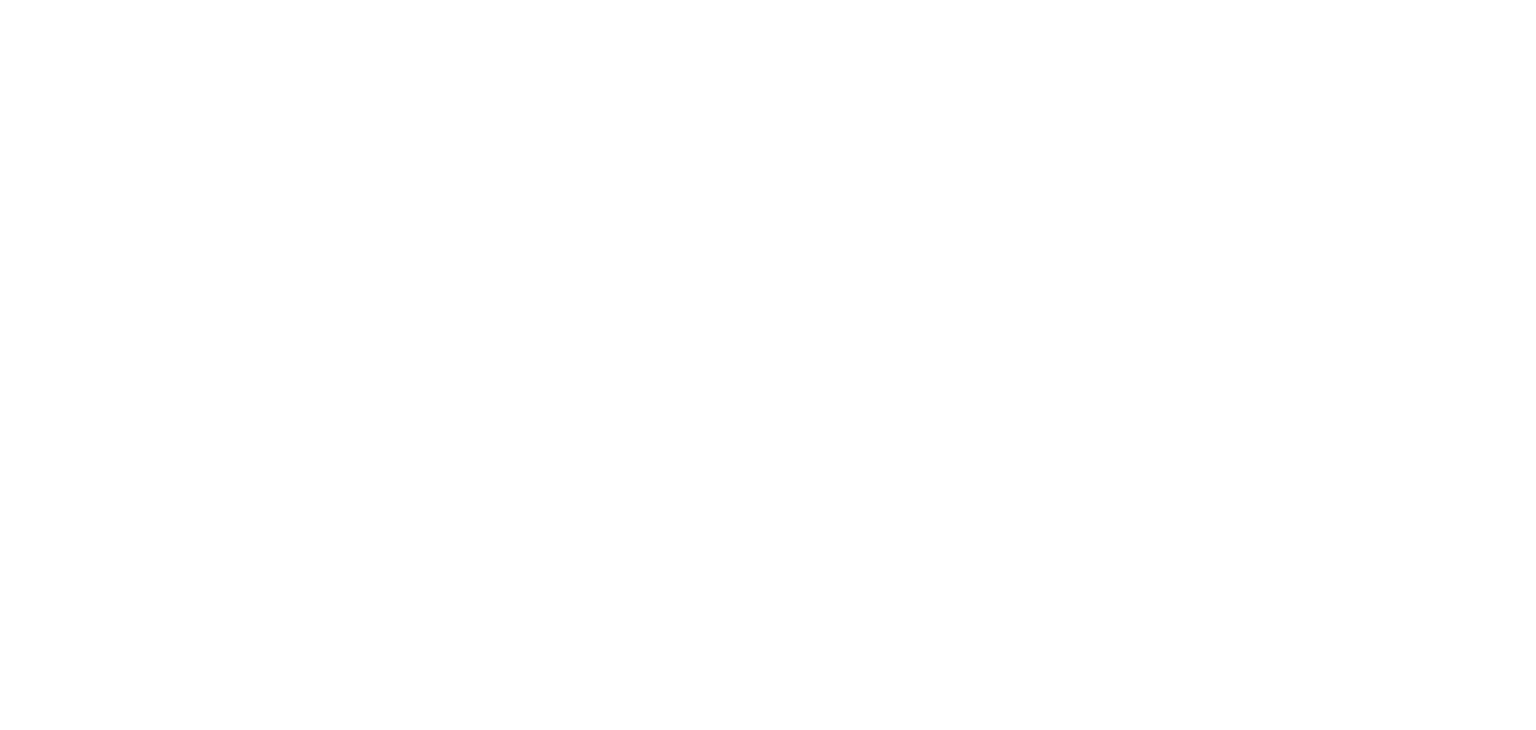 scroll, scrollTop: 0, scrollLeft: 0, axis: both 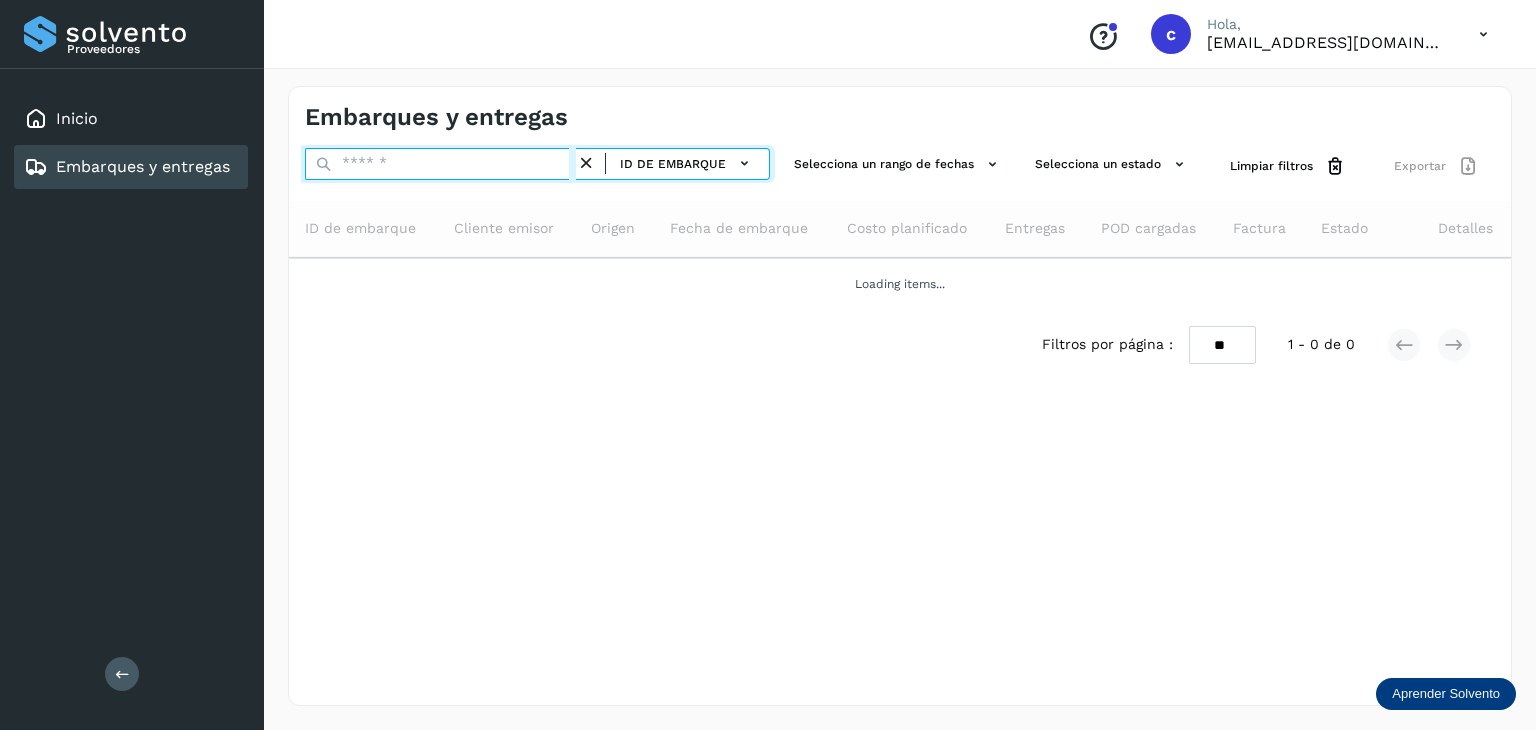 click at bounding box center (440, 164) 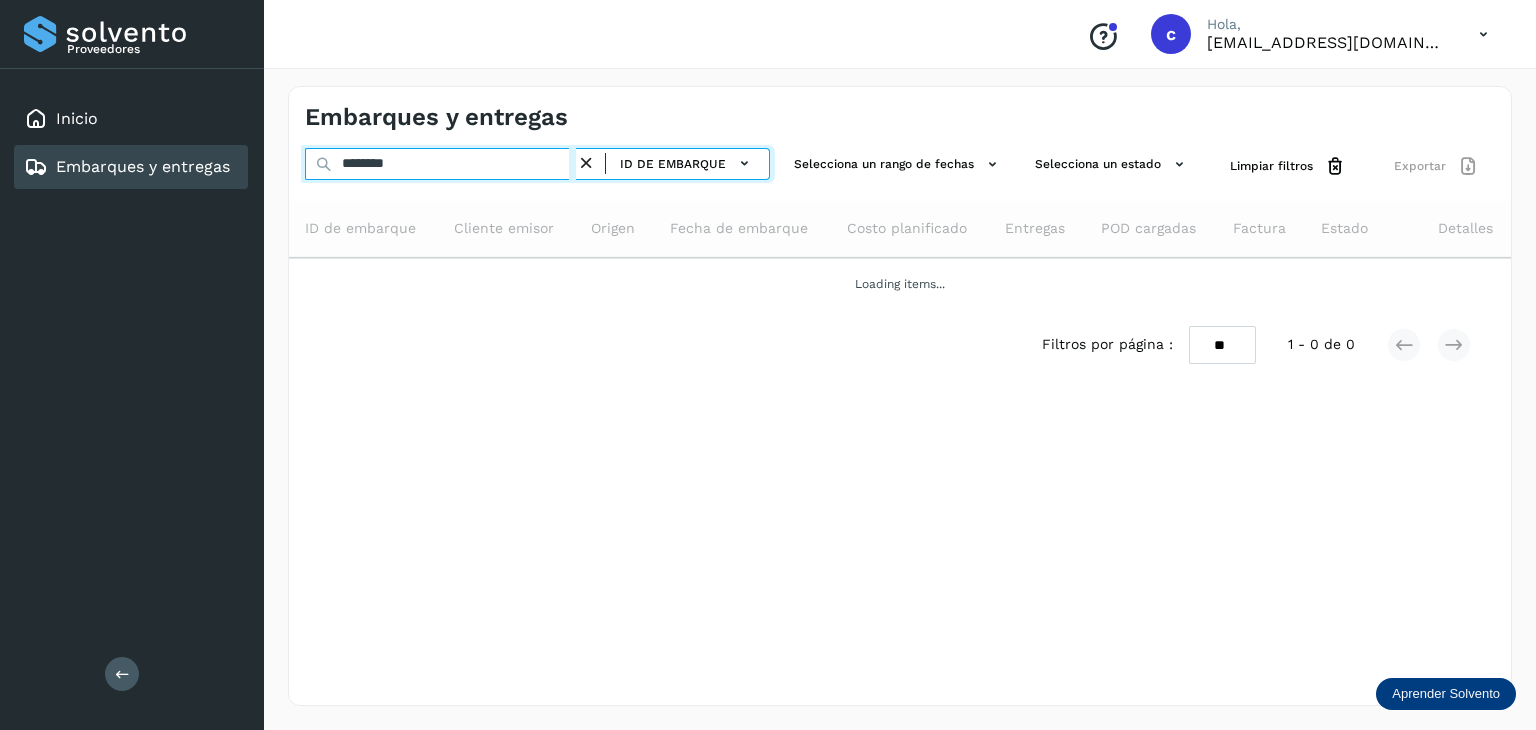 type on "********" 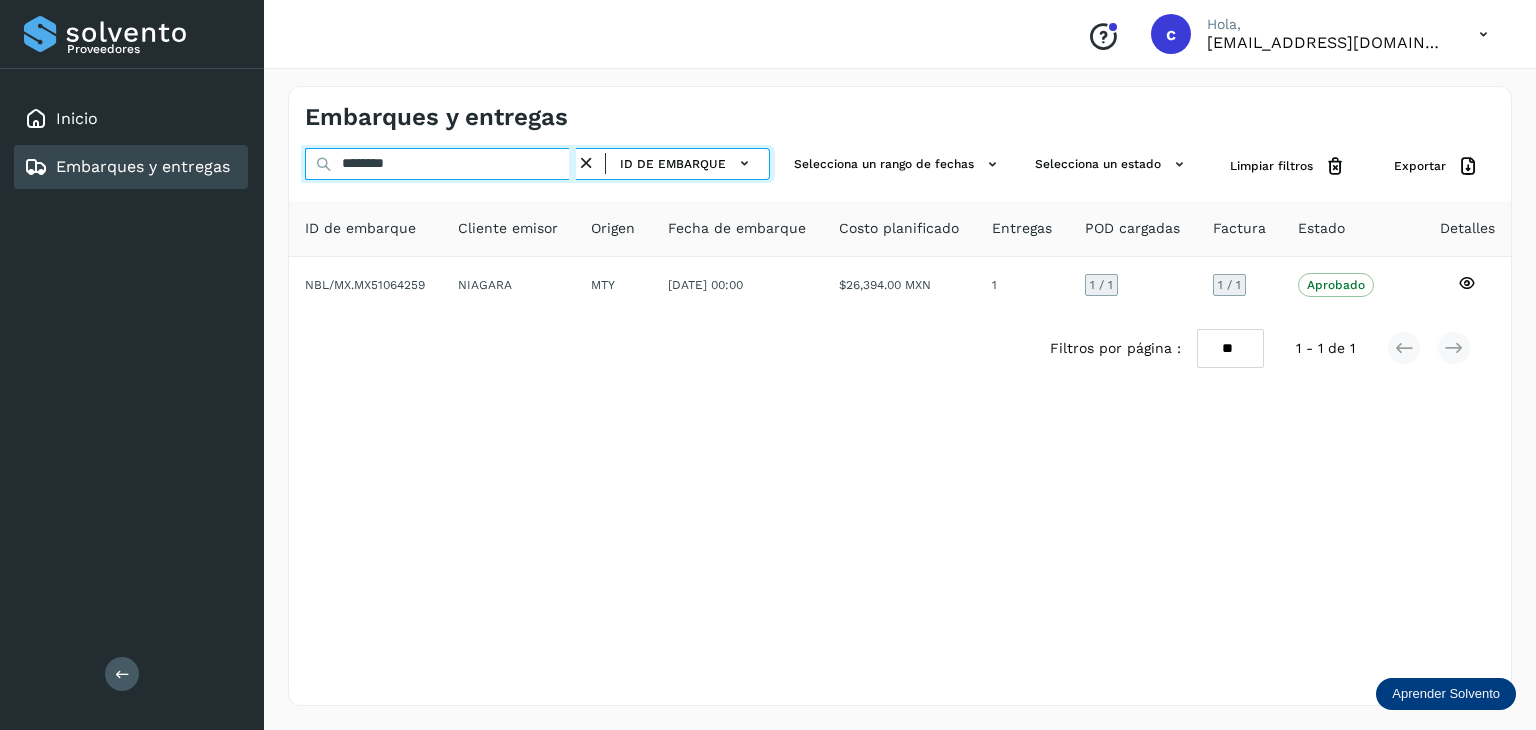 drag, startPoint x: 448, startPoint y: 165, endPoint x: 306, endPoint y: 173, distance: 142.22517 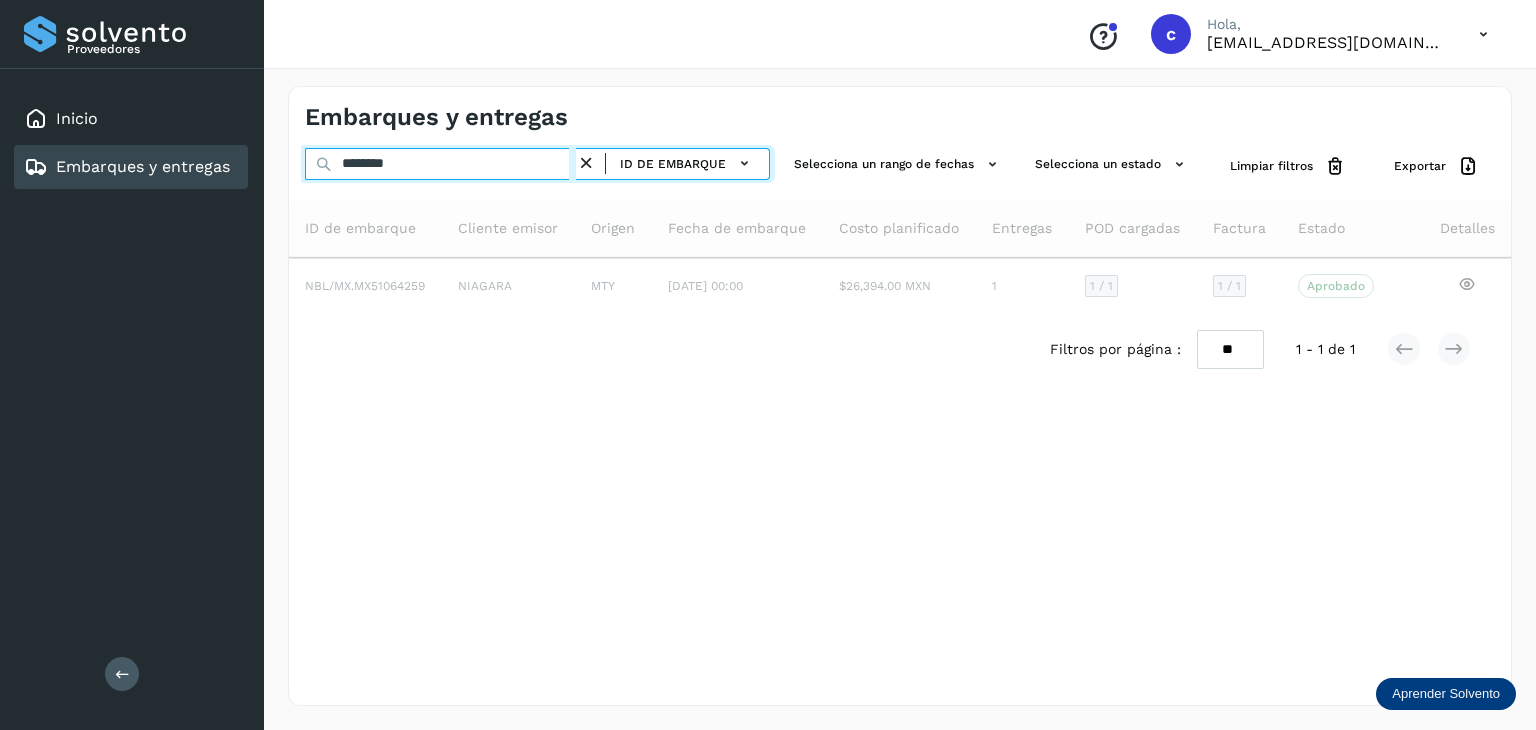type on "********" 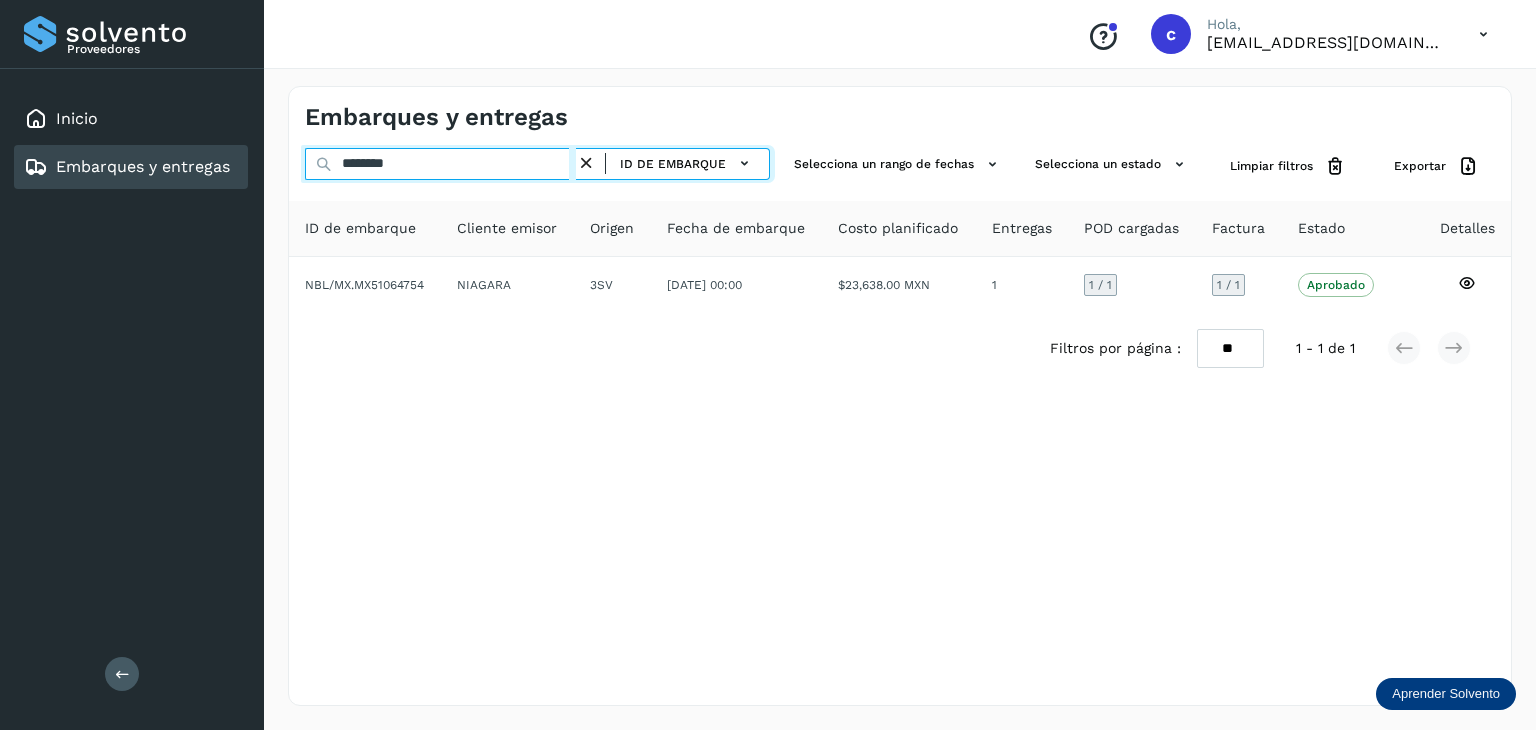 click on "Proveedores Inicio Embarques y entregas Salir
Conoce nuestros beneficios
c Hola, [EMAIL_ADDRESS][DOMAIN_NAME] Embarques y entregas ******** ID de embarque Selecciona un rango de fechas  Selecciona un estado Limpiar filtros Exportar ID de embarque Cliente emisor Origen Fecha de embarque Costo planificado Entregas POD cargadas Factura Estado Detalles NBL/MX.MX51064754 NIAGARA 3SV [DATE] 00:00  $23,638.00 MXN  1 1  / 1 1 / 1 Aprobado
Verifica el estado de la factura o entregas asociadas a este embarque
Filtros por página : ** ** ** 1 - 1 de 1" 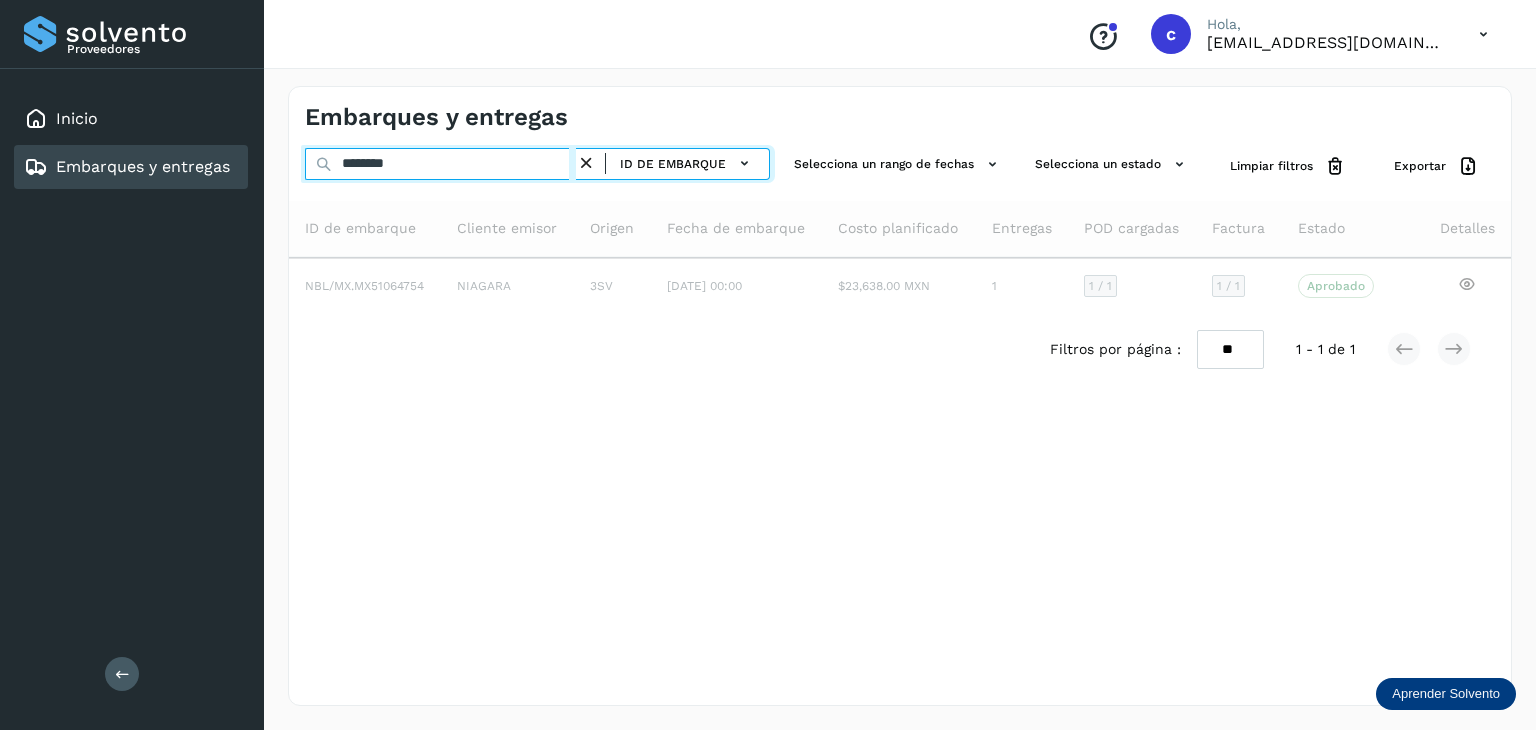 type on "********" 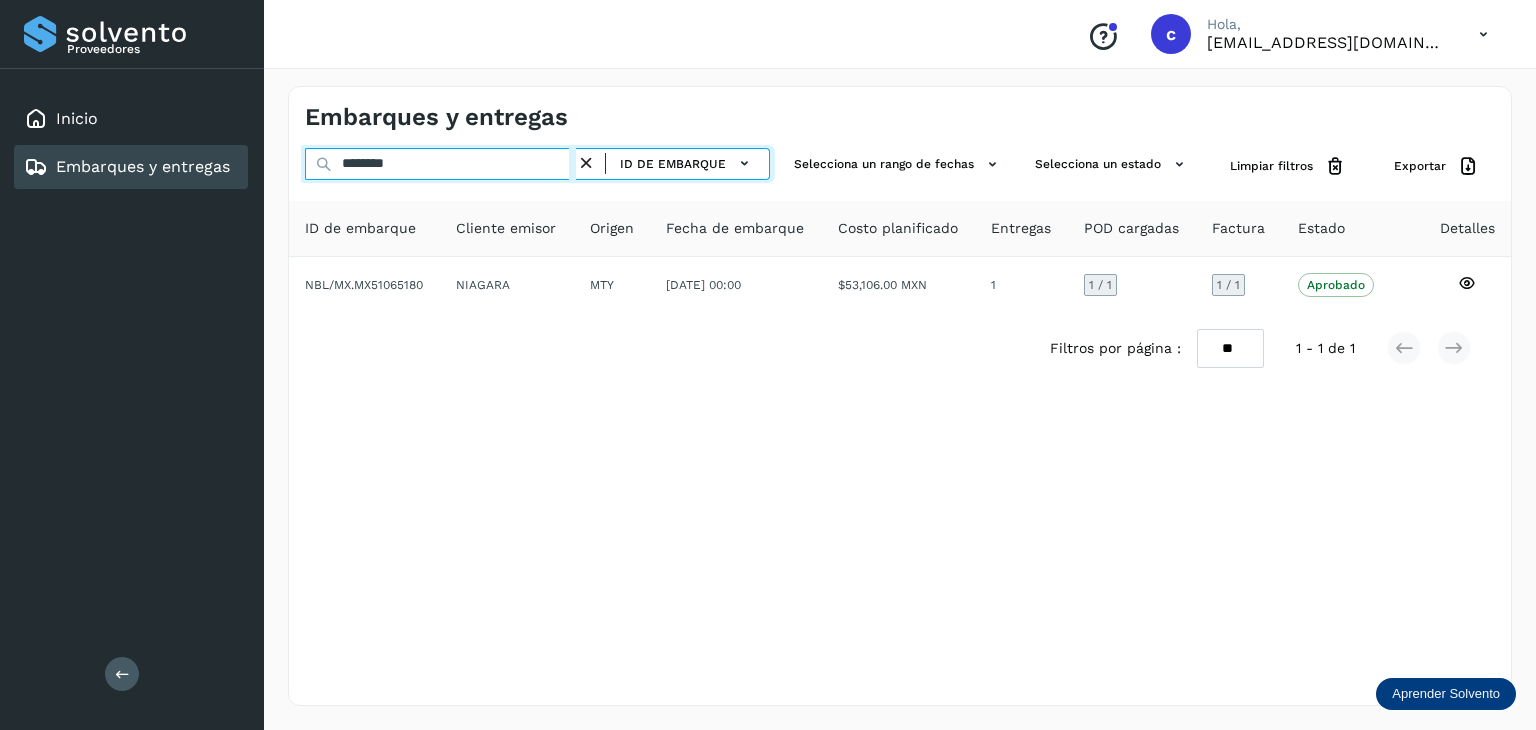drag, startPoint x: 291, startPoint y: 174, endPoint x: 241, endPoint y: 176, distance: 50.039986 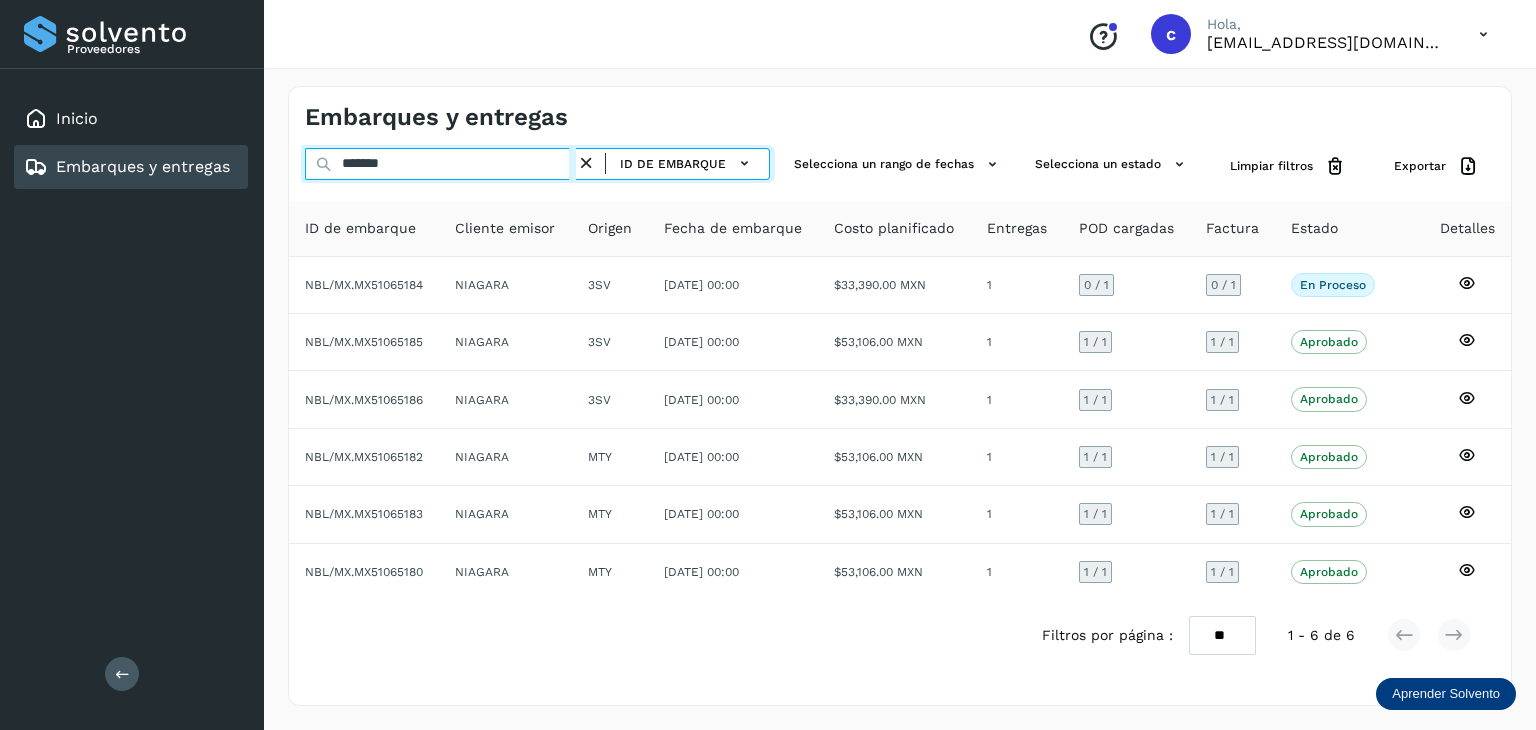 type on "********" 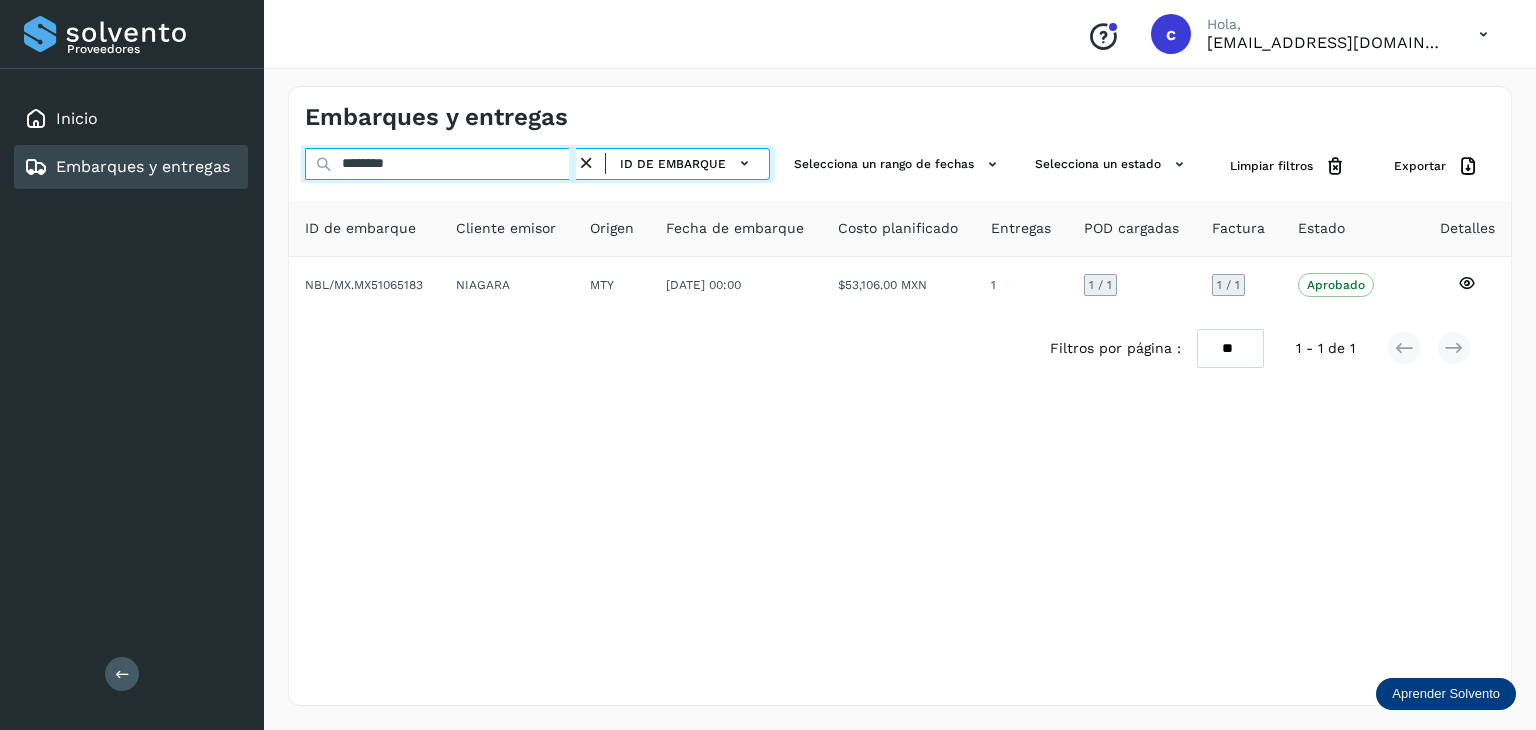 drag, startPoint x: 392, startPoint y: 166, endPoint x: 289, endPoint y: 159, distance: 103.23759 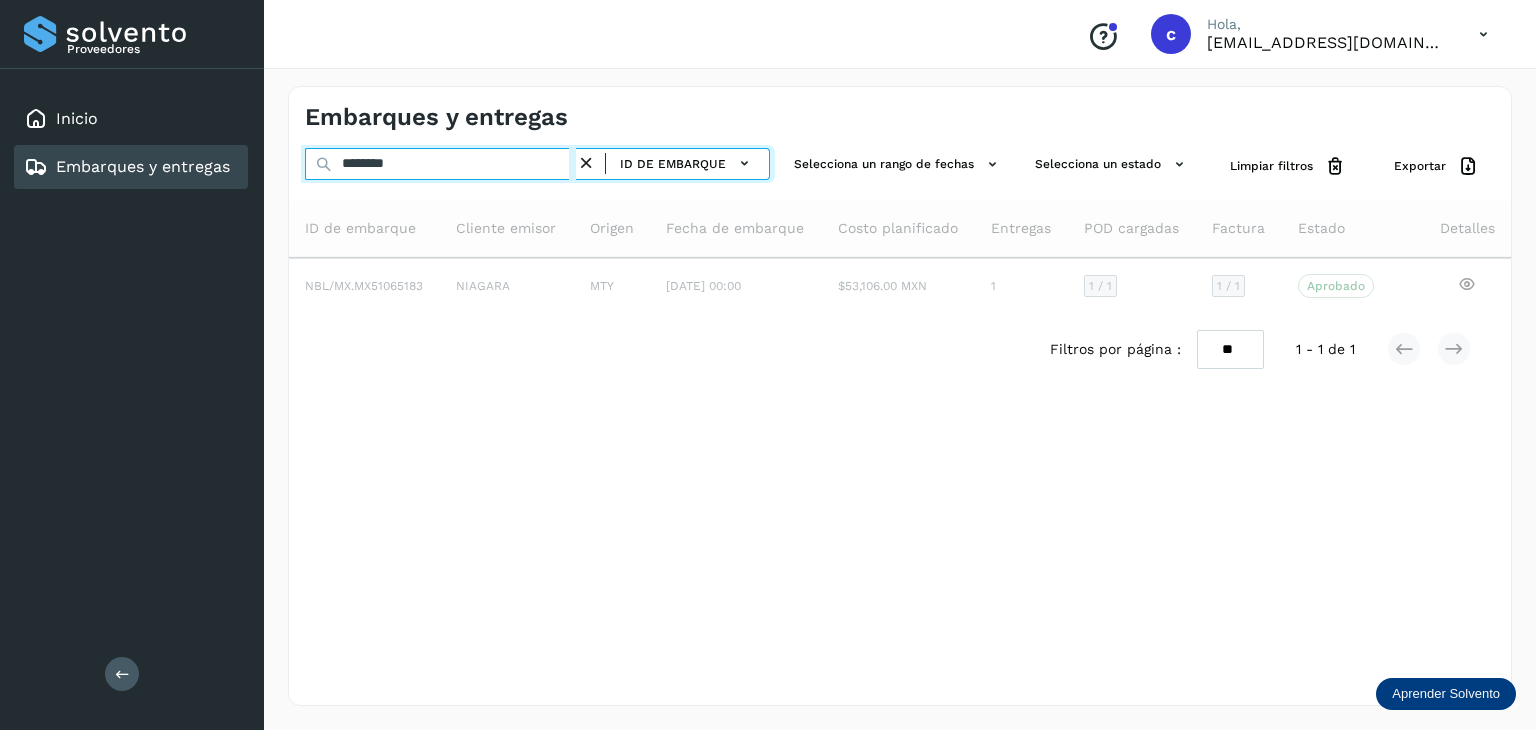 type on "********" 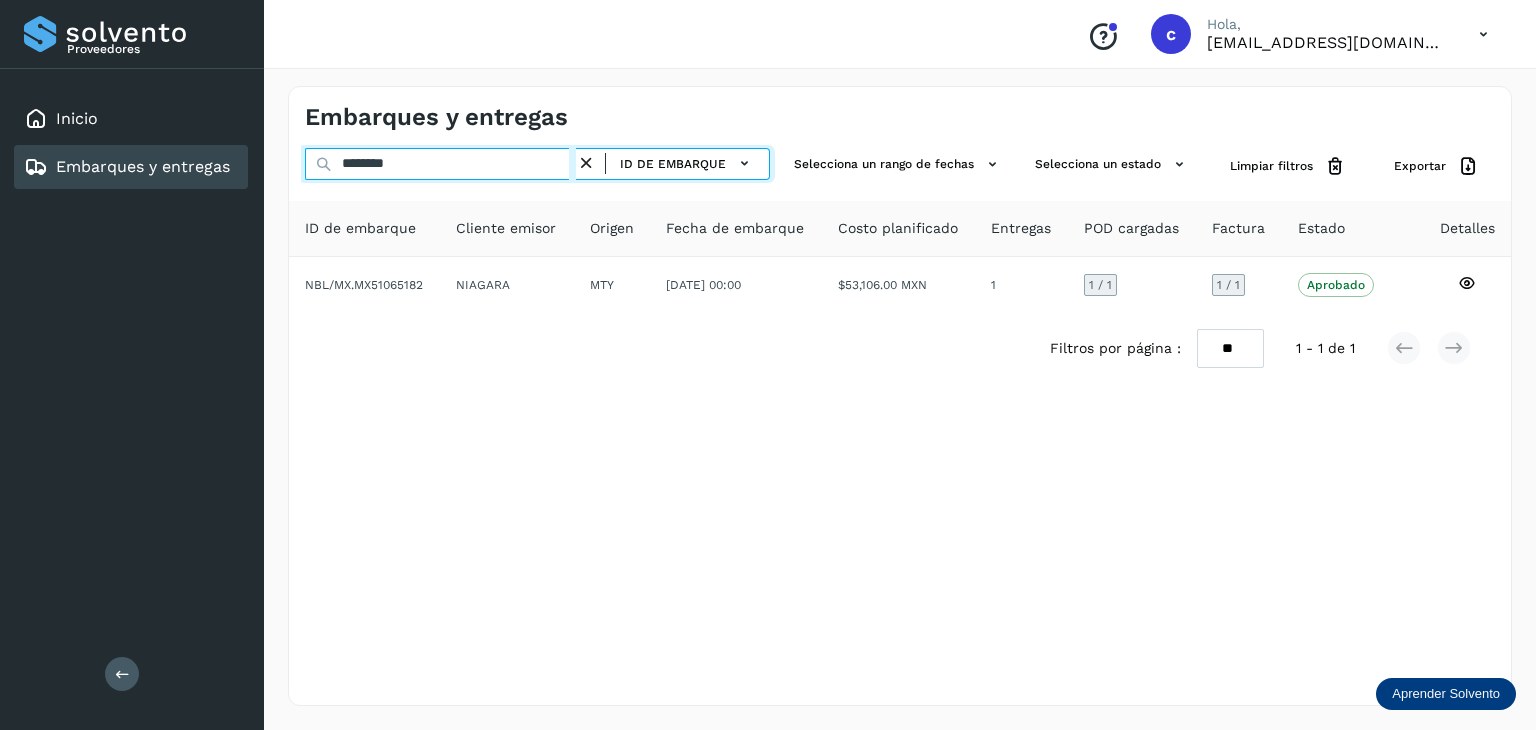 click on "Proveedores Inicio Embarques y entregas Salir
Conoce nuestros beneficios
c Hola, [EMAIL_ADDRESS][DOMAIN_NAME] Embarques y entregas ******** ID de embarque Selecciona un rango de fechas  Selecciona un estado Limpiar filtros Exportar ID de embarque Cliente emisor Origen Fecha de embarque Costo planificado Entregas POD cargadas Factura Estado Detalles NBL/MX.MX51065182 NIAGARA MTY [DATE] 00:00  $53,106.00 MXN  1 1  / 1 1 / 1 Aprobado
Verifica el estado de la factura o entregas asociadas a este embarque
Filtros por página : ** ** ** 1 - 1 de 1" 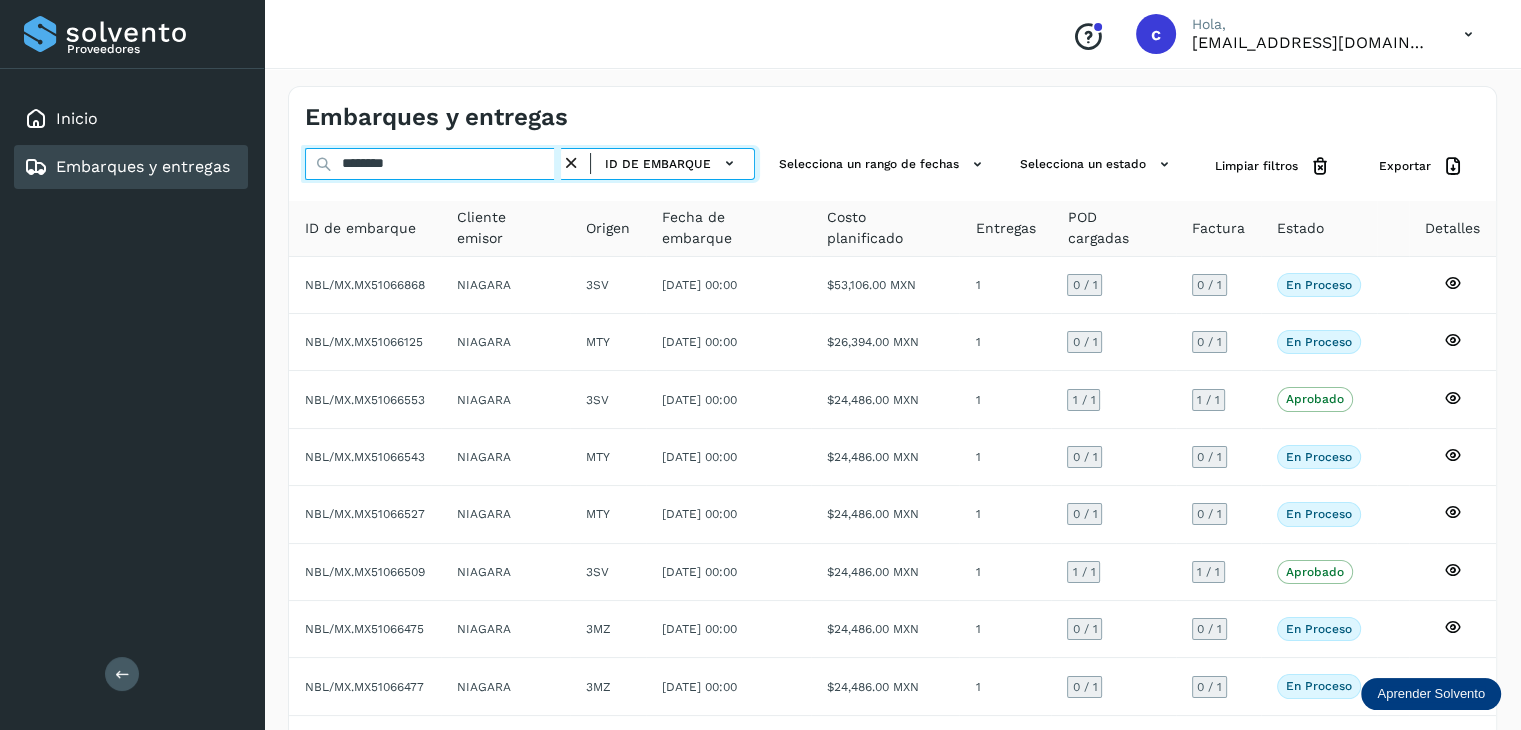 type on "********" 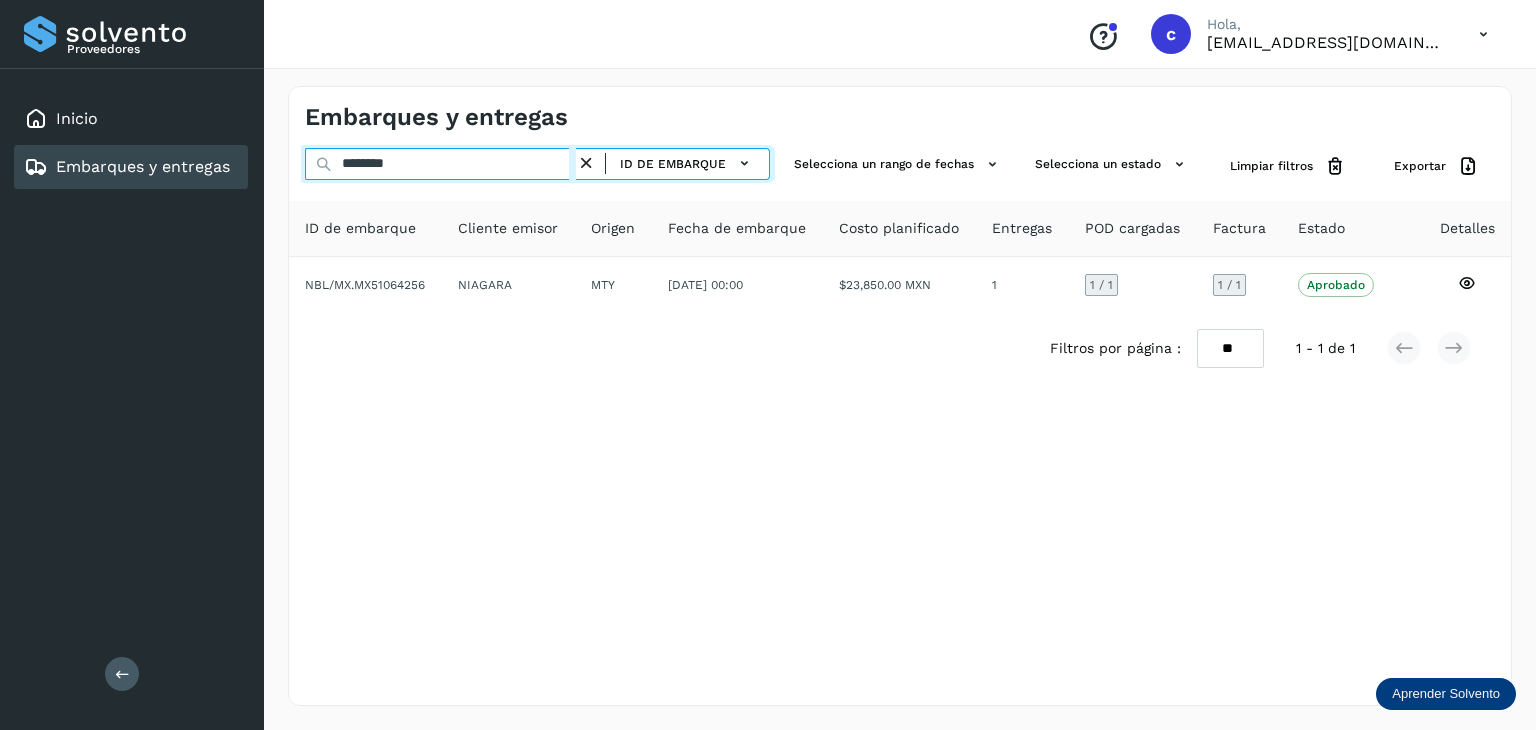 click on "Proveedores Inicio Embarques y entregas Salir
Conoce nuestros beneficios
c Hola, [EMAIL_ADDRESS][DOMAIN_NAME] Embarques y entregas ******** ID de embarque Selecciona un rango de fechas  Selecciona un estado Limpiar filtros Exportar ID de embarque Cliente emisor Origen Fecha de embarque Costo planificado Entregas POD cargadas Factura Estado Detalles NBL/MX.MX51064256 NIAGARA MTY [DATE] 00:00  $23,850.00 MXN  1 1  / 1 1 / 1 Aprobado
Verifica el estado de la factura o entregas asociadas a este embarque
Filtros por página : ** ** ** 1 - 1 de 1" 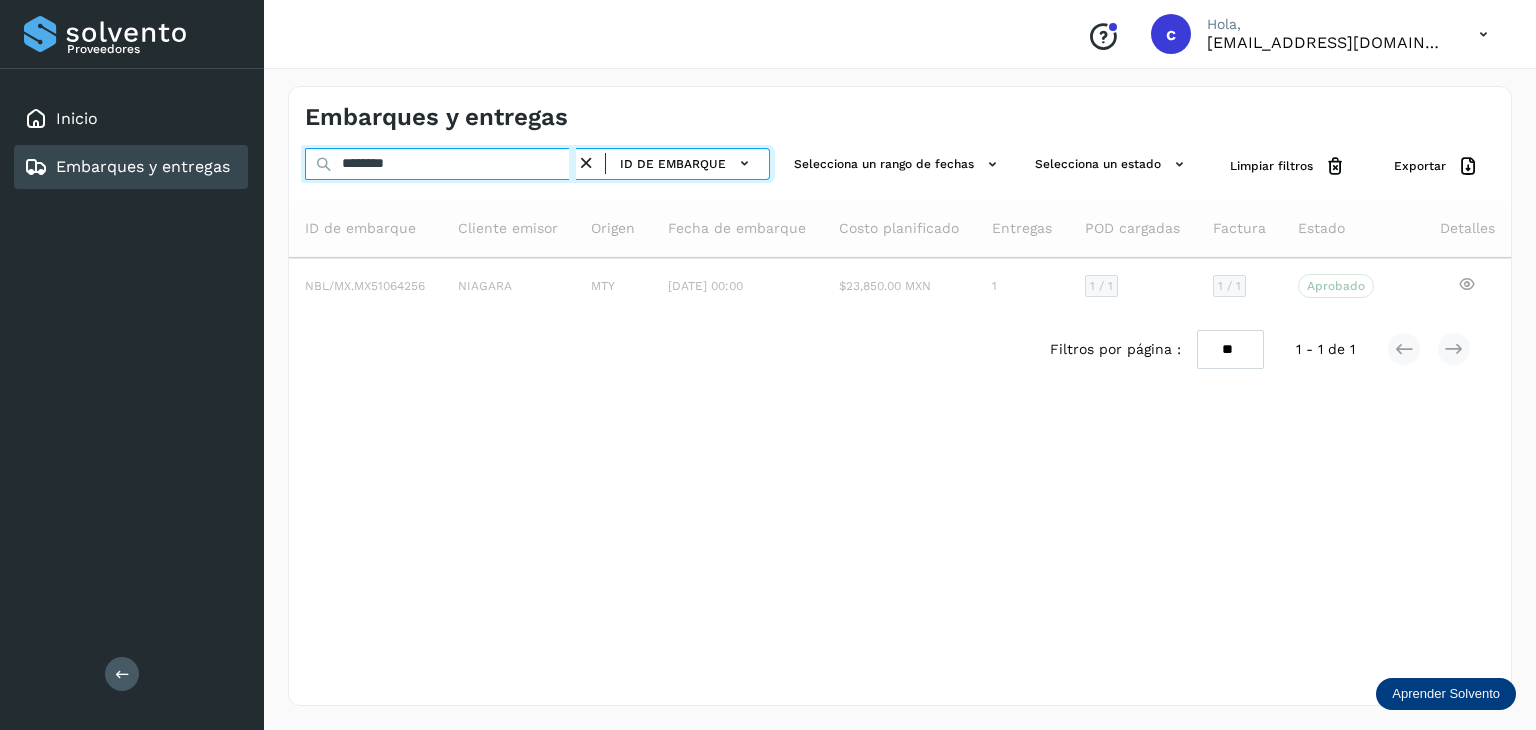 type on "********" 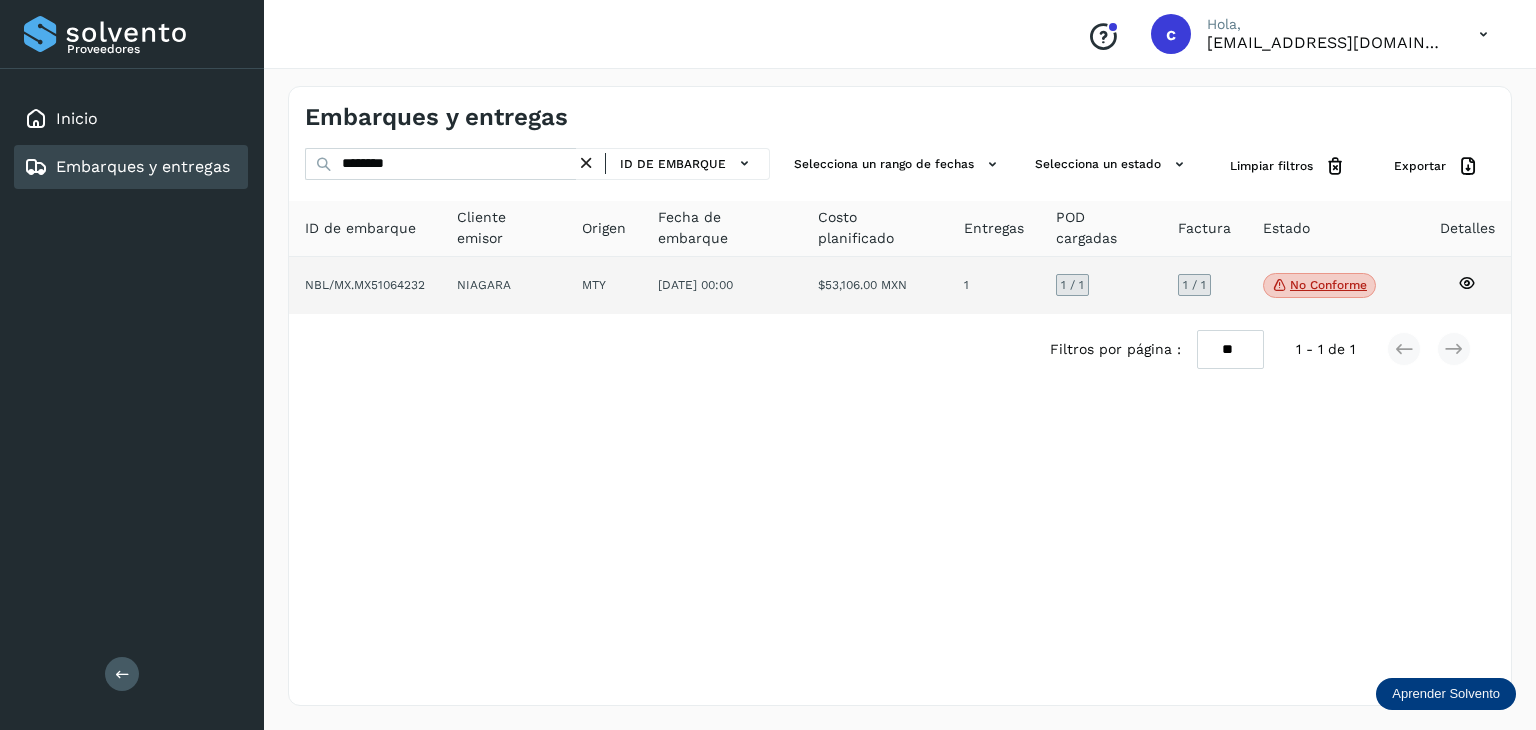 click on "No conforme" 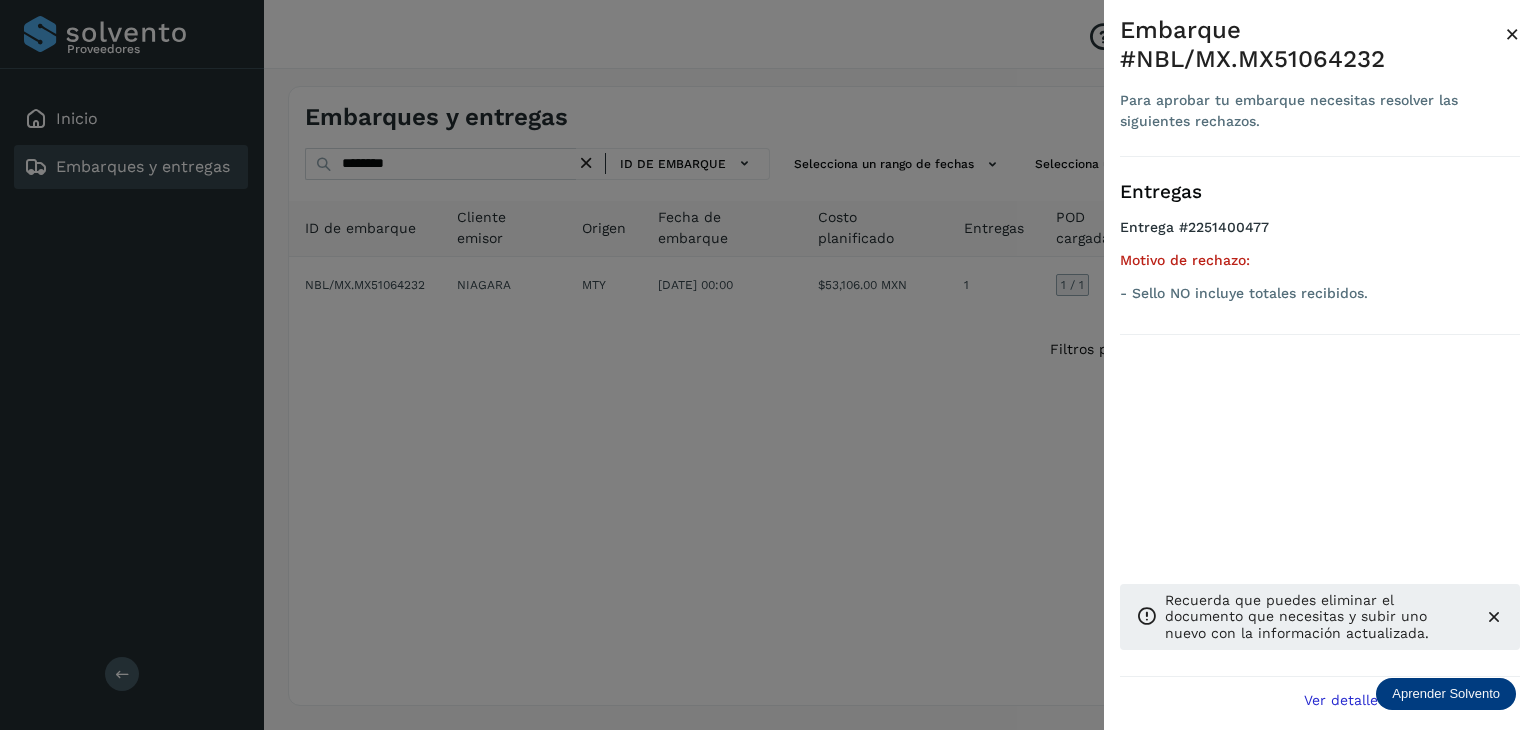 drag, startPoint x: 621, startPoint y: 383, endPoint x: 550, endPoint y: 365, distance: 73.24616 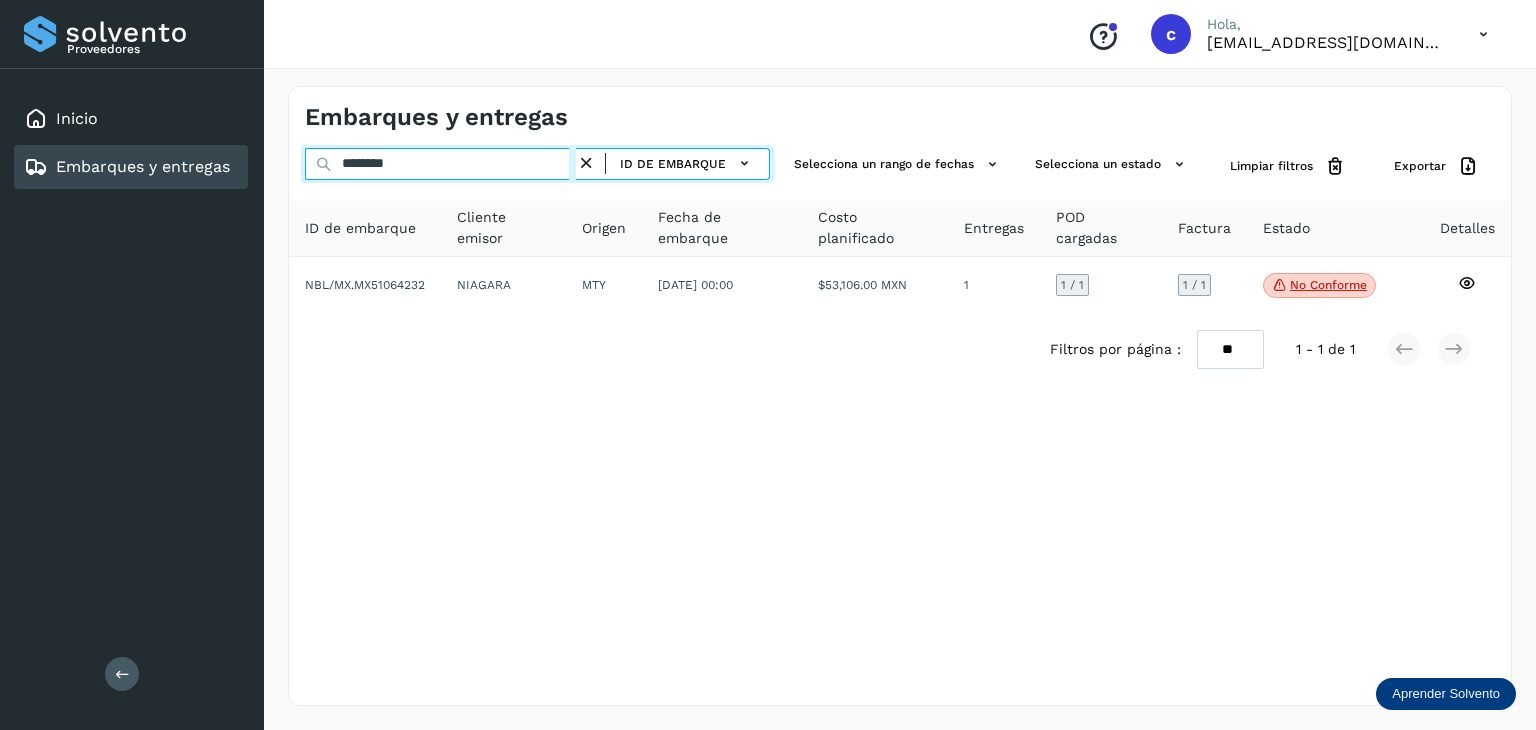 drag, startPoint x: 421, startPoint y: 167, endPoint x: 0, endPoint y: 76, distance: 430.72266 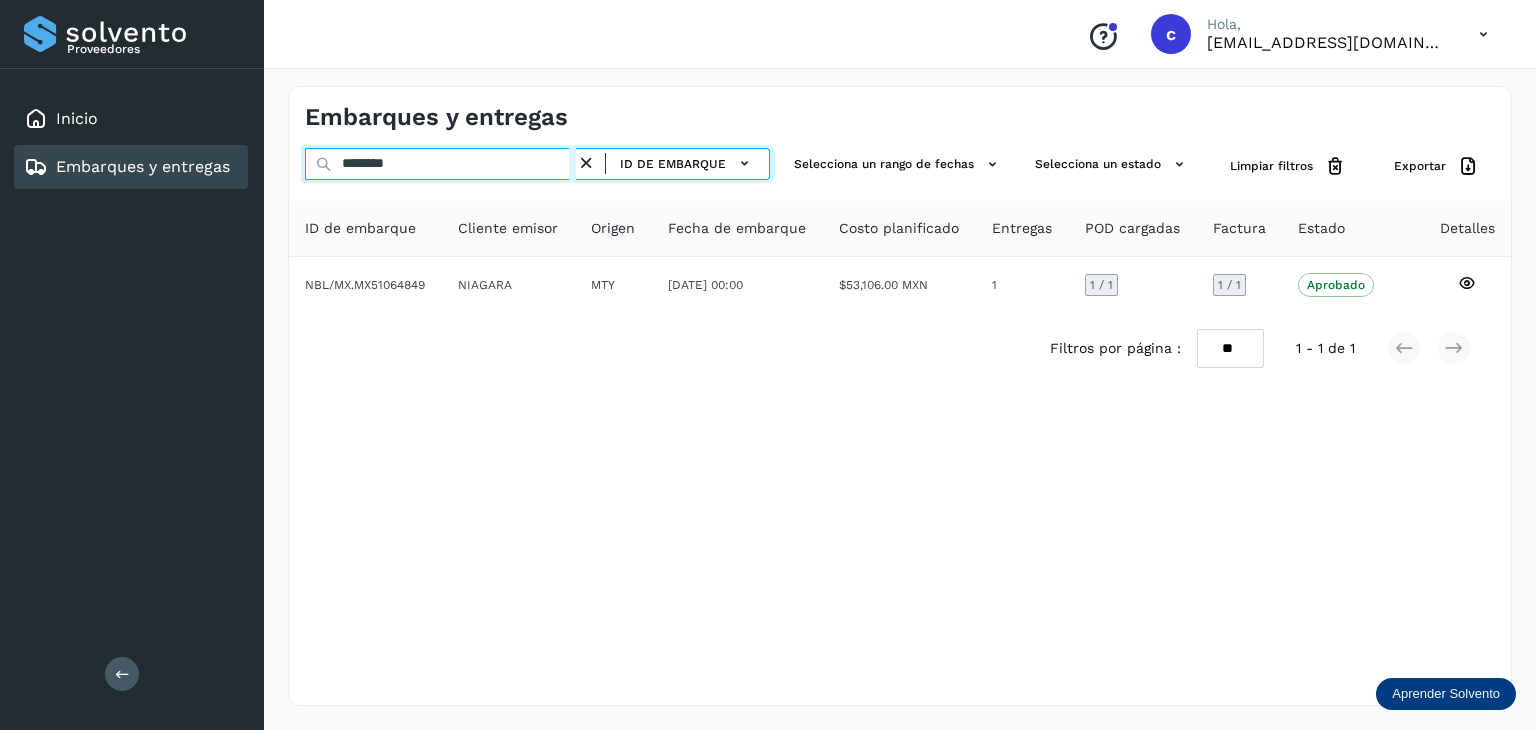 drag, startPoint x: 304, startPoint y: 162, endPoint x: 325, endPoint y: 161, distance: 21.023796 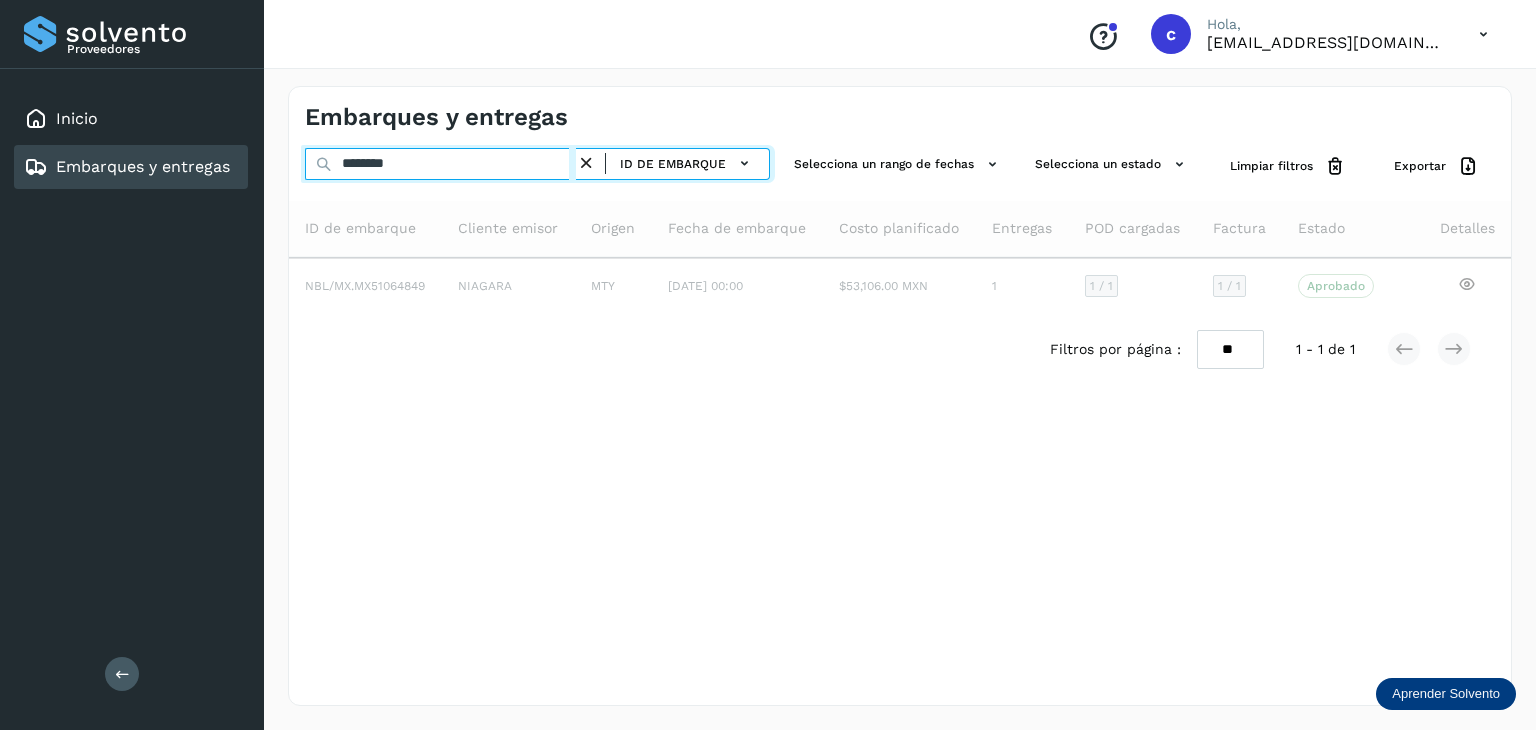 type on "********" 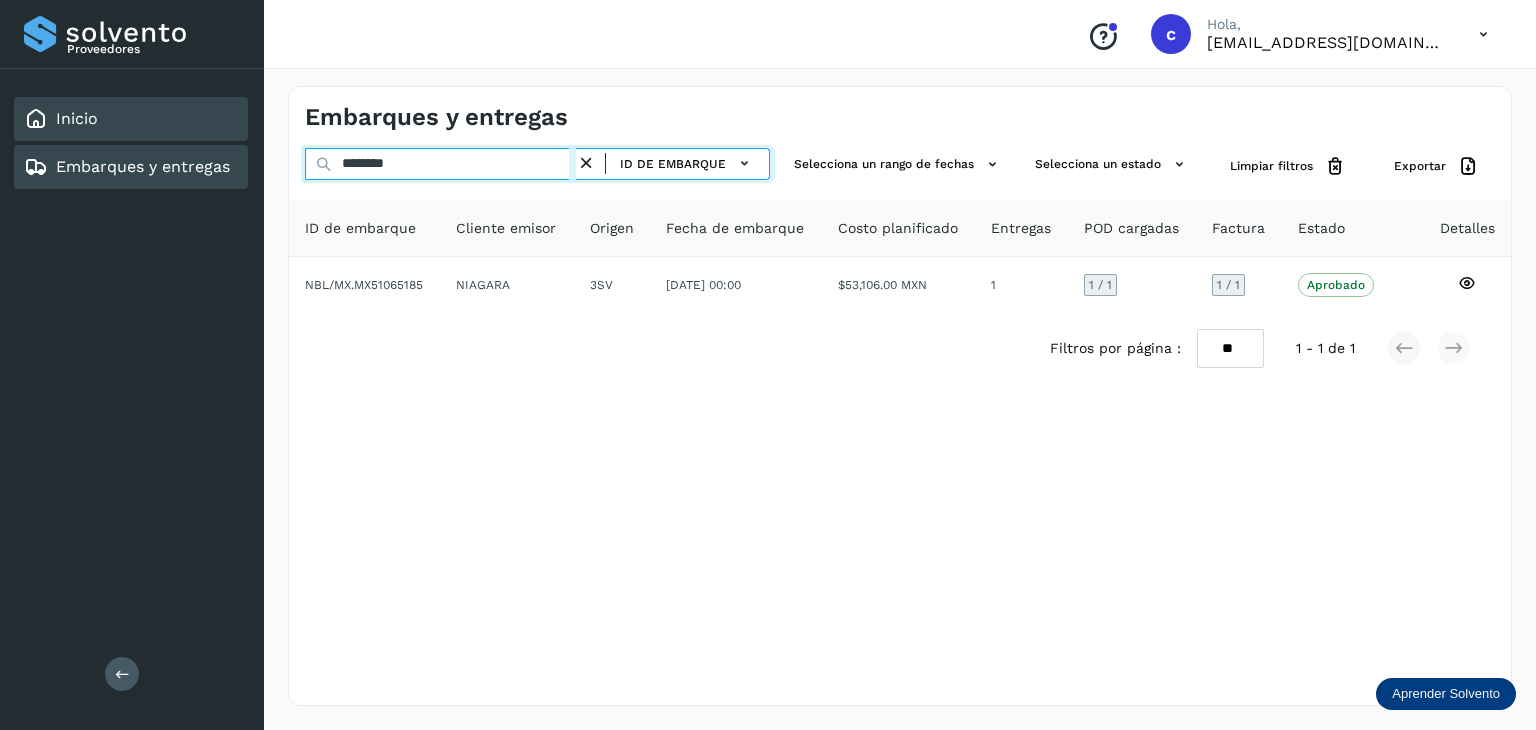 drag, startPoint x: 318, startPoint y: 159, endPoint x: 236, endPoint y: 124, distance: 89.157166 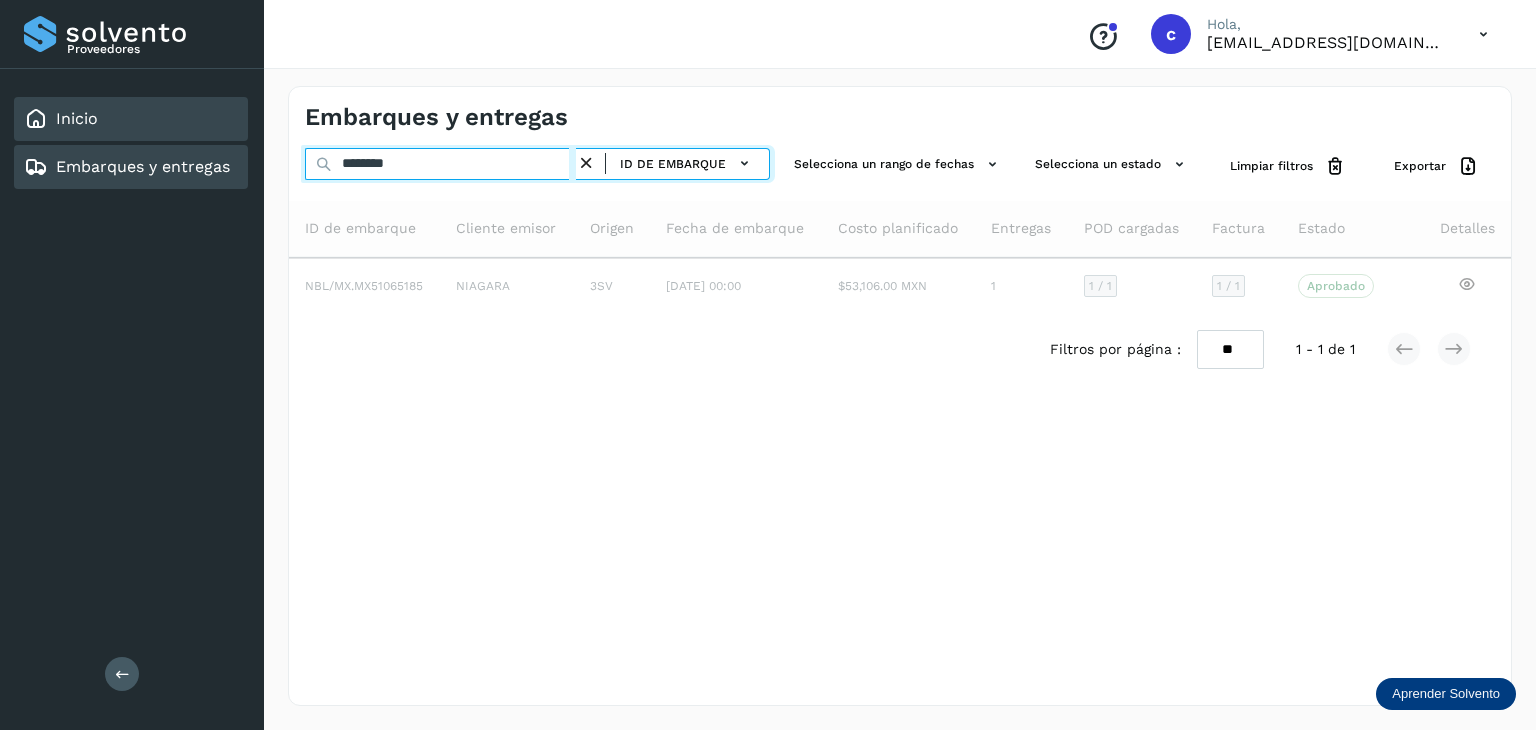 type on "********" 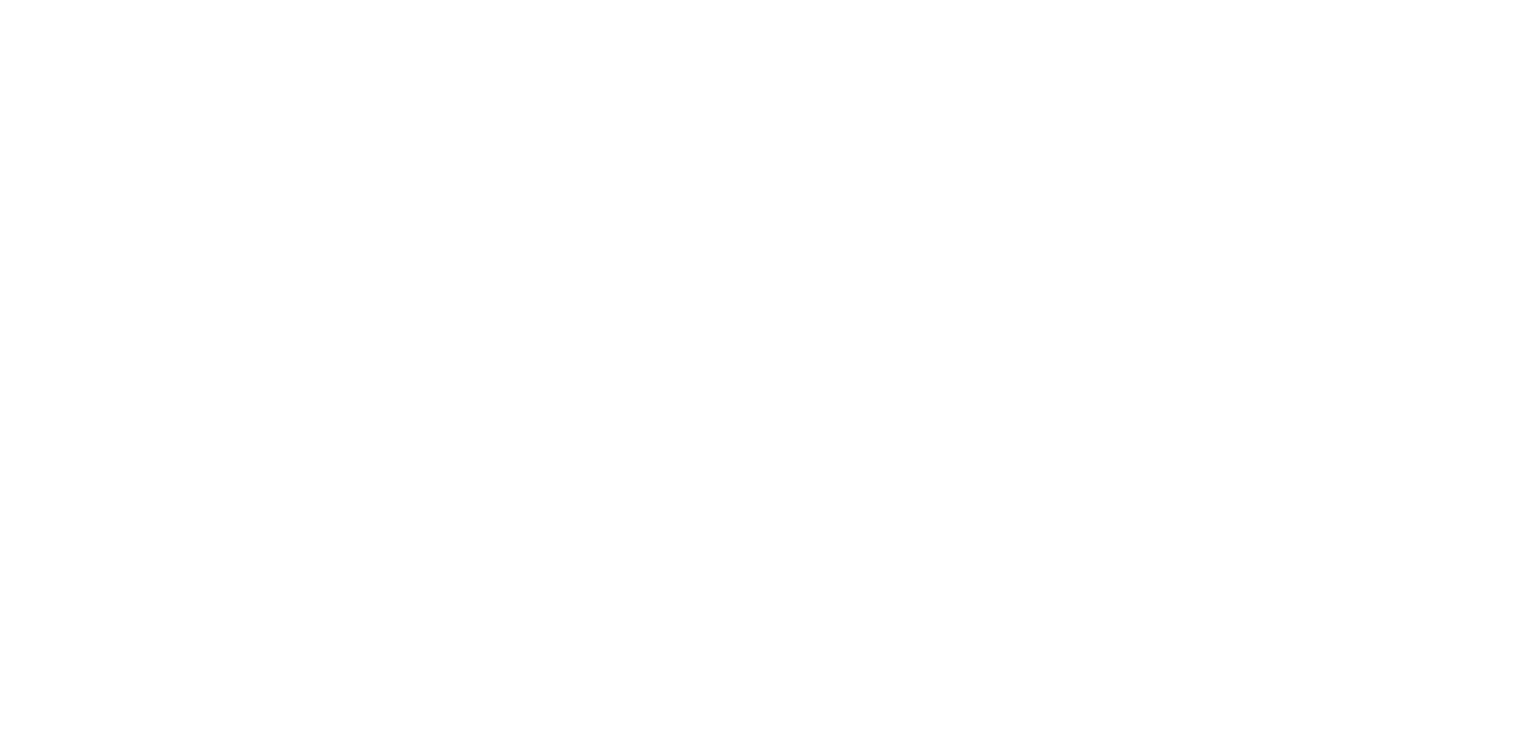 scroll, scrollTop: 0, scrollLeft: 0, axis: both 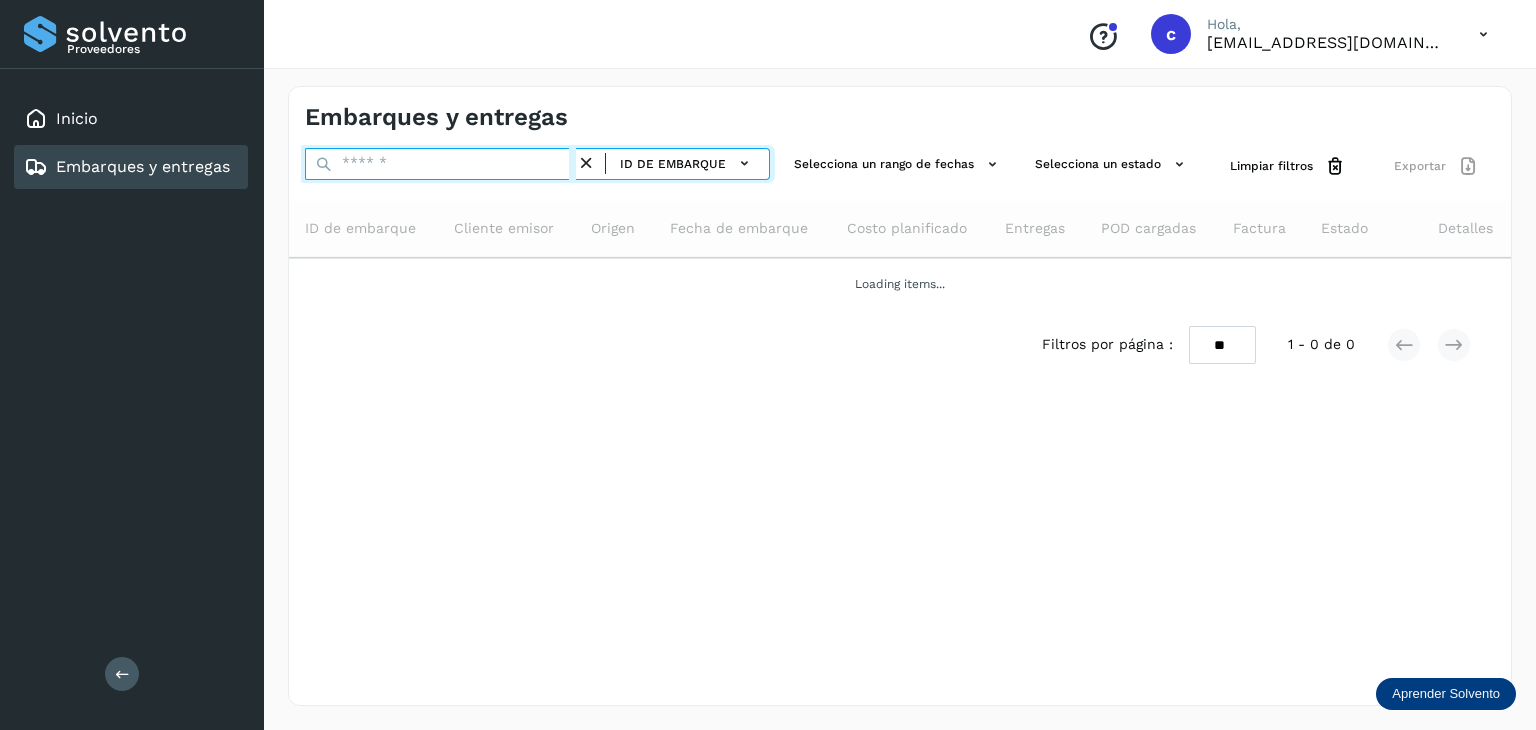 click at bounding box center [440, 164] 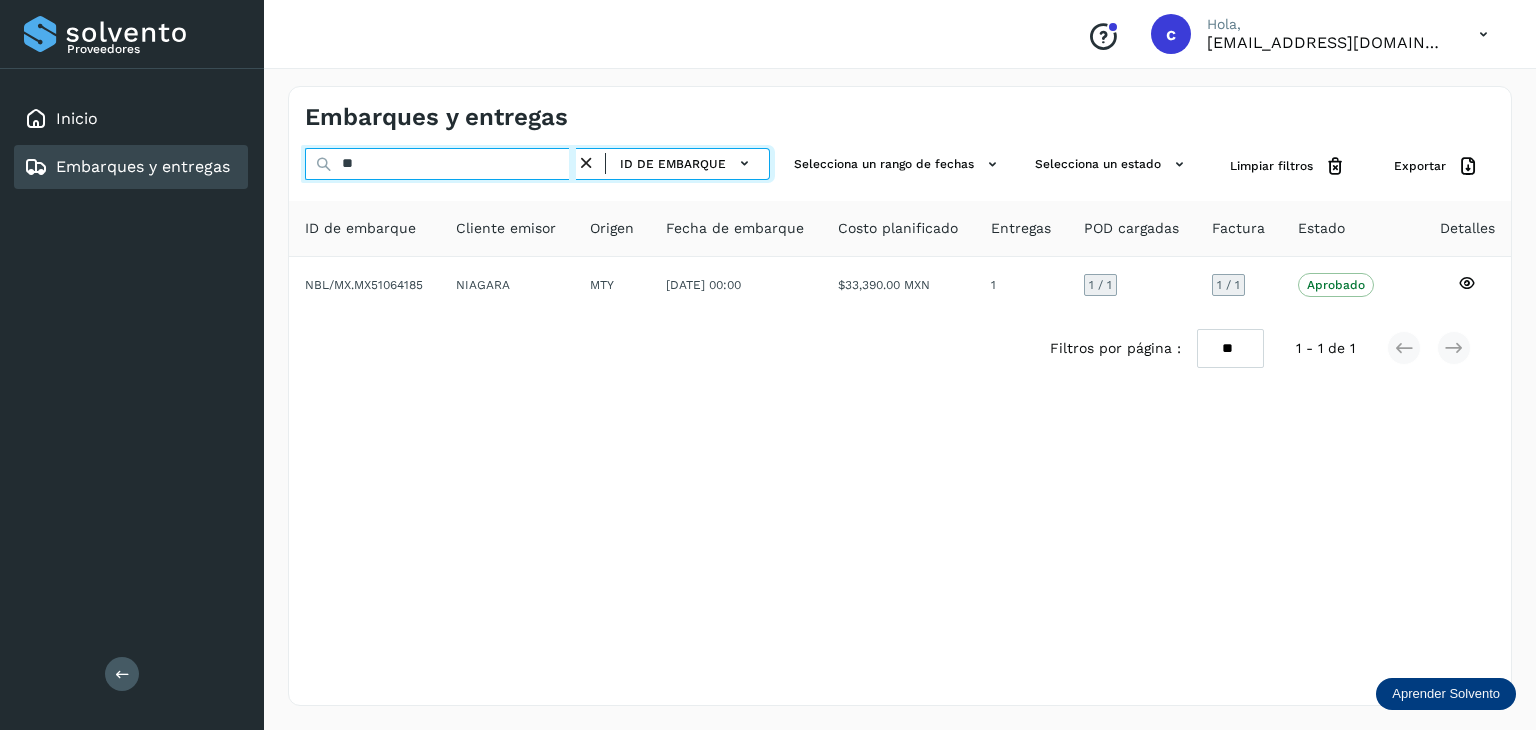 type on "*" 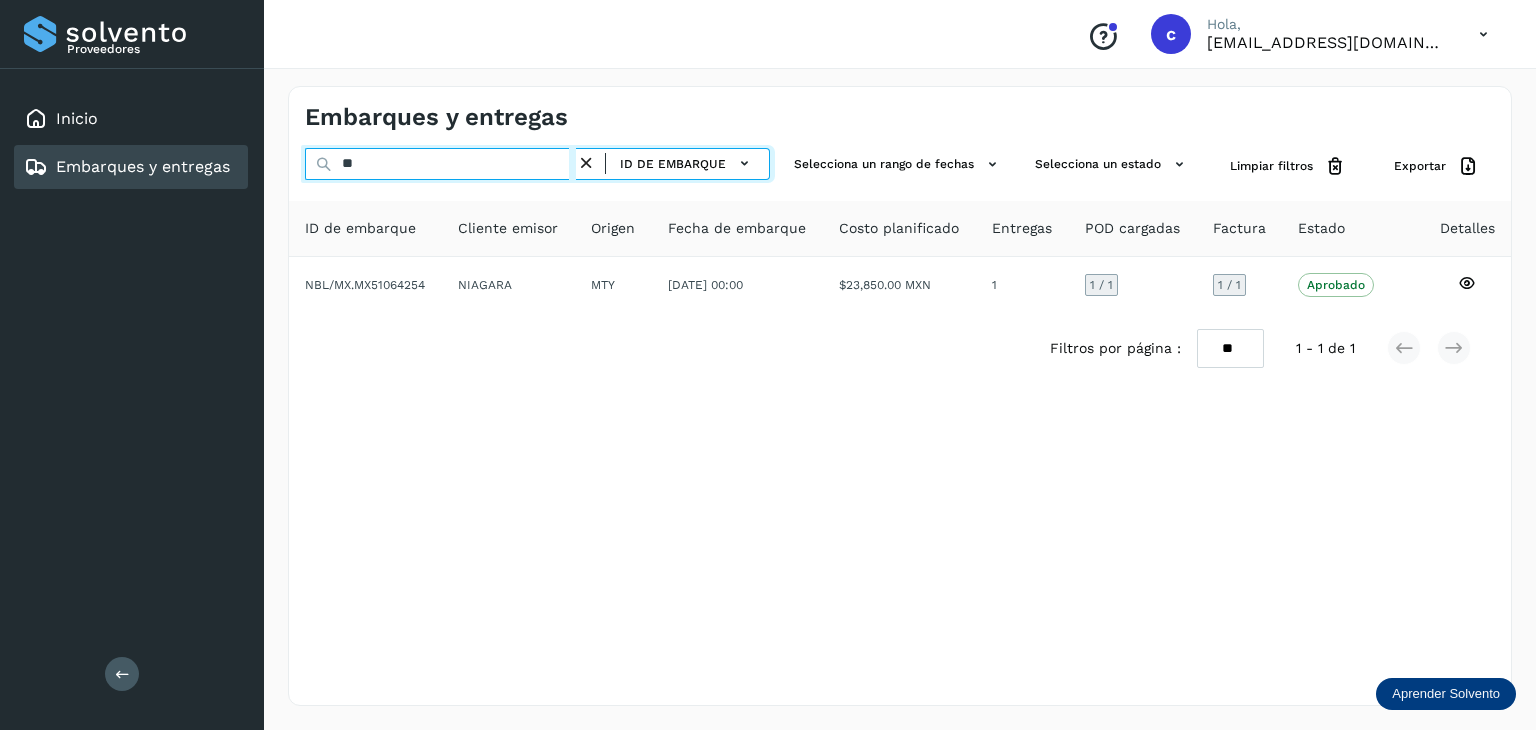type on "*" 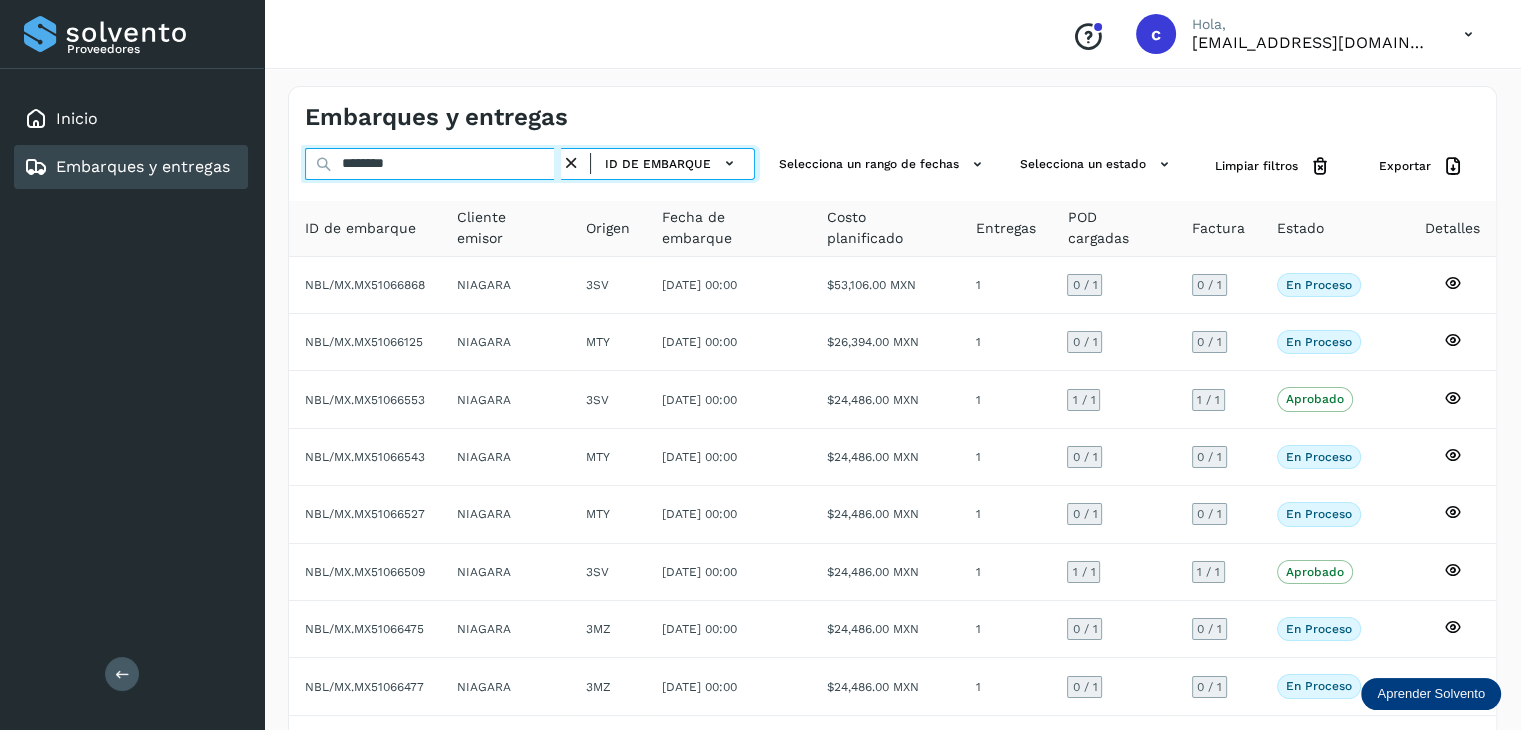 drag, startPoint x: 413, startPoint y: 164, endPoint x: 356, endPoint y: 158, distance: 57.31492 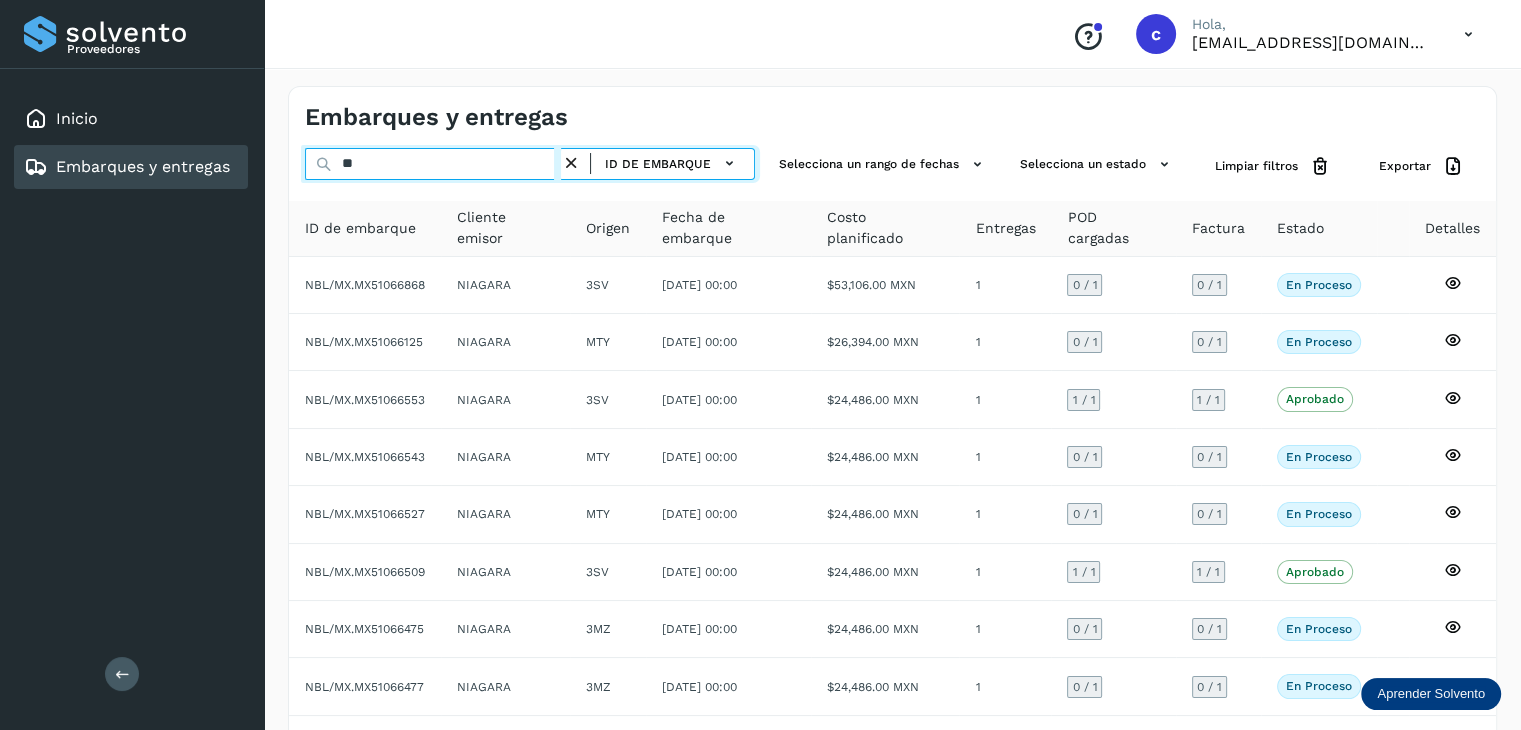 type on "*" 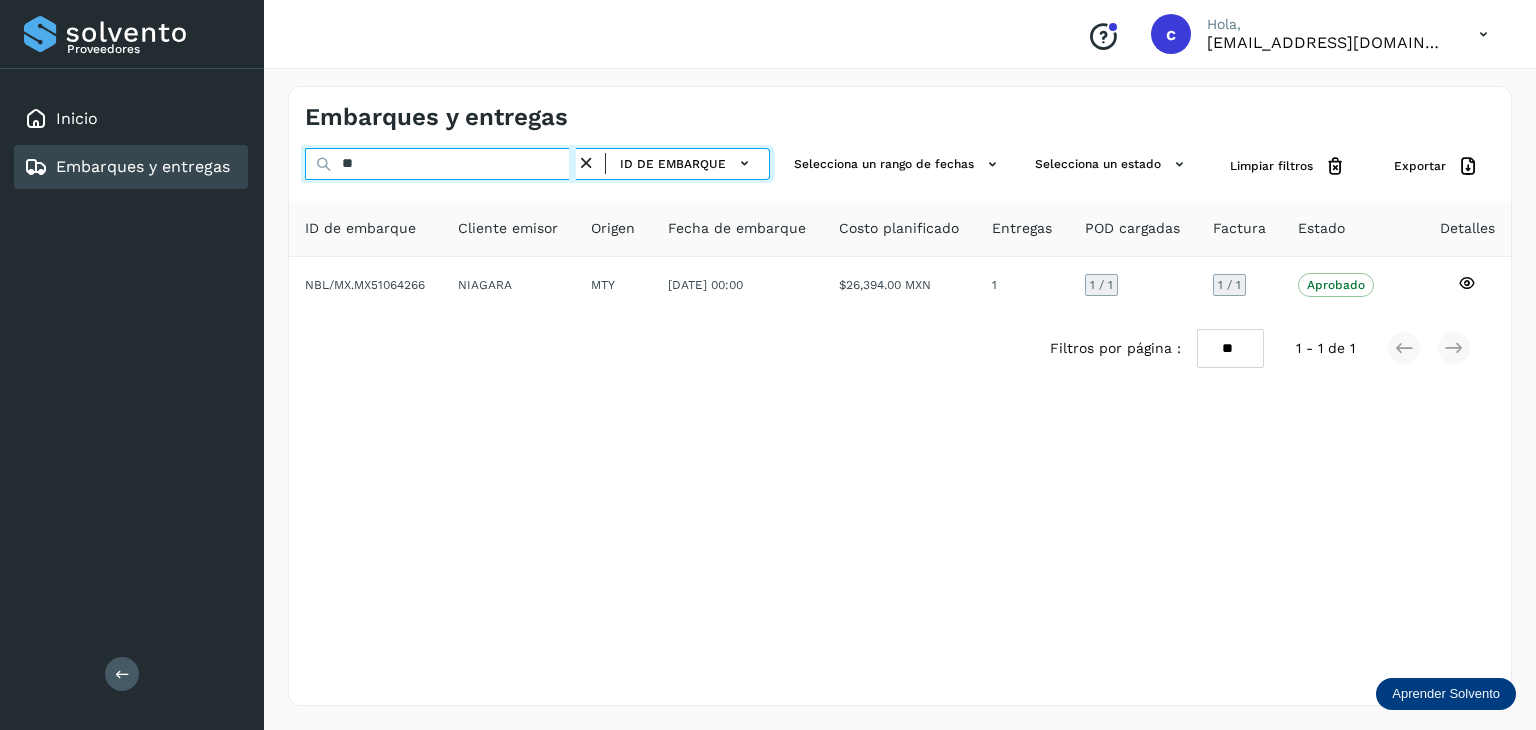type on "*" 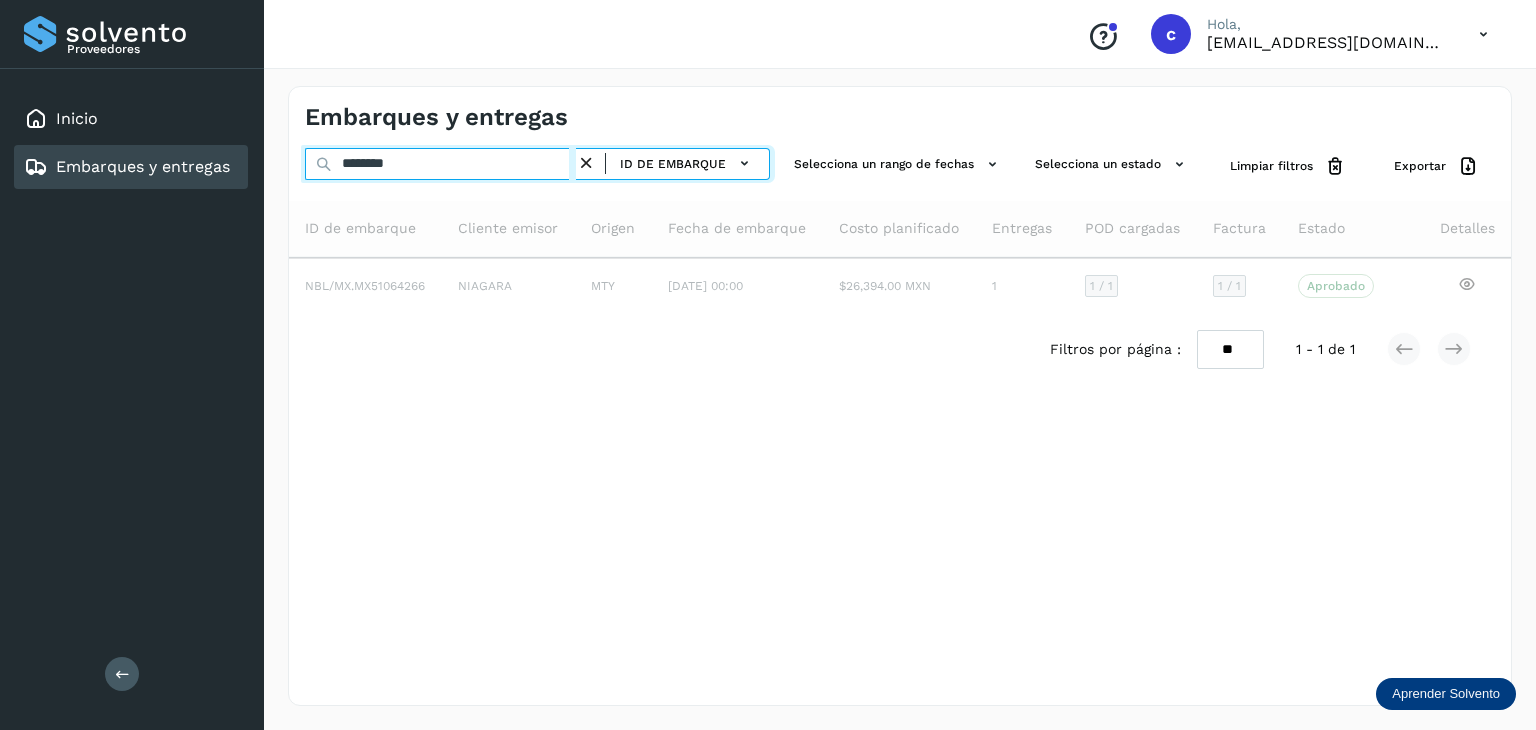 type on "********" 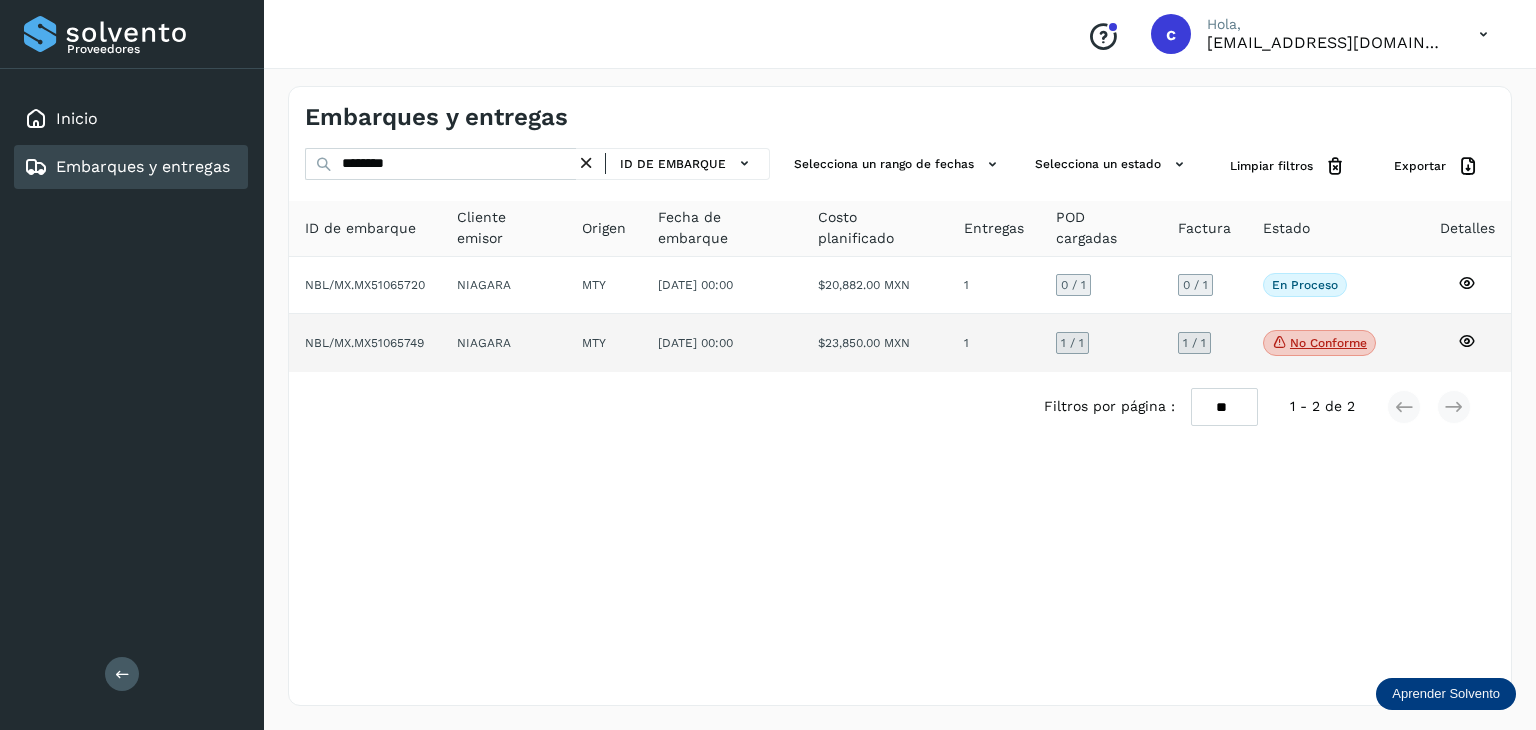 click on "No conforme" 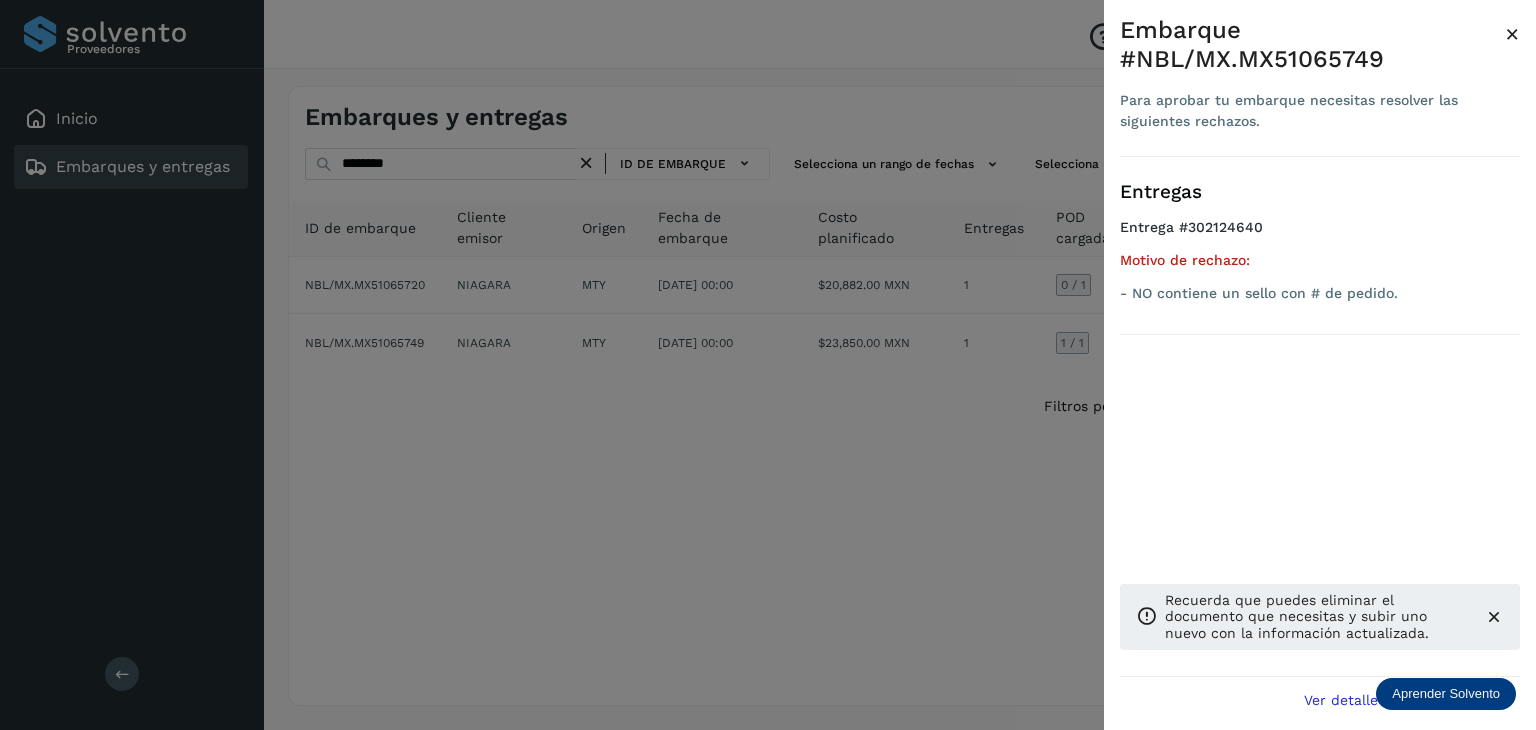 drag, startPoint x: 542, startPoint y: 448, endPoint x: 224, endPoint y: 219, distance: 391.87372 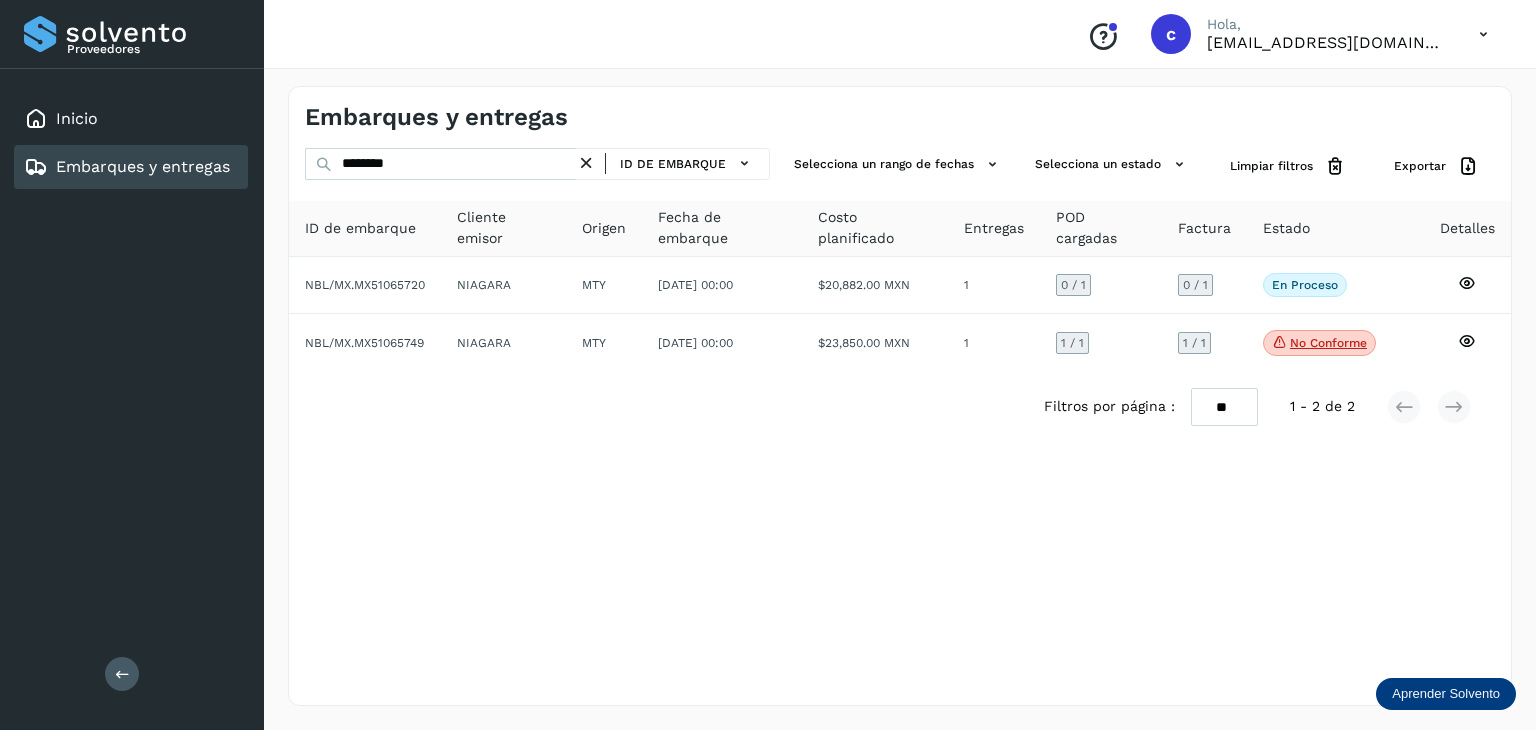 click on "Embarques y entregas" at bounding box center (143, 166) 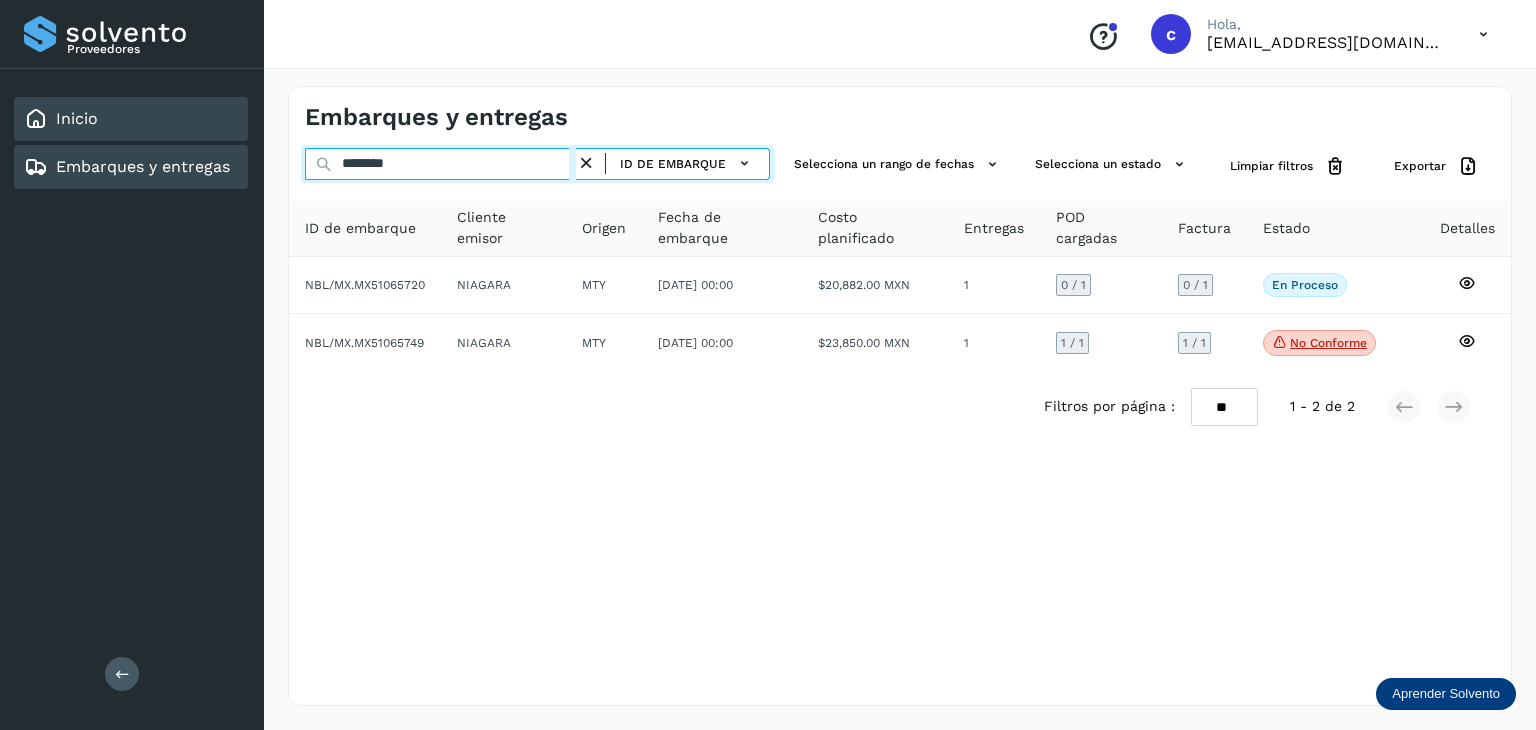 drag, startPoint x: 429, startPoint y: 170, endPoint x: 140, endPoint y: 134, distance: 291.23358 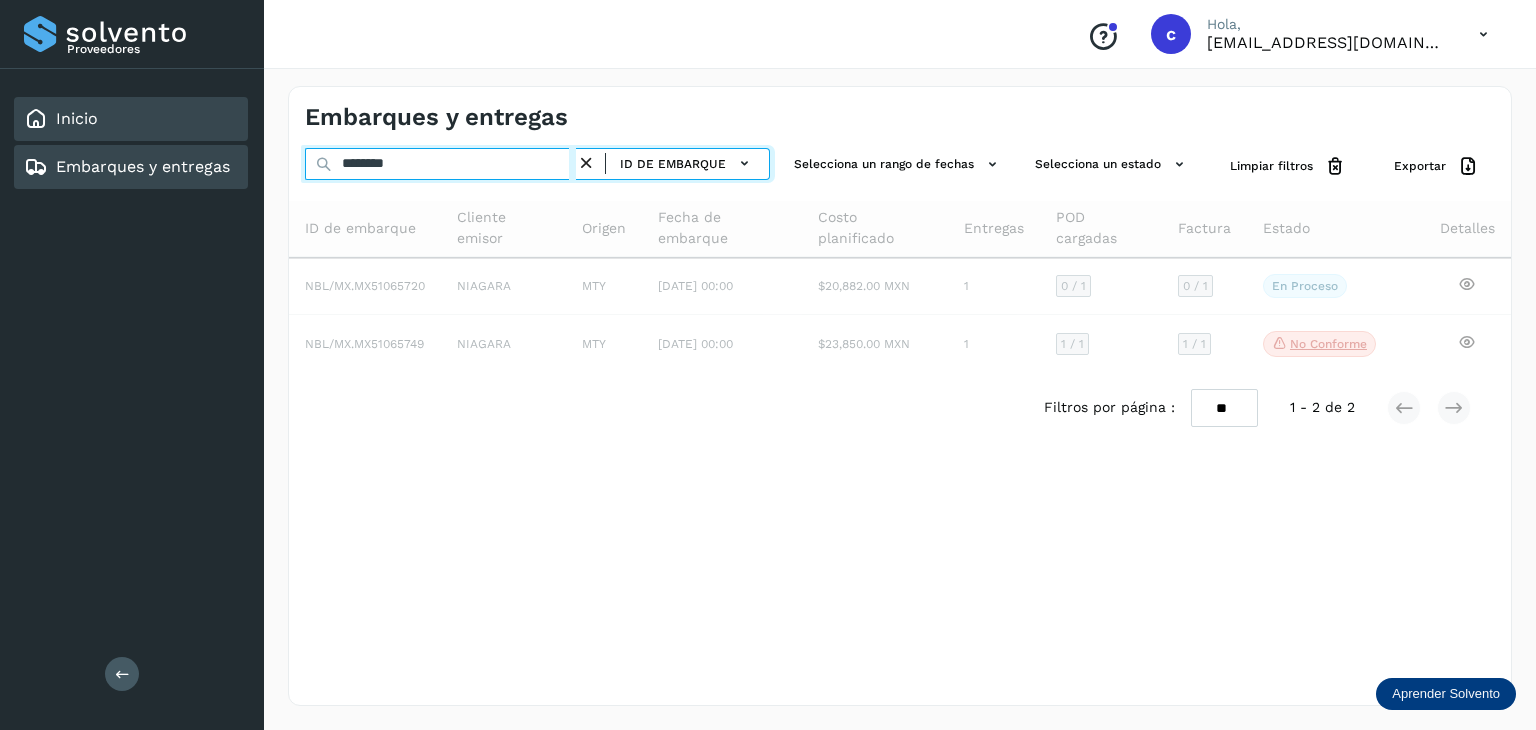 type on "********" 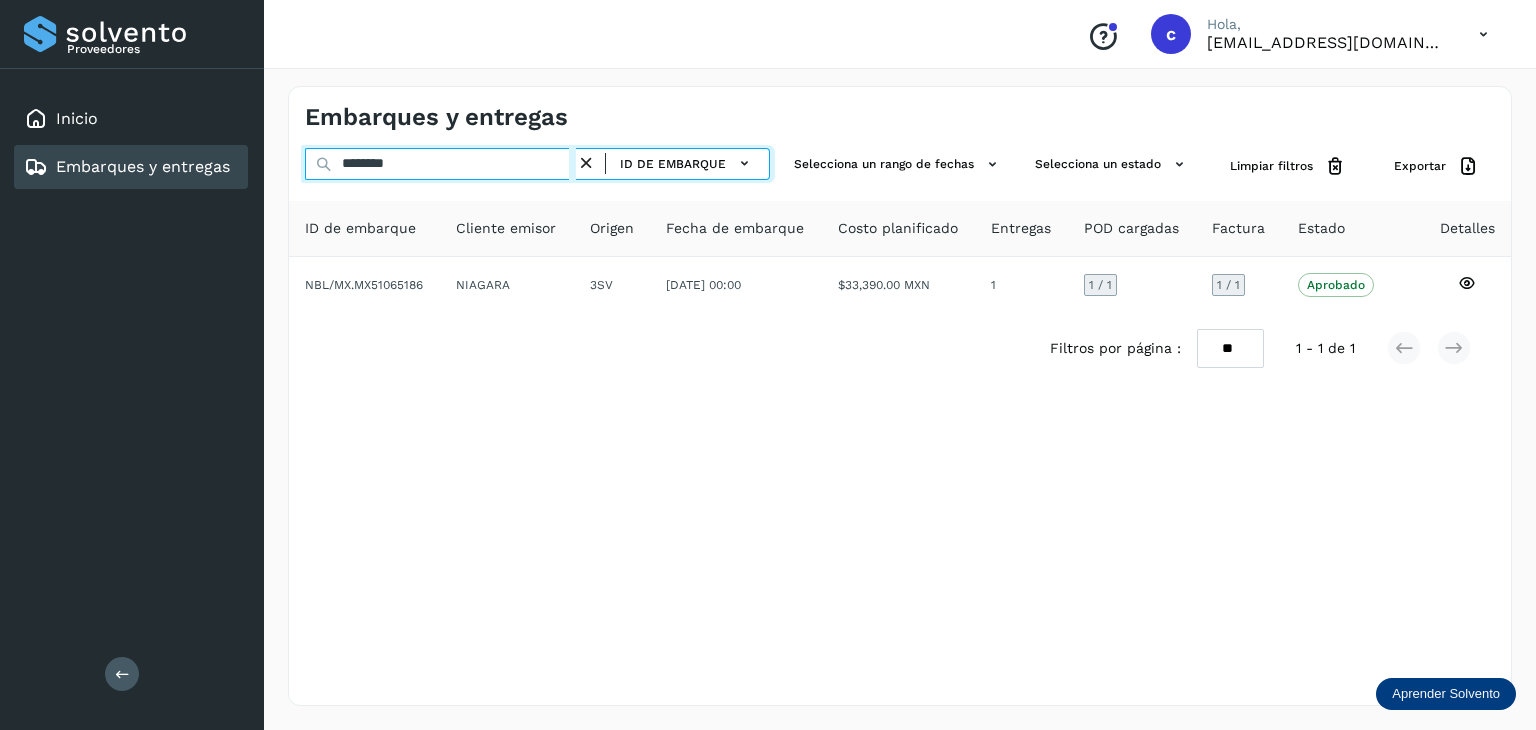 drag, startPoint x: 285, startPoint y: 154, endPoint x: 237, endPoint y: 150, distance: 48.166378 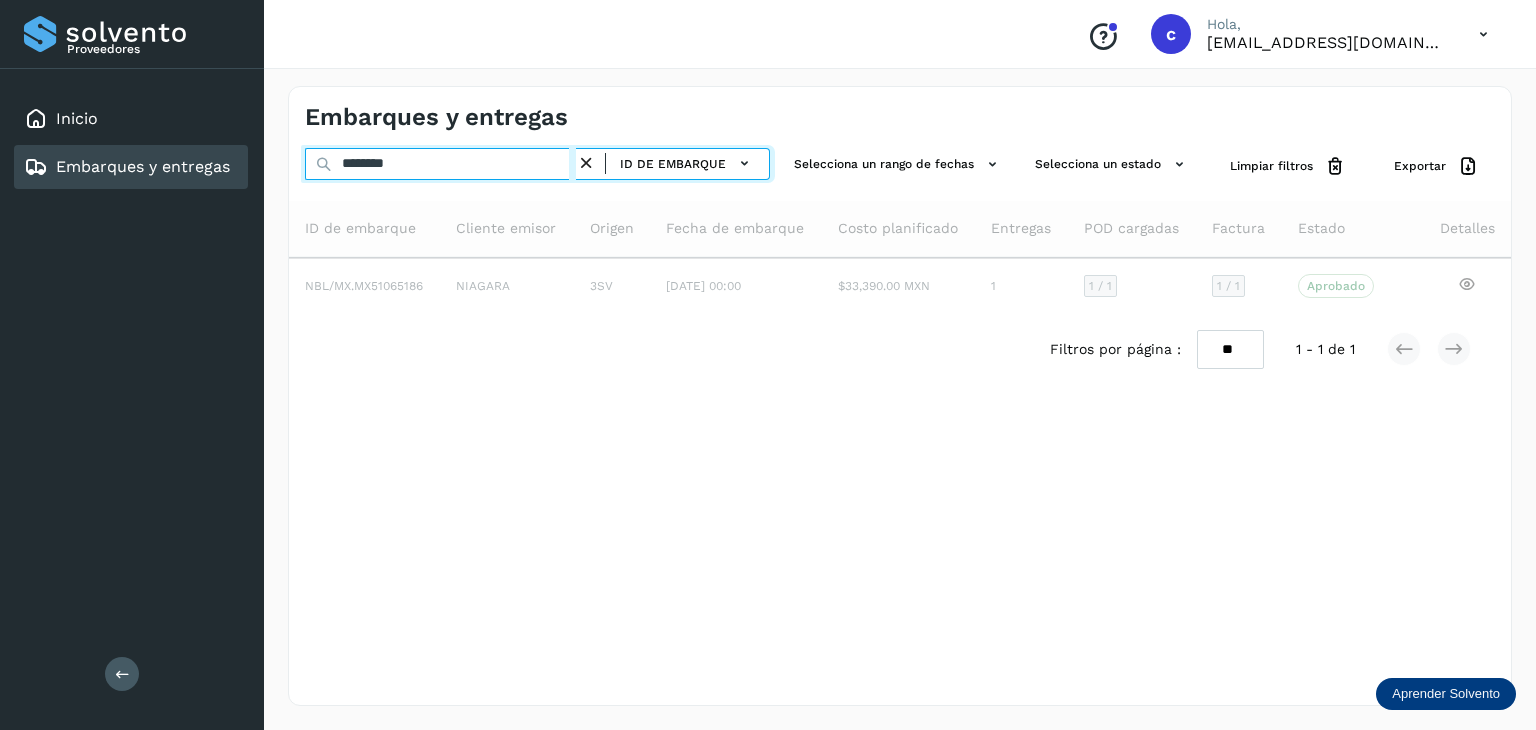 type on "********" 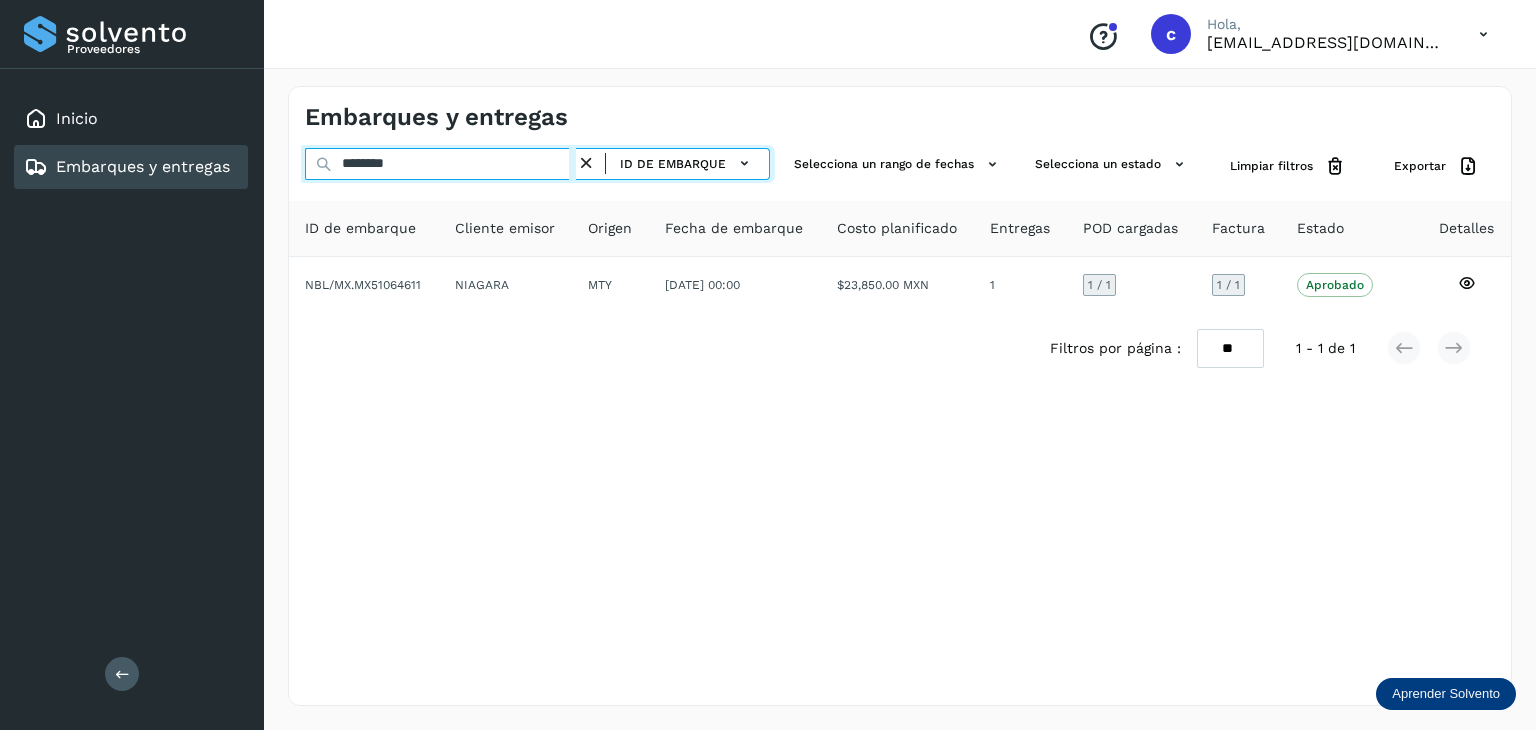 drag, startPoint x: 400, startPoint y: 169, endPoint x: 284, endPoint y: 172, distance: 116.03879 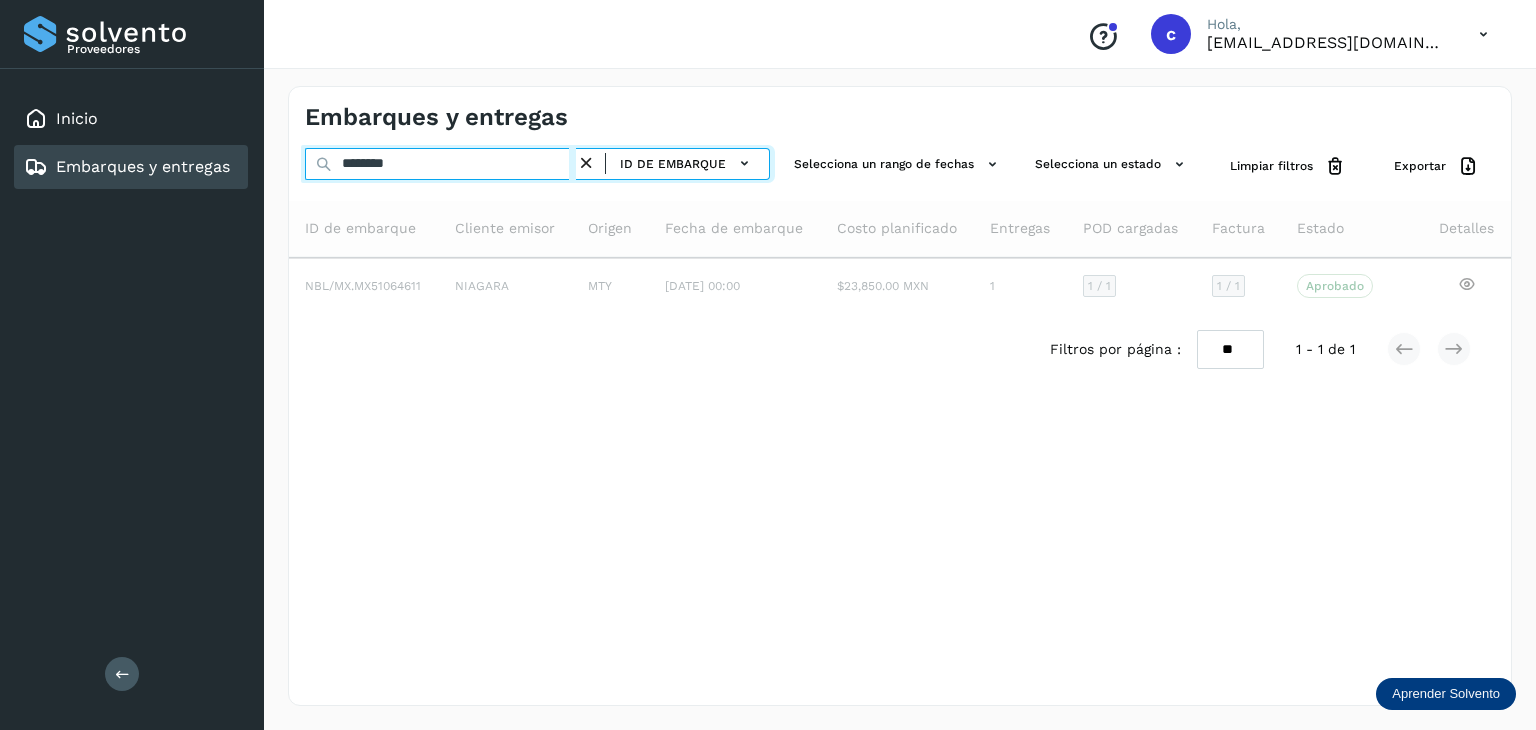 type on "********" 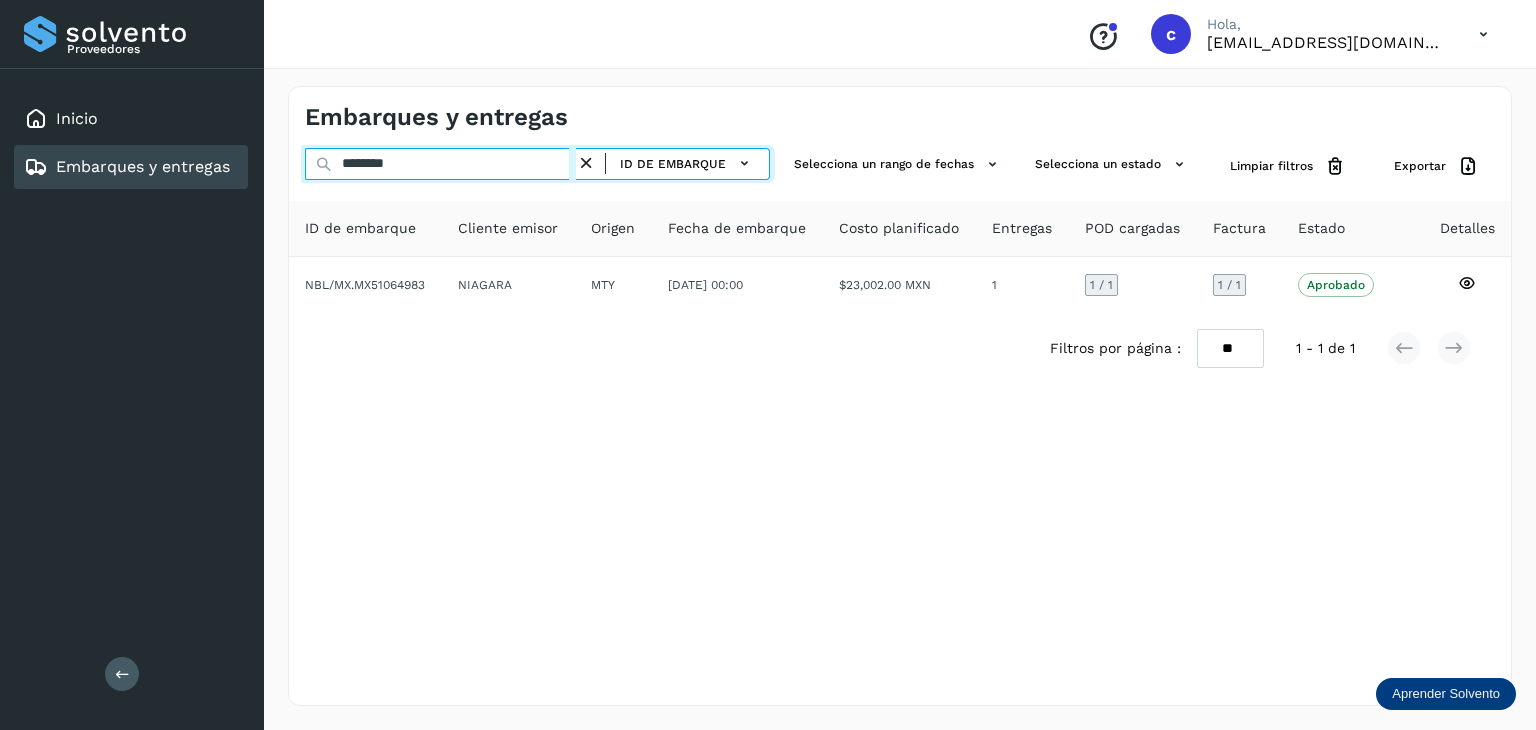 drag, startPoint x: 343, startPoint y: 161, endPoint x: 136, endPoint y: 172, distance: 207.29207 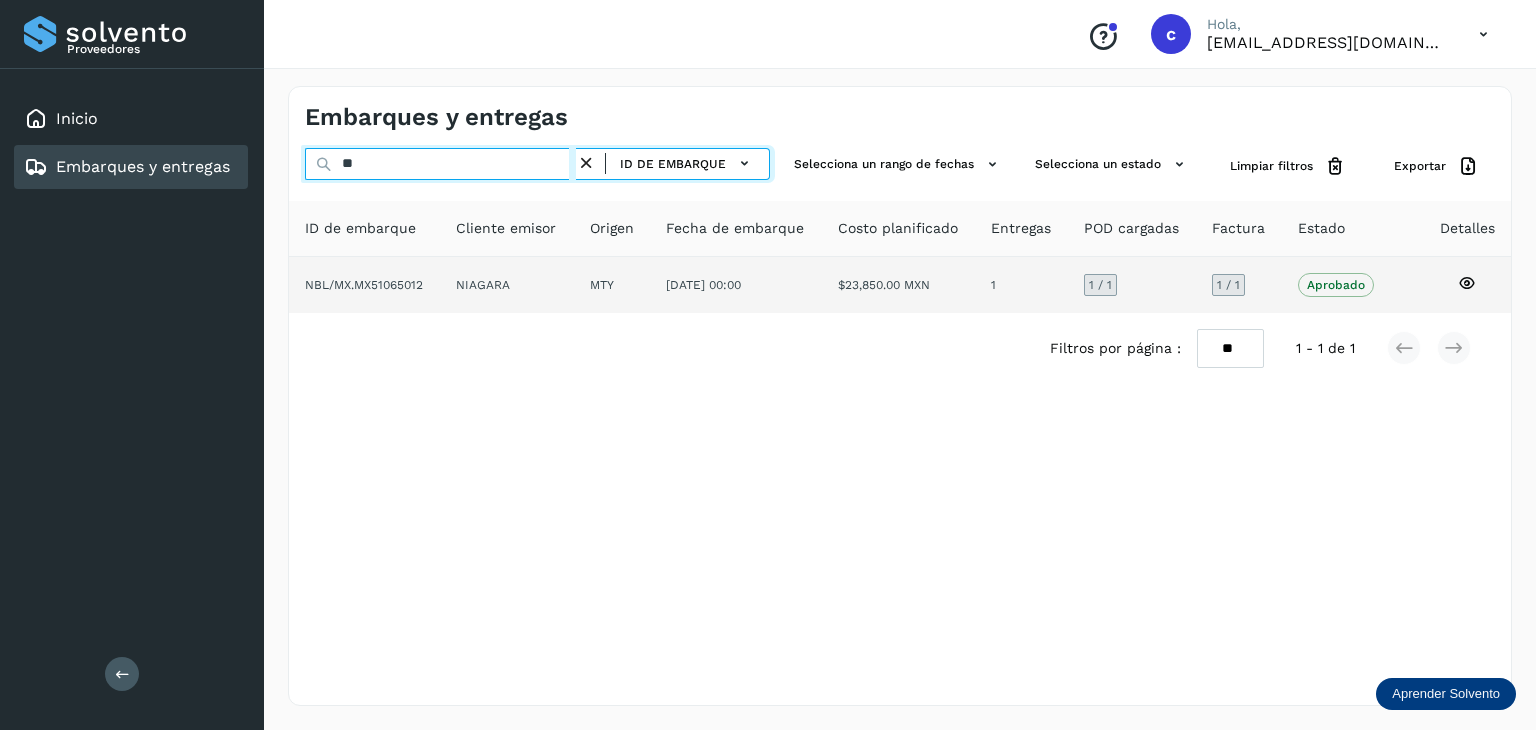 type on "*" 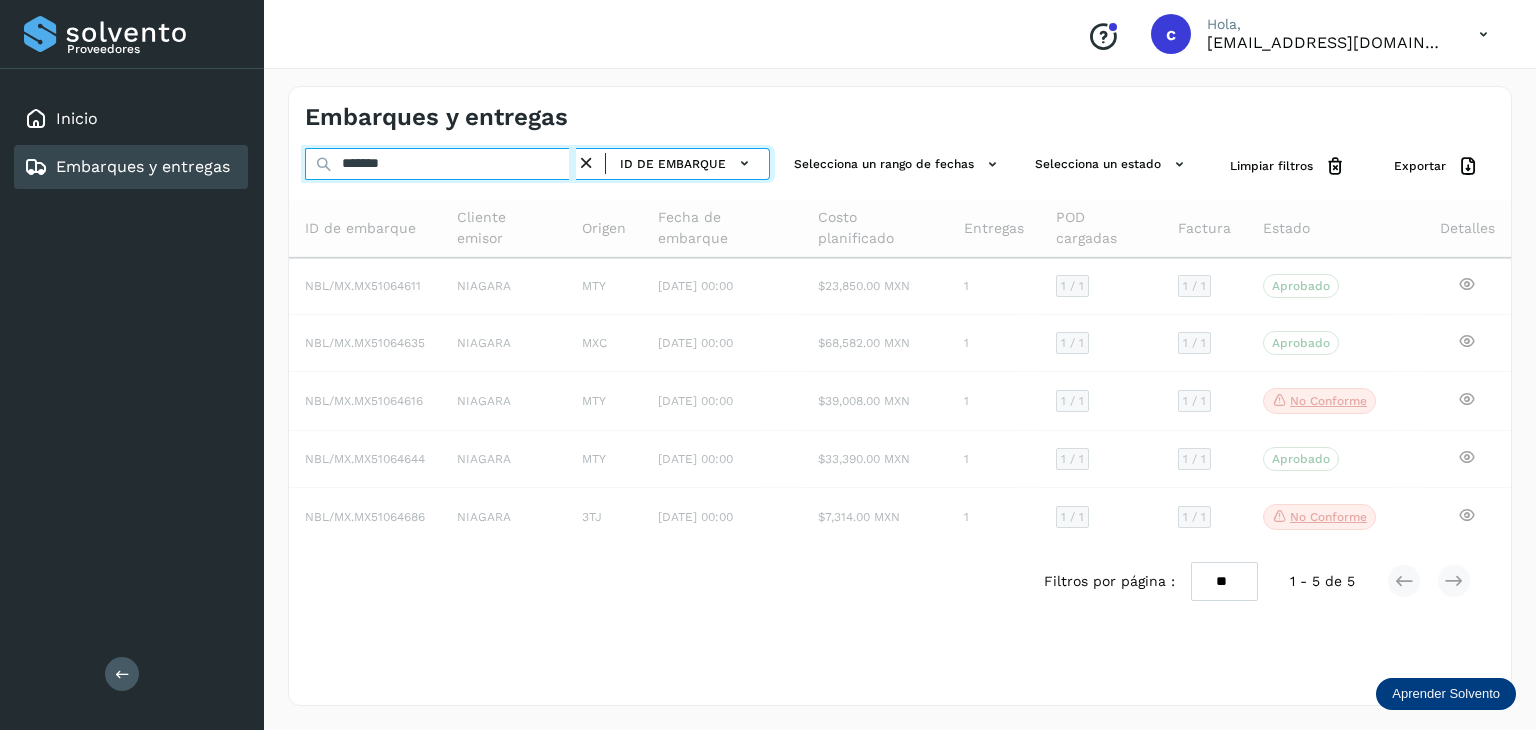 type on "********" 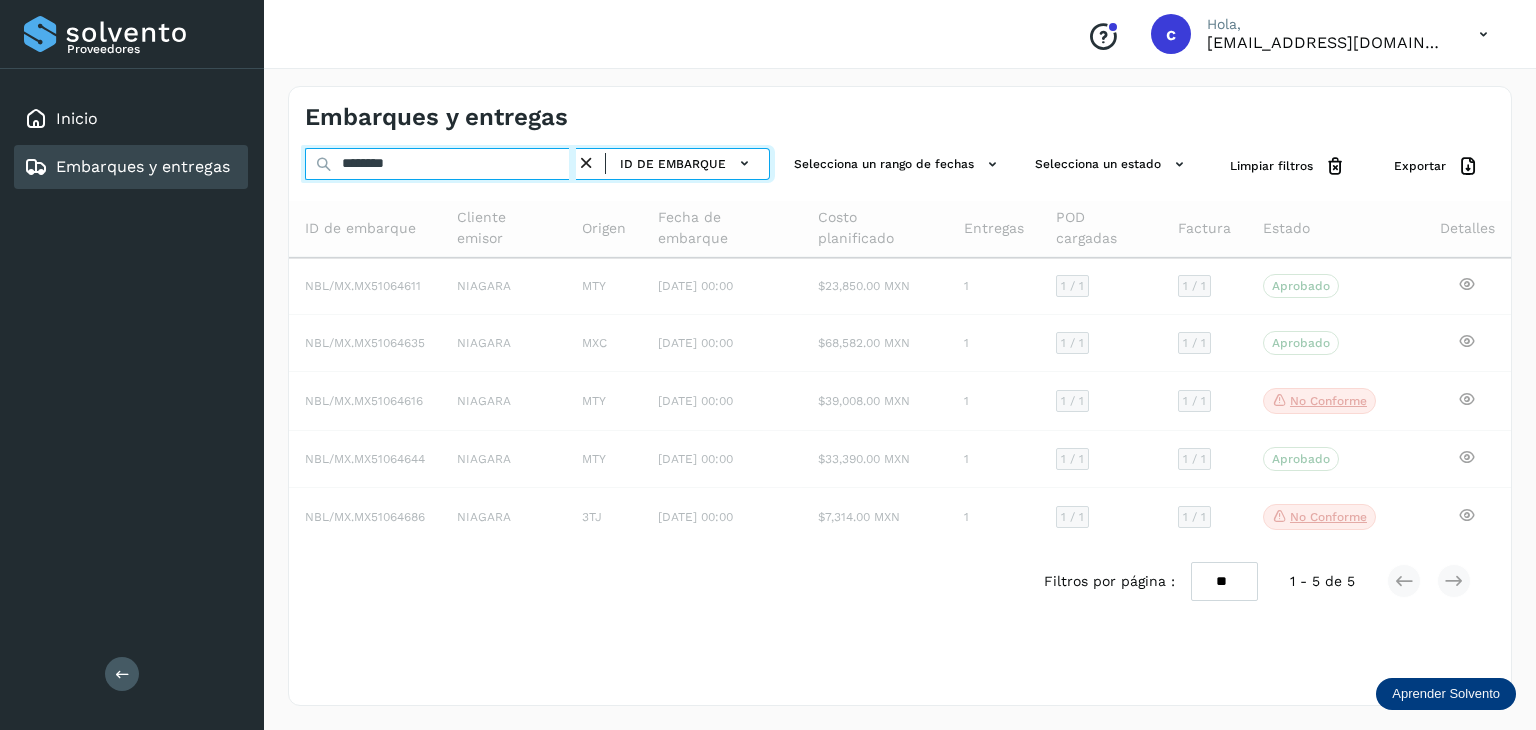 drag, startPoint x: 403, startPoint y: 161, endPoint x: 316, endPoint y: 187, distance: 90.80198 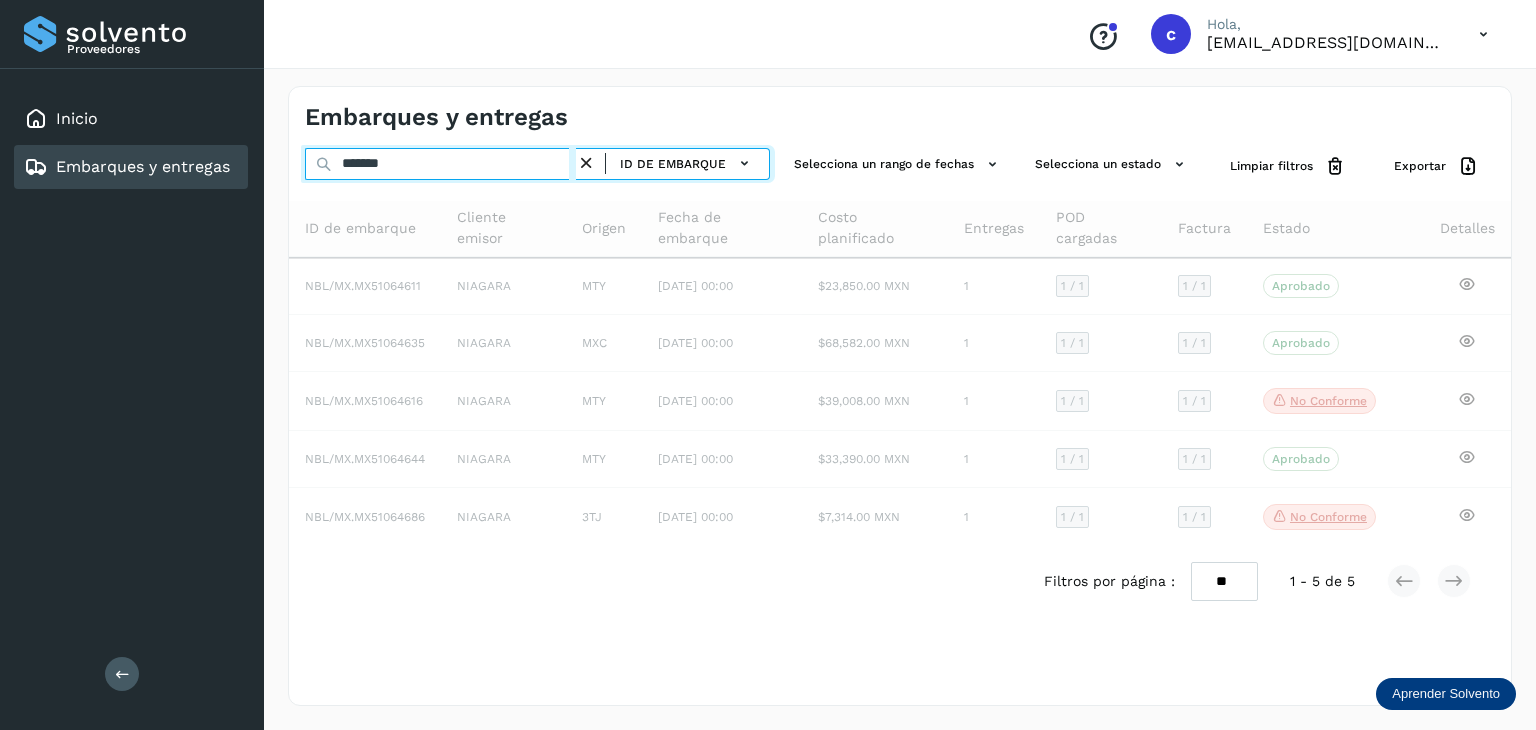 type on "********" 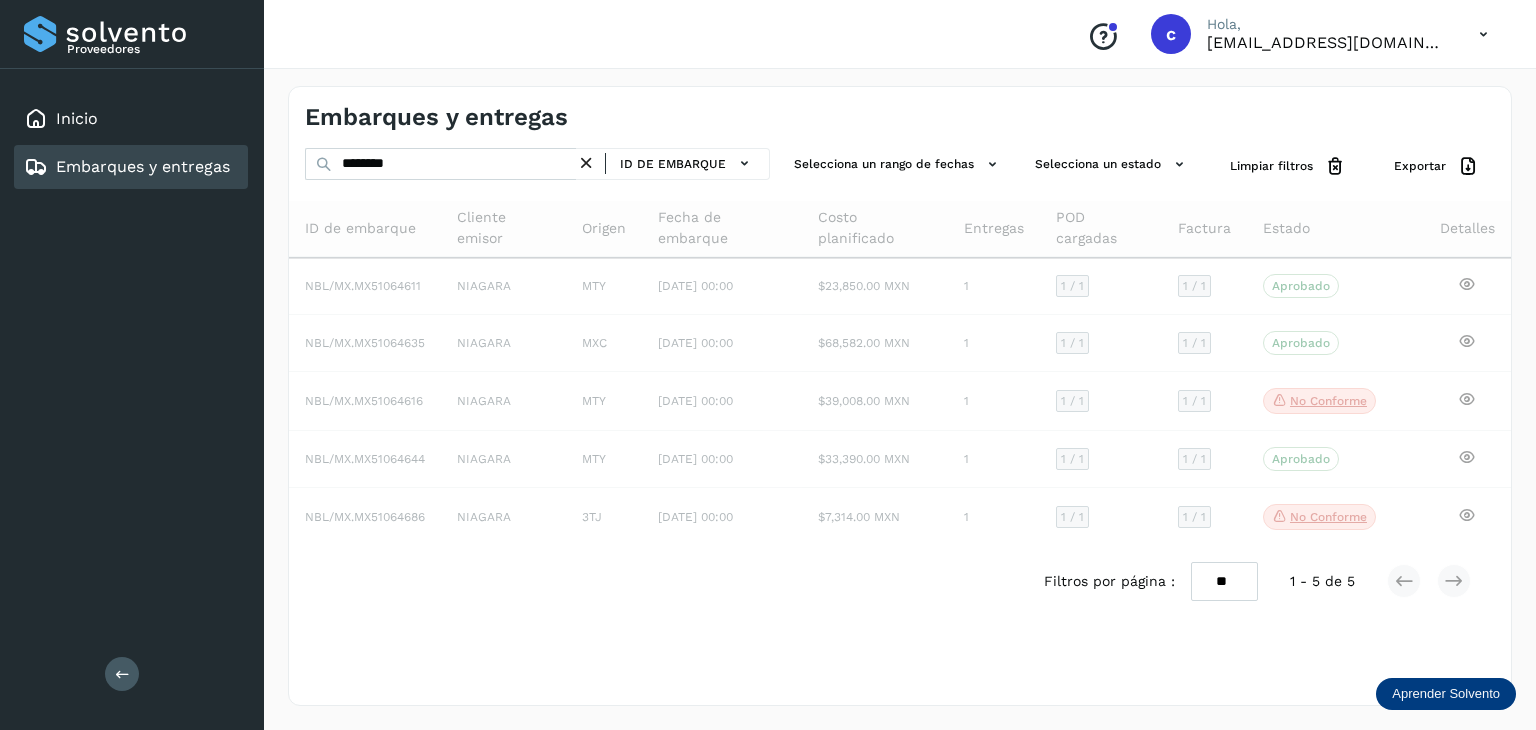 click on "Embarques y entregas" at bounding box center [143, 166] 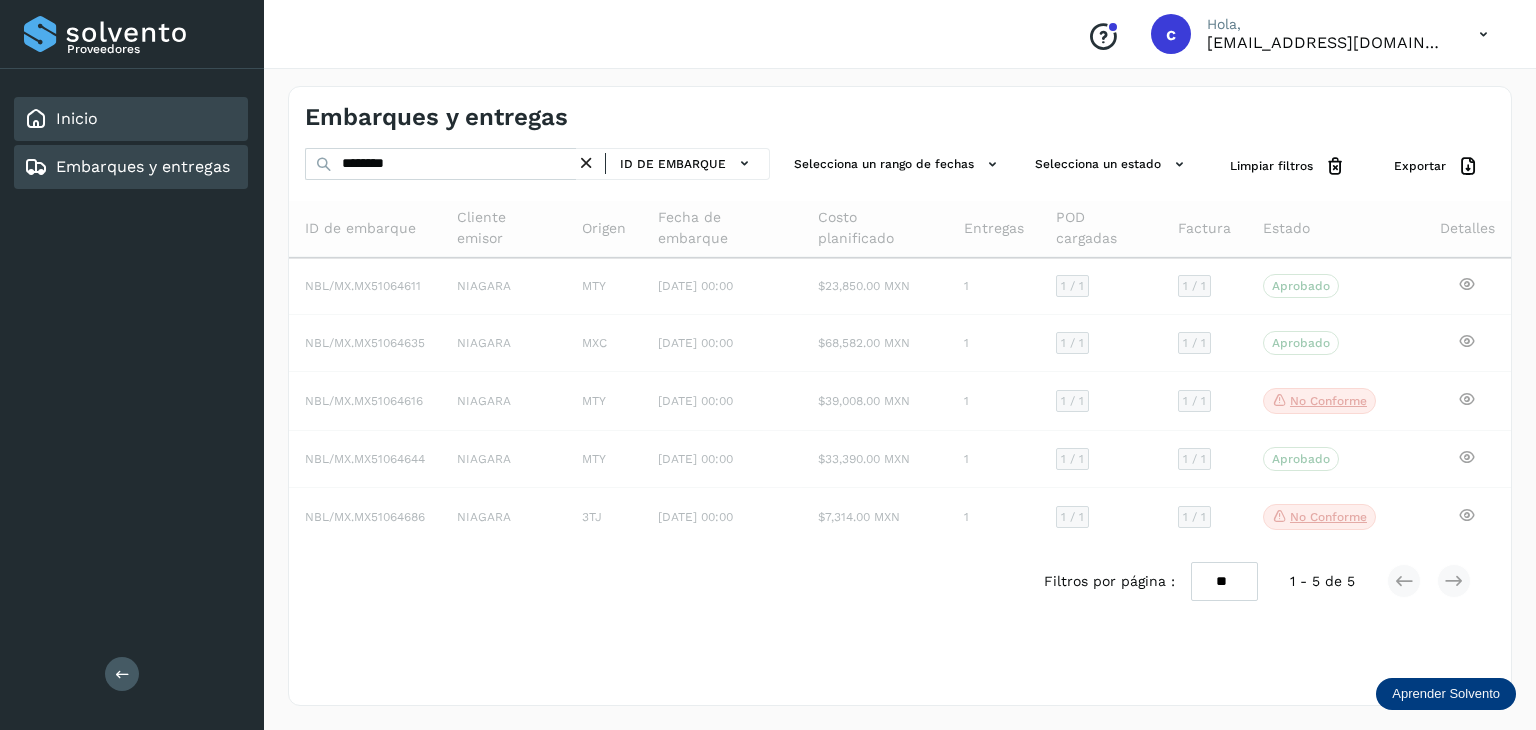 click on "Inicio" 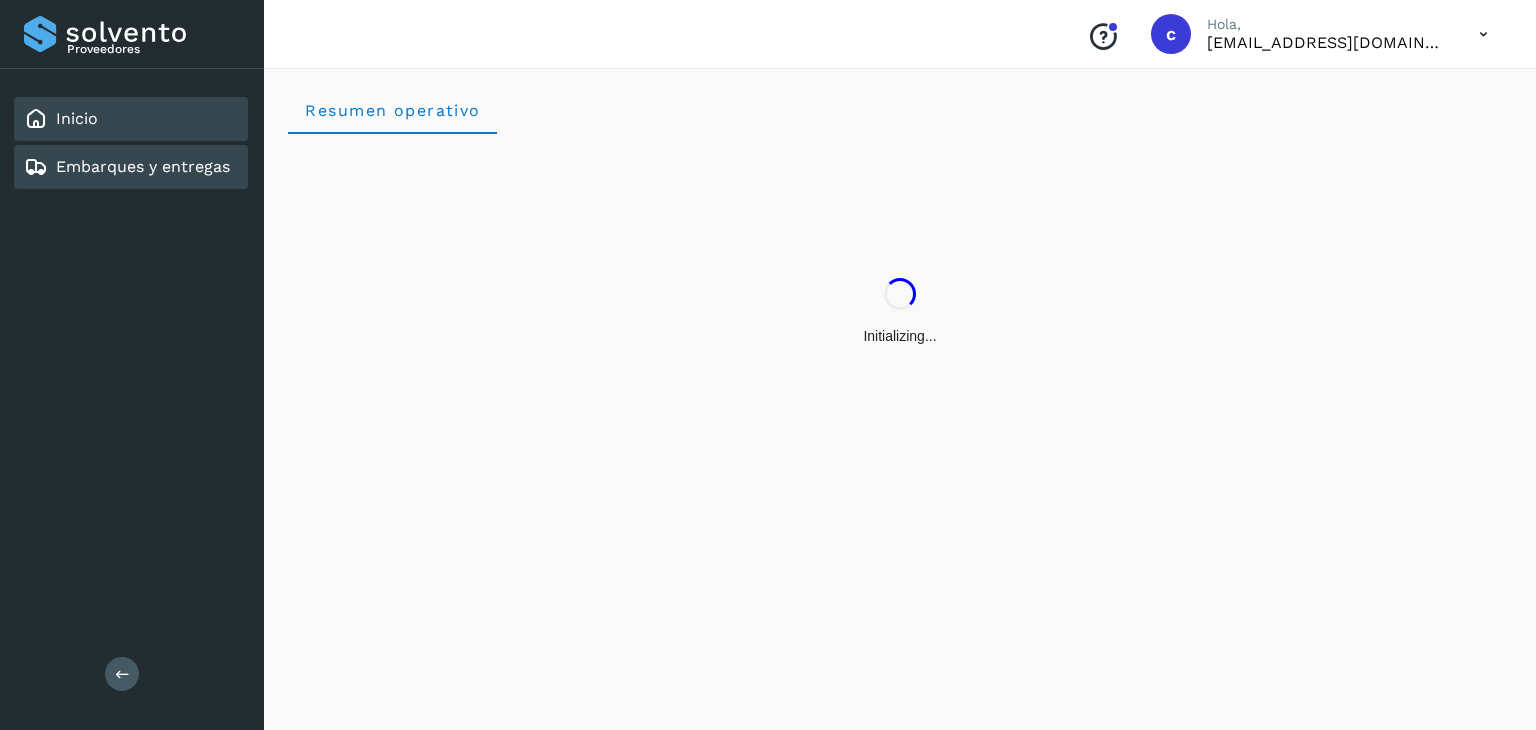 click on "Embarques y entregas" at bounding box center (143, 166) 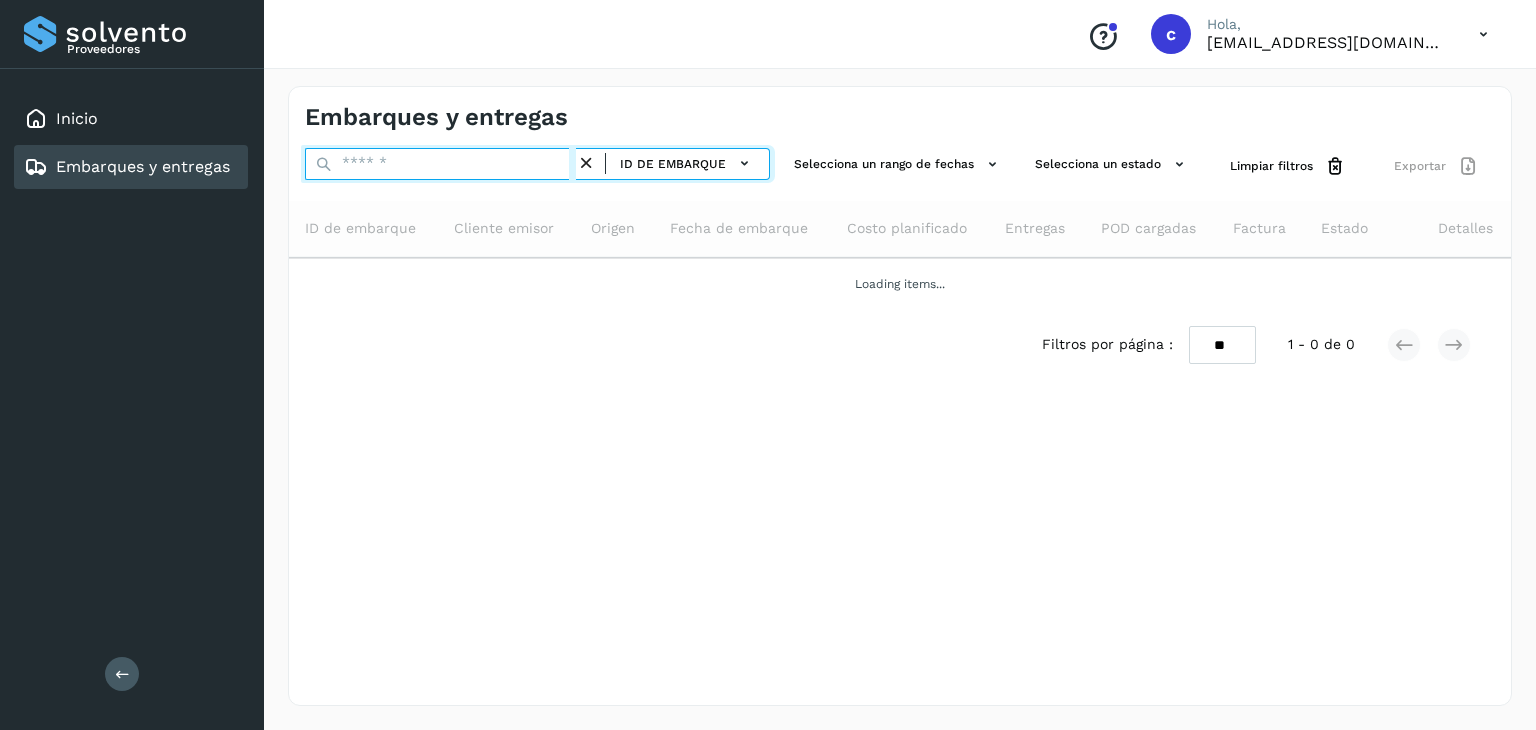 click at bounding box center [440, 164] 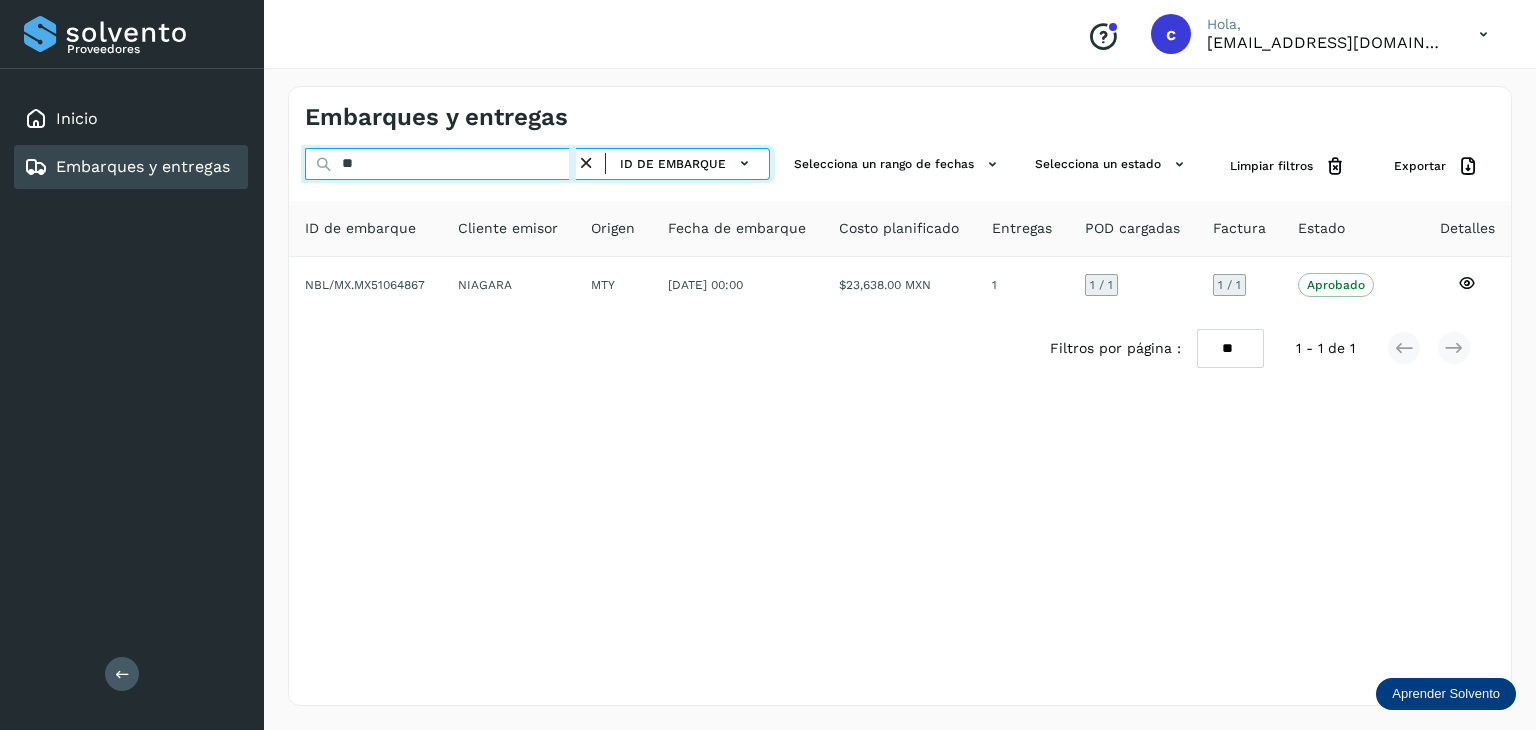 type on "*" 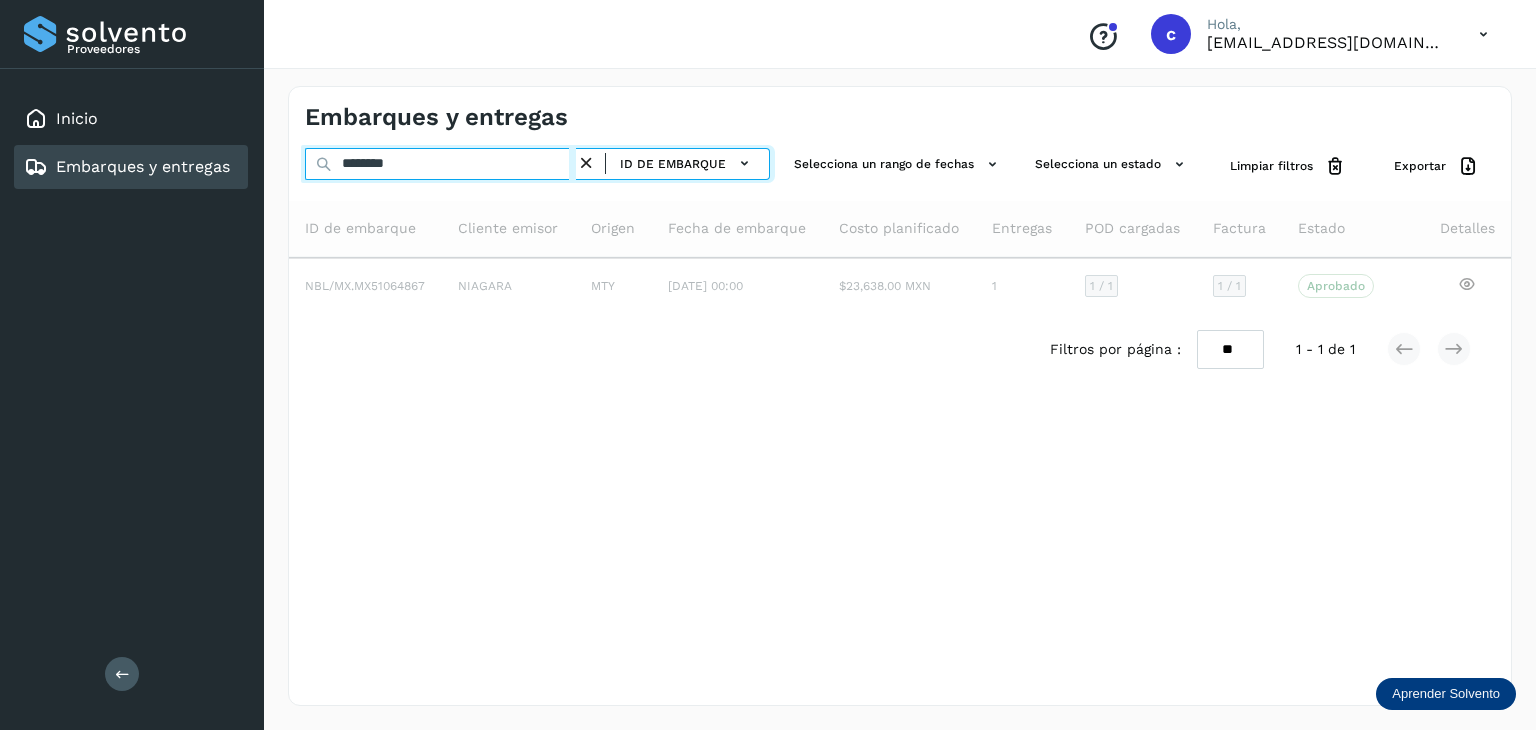 type on "********" 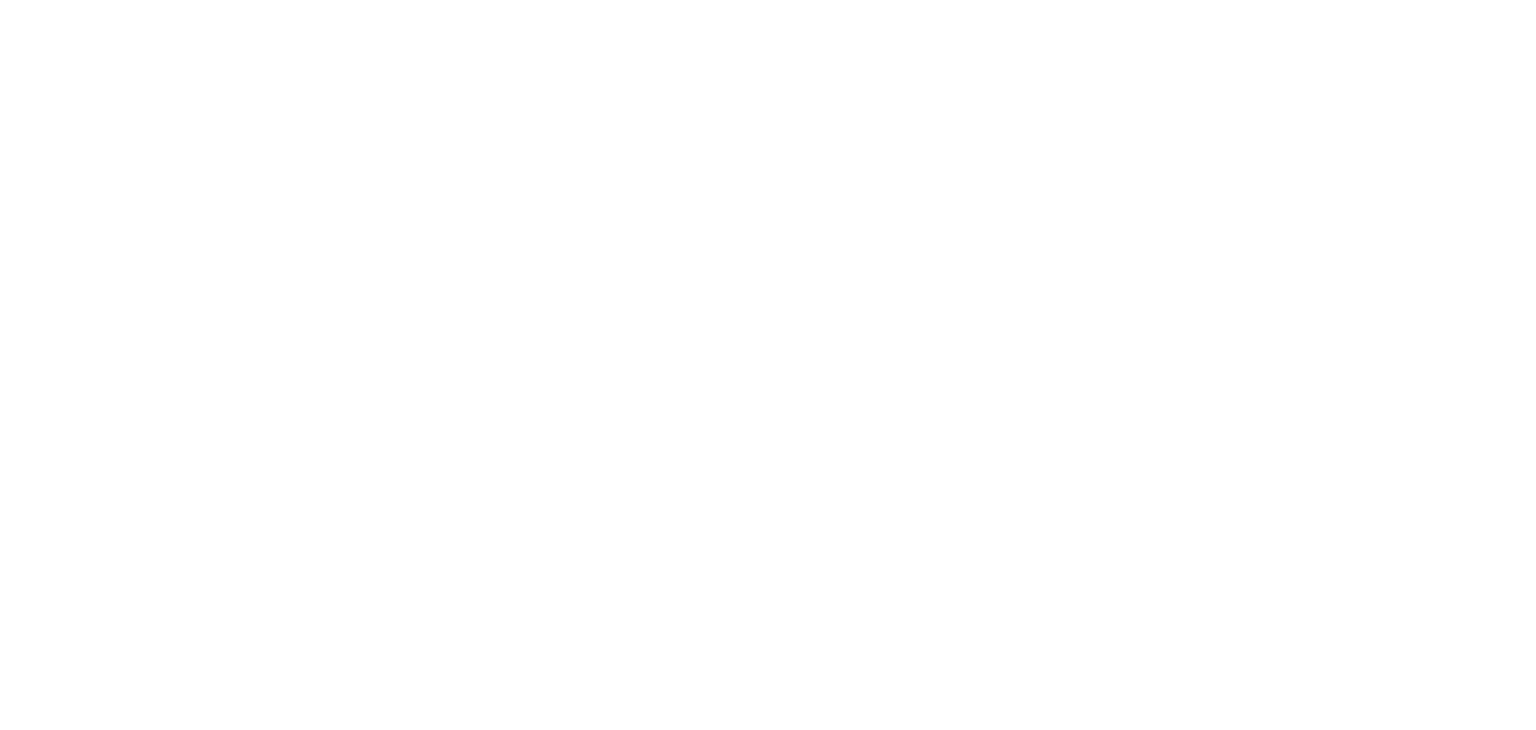 scroll, scrollTop: 0, scrollLeft: 0, axis: both 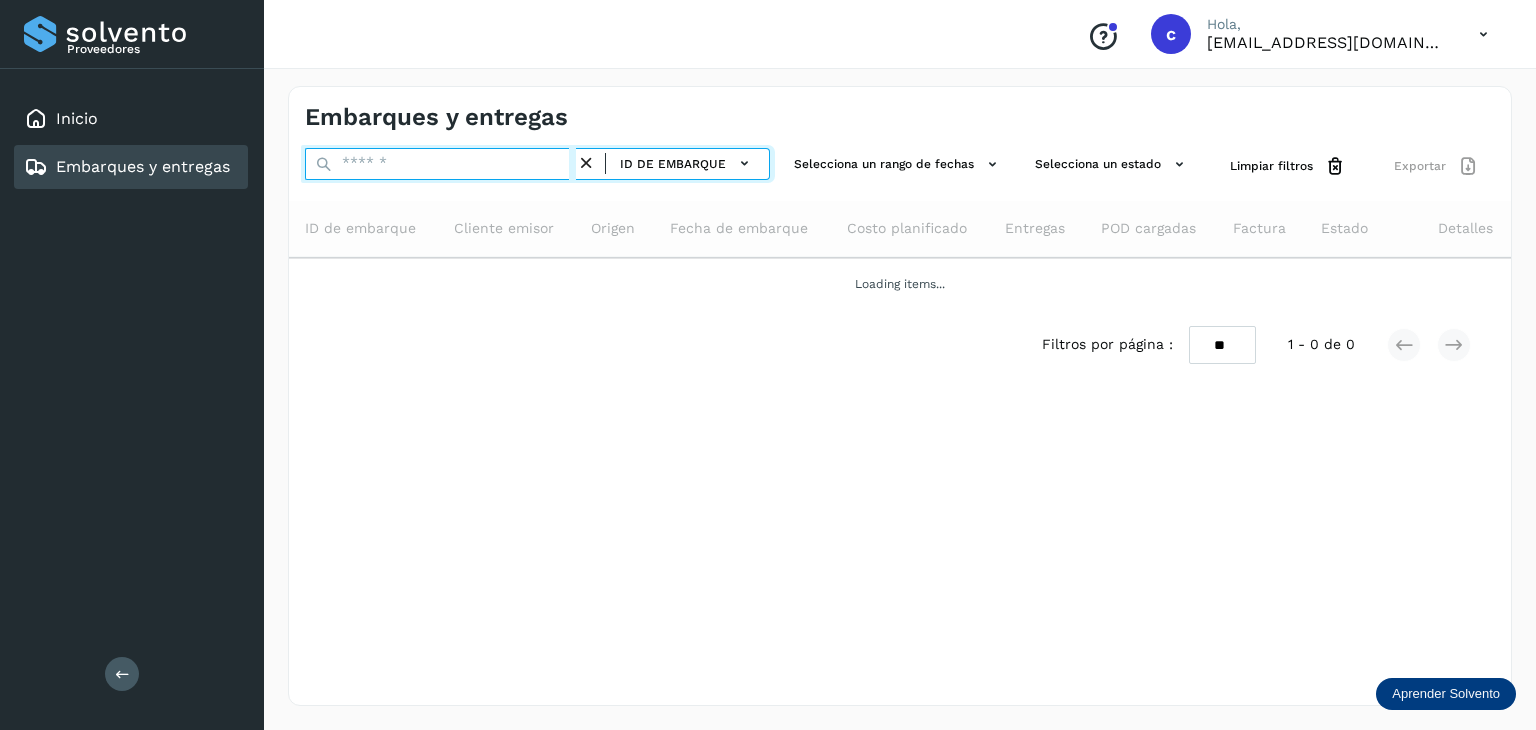 click at bounding box center (440, 164) 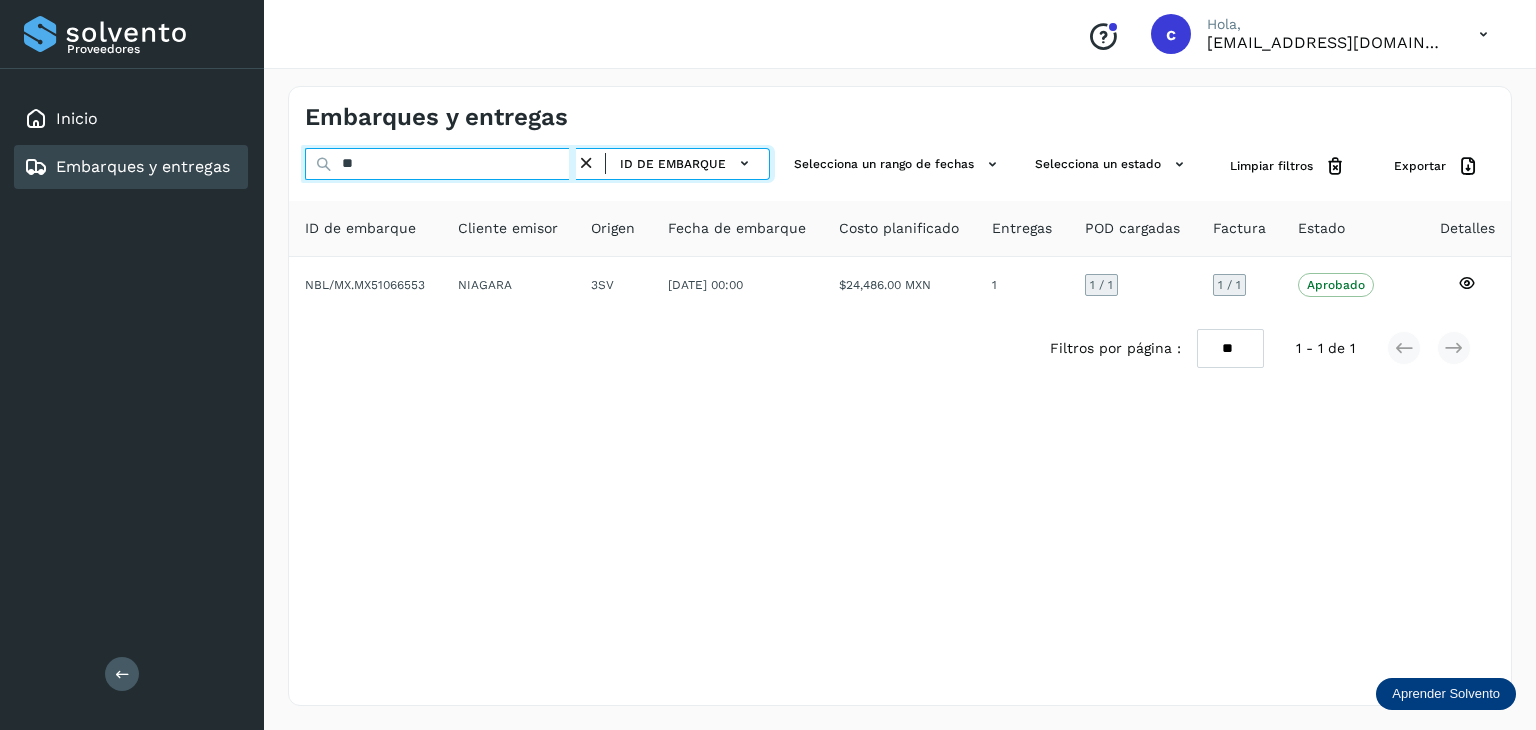 type on "*" 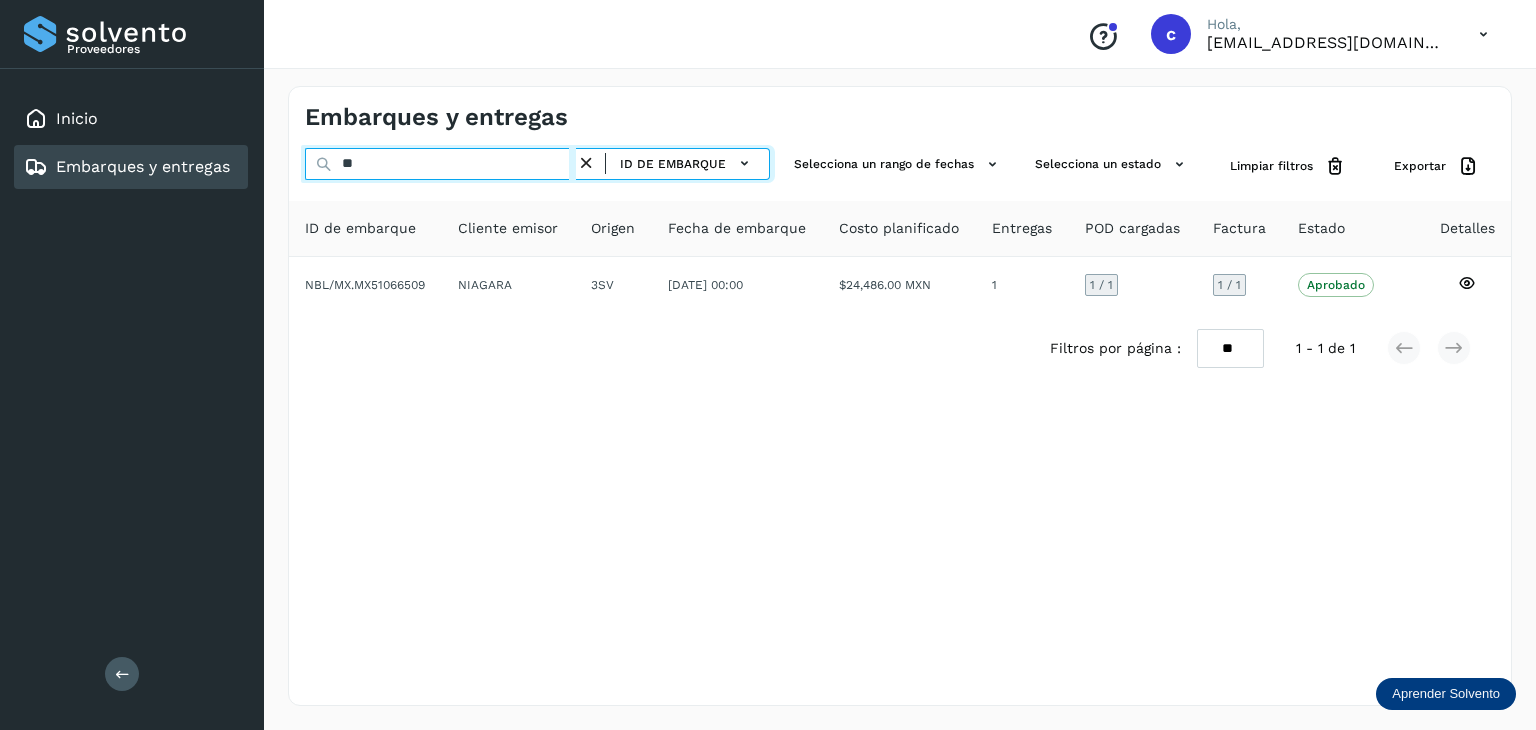 type on "*" 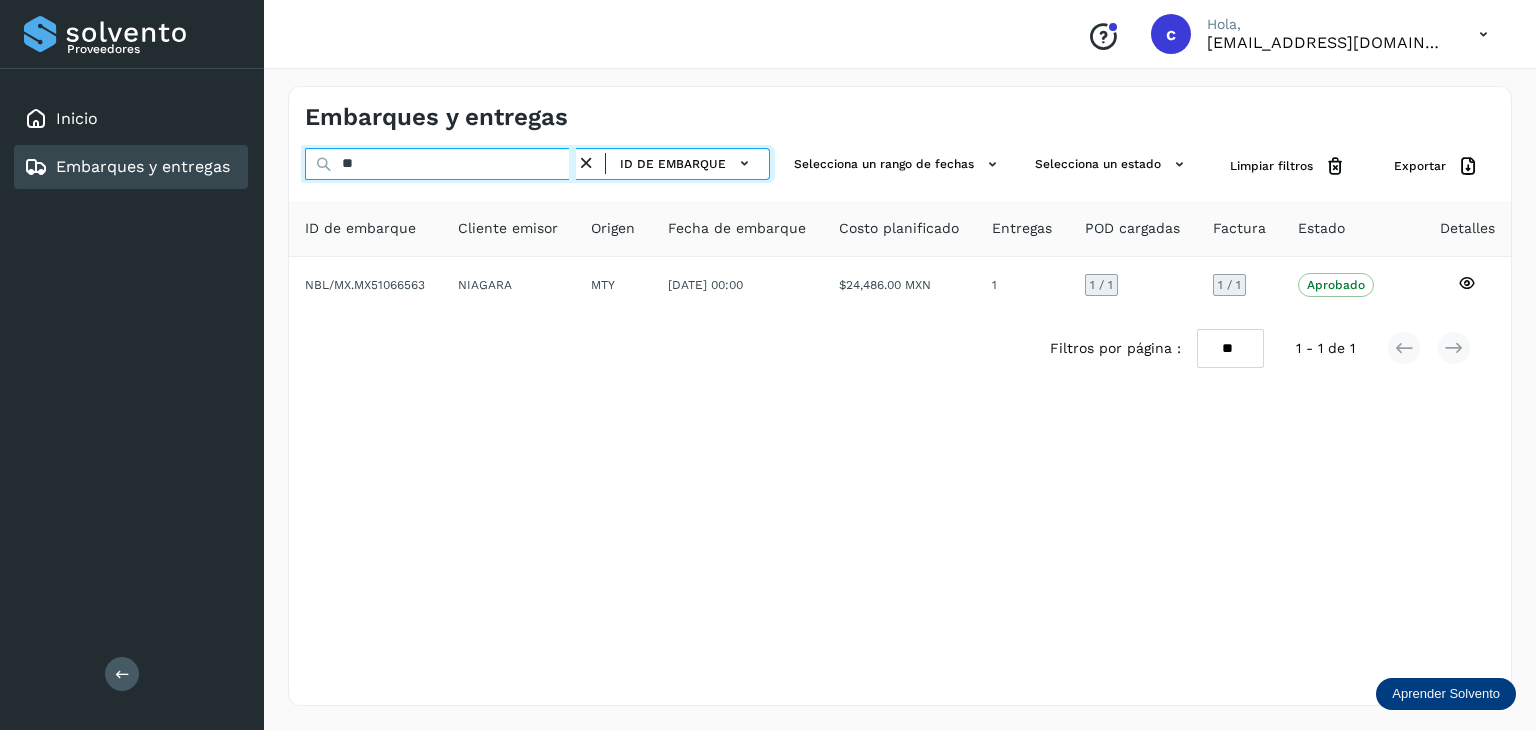 type on "*" 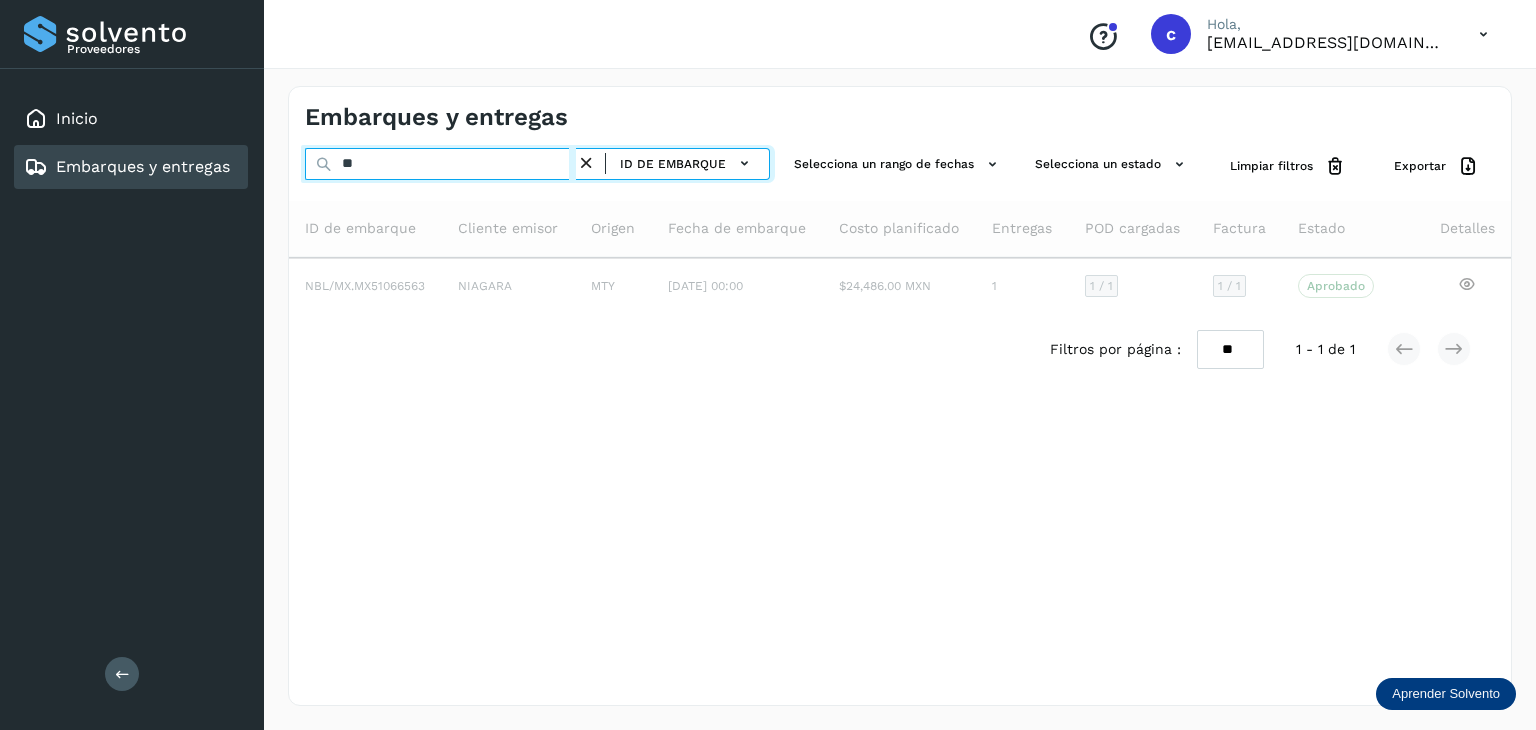 type on "*" 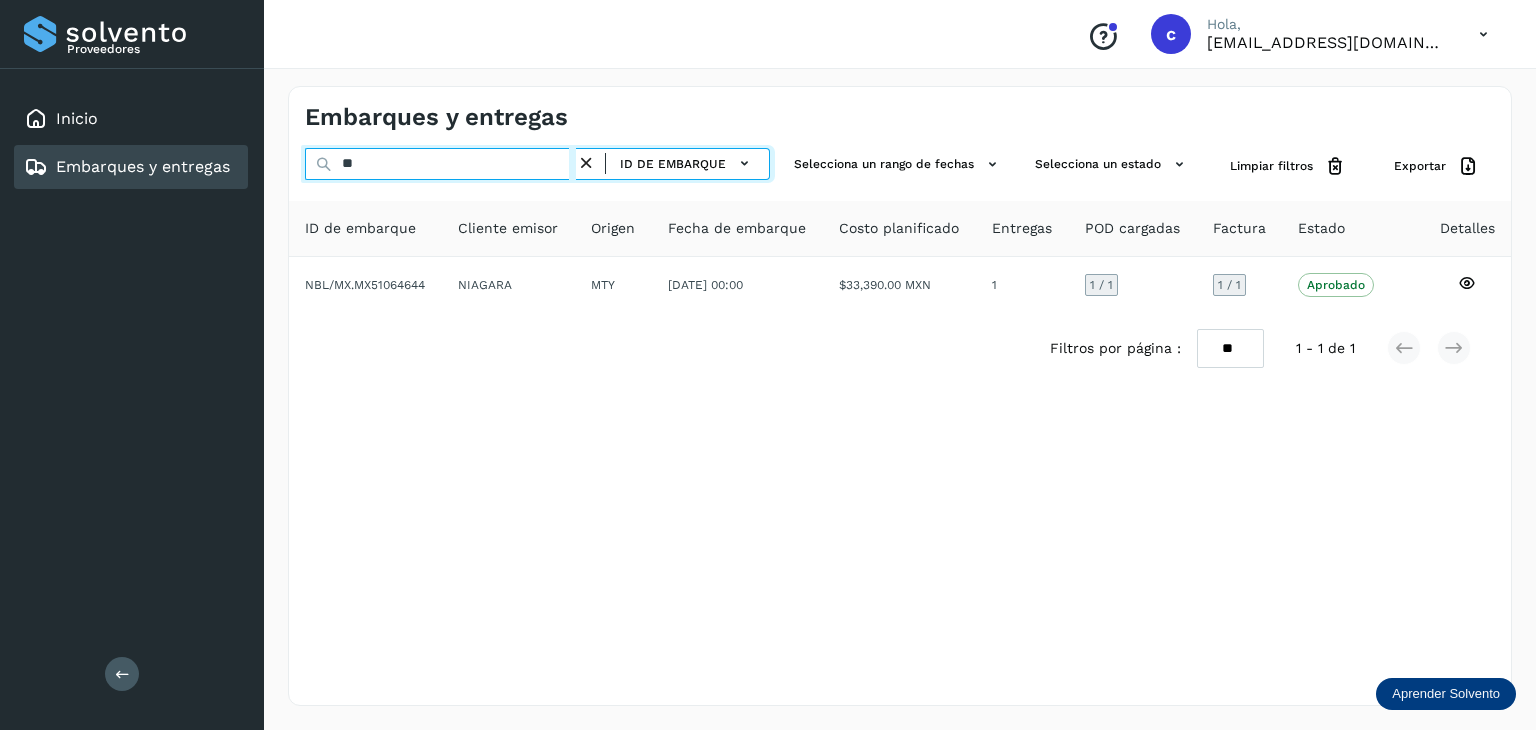 type on "*" 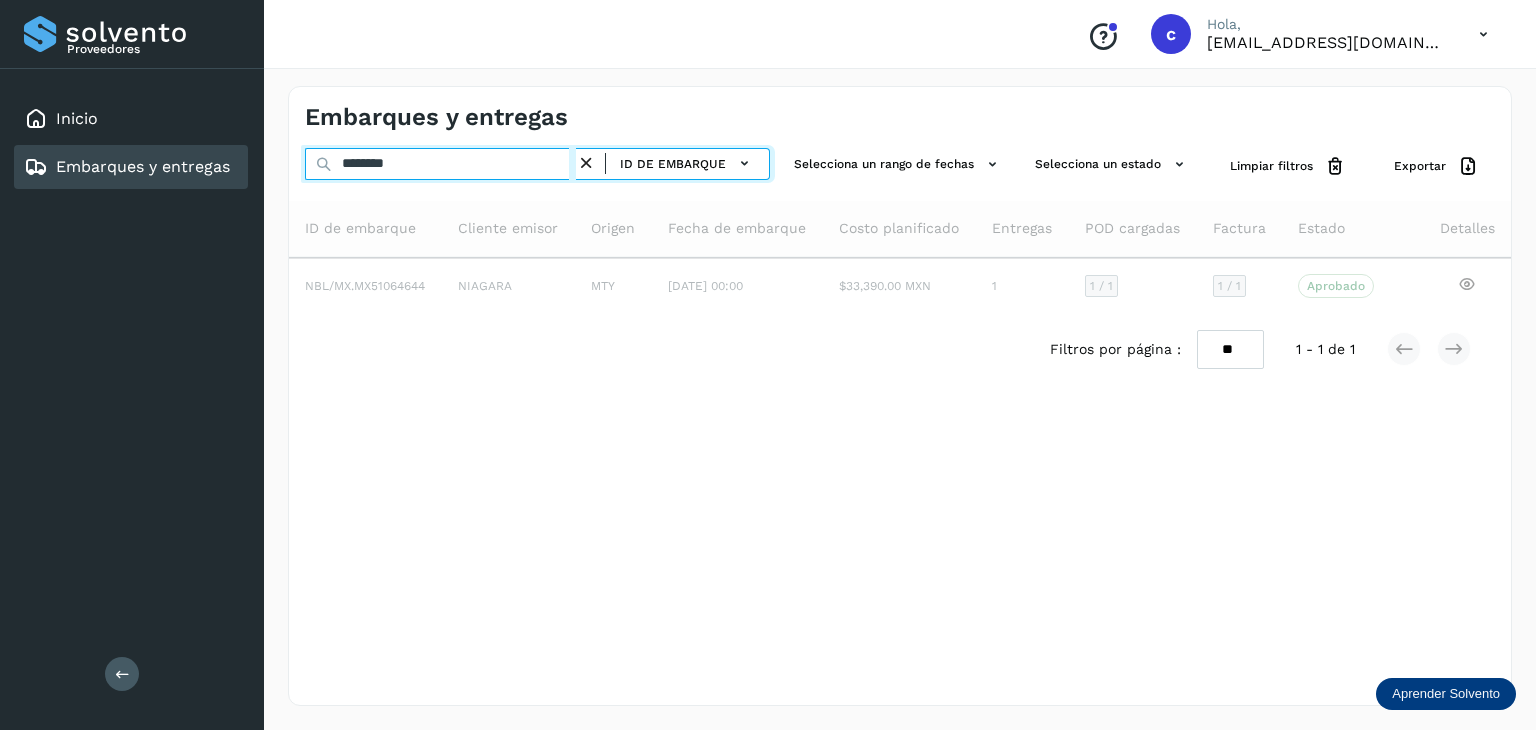 type on "********" 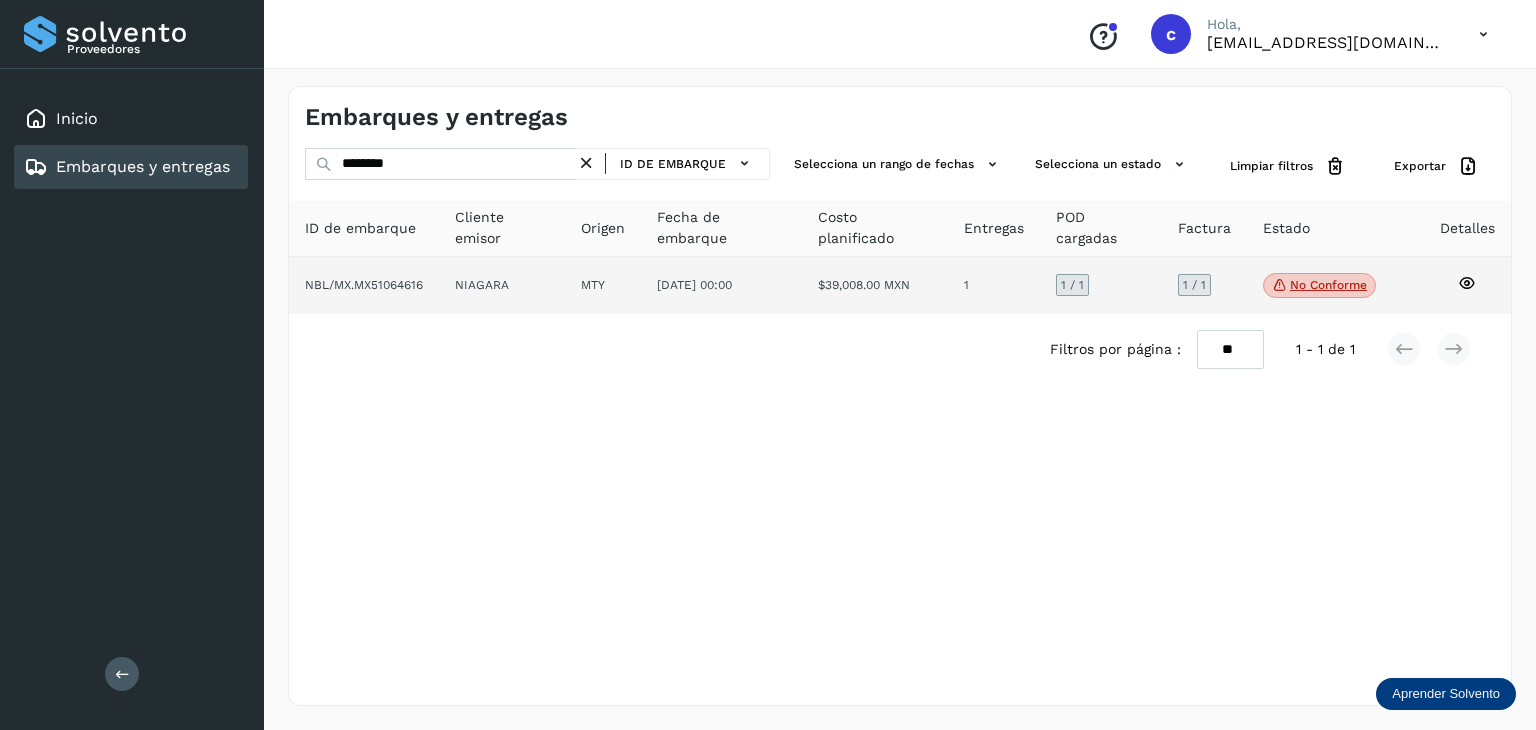 click on "No conforme" 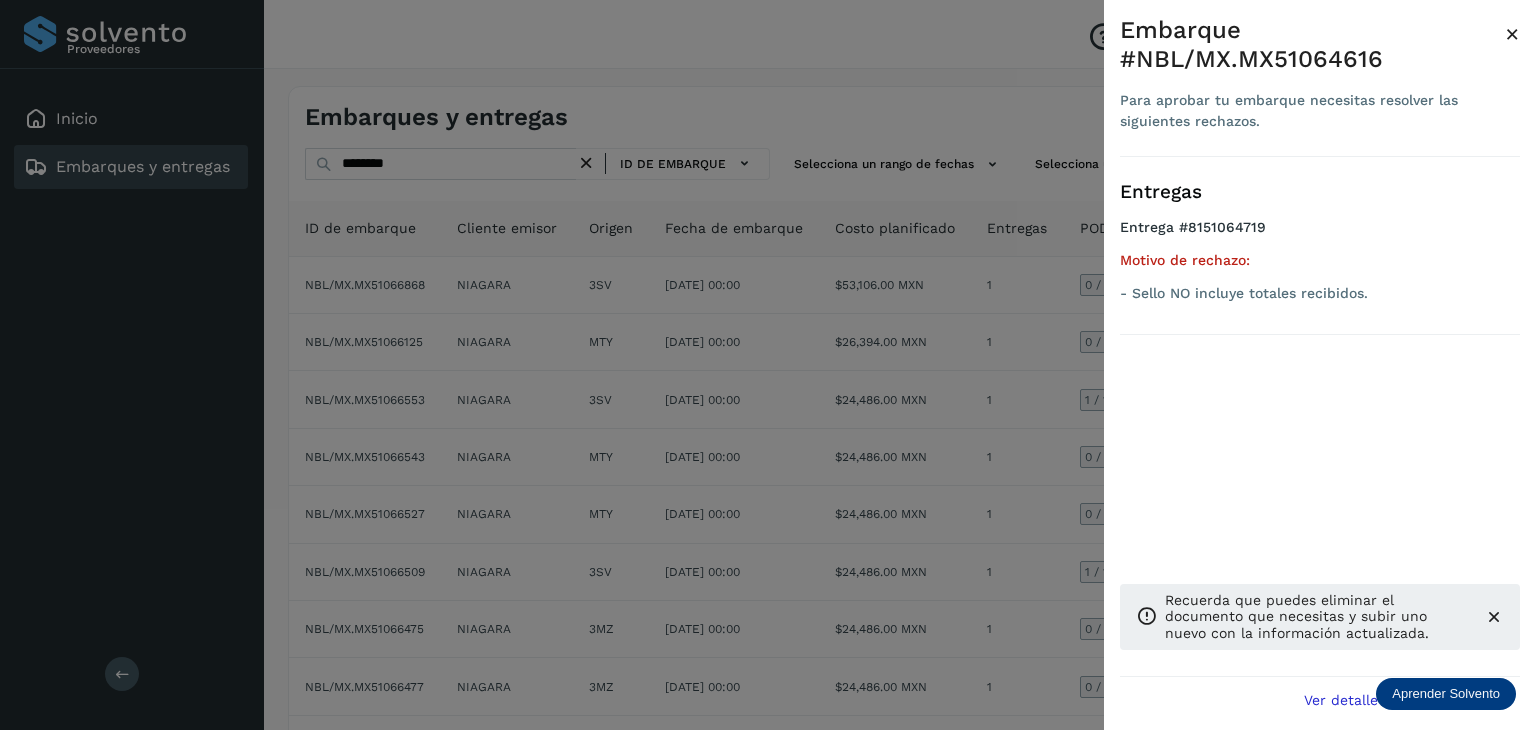 click at bounding box center [768, 365] 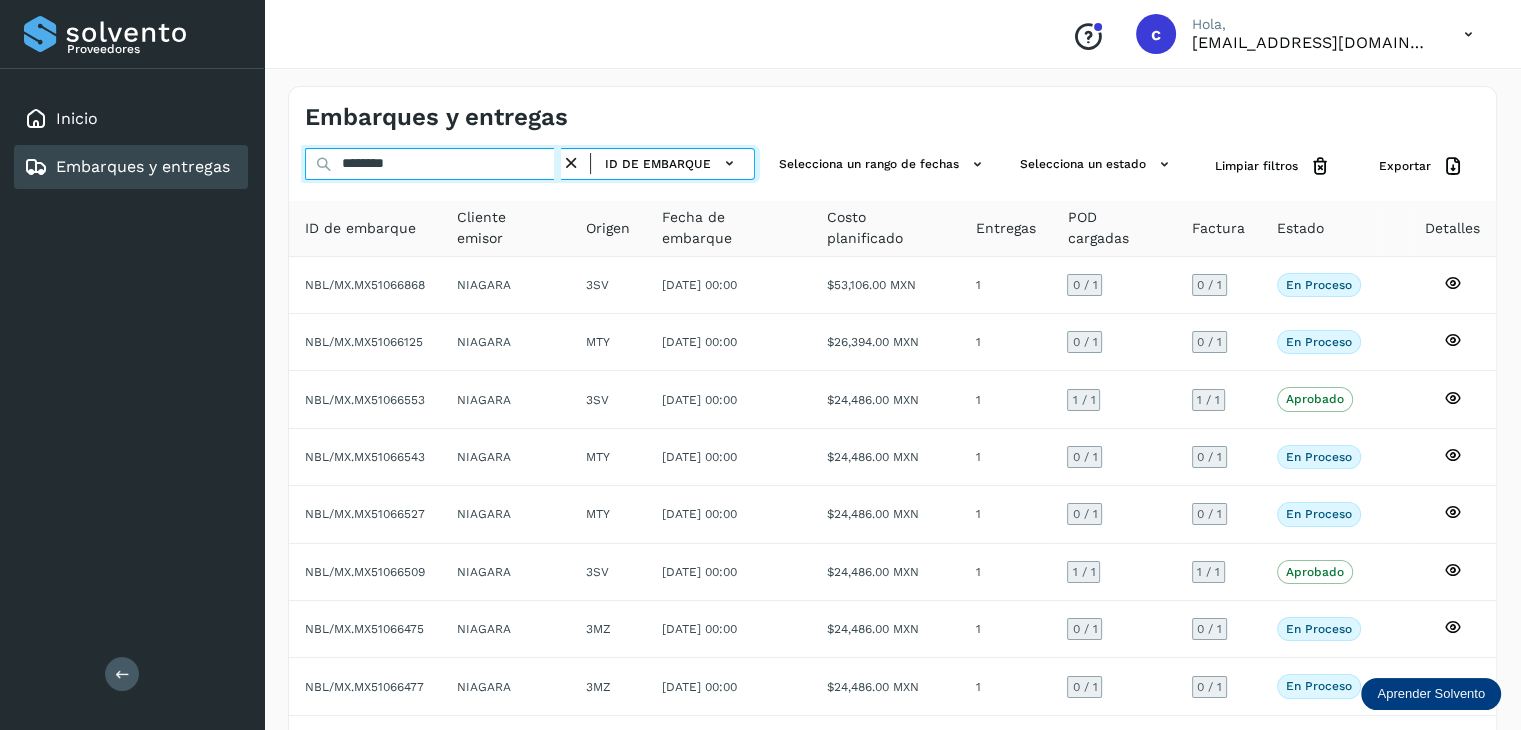 drag, startPoint x: 424, startPoint y: 156, endPoint x: 206, endPoint y: 161, distance: 218.05733 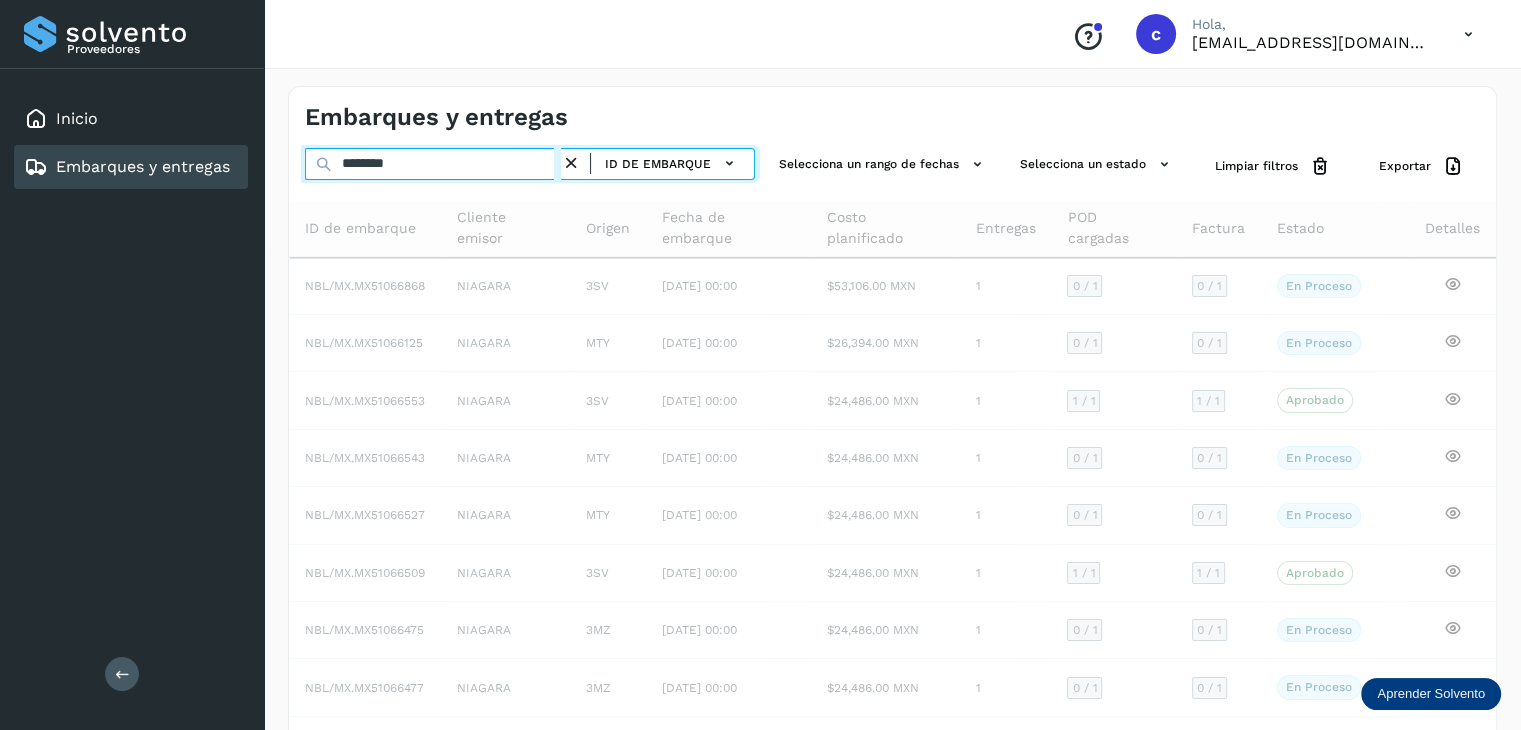 type on "********" 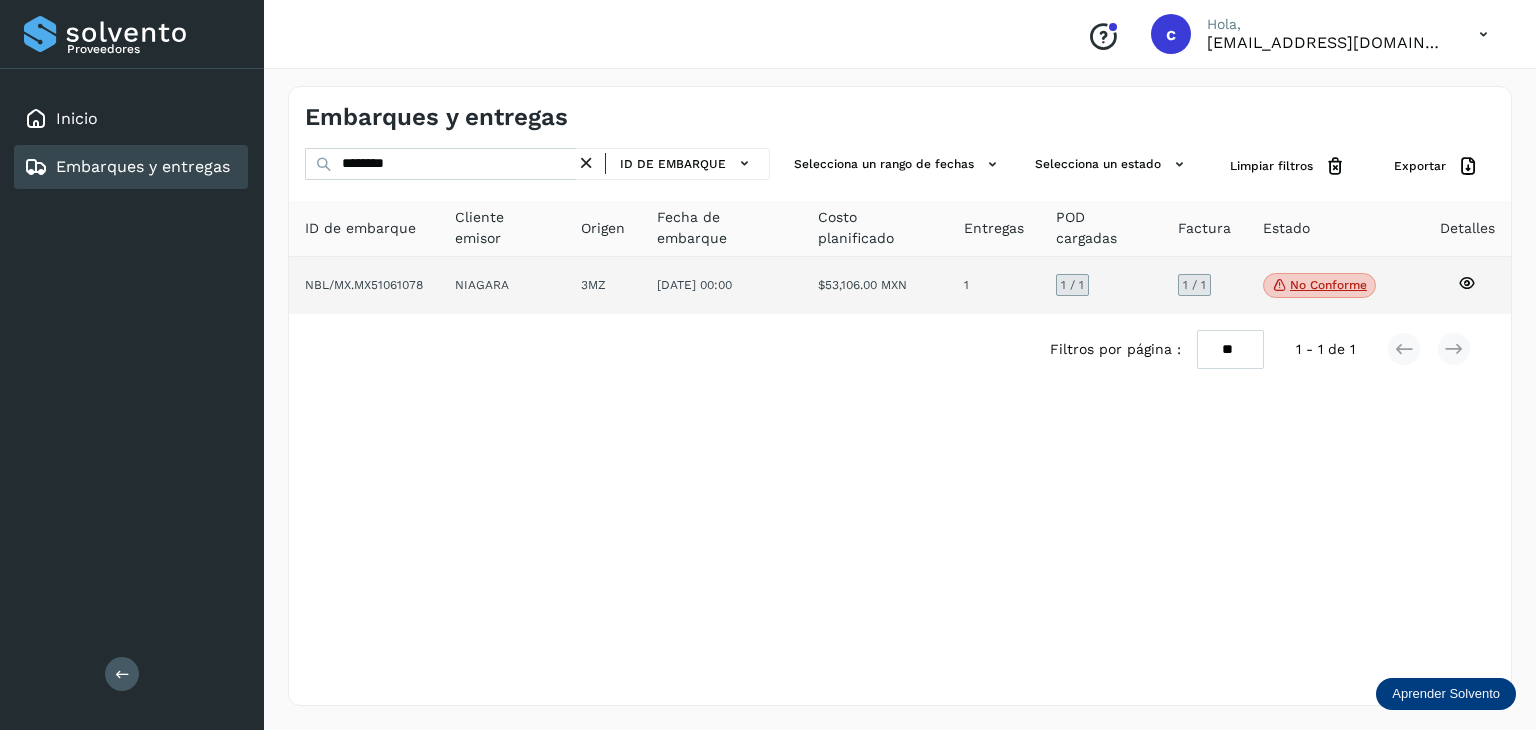 click on "No conforme" 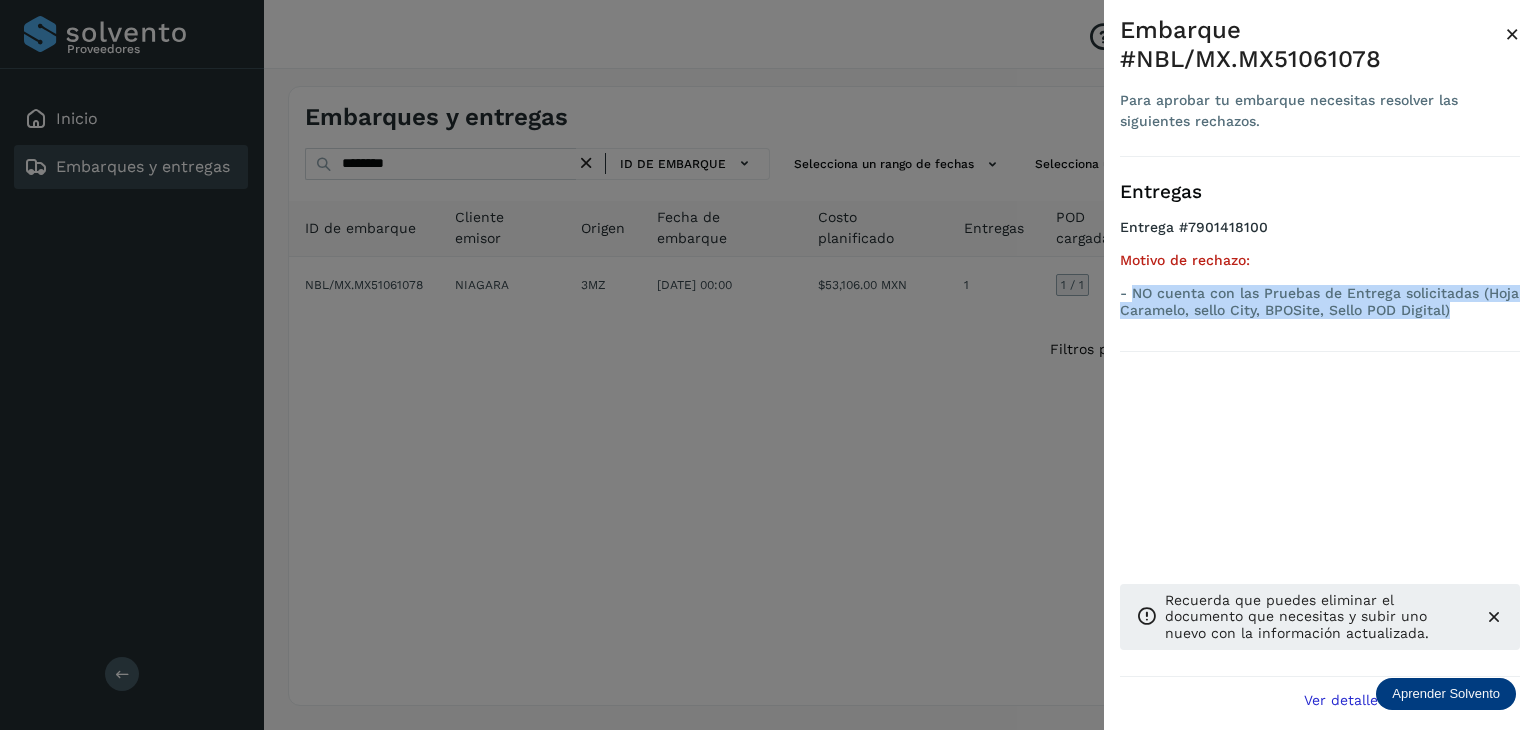 drag, startPoint x: 1345, startPoint y: 306, endPoint x: 1131, endPoint y: 294, distance: 214.33618 